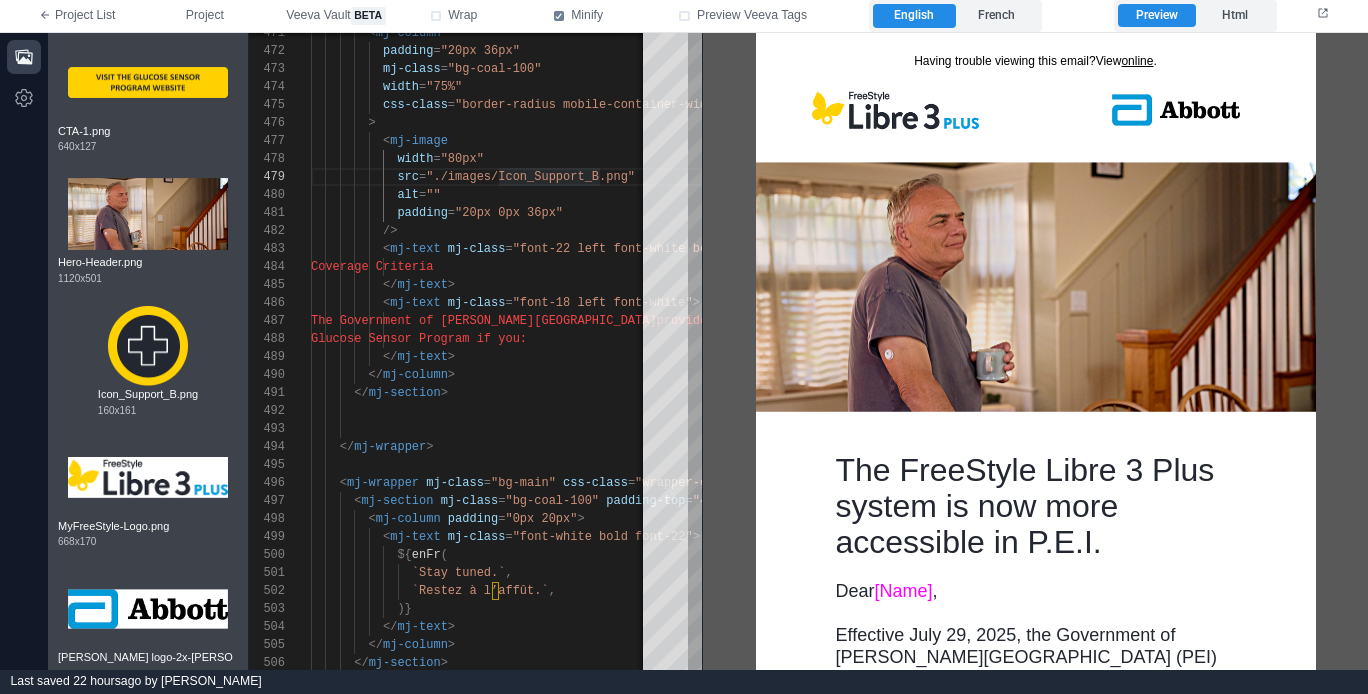 scroll, scrollTop: 840, scrollLeft: 0, axis: vertical 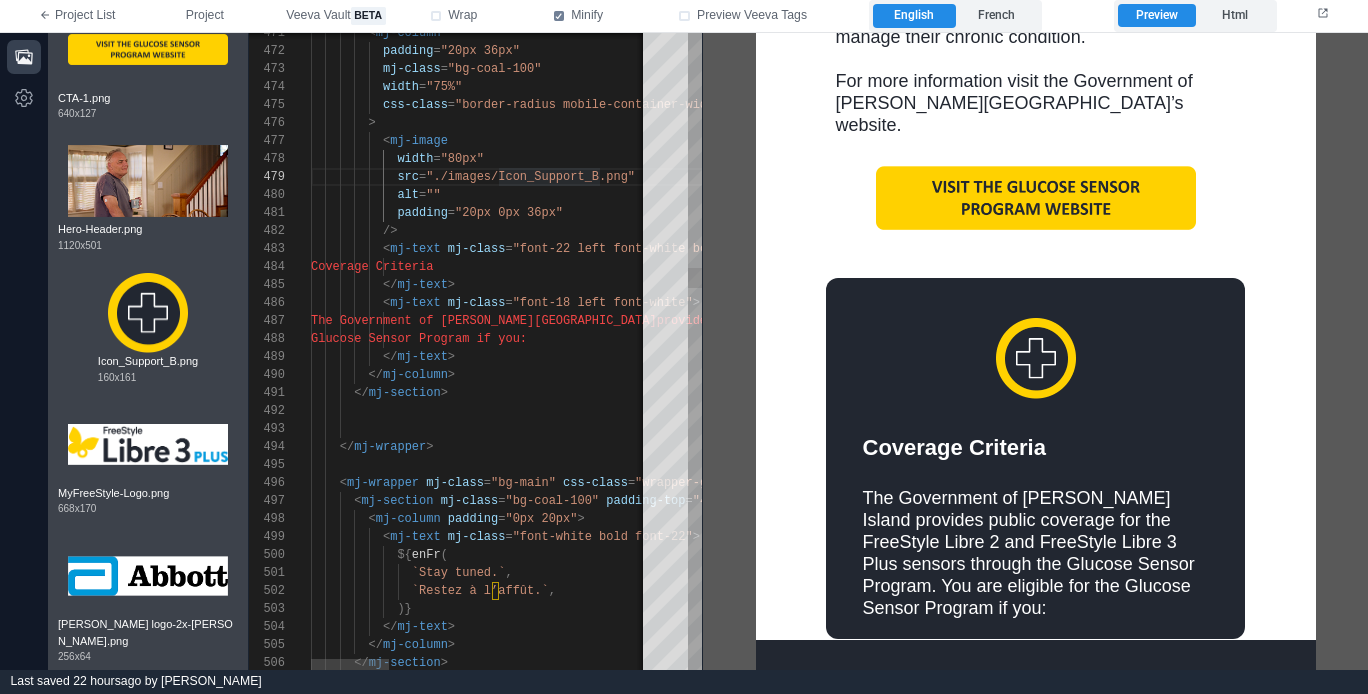 click on "/>" at bounding box center (1041, 231) 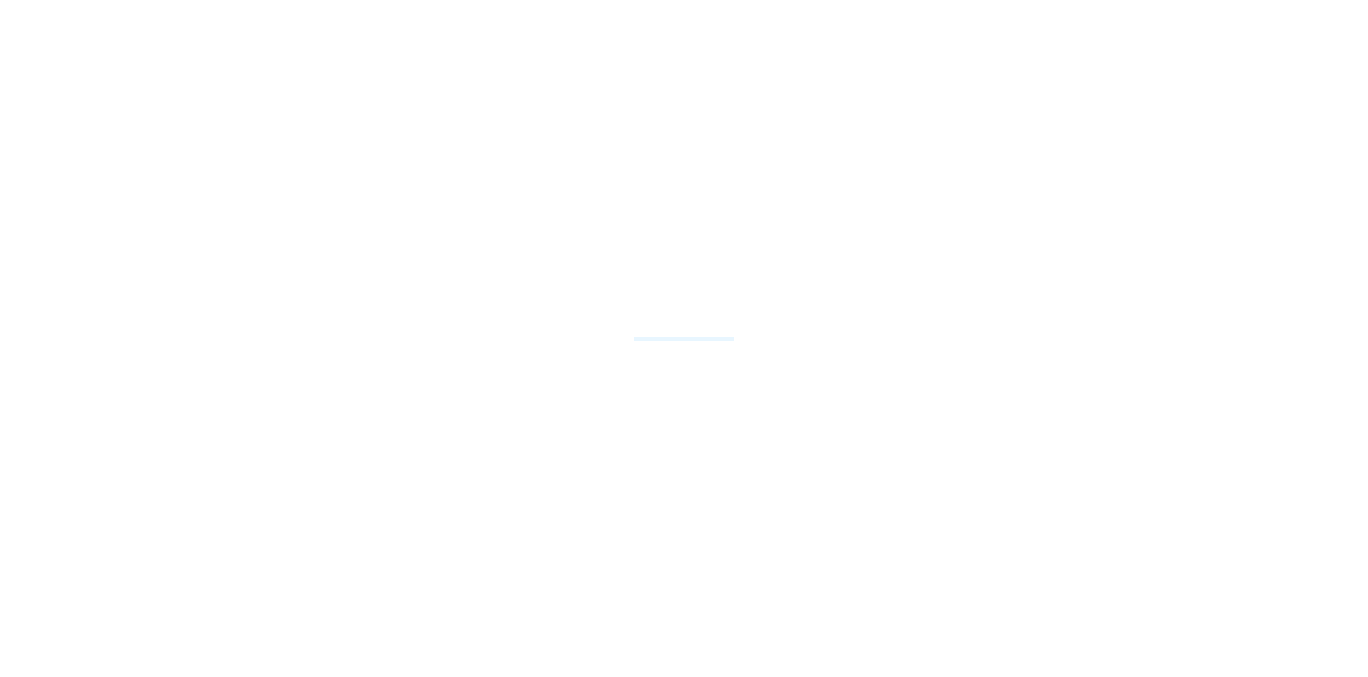 scroll, scrollTop: 0, scrollLeft: 0, axis: both 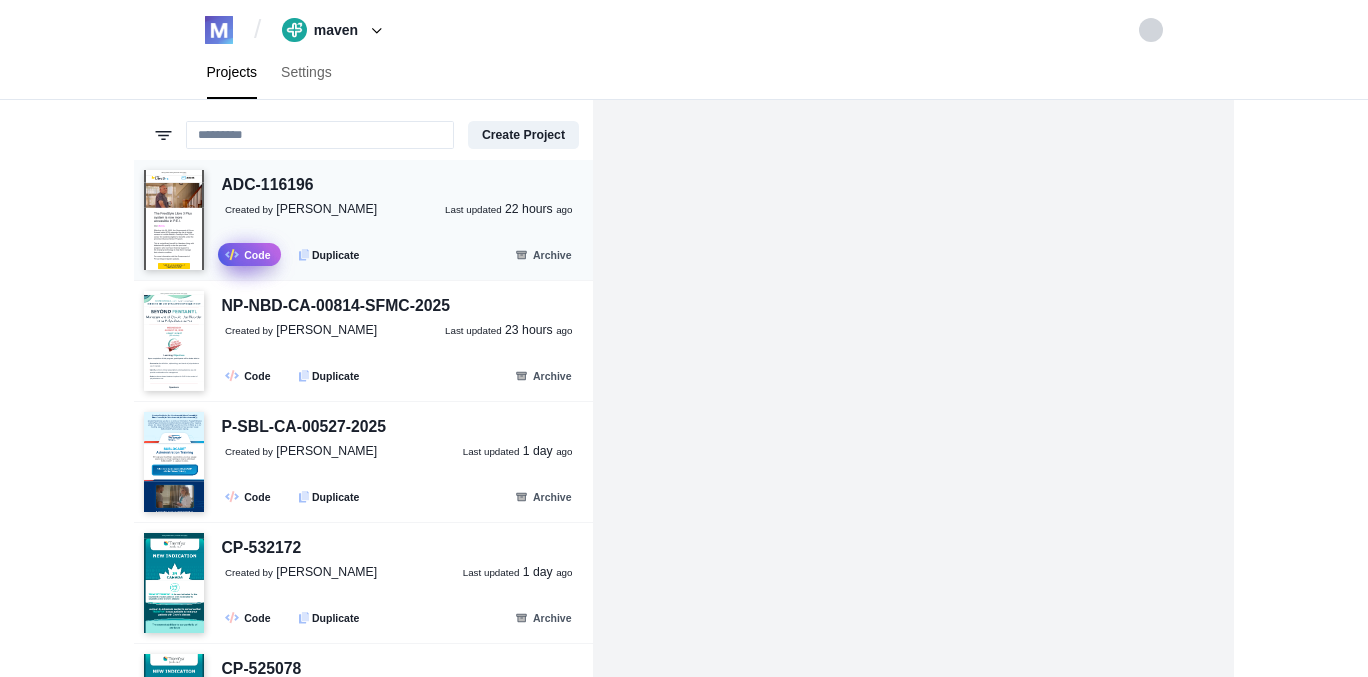click on ".fa-secondary{opacity:.4} Code" at bounding box center [249, 254] 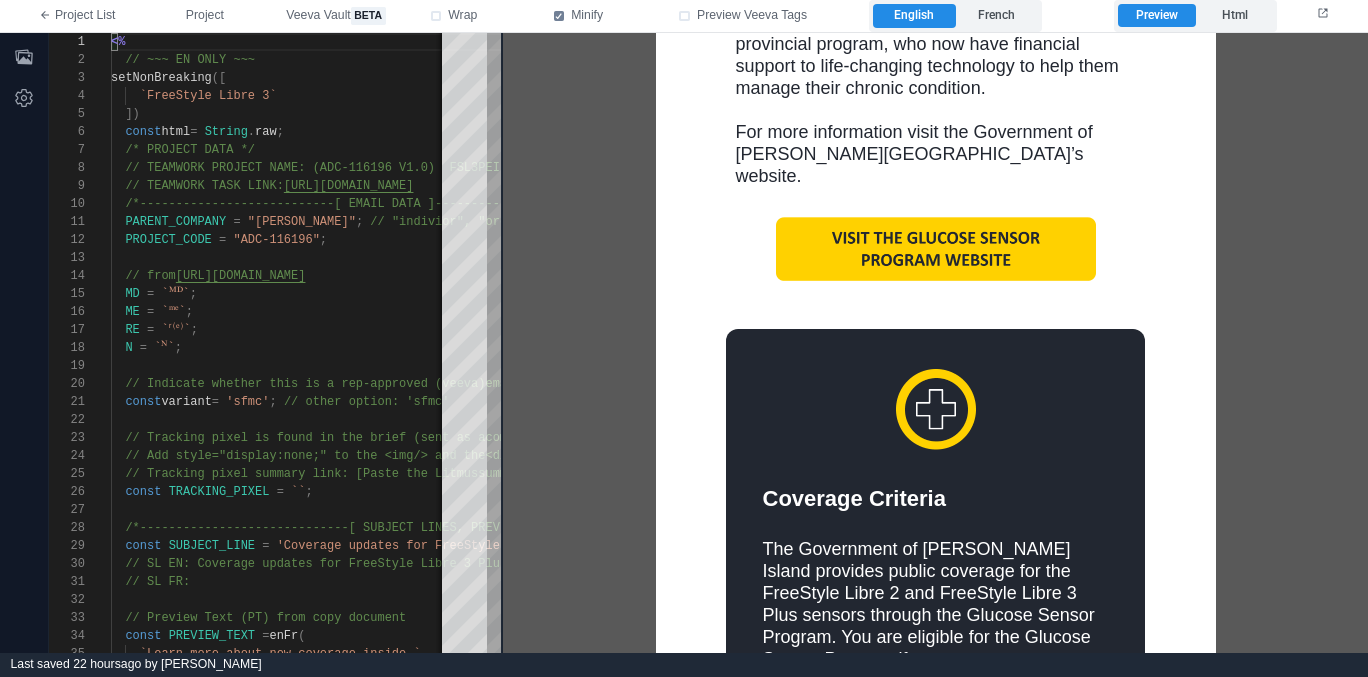 scroll, scrollTop: 1010, scrollLeft: 0, axis: vertical 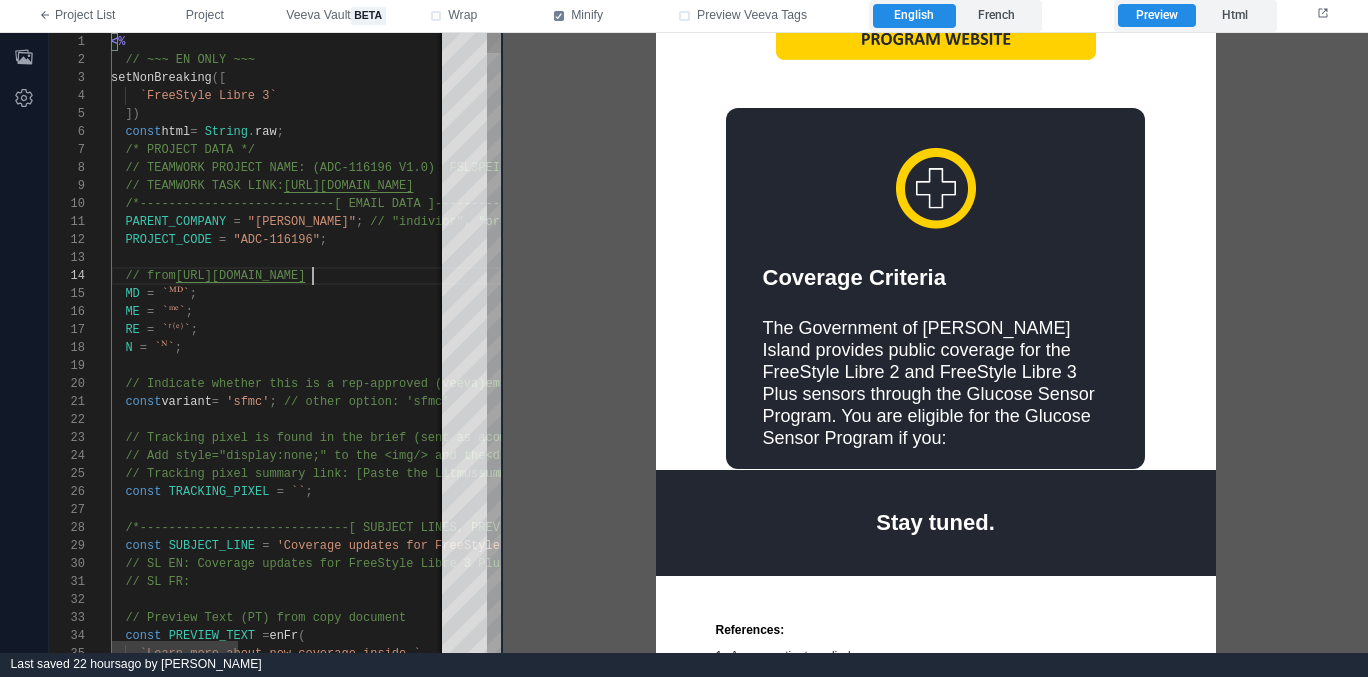 click on "[URL][DOMAIN_NAME]" at bounding box center (241, 276) 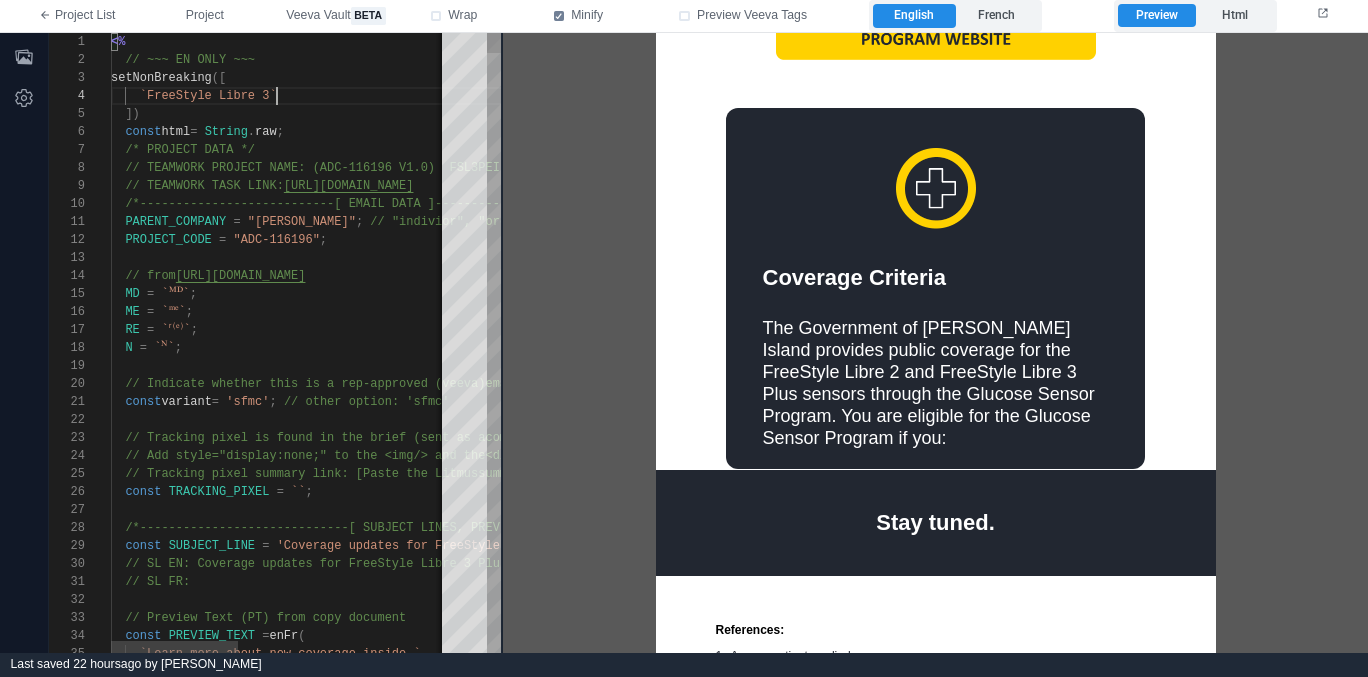 click on "`FreeStyle Libre 3`" at bounding box center (559, 96) 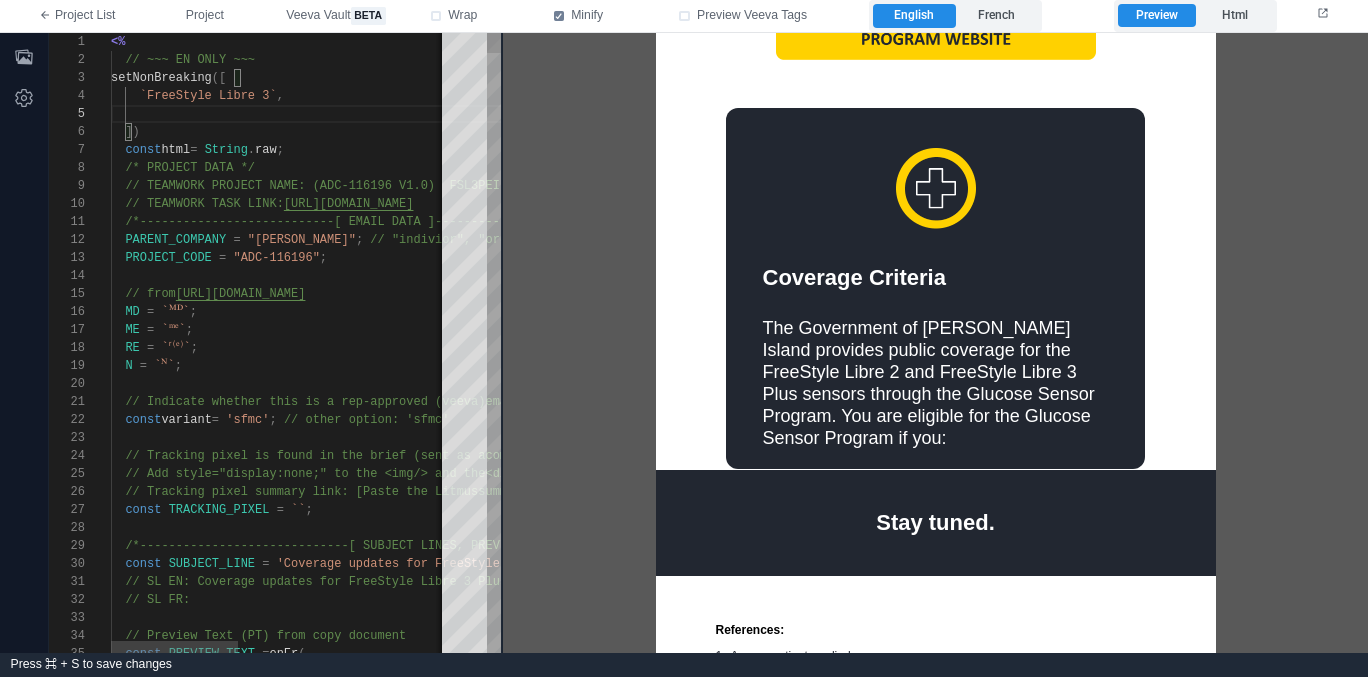 scroll, scrollTop: 72, scrollLeft: 36, axis: both 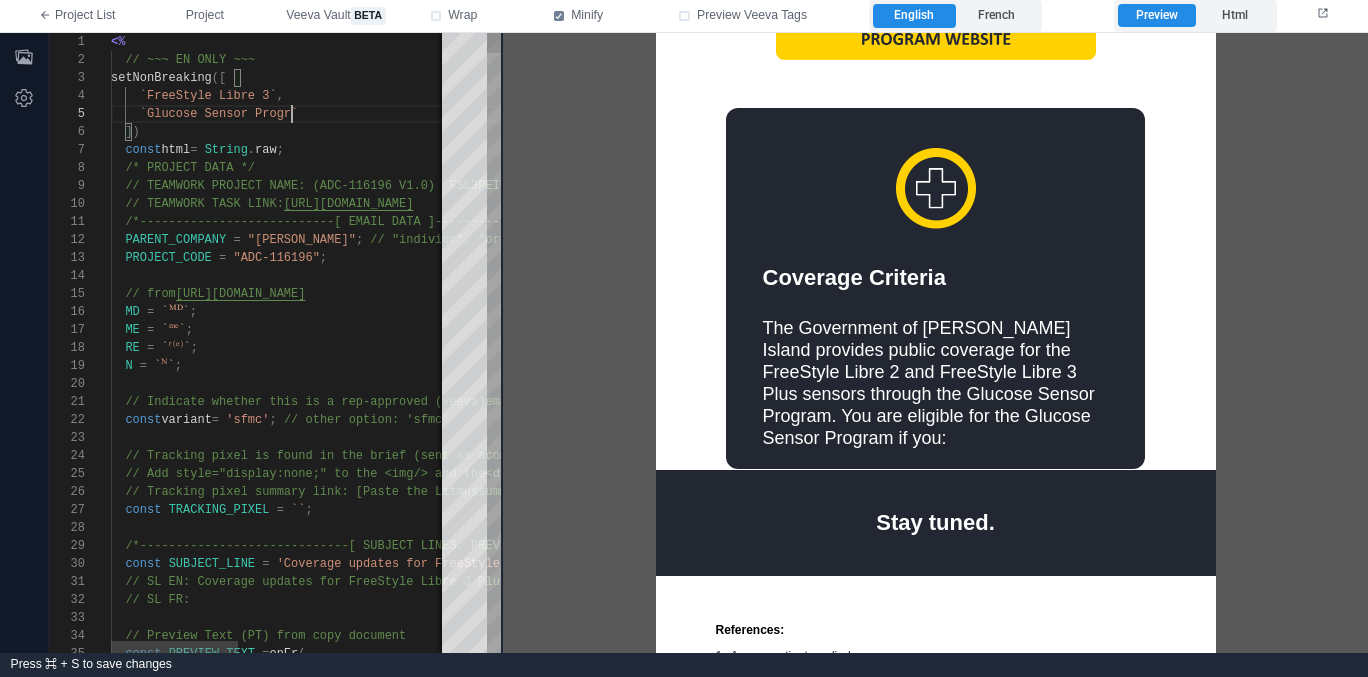 type on "**********" 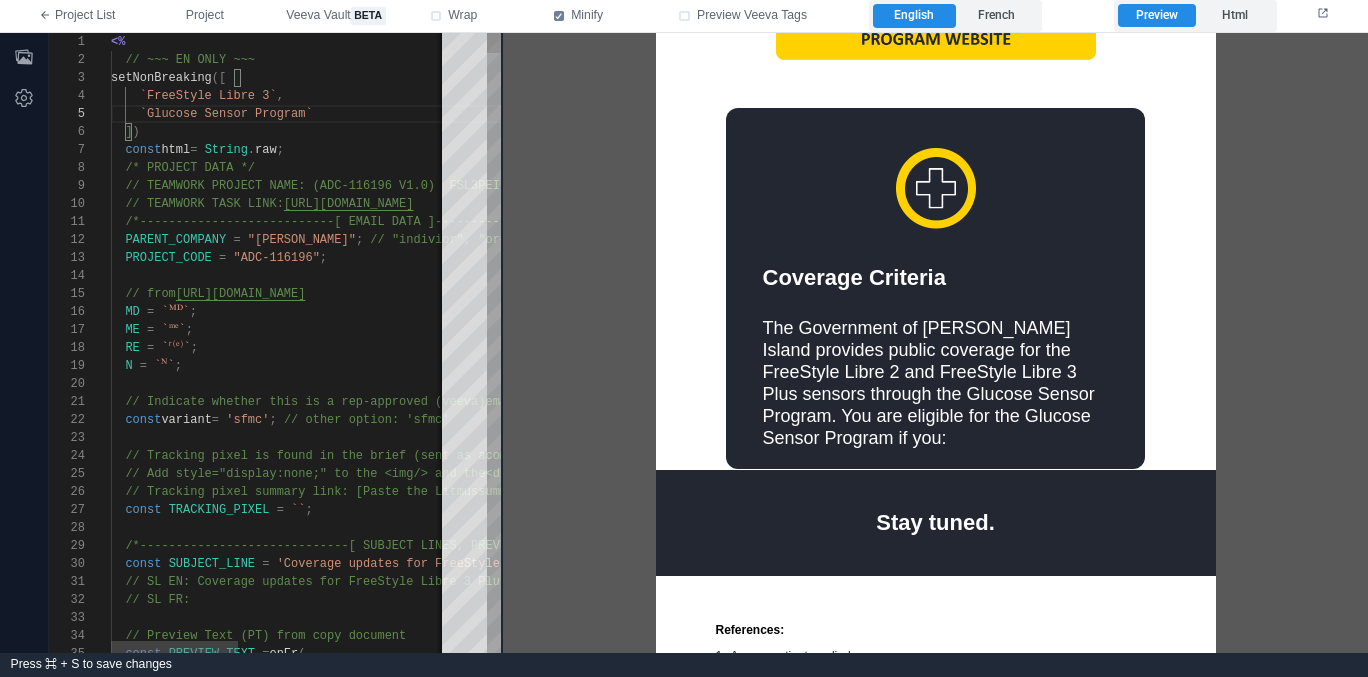 scroll, scrollTop: 72, scrollLeft: 202, axis: both 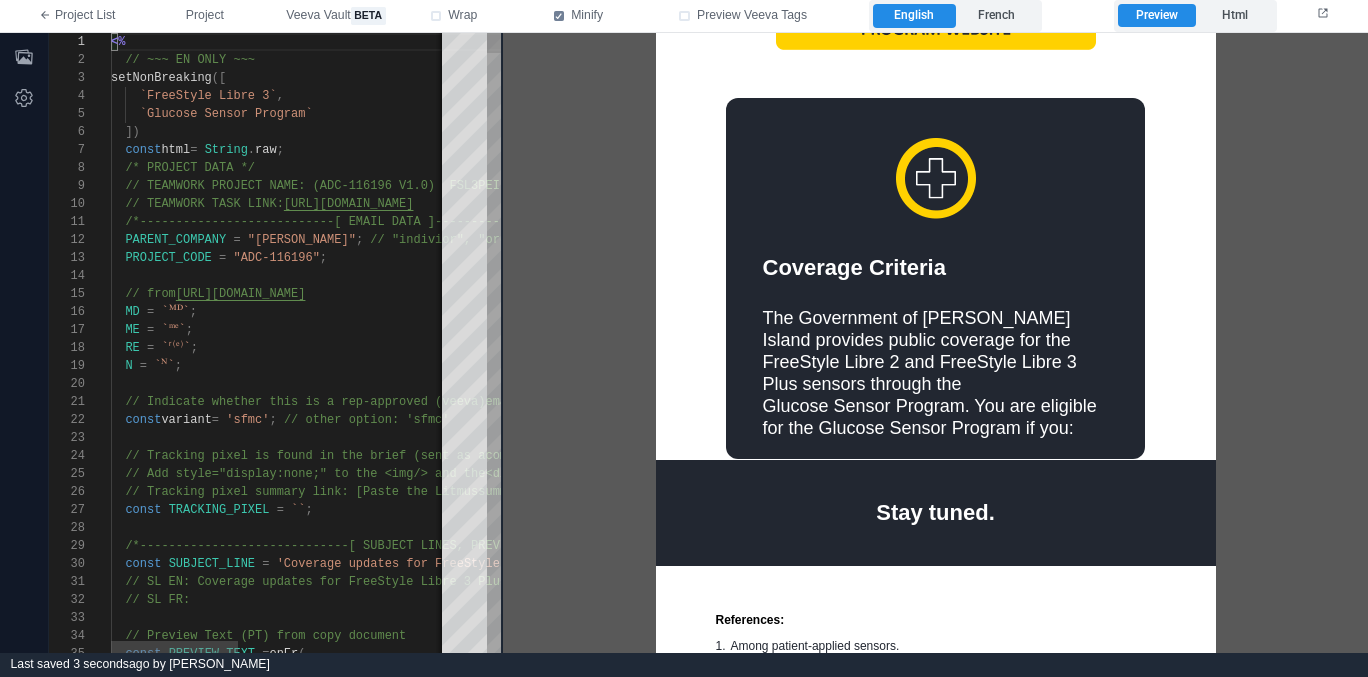 click on "const  html  =   String . raw ;" at bounding box center [559, 150] 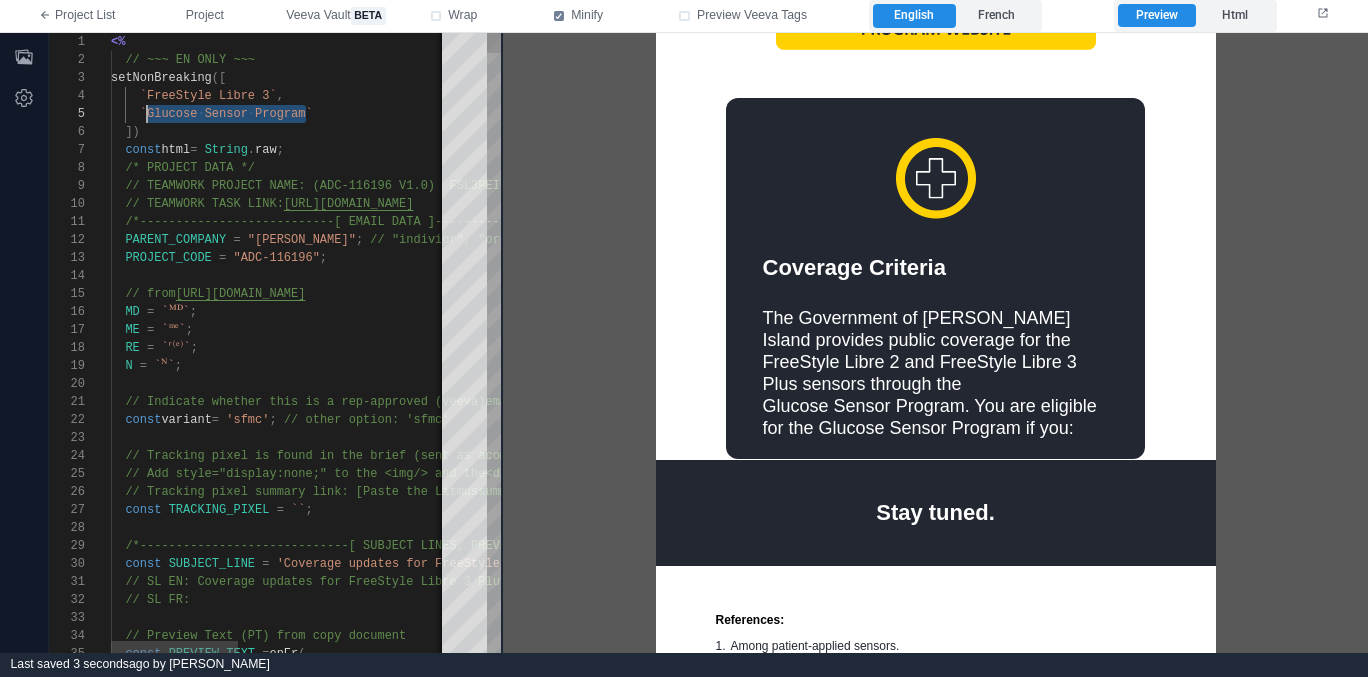 scroll, scrollTop: 72, scrollLeft: 36, axis: both 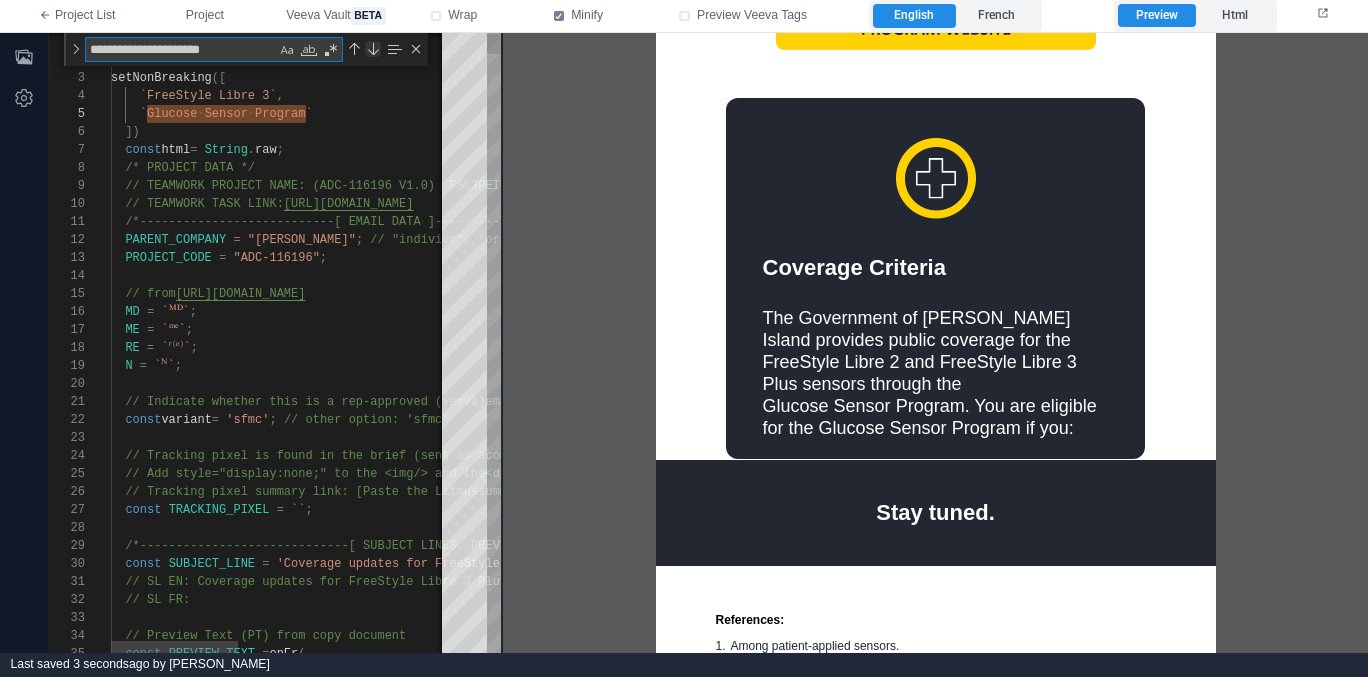 click at bounding box center (373, 49) 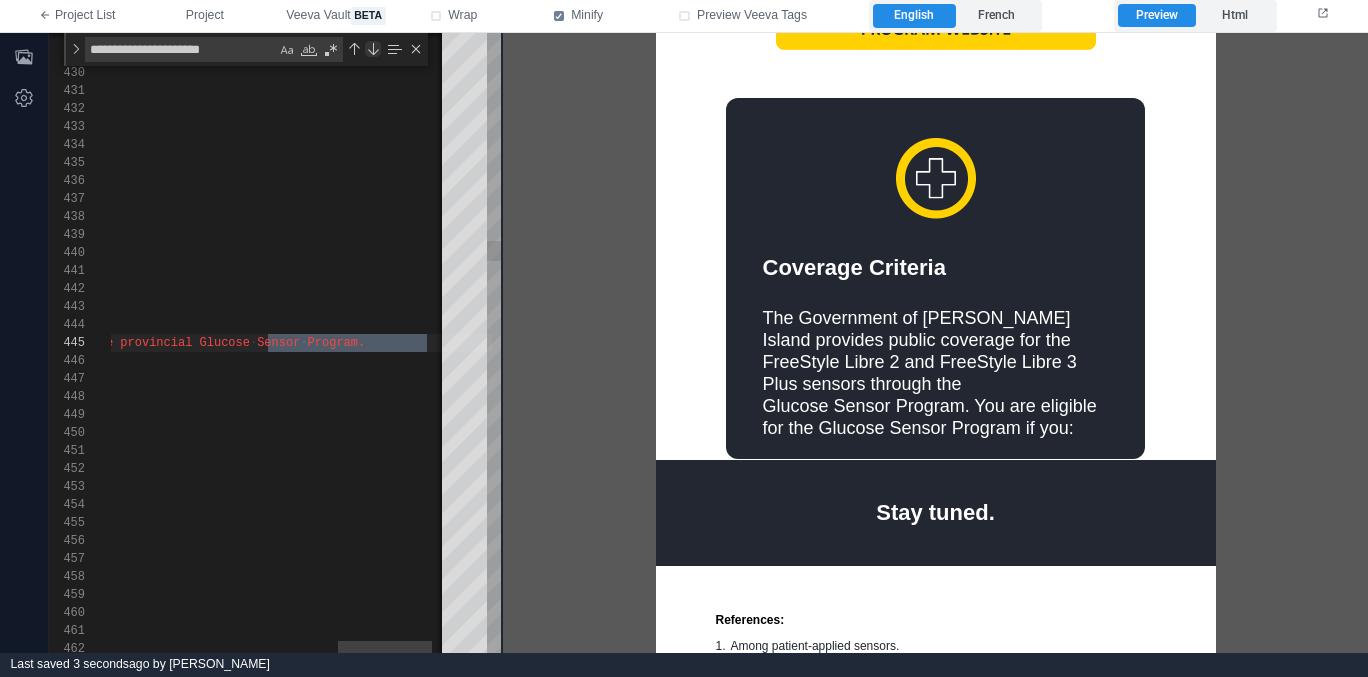 scroll, scrollTop: 180, scrollLeft: 1141, axis: both 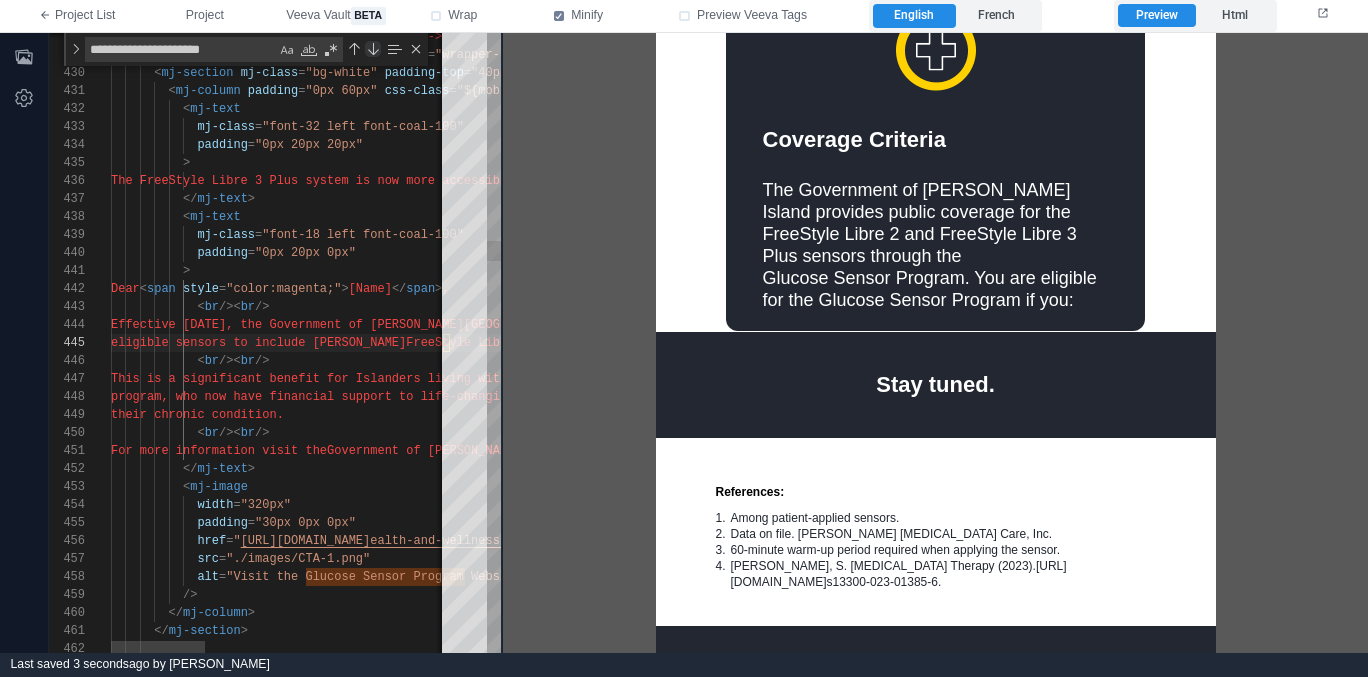 click at bounding box center [373, 49] 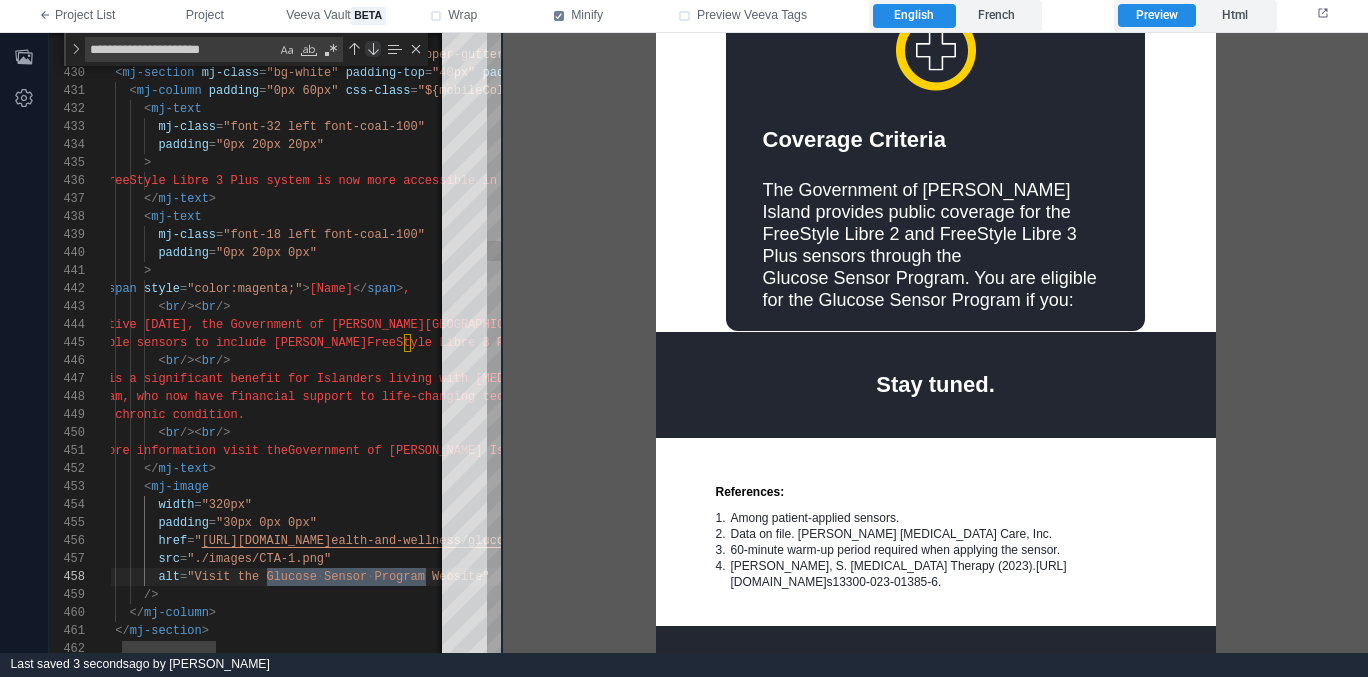 click at bounding box center [373, 49] 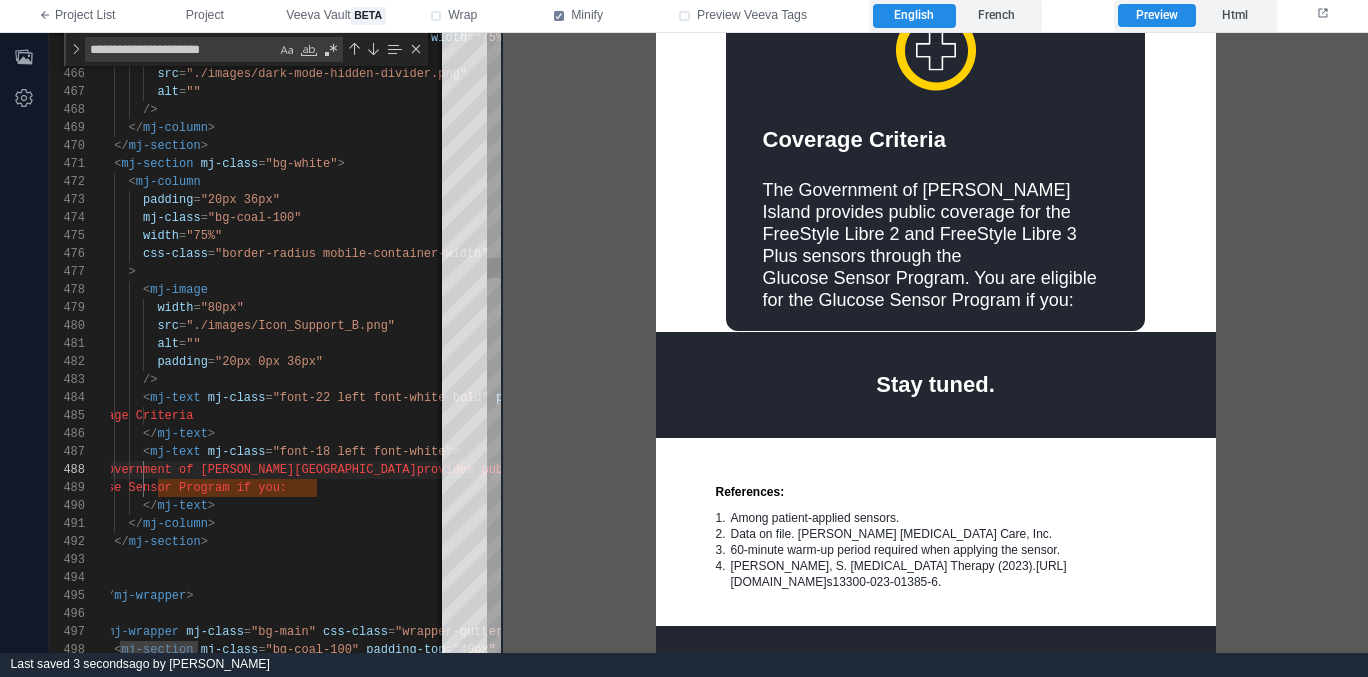 click on ""20px 36px"" at bounding box center [240, 200] 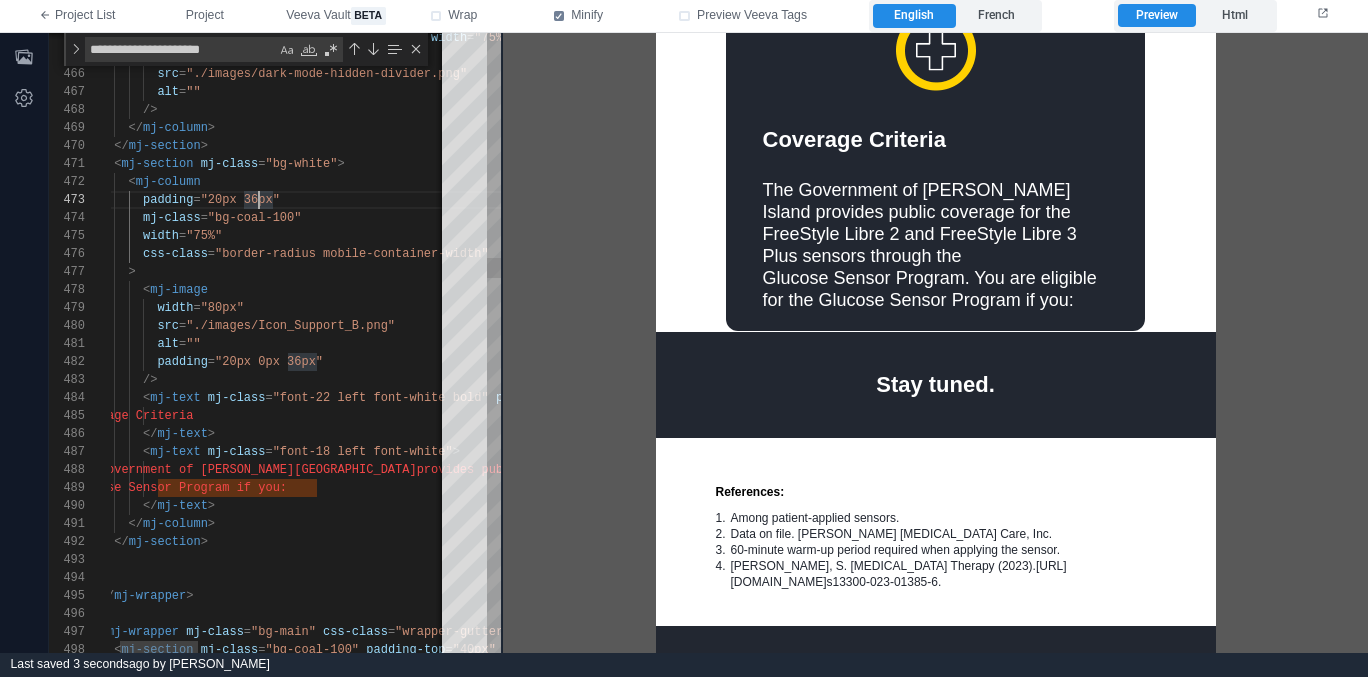scroll, scrollTop: 36, scrollLeft: 188, axis: both 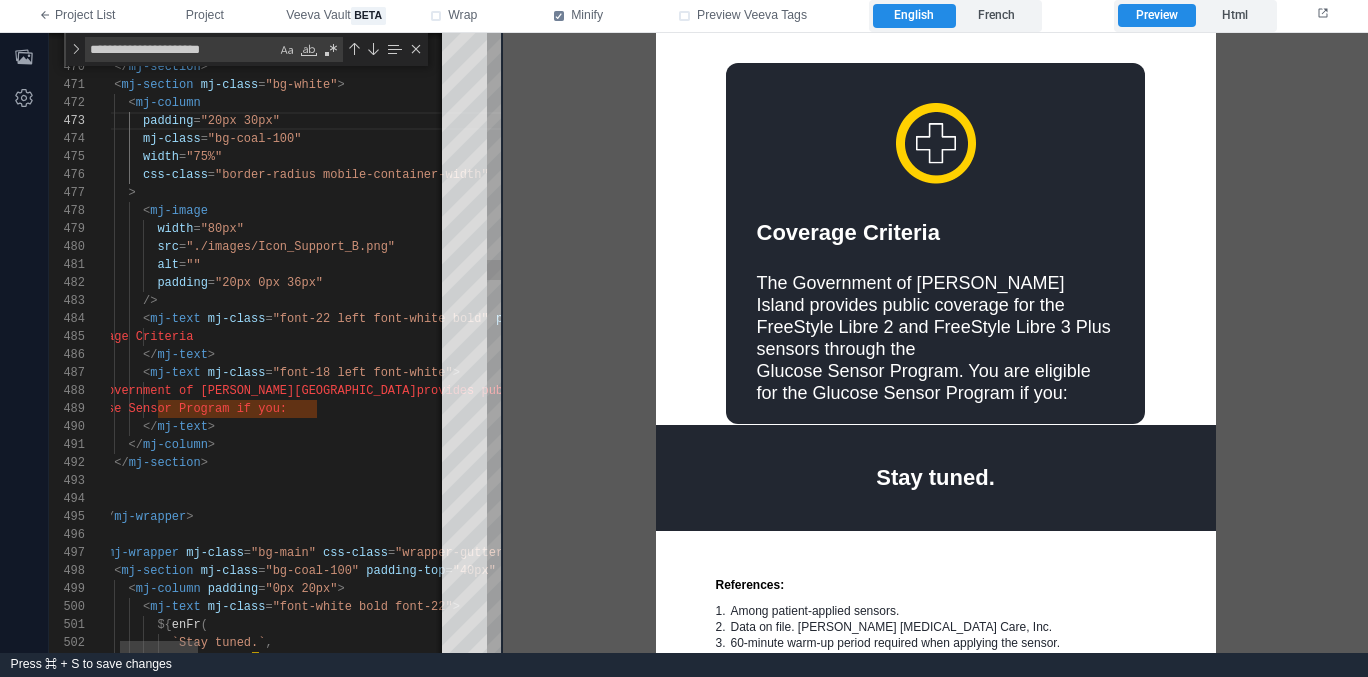 click on "</ mj-text >" at bounding box center (801, 427) 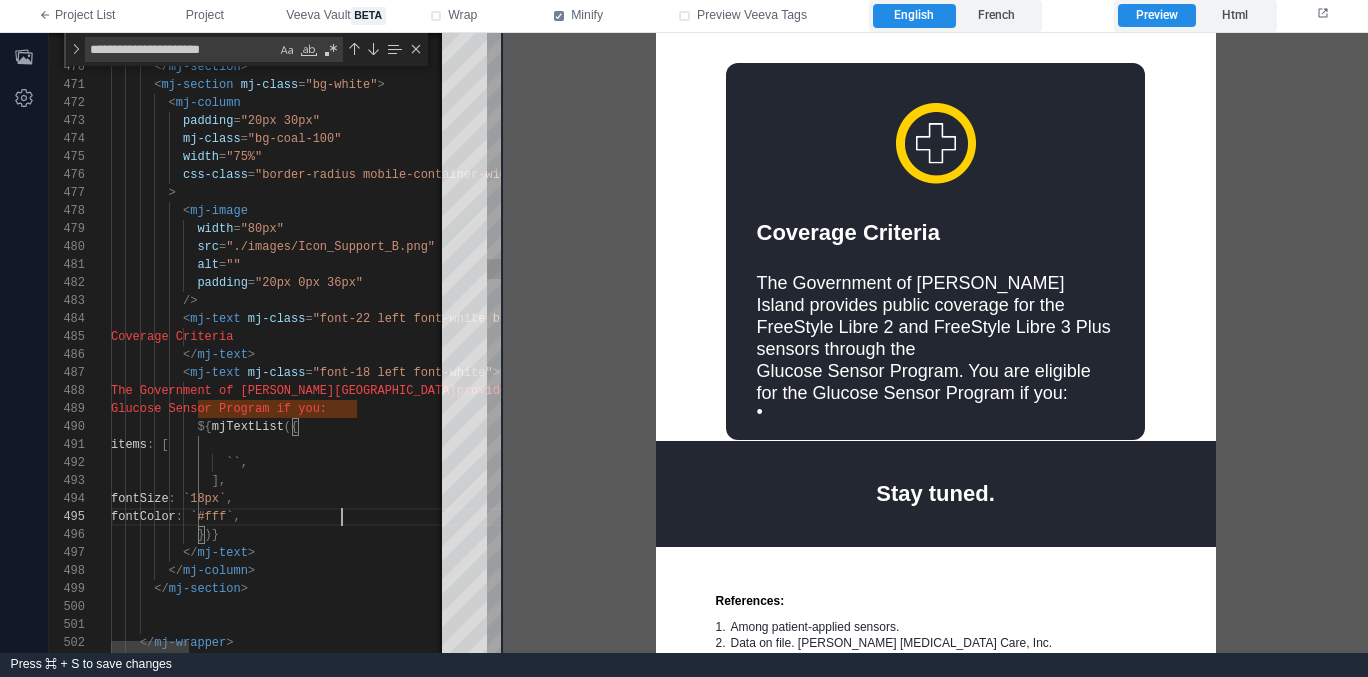 scroll, scrollTop: 72, scrollLeft: 230, axis: both 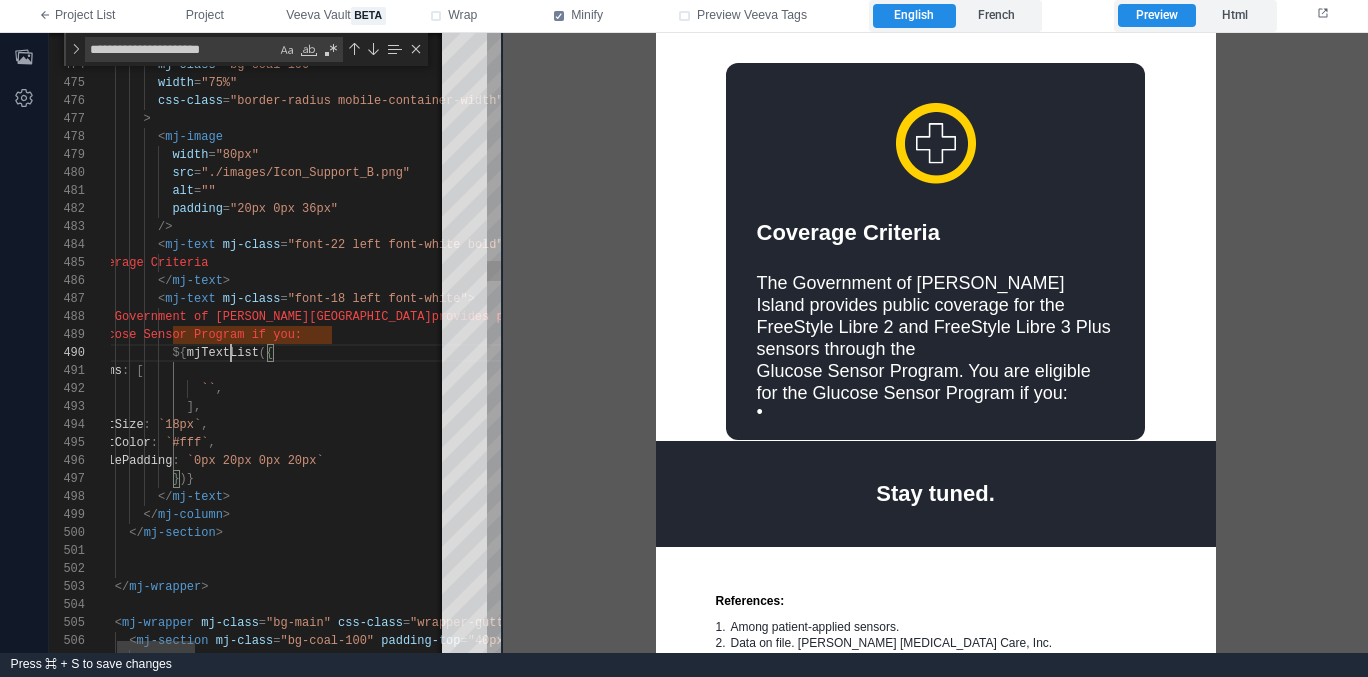 click on "${ mjTextList ({" at bounding box center (816, 353) 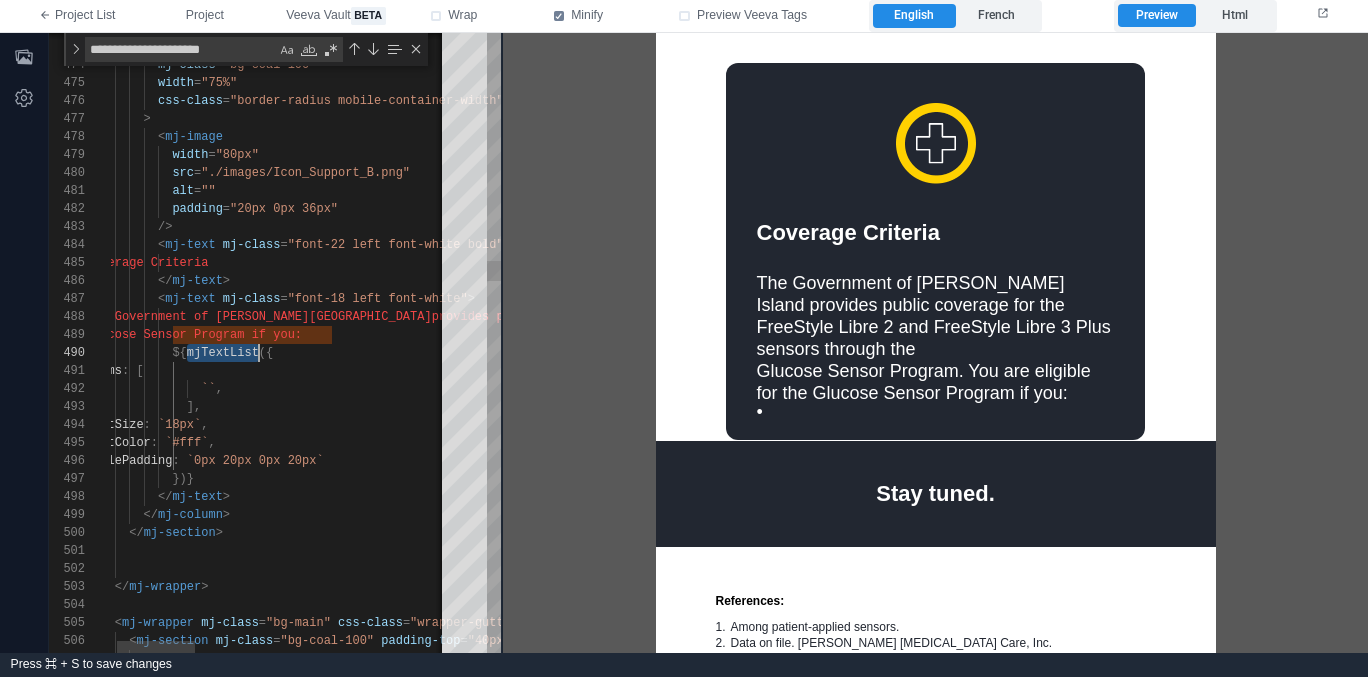type on "**********" 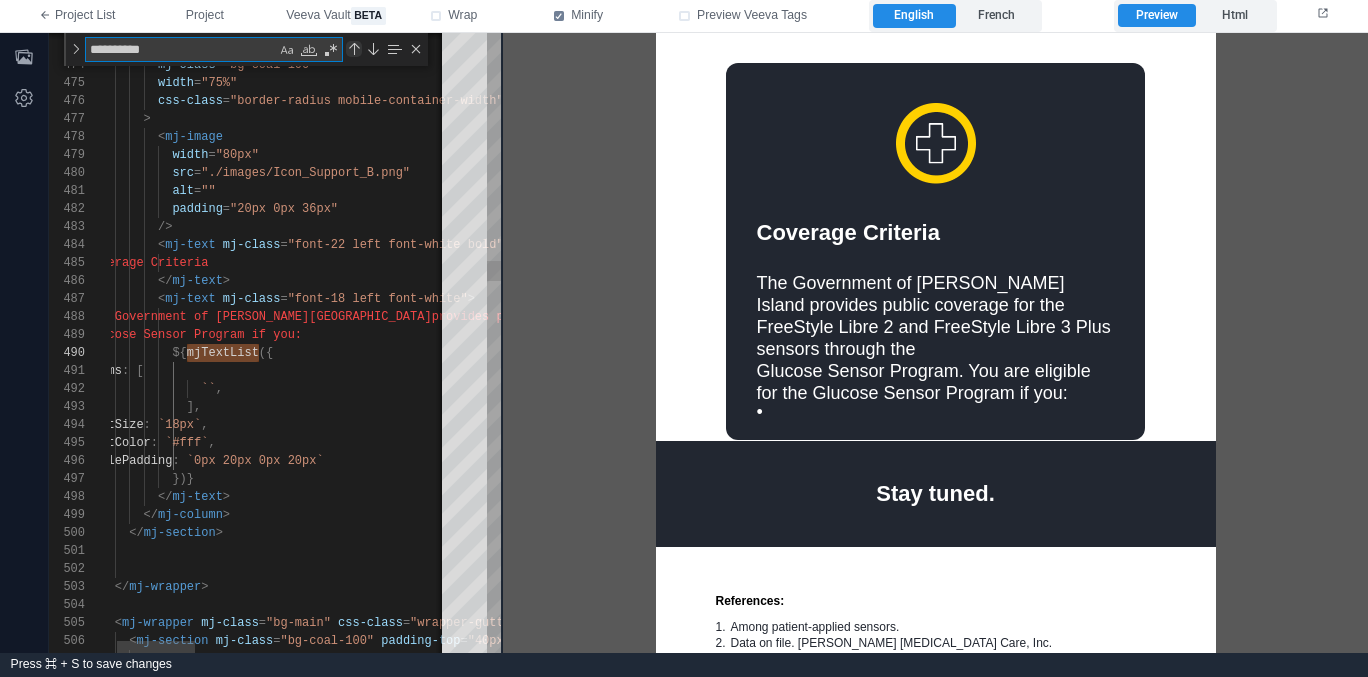 click at bounding box center (354, 49) 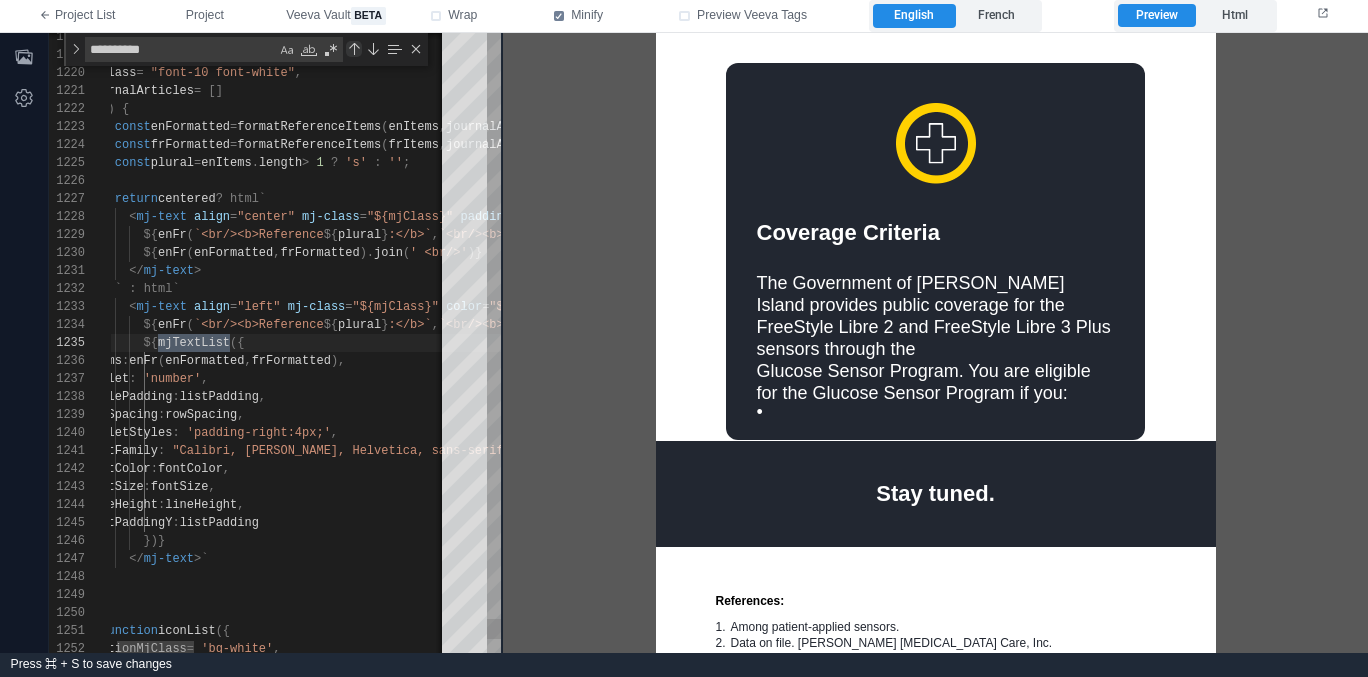 scroll, scrollTop: 180, scrollLeft: 145, axis: both 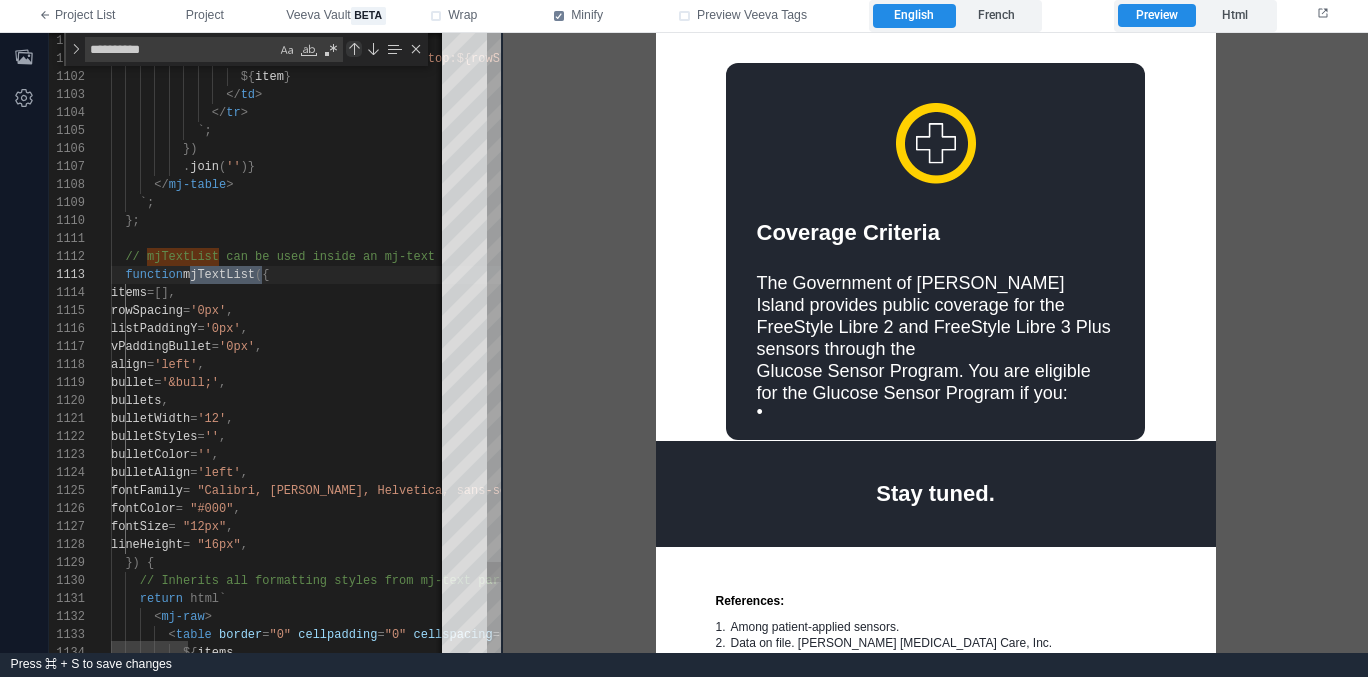 click at bounding box center (354, 49) 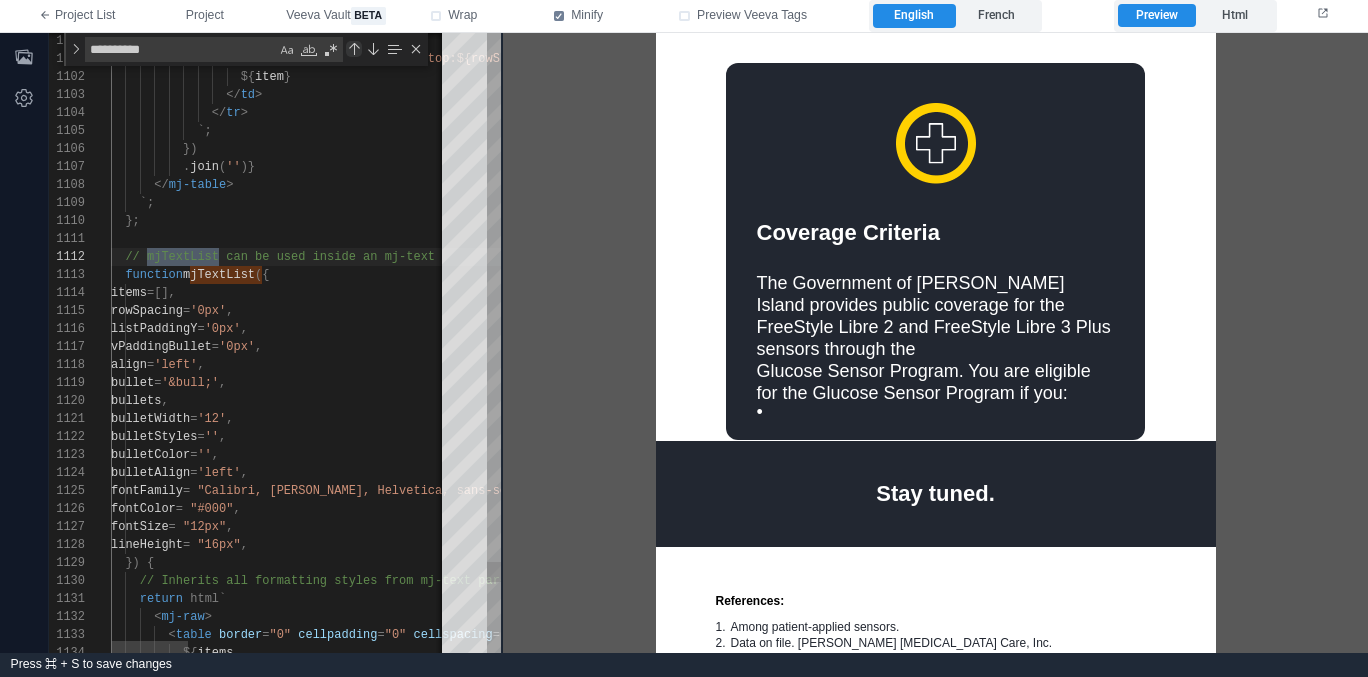 click at bounding box center [354, 49] 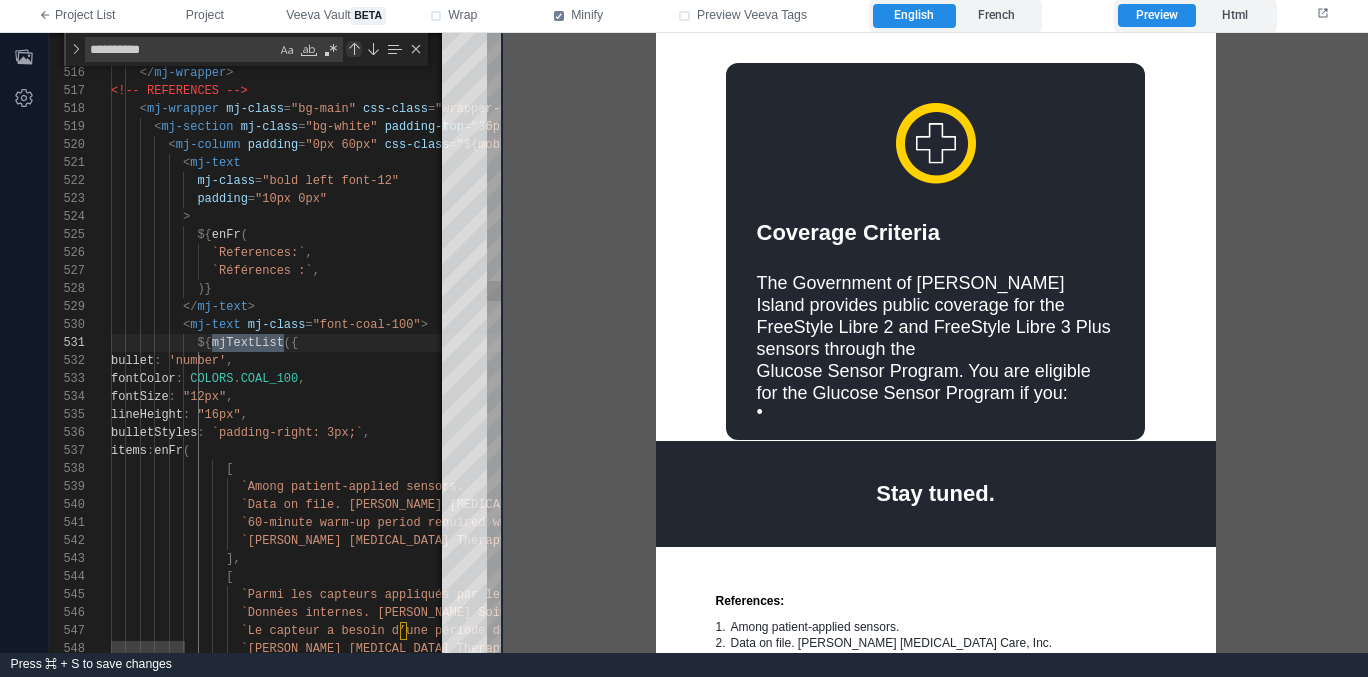 scroll, scrollTop: 180, scrollLeft: 173, axis: both 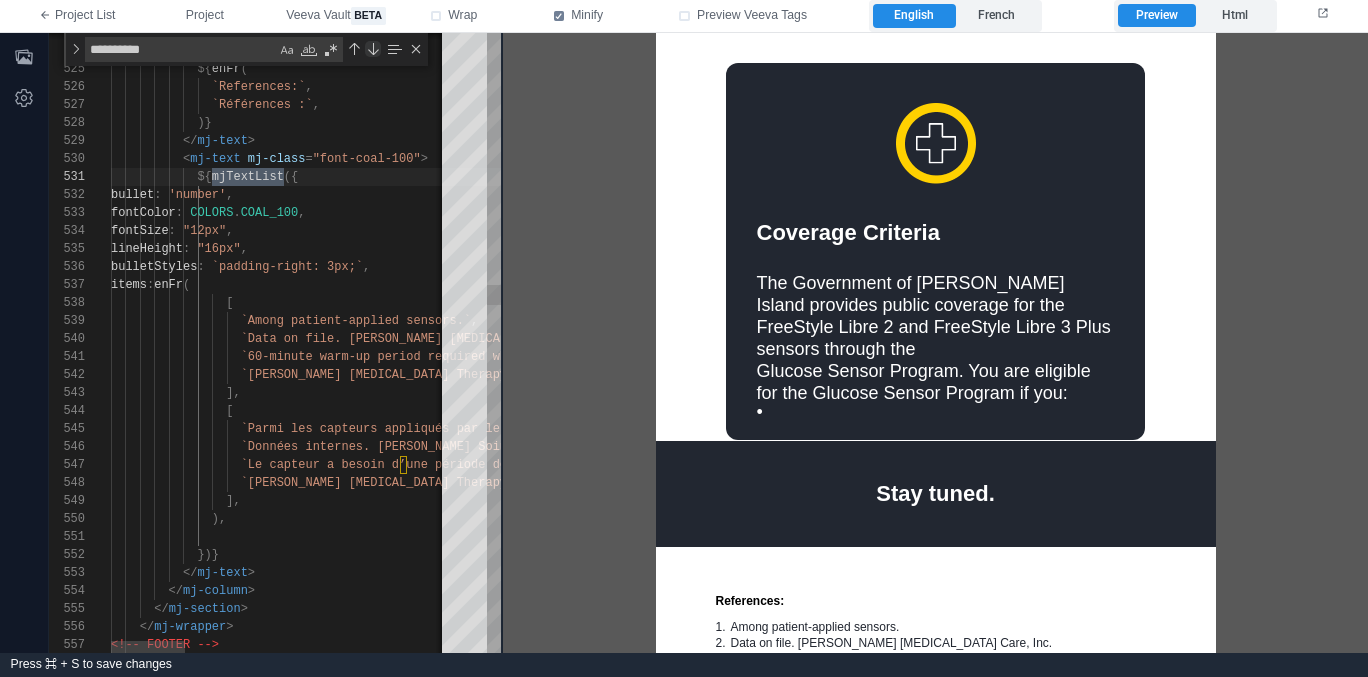 click at bounding box center [373, 49] 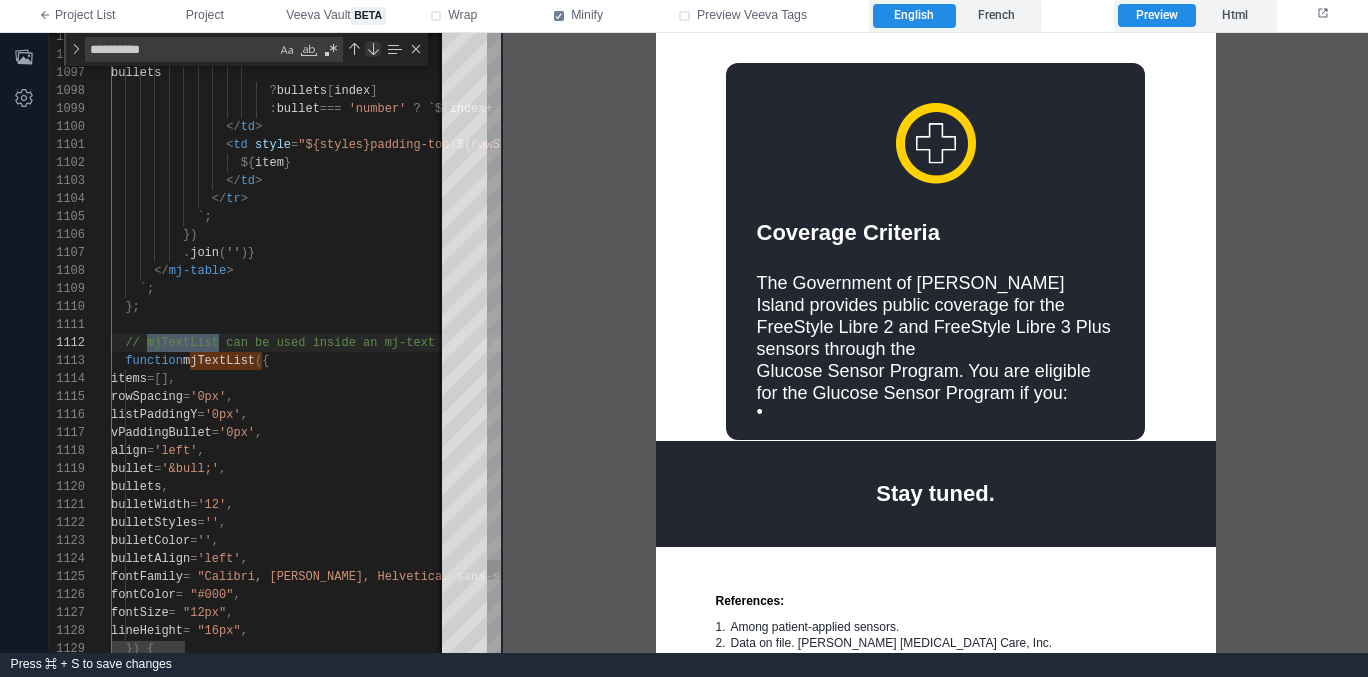 scroll, scrollTop: 180, scrollLeft: 108, axis: both 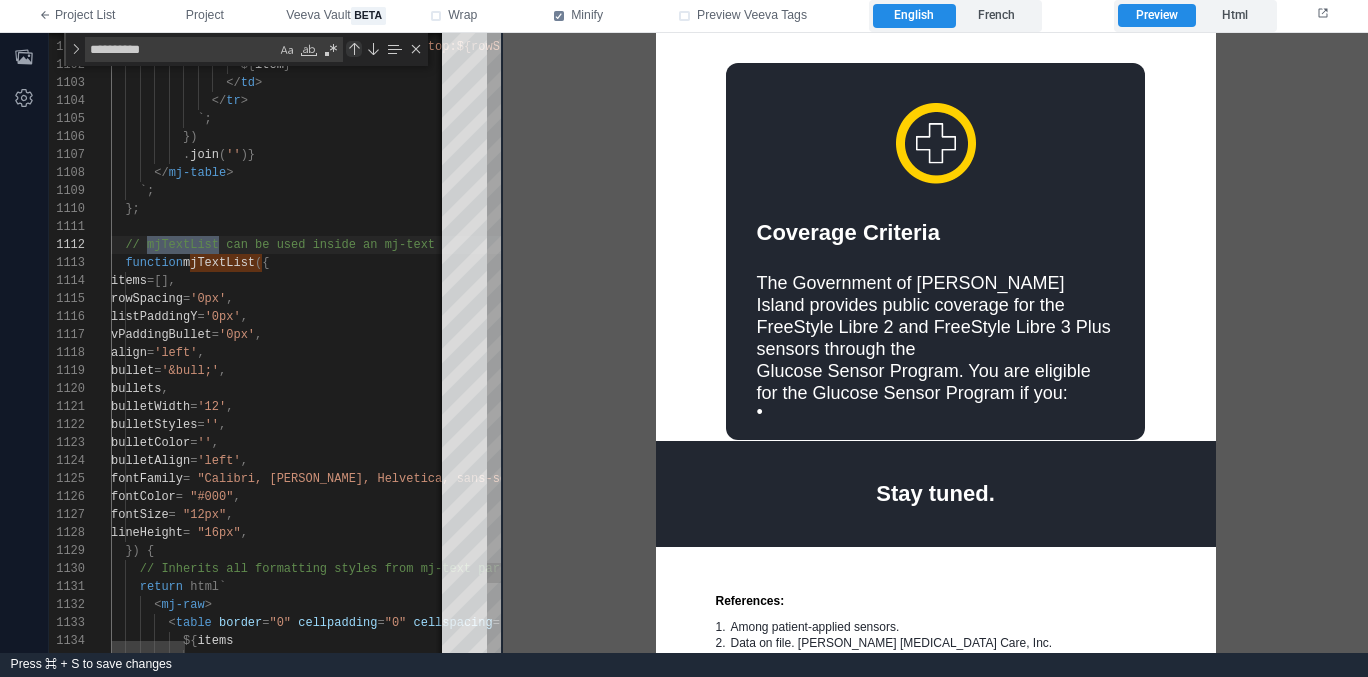 click at bounding box center [354, 49] 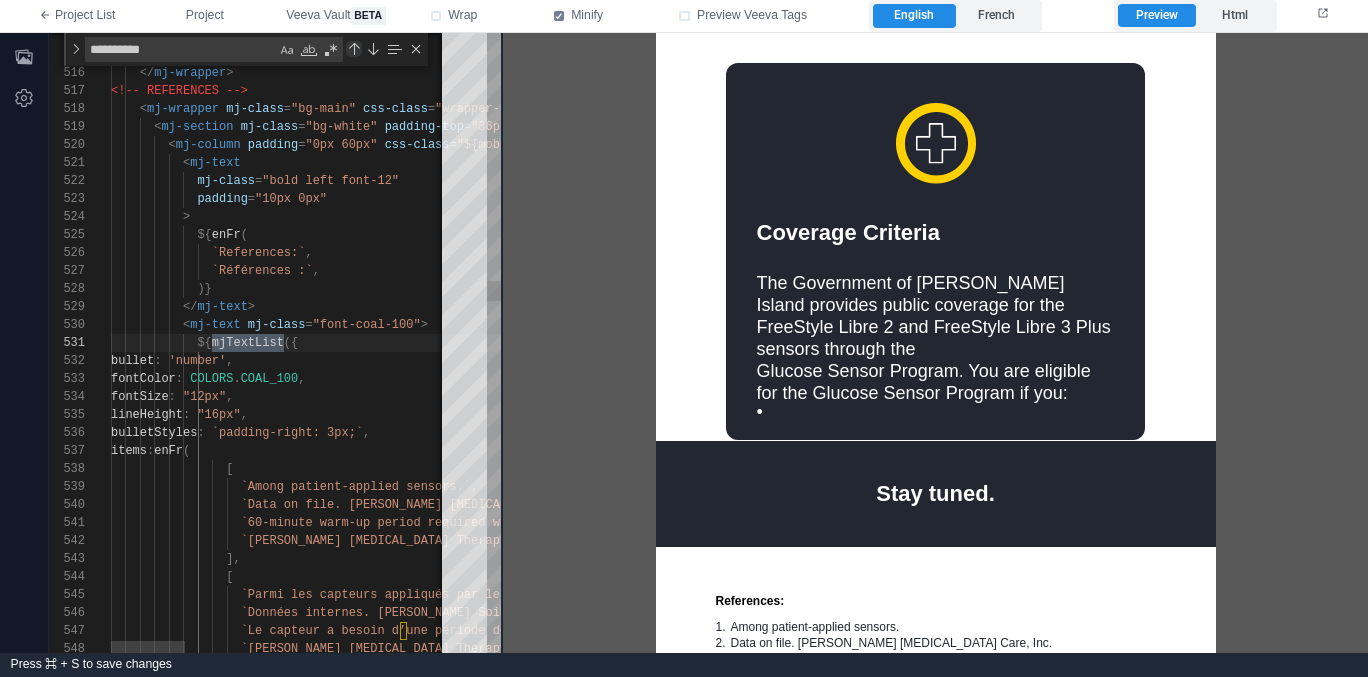 click at bounding box center (354, 49) 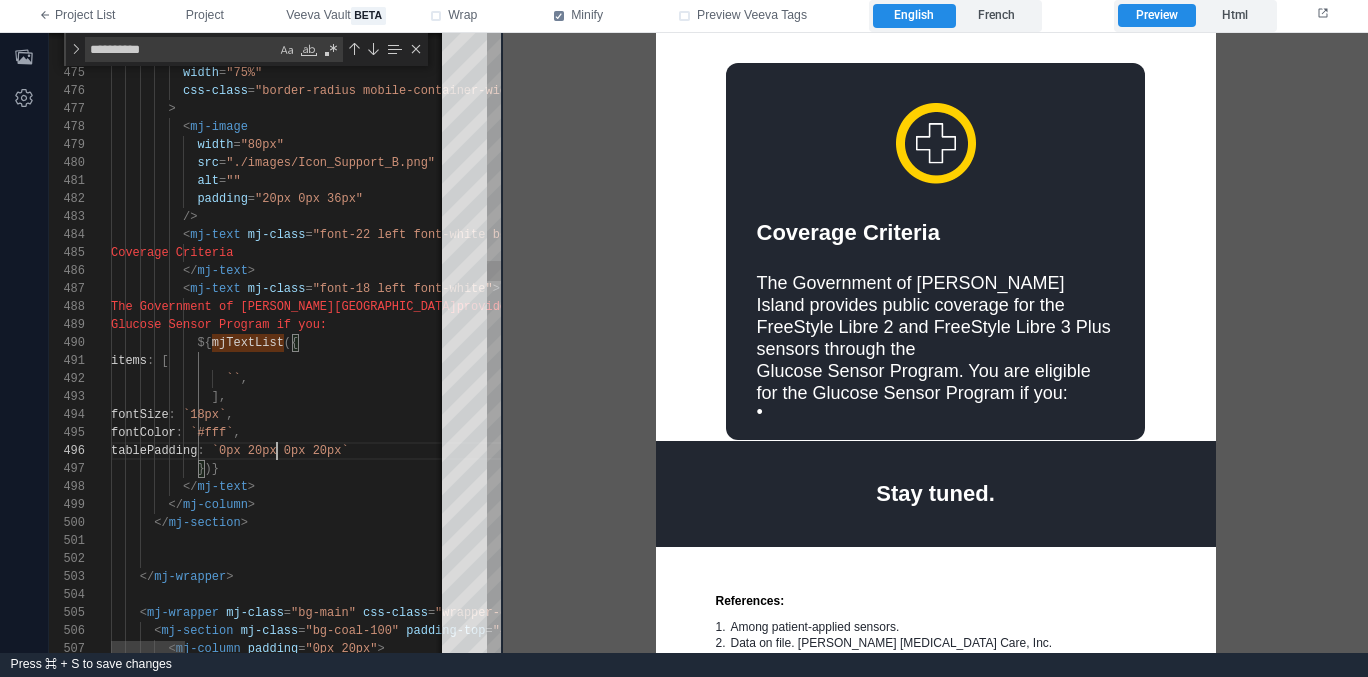 click on "tablePadding" at bounding box center (154, 451) 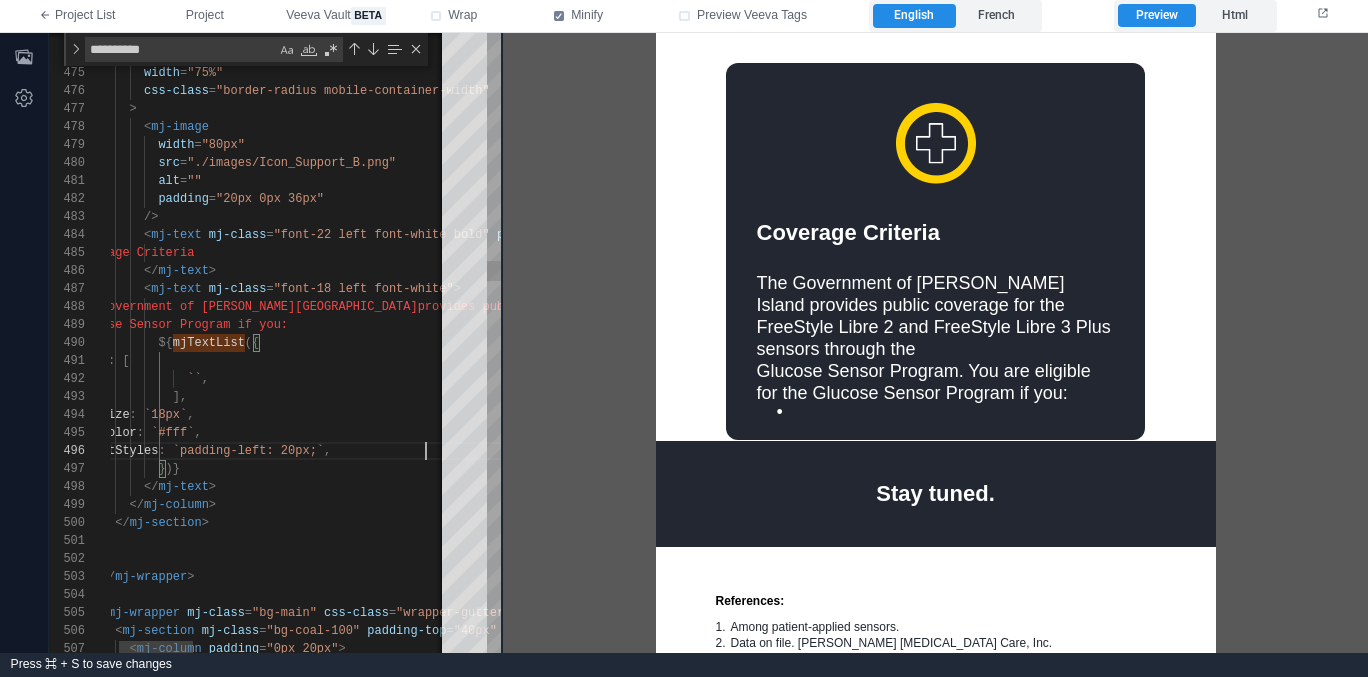 scroll, scrollTop: 90, scrollLeft: 360, axis: both 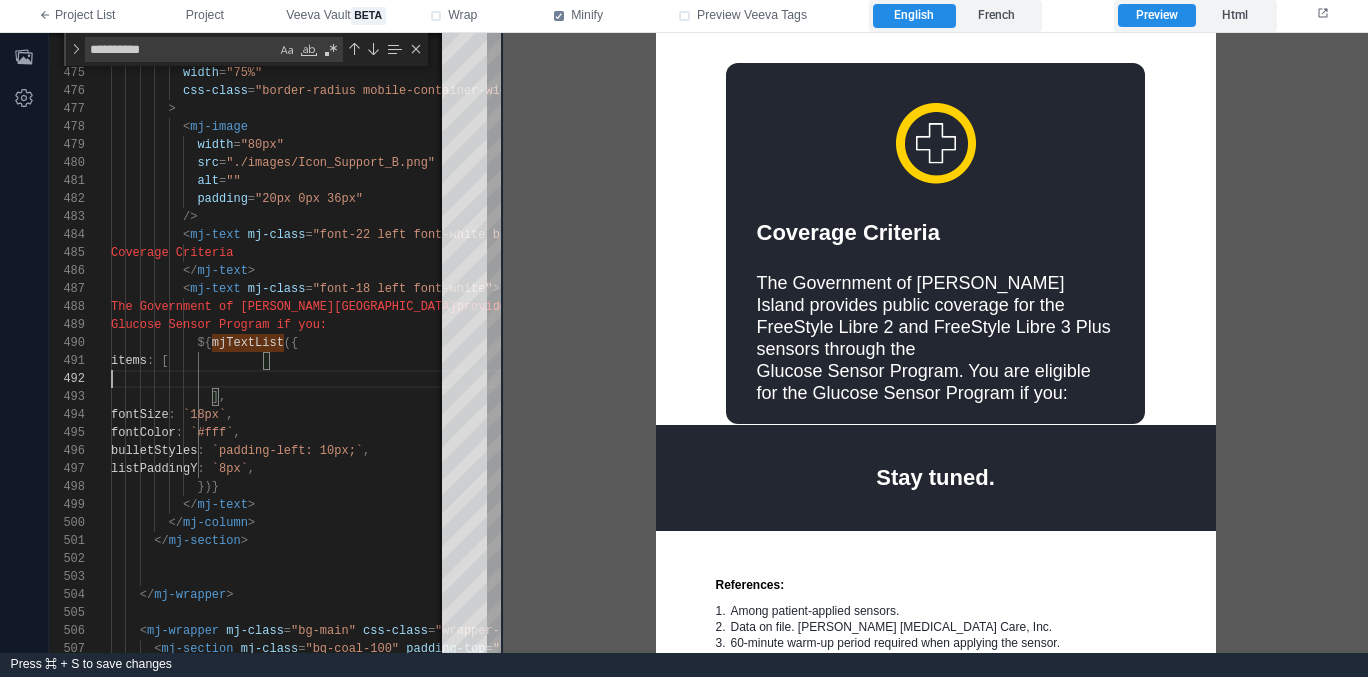 paste on "**********" 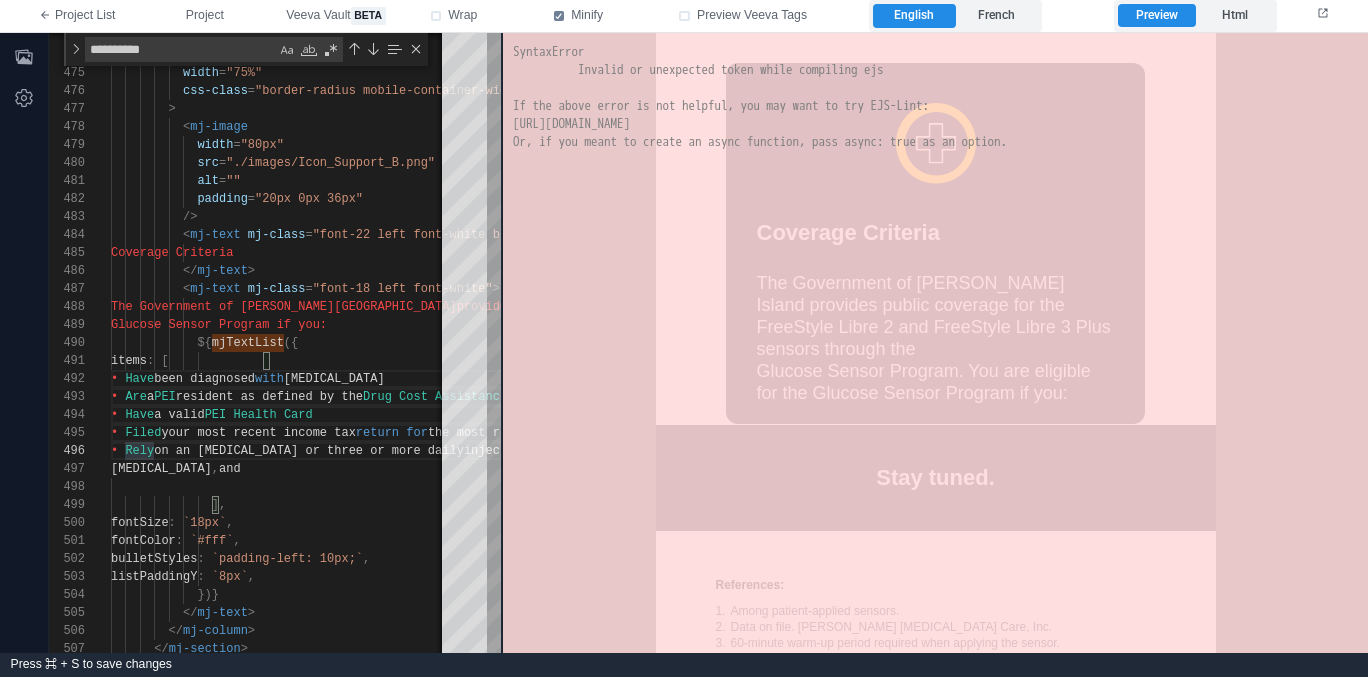 scroll, scrollTop: 90, scrollLeft: 0, axis: vertical 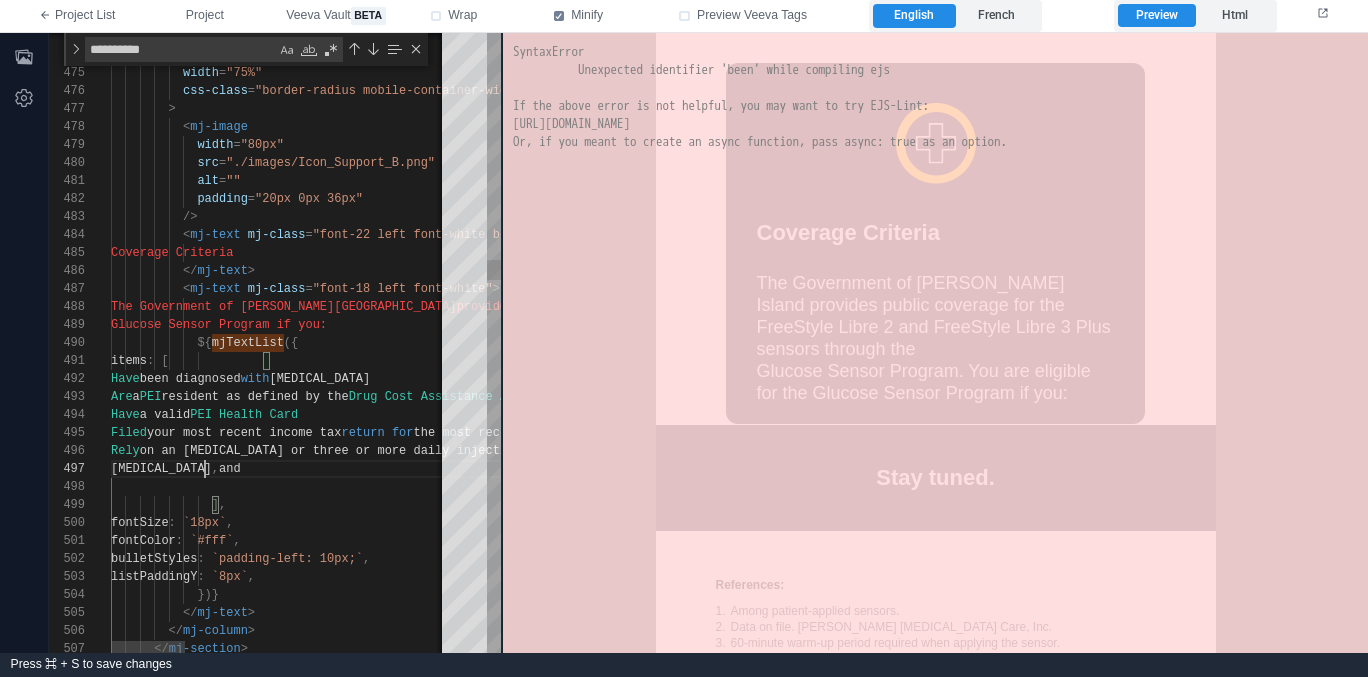click on "[MEDICAL_DATA] ,  and" at bounding box center [873, 469] 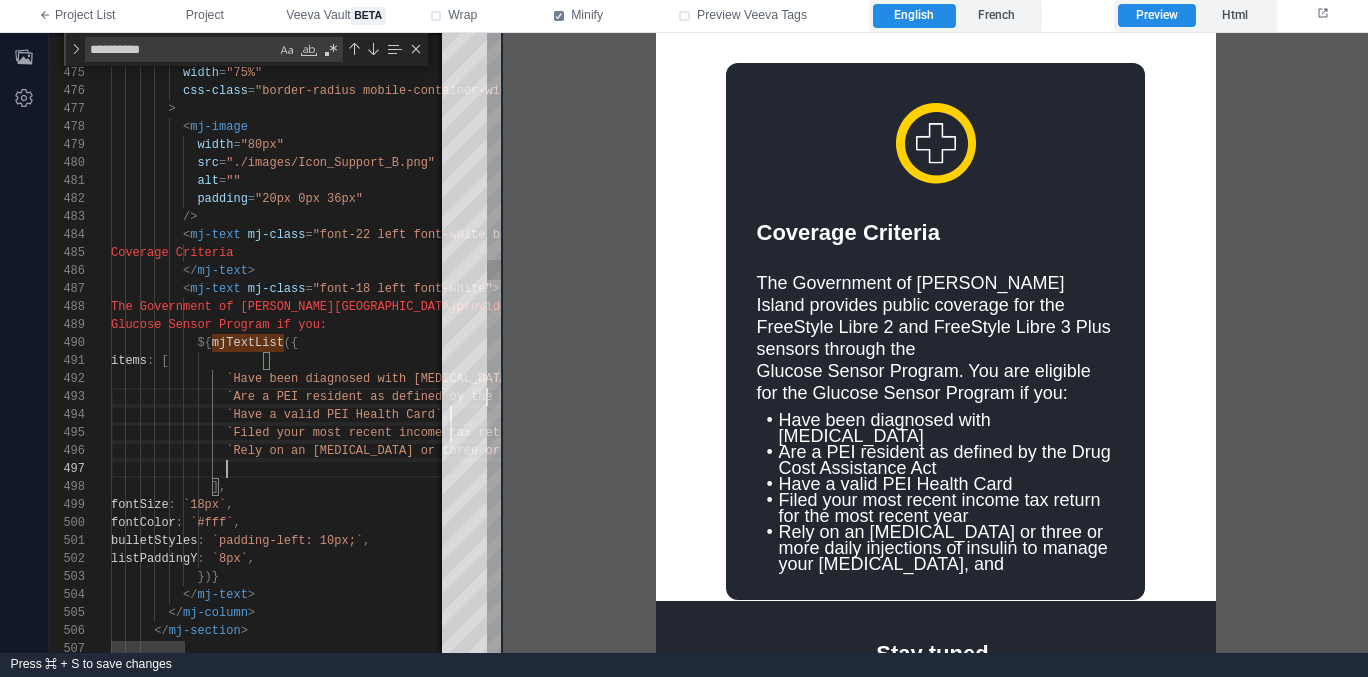 scroll, scrollTop: 108, scrollLeft: 116, axis: both 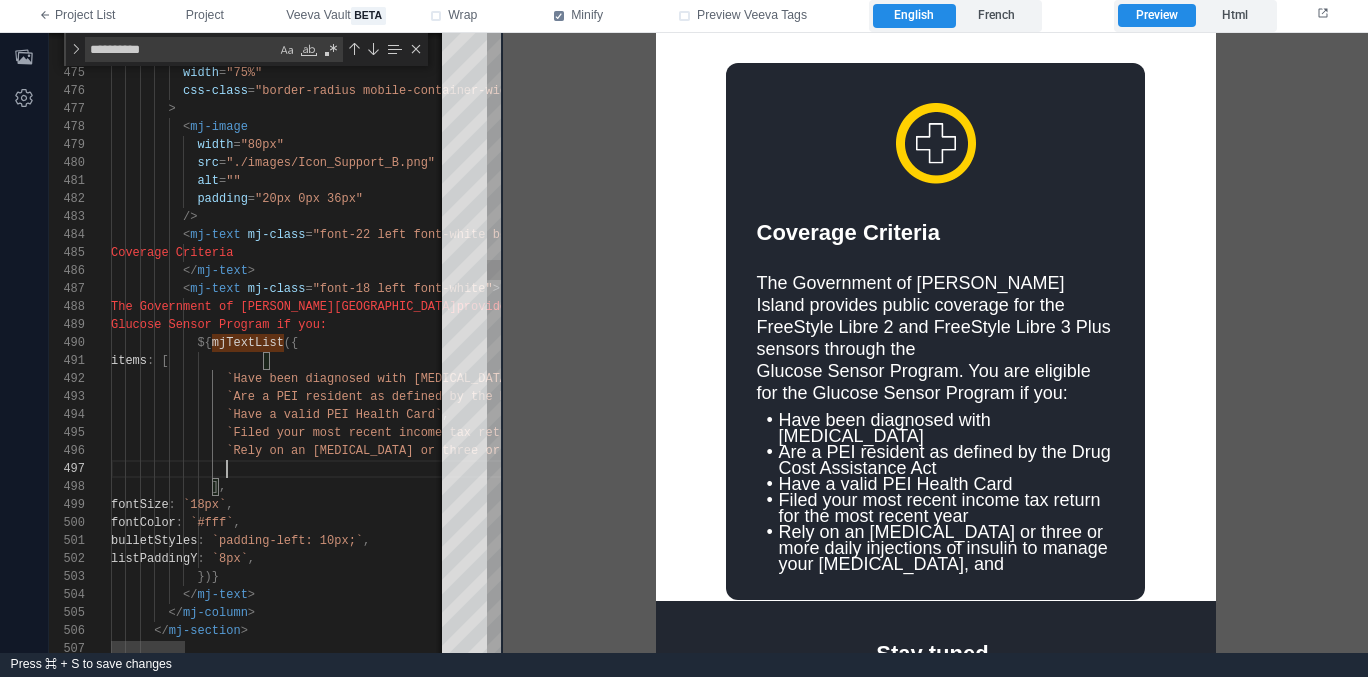 click at bounding box center [873, 469] 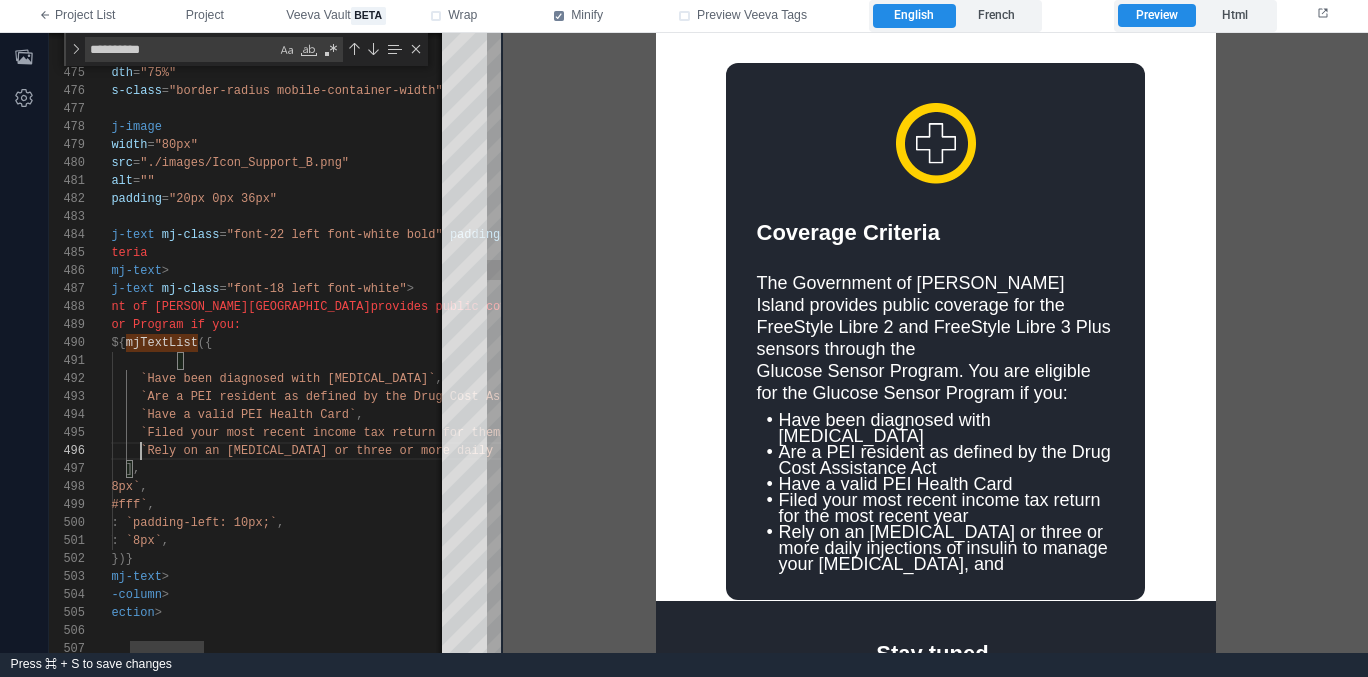 scroll, scrollTop: 90, scrollLeft: 116, axis: both 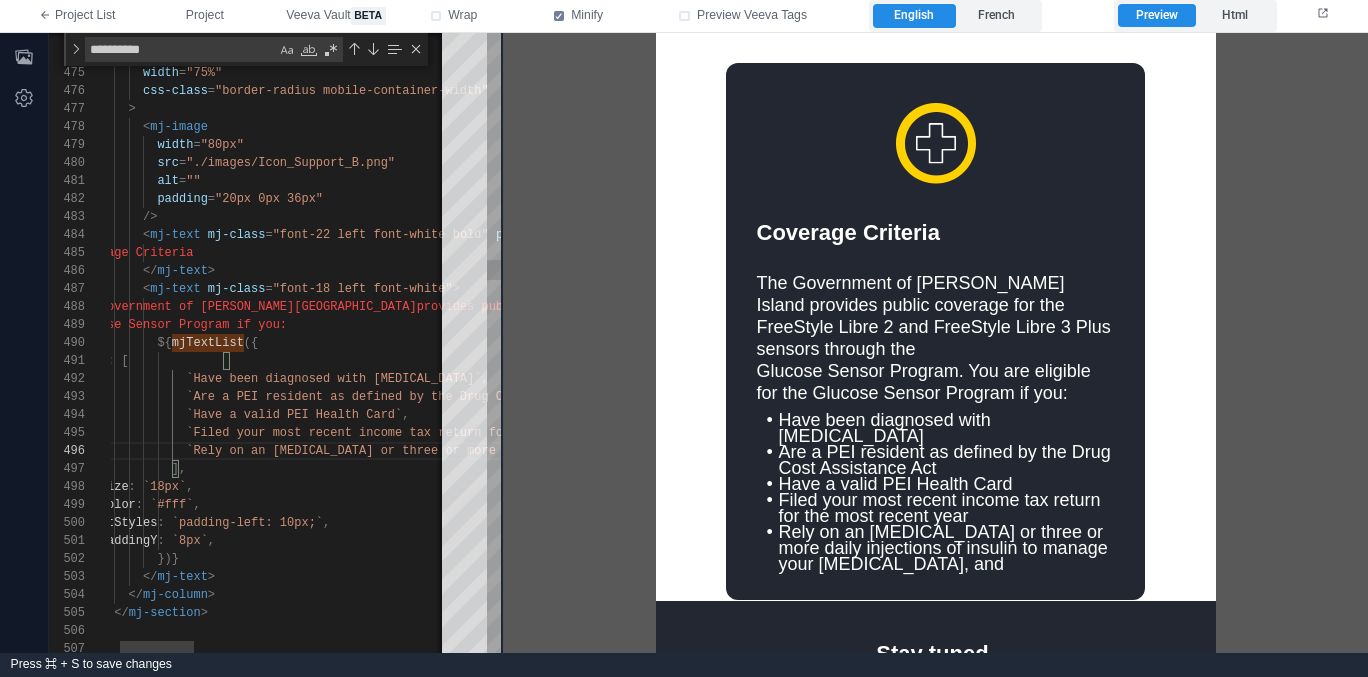 click on "fontSize :   `18px` ," at bounding box center (833, 487) 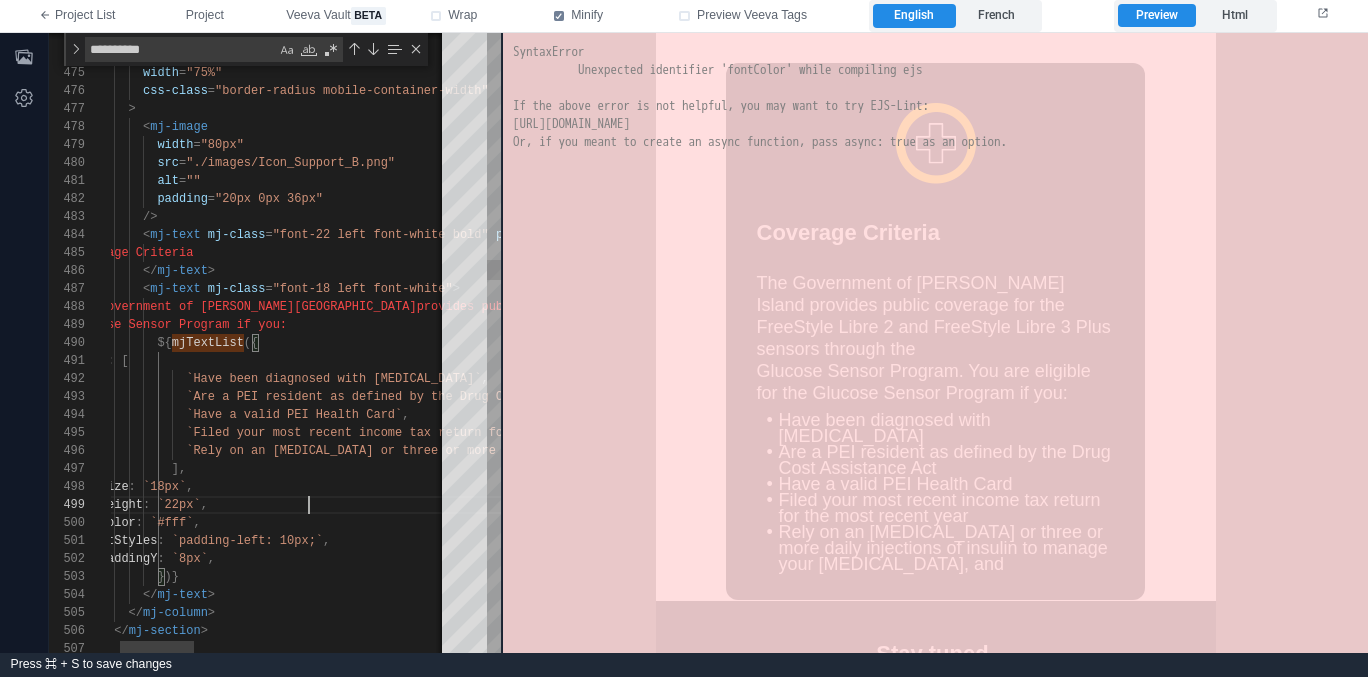 scroll, scrollTop: 144, scrollLeft: 238, axis: both 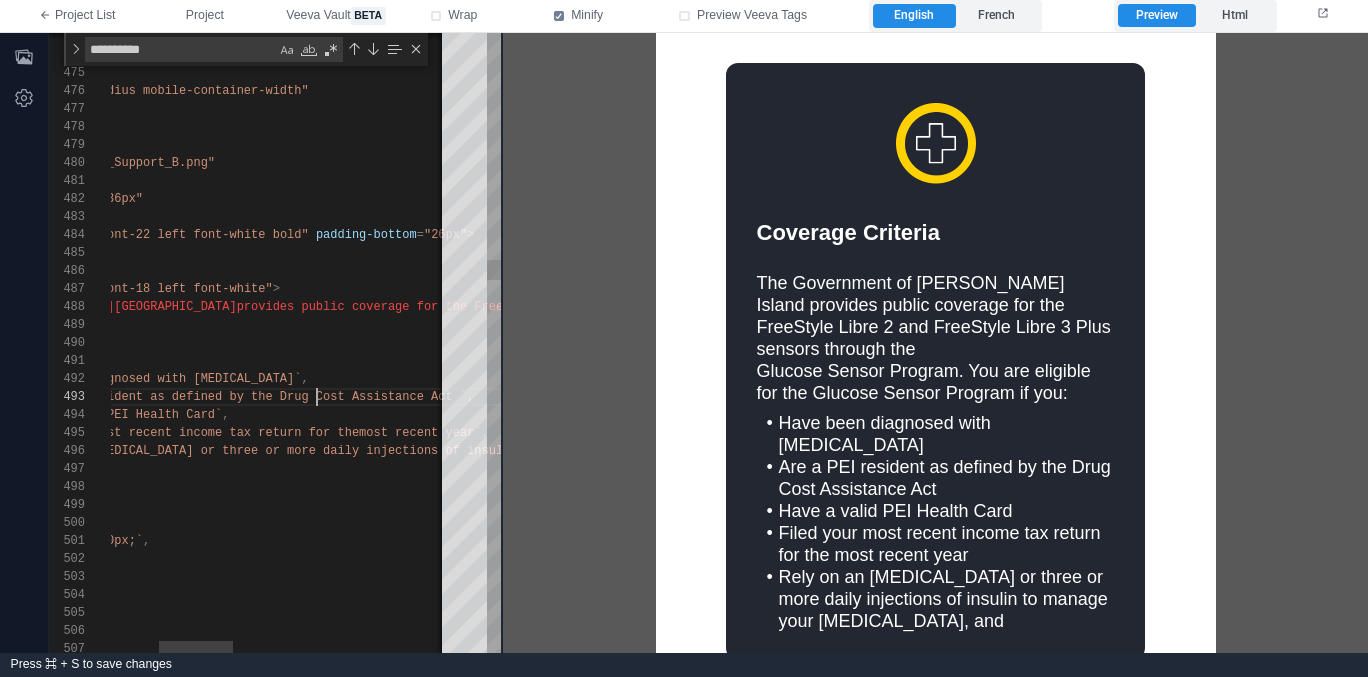 click on "`Are a PEI resident as defined by the Drug Cost As" at bounding box center (186, 397) 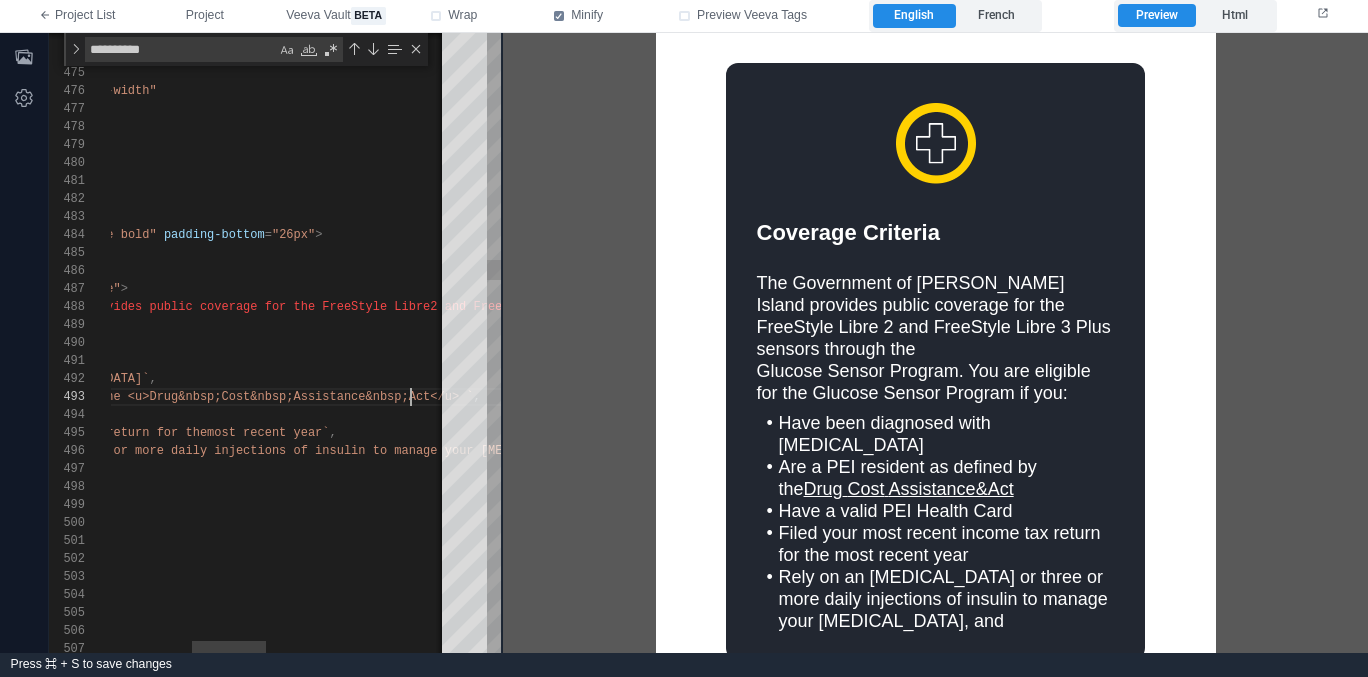 scroll, scrollTop: 36, scrollLeft: 672, axis: both 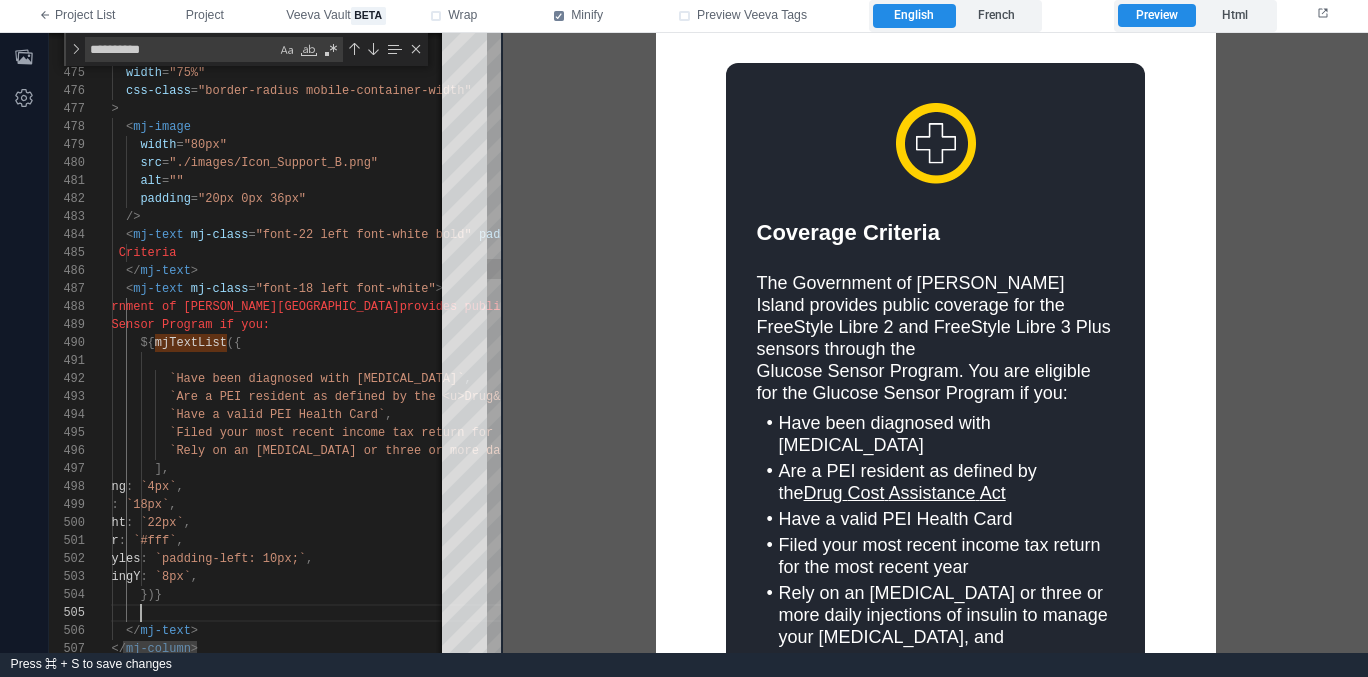 paste on "**********" 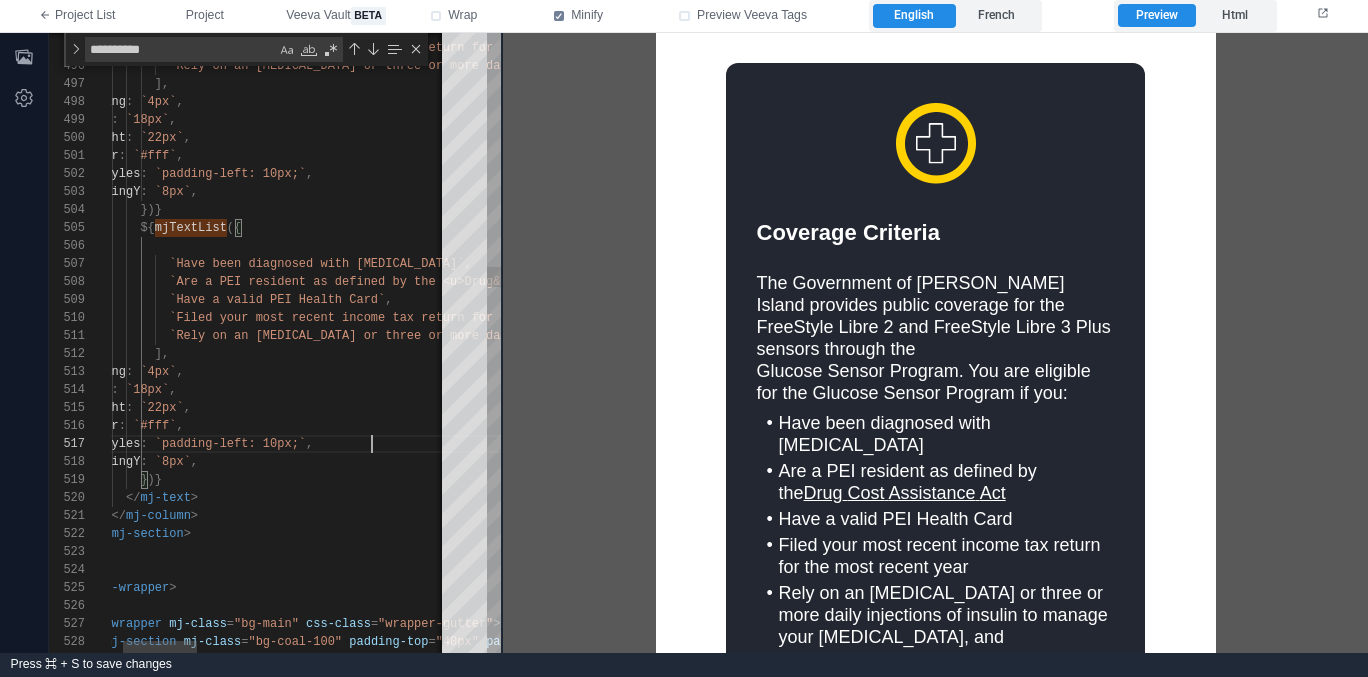 click on "],               fontSize :   `18px` ,               fontColor :   `#fff` ,               bulletStyles :   `padding-left: 10px;` ,              })}               listPaddingY :   `8px` ,                  `Have a valid PEI Health Card` ,                  `Filed your most recent income tax return for the  most recent year` ,                  `Rely on an [MEDICAL_DATA] or three or more daily in jections of insulin to manage your [MEDICAL_DATA], and` ,                                lineHeight :   `22px` ,               rowSpacing :   `4px` ,              ${ mjTextList ({               items :   [                  `Have been diagnosed with [MEDICAL_DATA]` ,                  `Are a PEI resident as defined by the <u>Drug&nbsp , , , ," at bounding box center [500054, 491114] 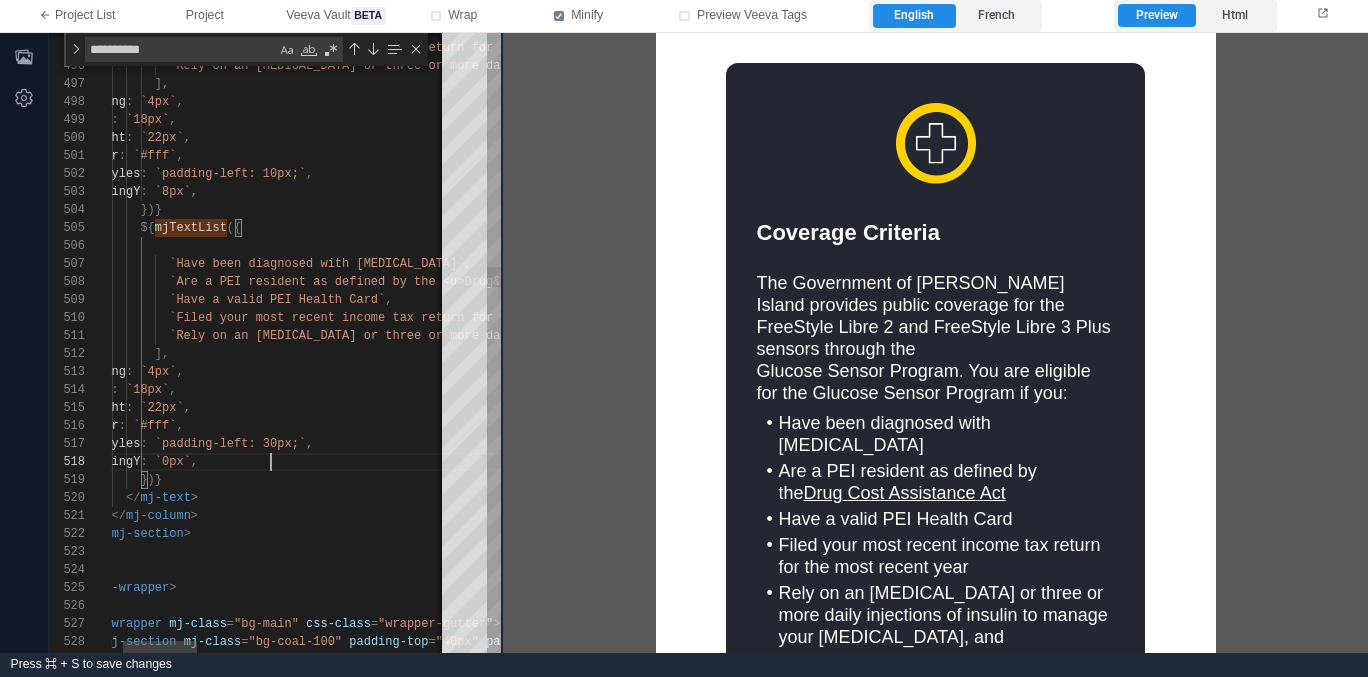 scroll, scrollTop: 126, scrollLeft: 217, axis: both 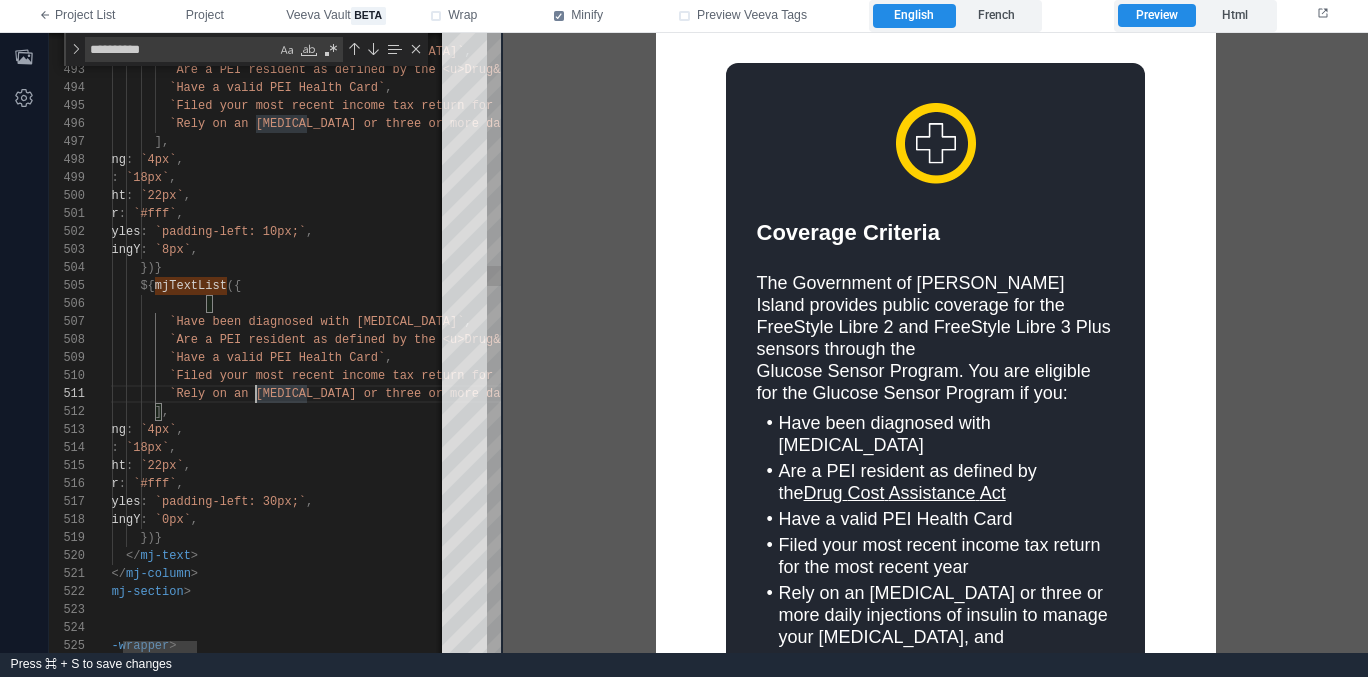 click on "listPaddingY :   `8px` ," at bounding box center [816, 250] 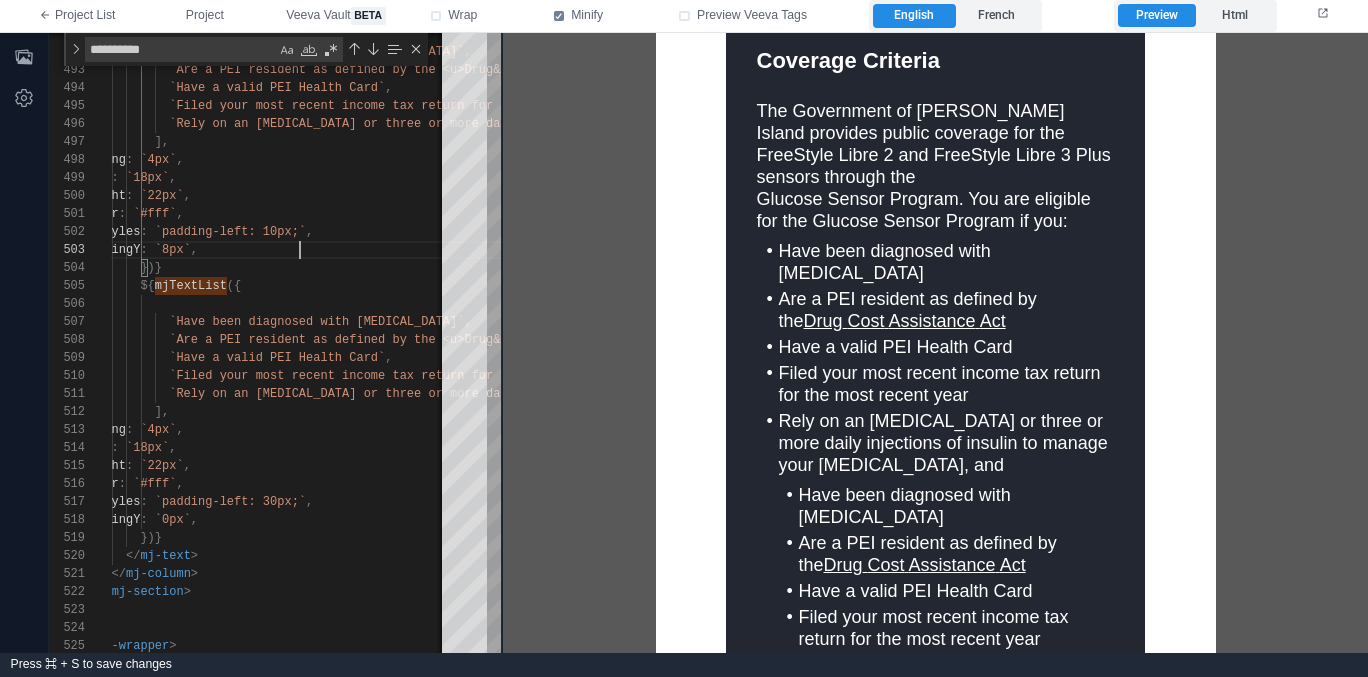 scroll, scrollTop: 1229, scrollLeft: 0, axis: vertical 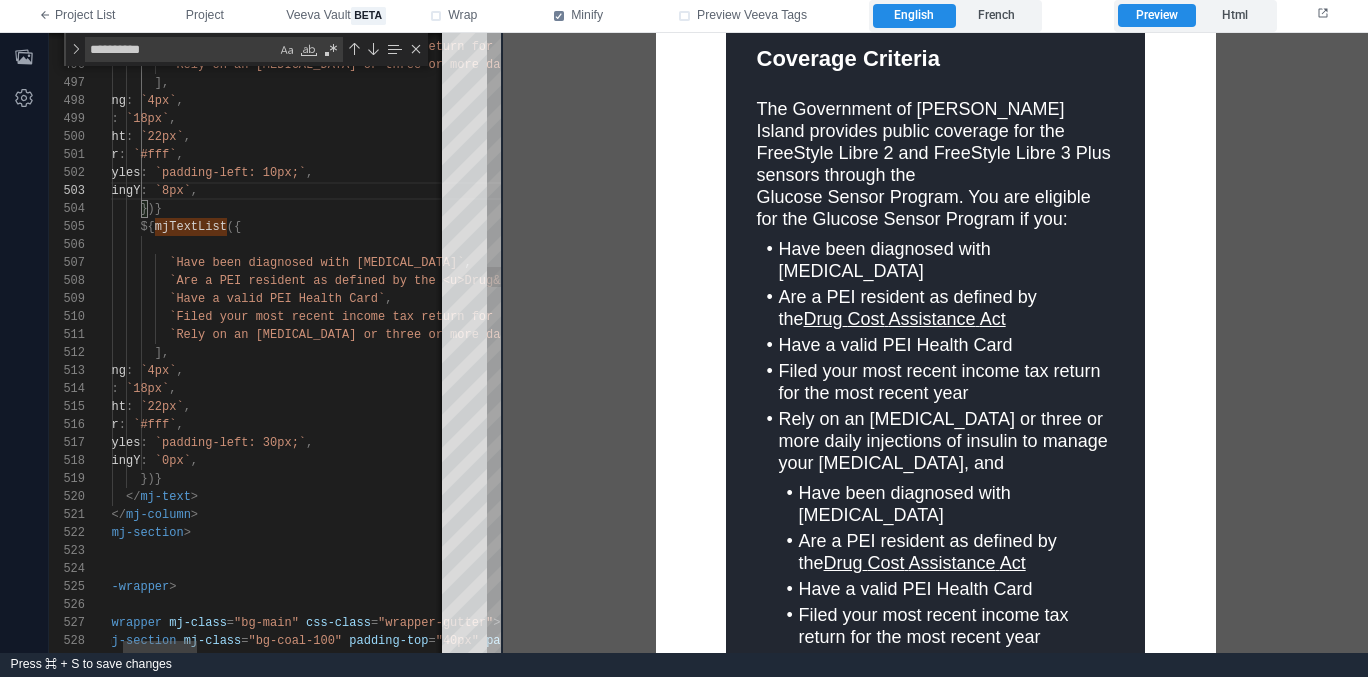 click on "`Rely on an [MEDICAL_DATA] or three or more daily in" at bounding box center [356, 335] 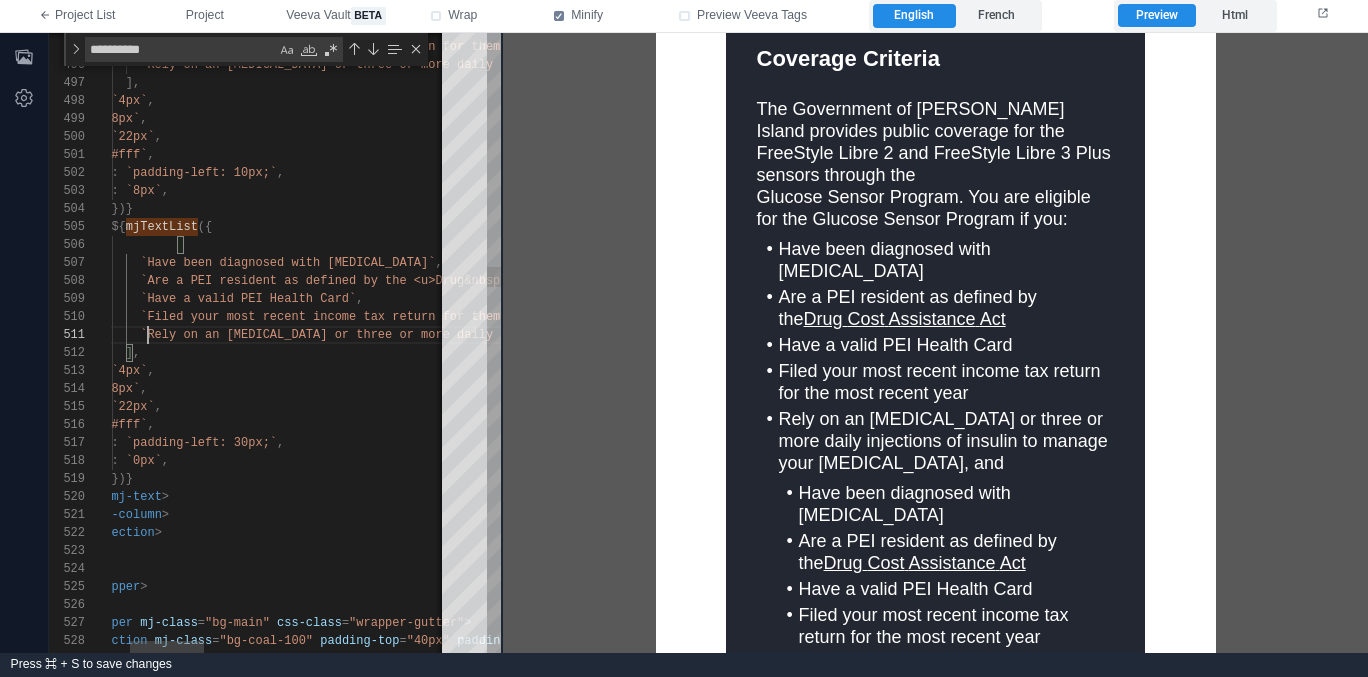 scroll, scrollTop: 0, scrollLeft: 123, axis: horizontal 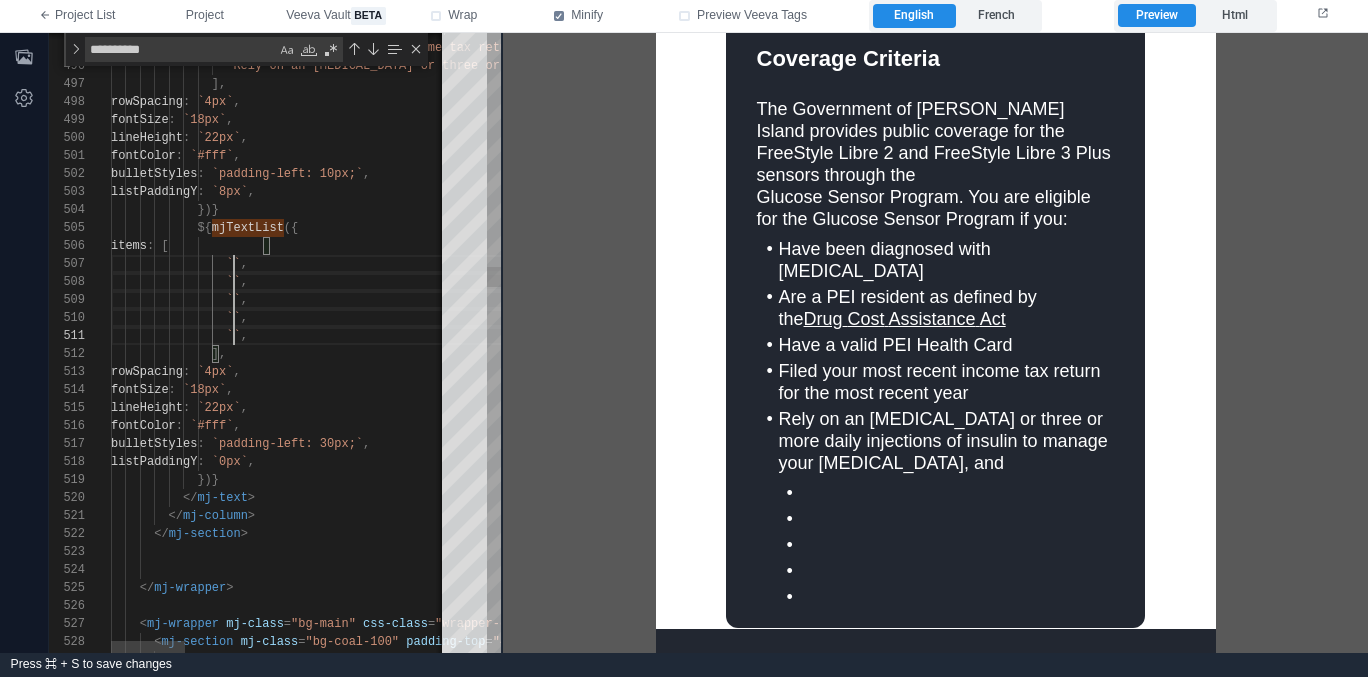 paste 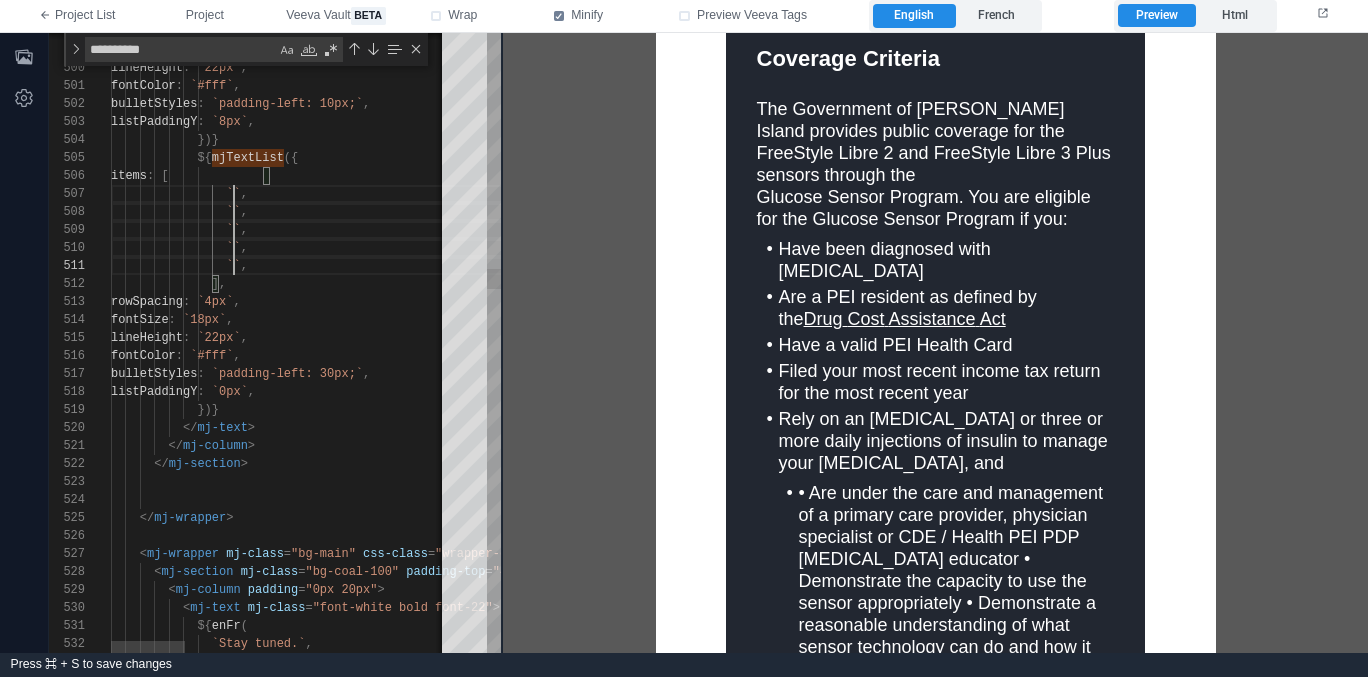scroll, scrollTop: 0, scrollLeft: 123, axis: horizontal 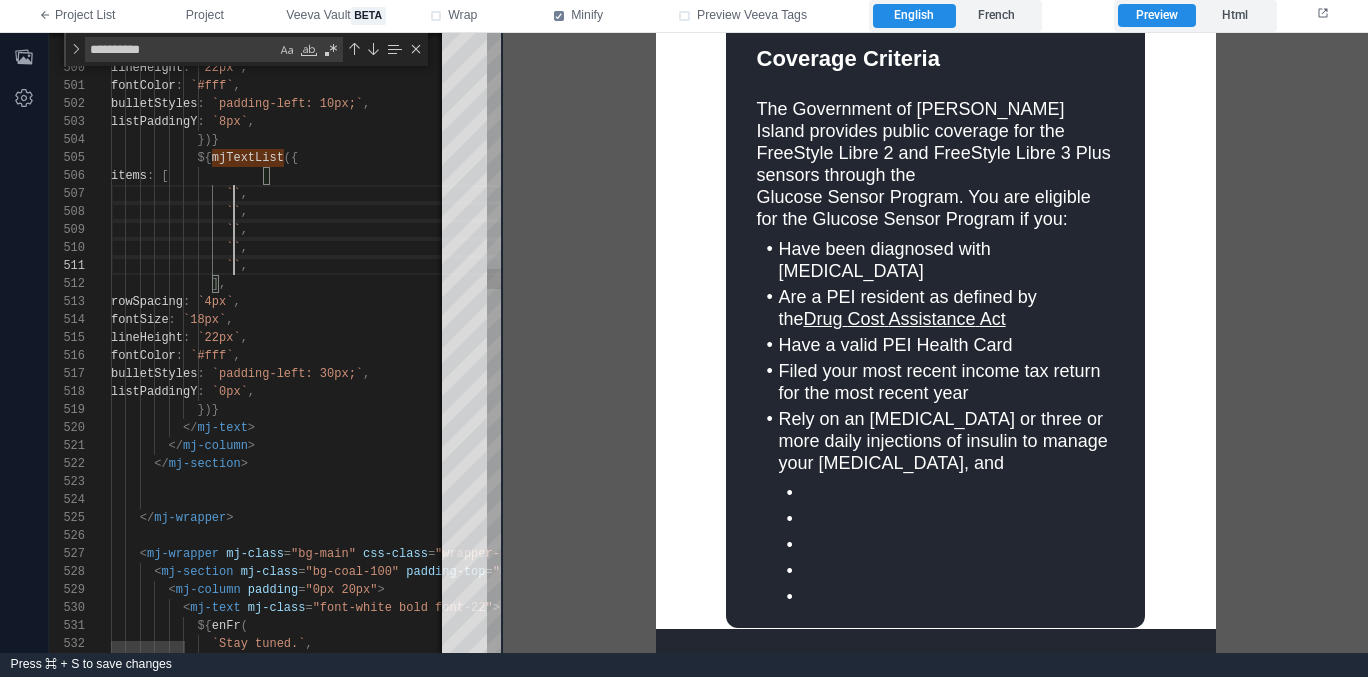click on "`` ," at bounding box center [873, 266] 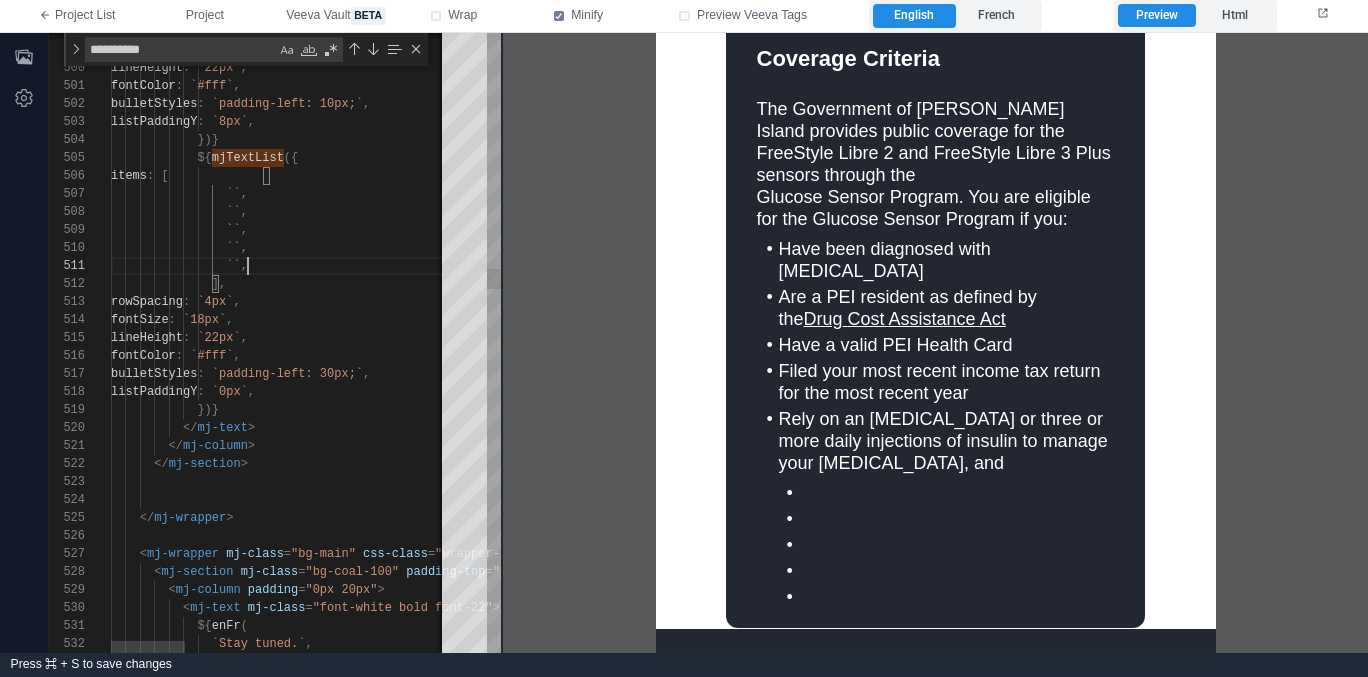scroll, scrollTop: 18, scrollLeft: 116, axis: both 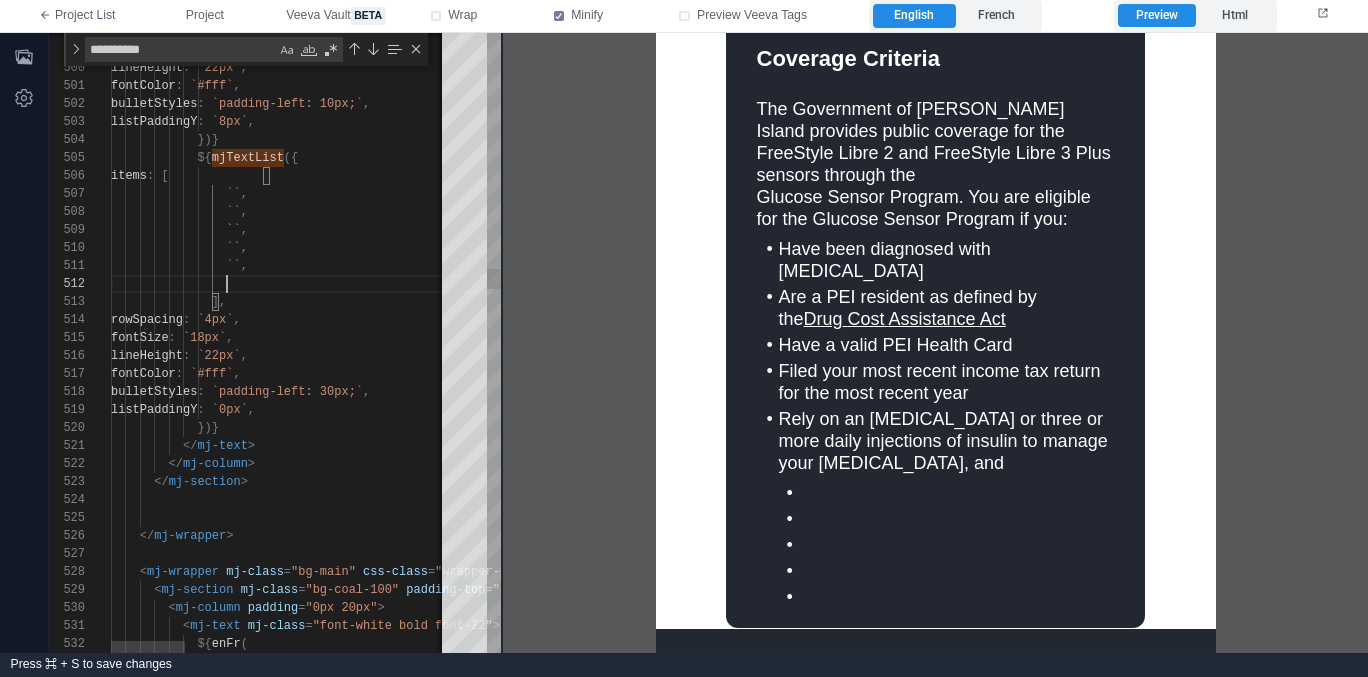 paste on "**********" 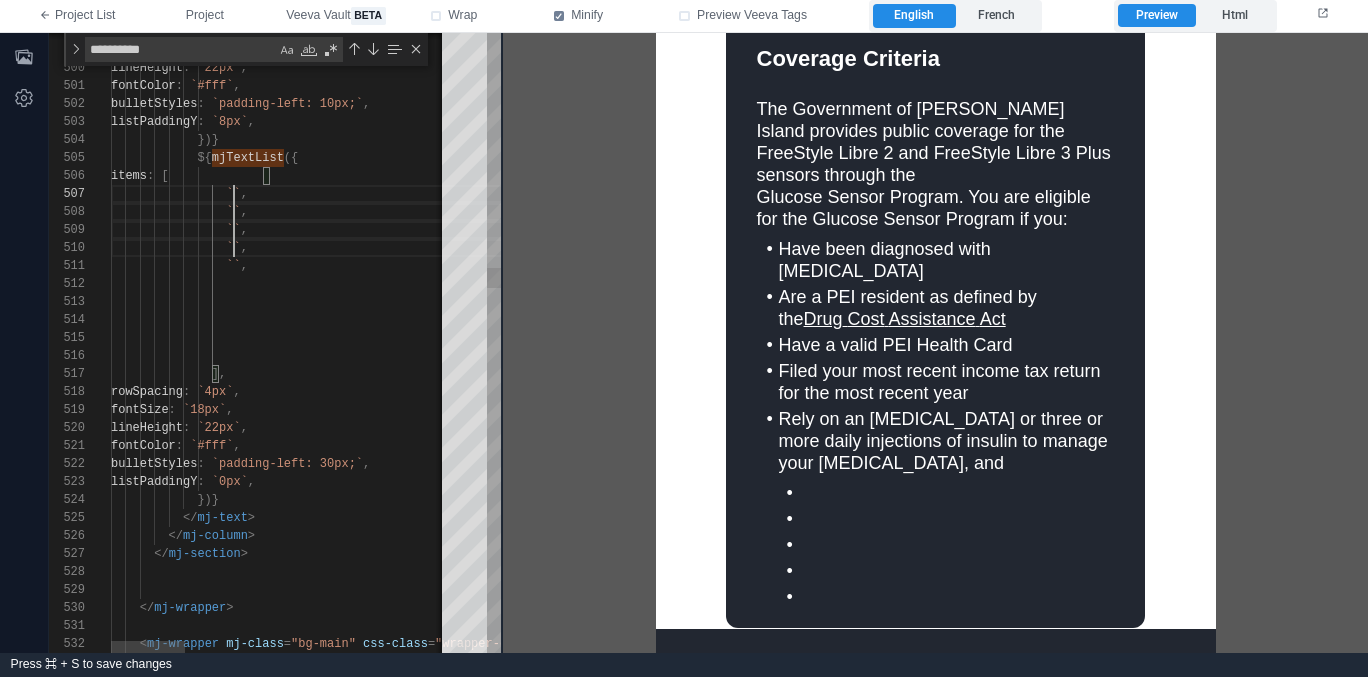 scroll, scrollTop: 108, scrollLeft: 123, axis: both 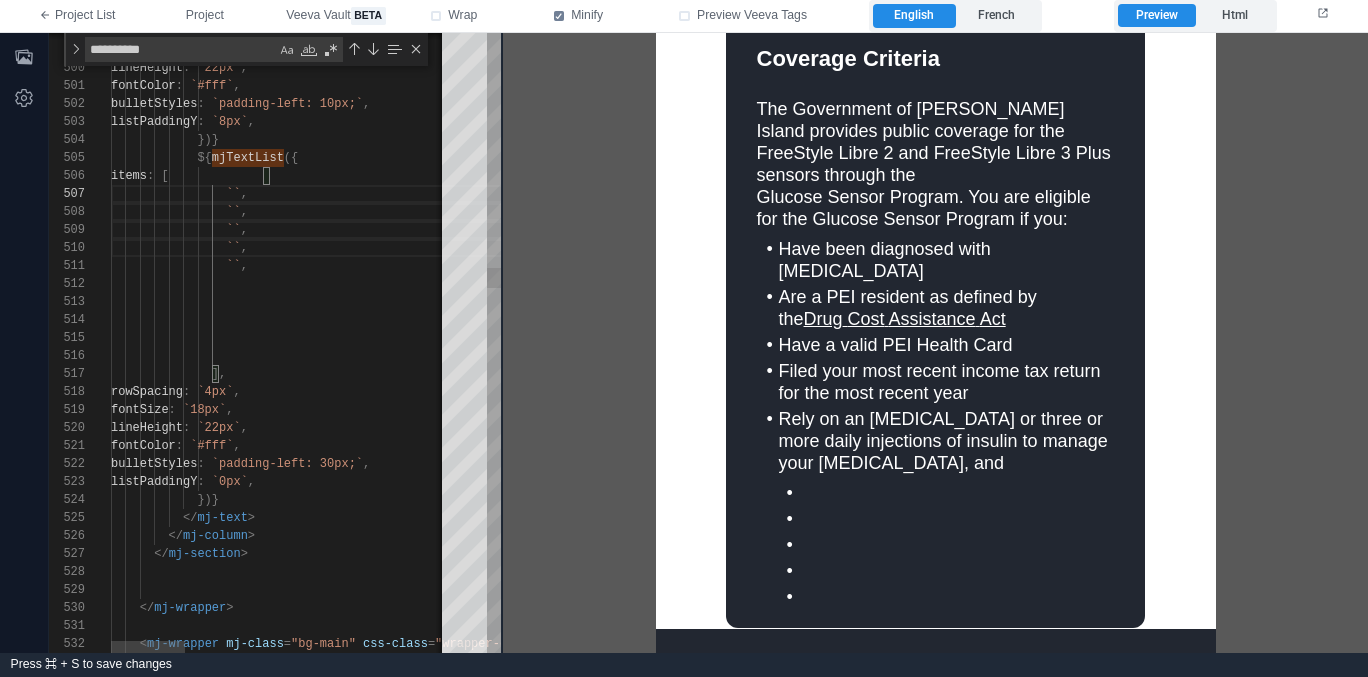 paste on "**********" 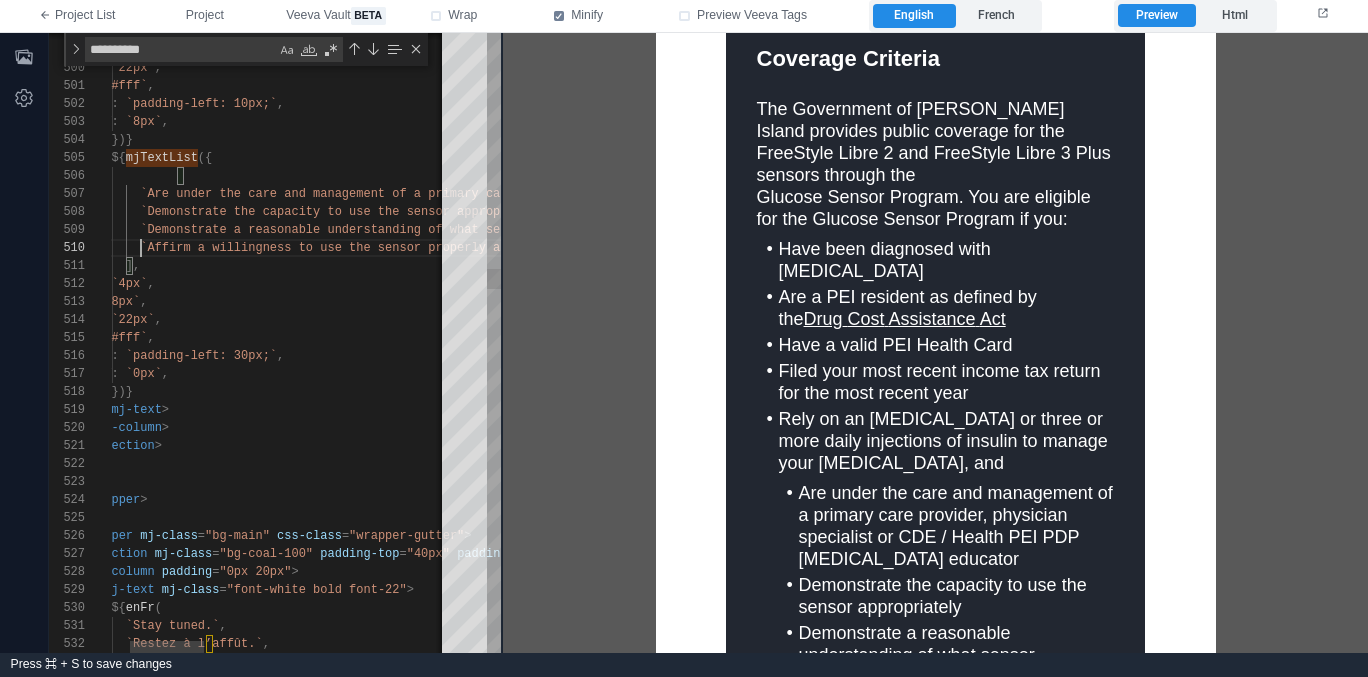 scroll, scrollTop: 144, scrollLeft: 116, axis: both 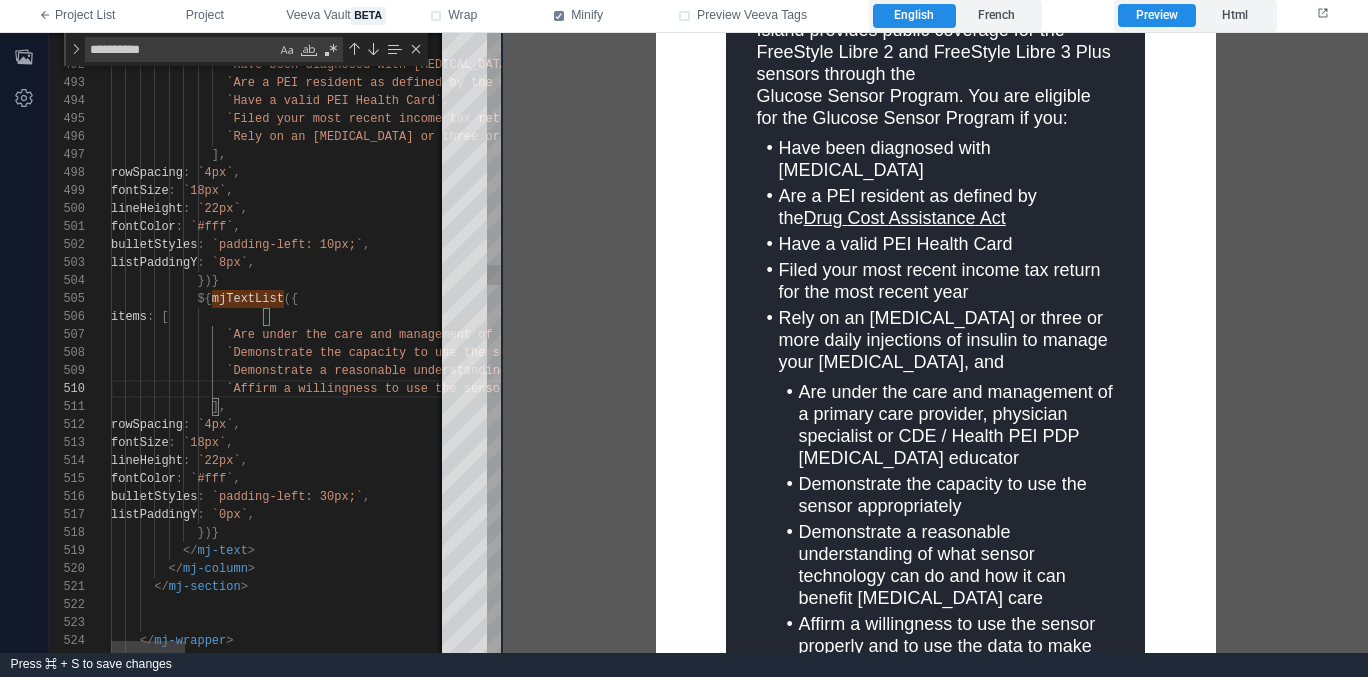 click on "fontSize :   `18px` ,               fontColor :   `#fff` ,               bulletStyles :   `padding-left: 10px;` ,              })}               listPaddingY :   `8px` ,               lineHeight :   `22px` ,               rowSpacing :   `4px` ,              ${ mjTextList ({               items :   [                  `Are under the care and management of a primary ca re provider, physician specialist or CDE / Health  PEI PDP [MEDICAL_DATA] educator` ,                  `Demonstrate the capacity to use the sensor approp riately` ,                  `Demonstrate a reasonable understanding of what se nsor technology can do and how it can benefit diab etes care` ,                  `Affirm a willingness to use the sensor properly a etes management decisions` , ], : ," at bounding box center [500111, 491185] 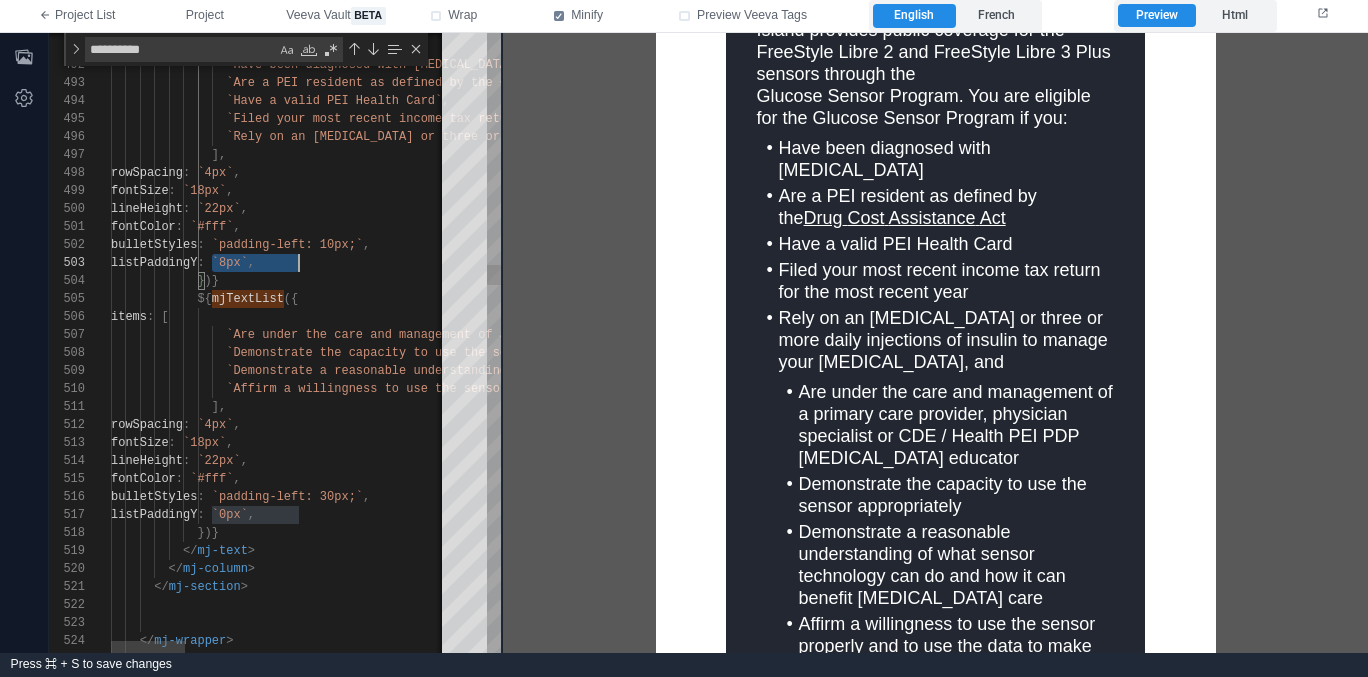 click on "fontSize :   `18px` ,               fontColor :   `#fff` ,               bulletStyles :   `padding-left: 10px;` ,              })}               listPaddingY :   `8px` ,               lineHeight :   `22px` ,               rowSpacing :   `4px` ,              ${ mjTextList ({               items :   [                  `Are under the care and management of a primary ca re provider, physician specialist or CDE / Health  PEI PDP [MEDICAL_DATA] educator` ,                  `Demonstrate the capacity to use the sensor approp riately` ,                  `Demonstrate a reasonable understanding of what se nsor technology can do and how it can benefit diab etes care` ,                  `Affirm a willingness to use the sensor properly a etes management decisions` , ], : ," at bounding box center [500111, 491185] 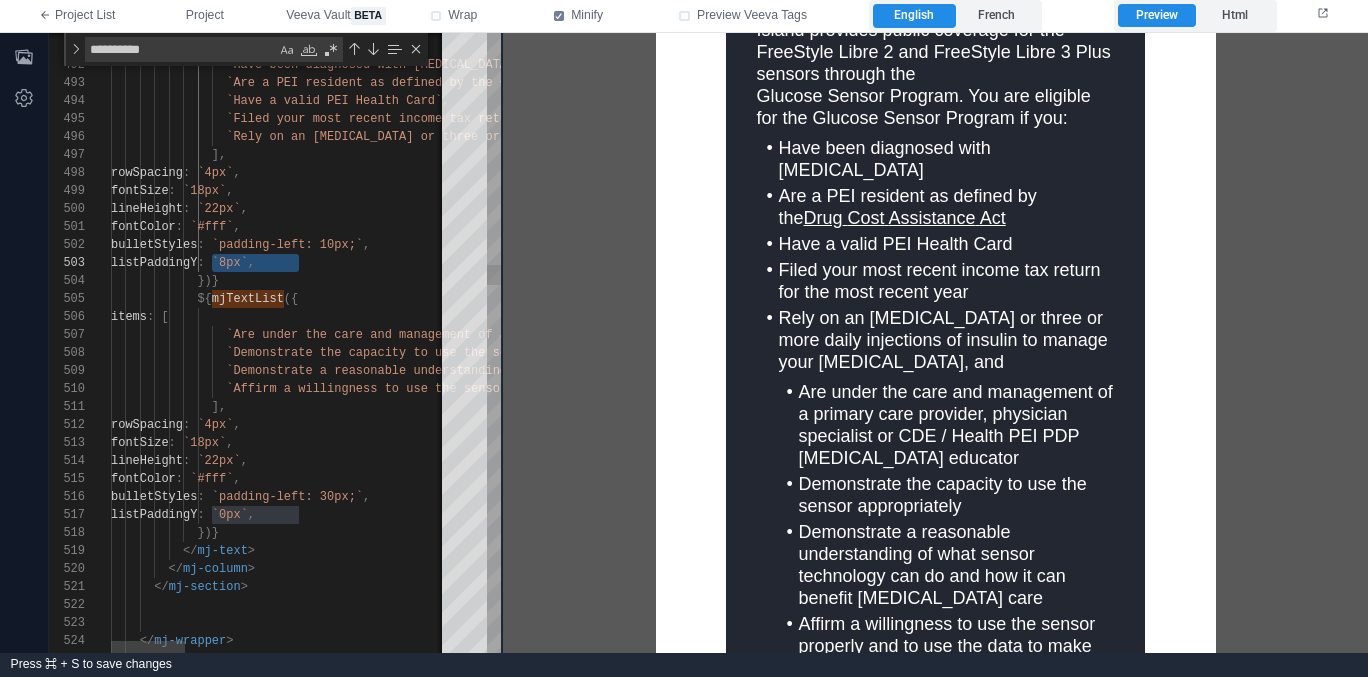 type on "**********" 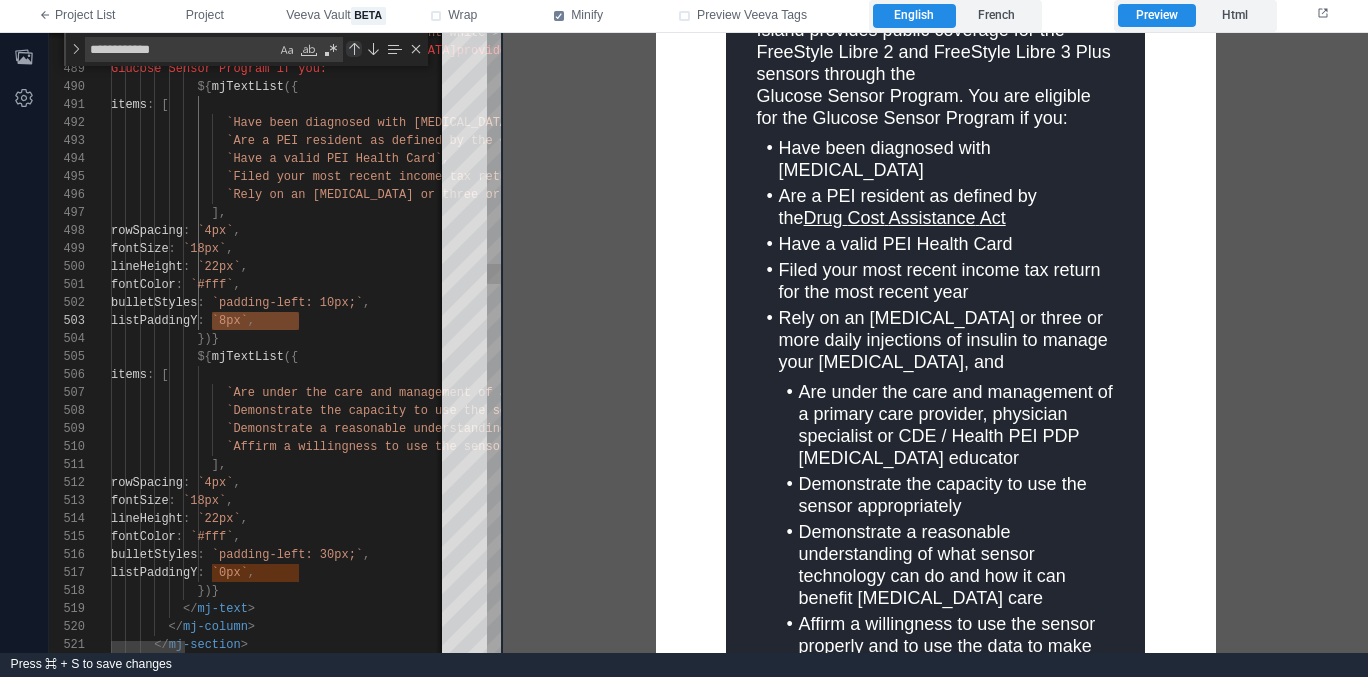 click at bounding box center [354, 49] 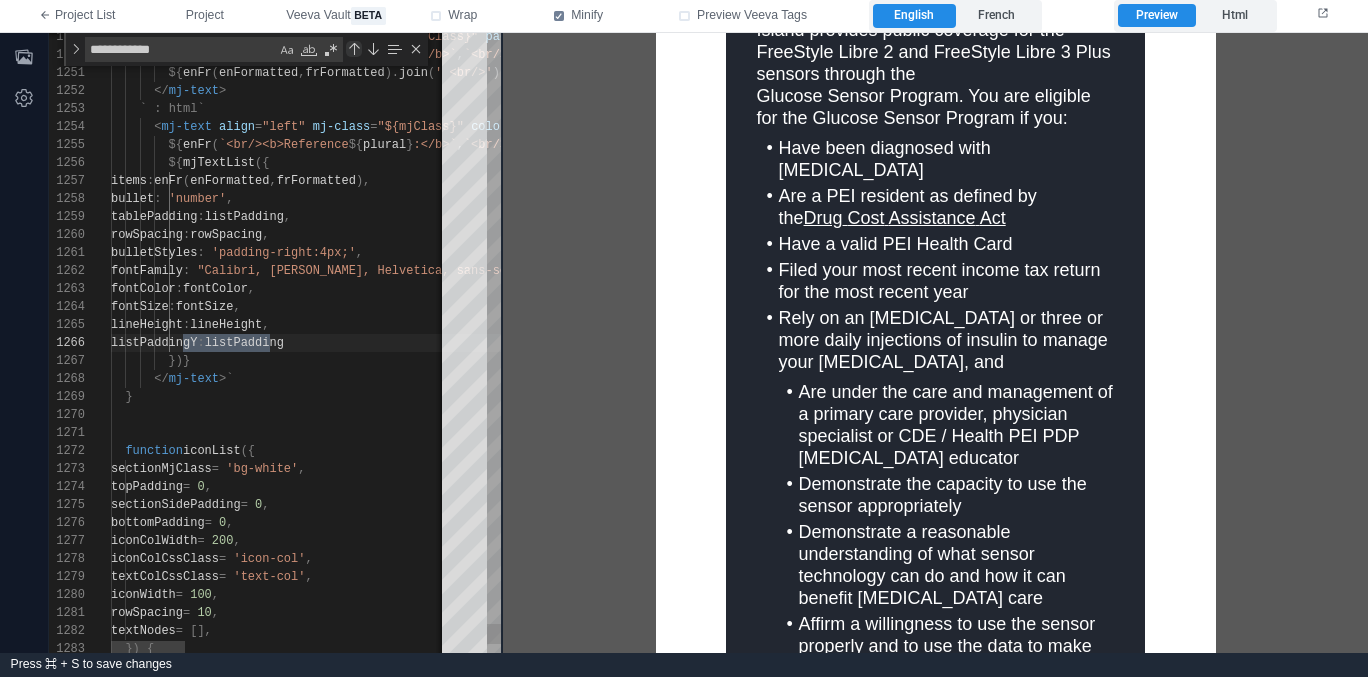 click at bounding box center [354, 49] 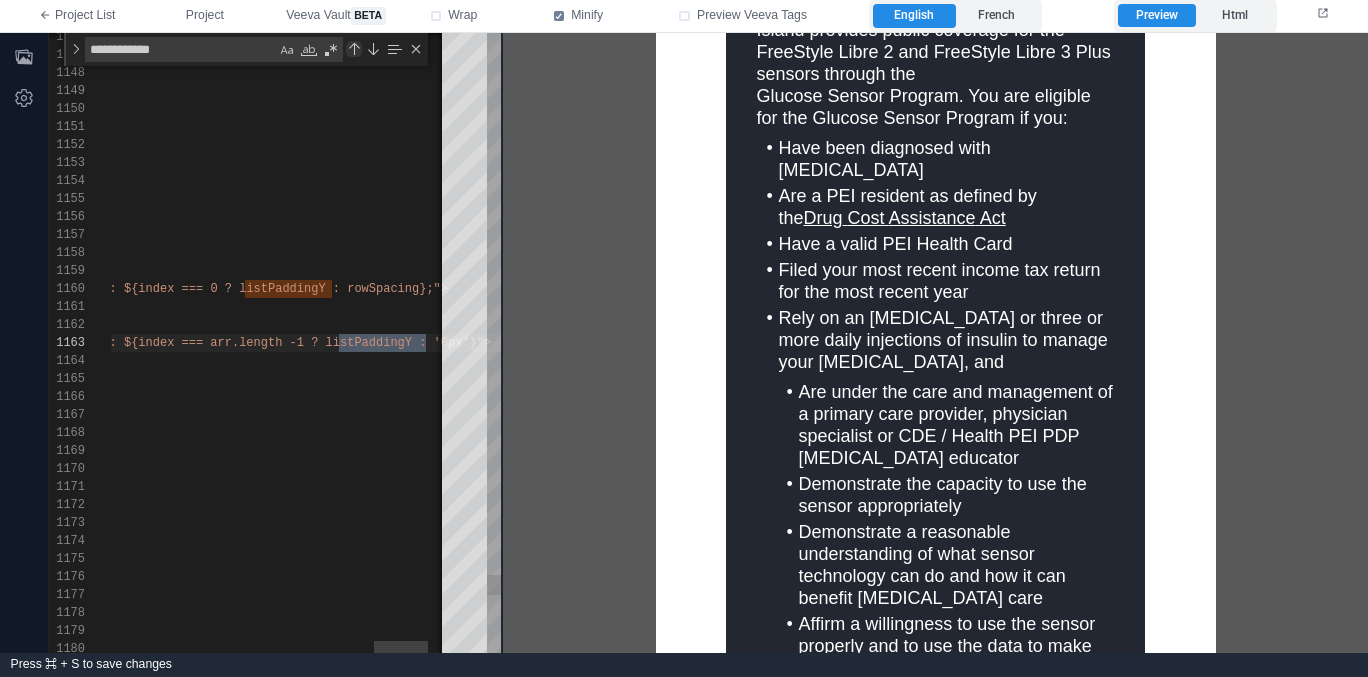 click at bounding box center [354, 49] 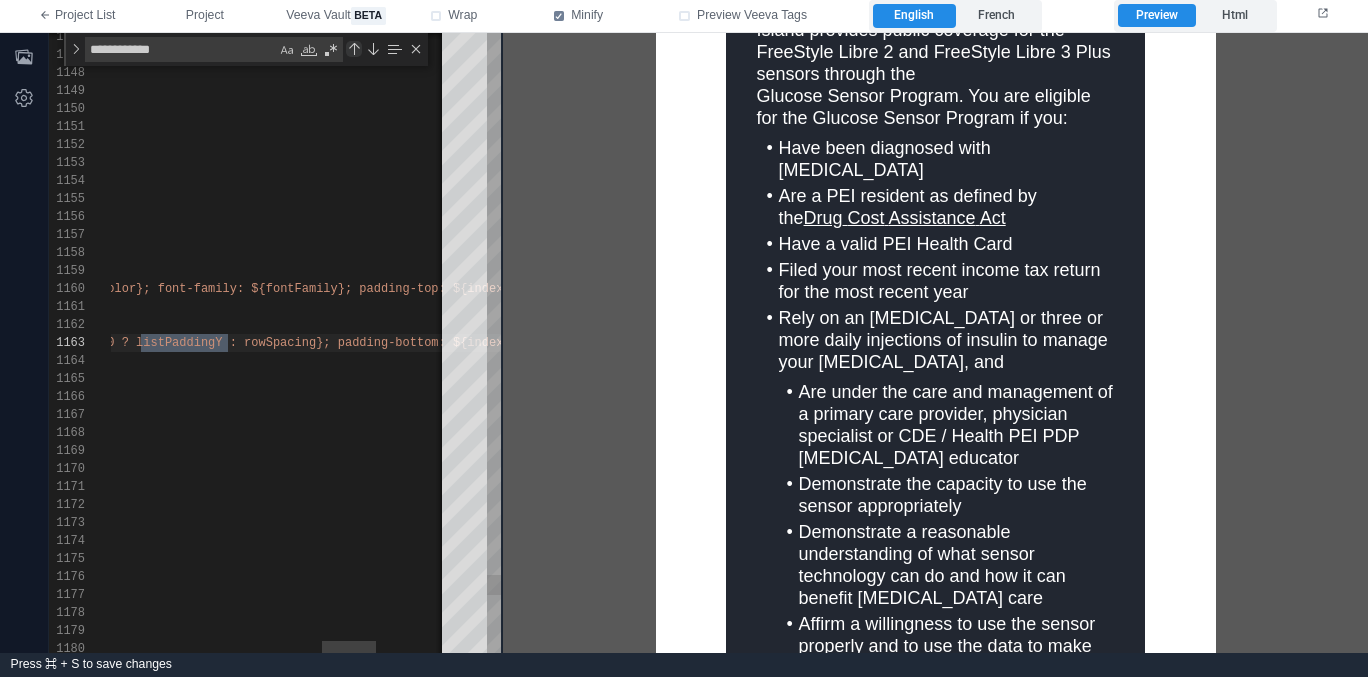 click at bounding box center (354, 49) 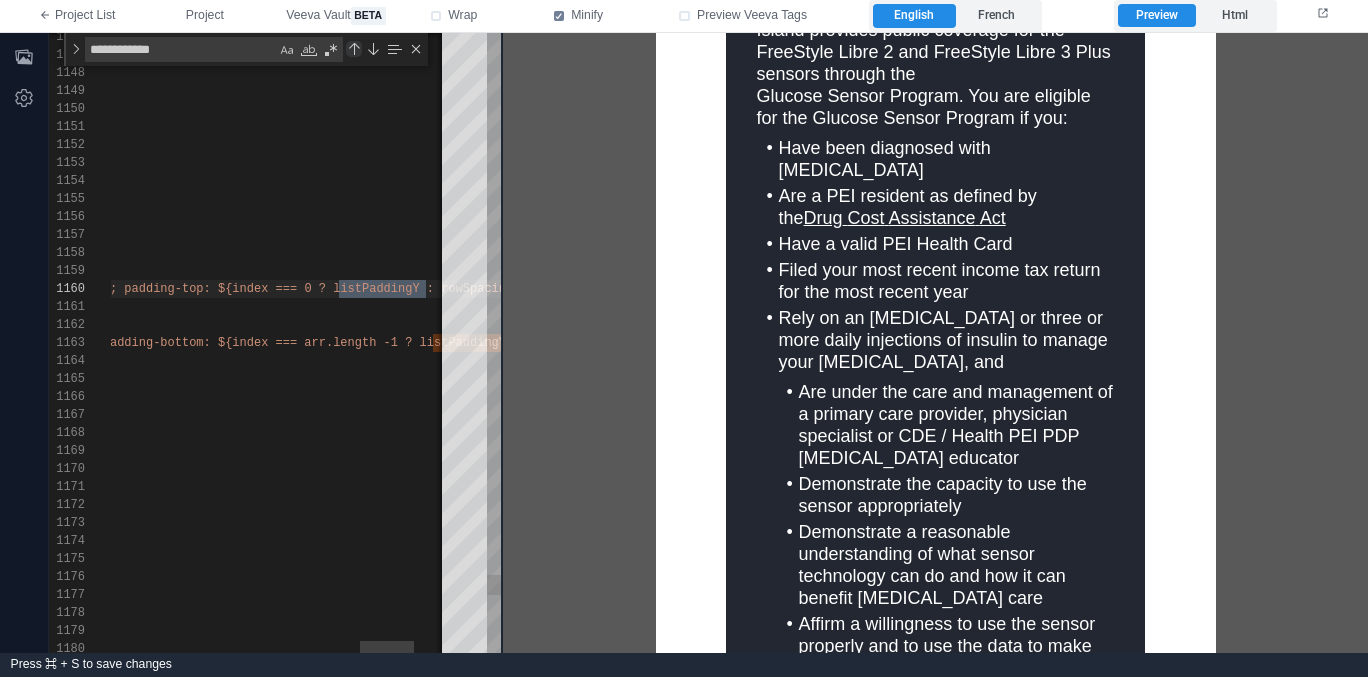 click at bounding box center [354, 49] 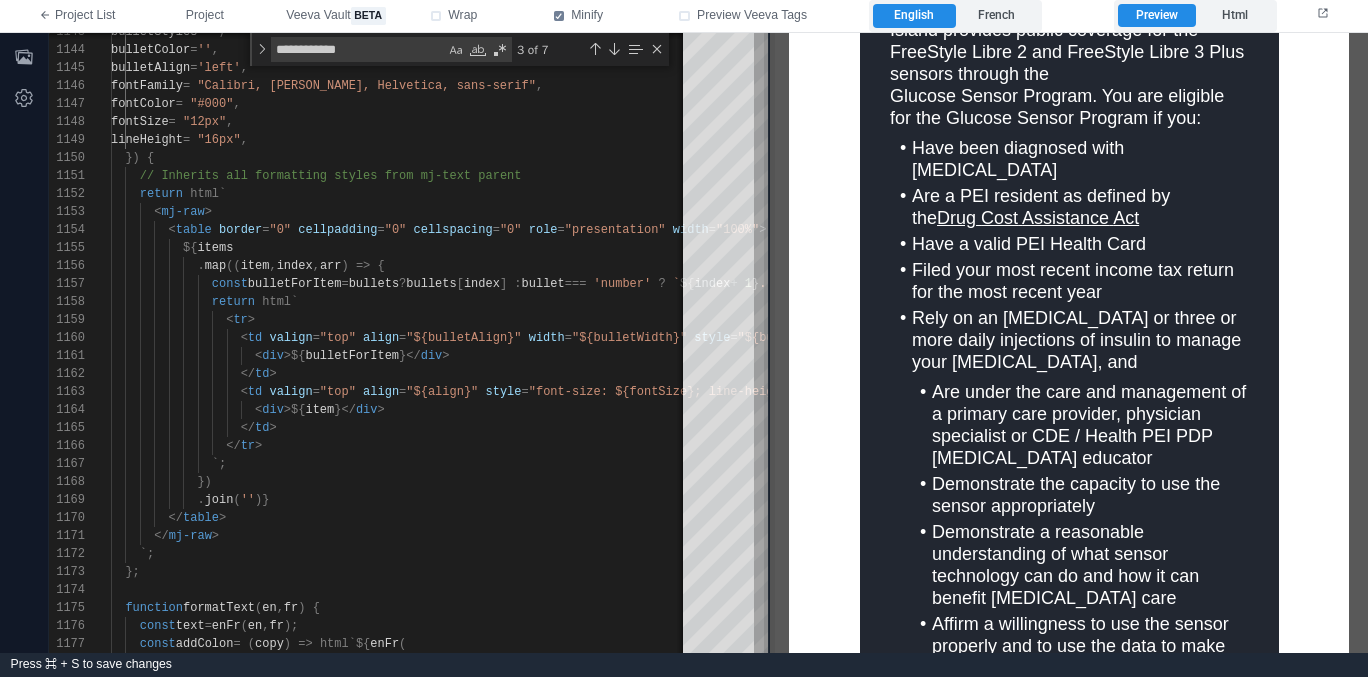 drag, startPoint x: 500, startPoint y: 267, endPoint x: 767, endPoint y: 273, distance: 267.0674 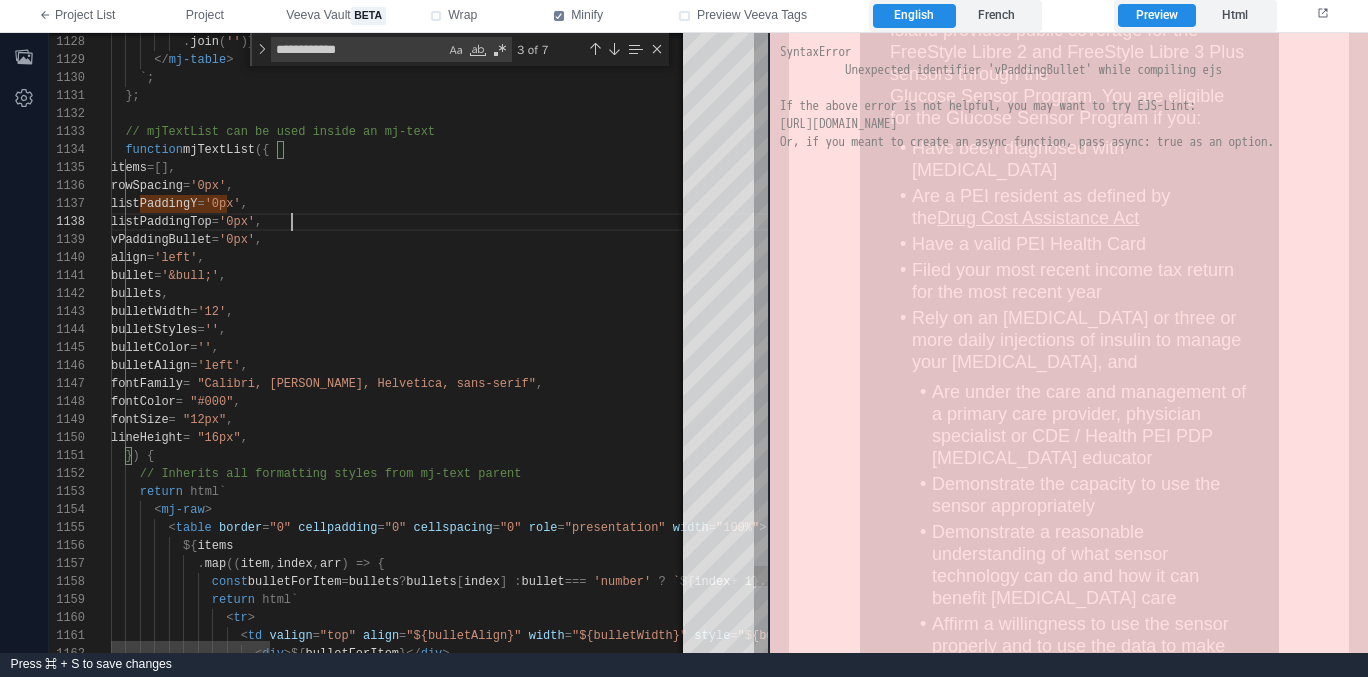 scroll, scrollTop: 126, scrollLeft: 181, axis: both 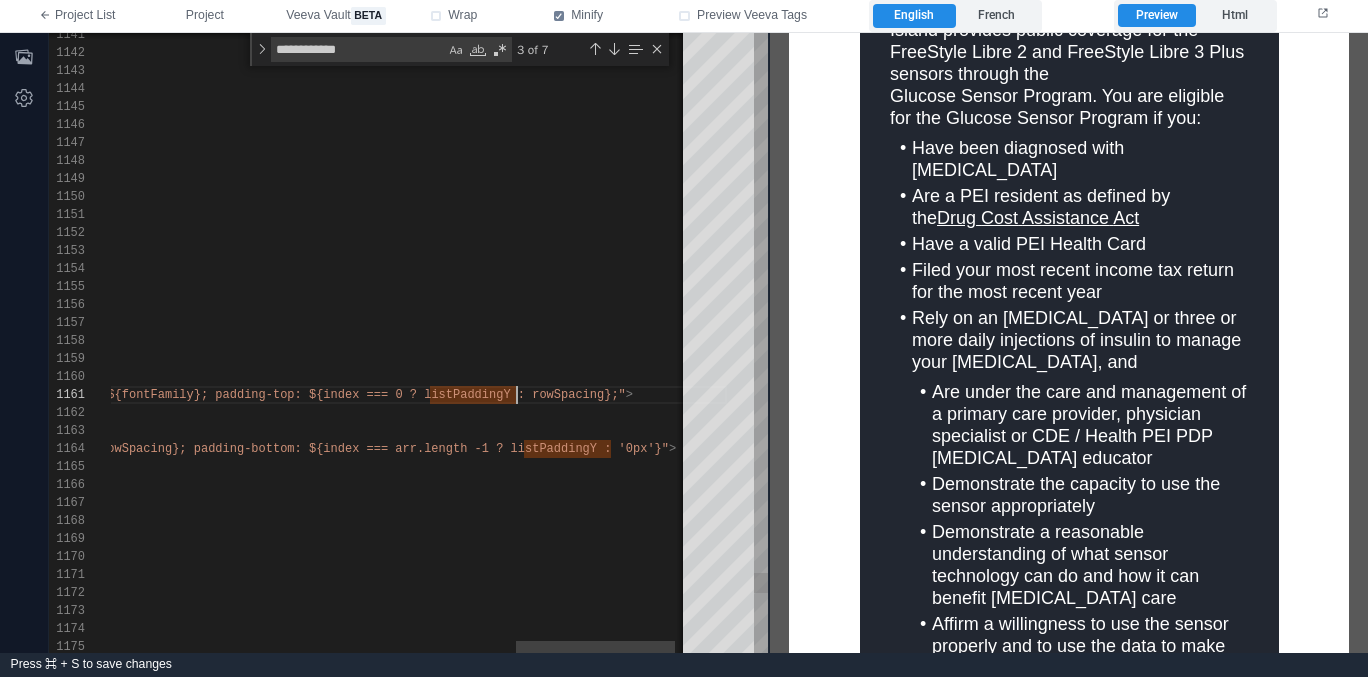 click on "1147 1148 1149 1150 1151 1152 1153 1154 1155 1145 1146 1156 1157 1158 1159 1160 1161 1162 1144 1143 1142 1141 1163 1164 1165 1166 1167 1168 1169 1170 1171 1172 1173 1174 1175     fontFamily  =   "Calibri, Arial, Helvetica, sans-serif" ,     fontColor  =   "#000" ,     fontSize  =   "12px" ,     lineHeight  =   "16px" ,    })   {      // Inherits all formatting styles from mj-text par ent      return   html`        < mj-raw >          < table   border = "0"   cellpadding = "0"   cellspacing = "0"   role = "presentation"   width = "100%" >     bulletColor = '' ,     bulletAlign = 'left' ,            ${ items              . map (( item ,  index ,  arr )   =>   {                const  bulletForItem  =  bullets  ?  bullets [ index ]   :  bullet  ===   'number'   ?   ` ${ index  +   1 } .`   :  bullet ;                  return   html`                  < tr >" at bounding box center (408, 343) 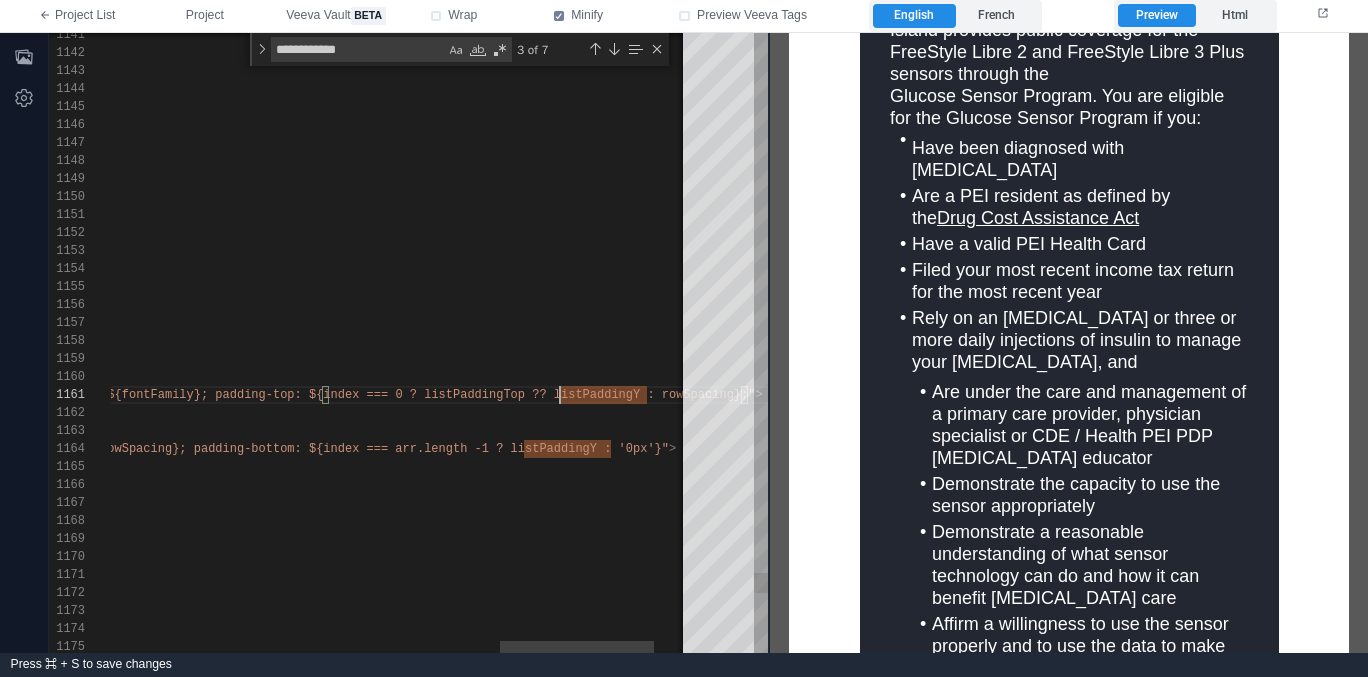 scroll, scrollTop: 0, scrollLeft: 1929, axis: horizontal 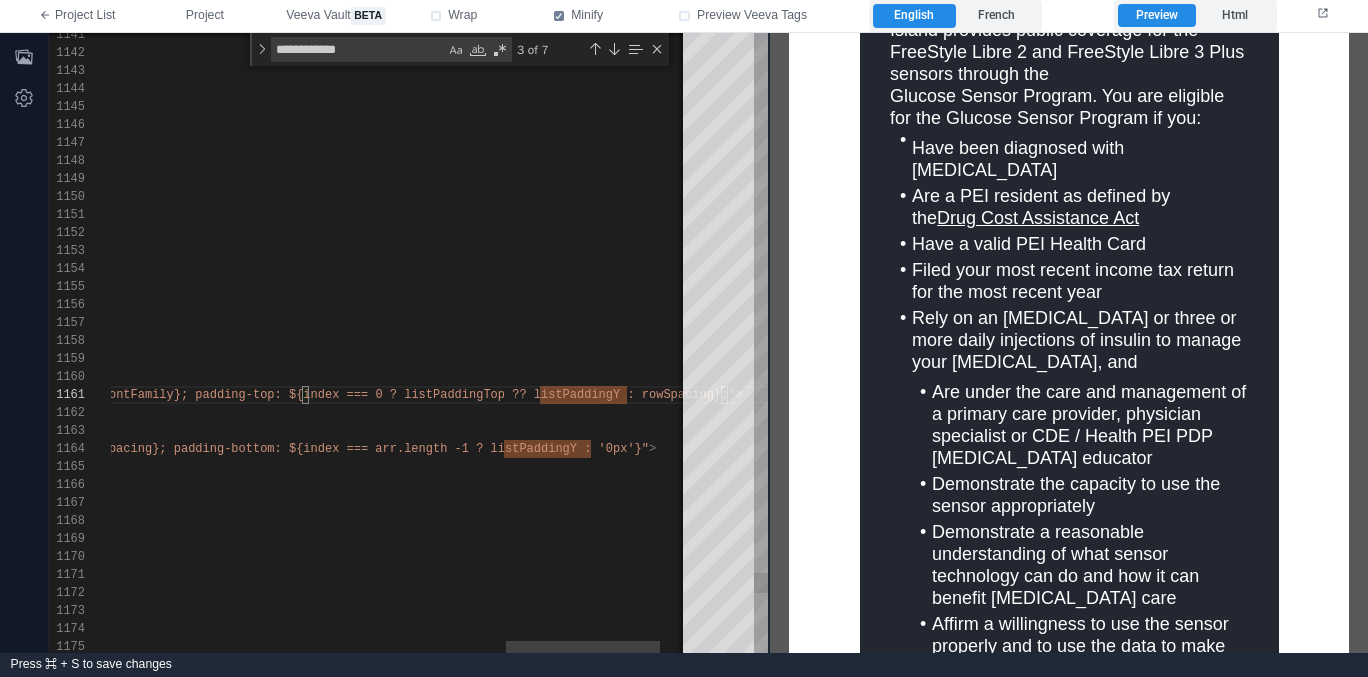 click on "dex === 0 ? listPaddingTop ?? listPaddingY : rowSp" at bounding box center (498, 395) 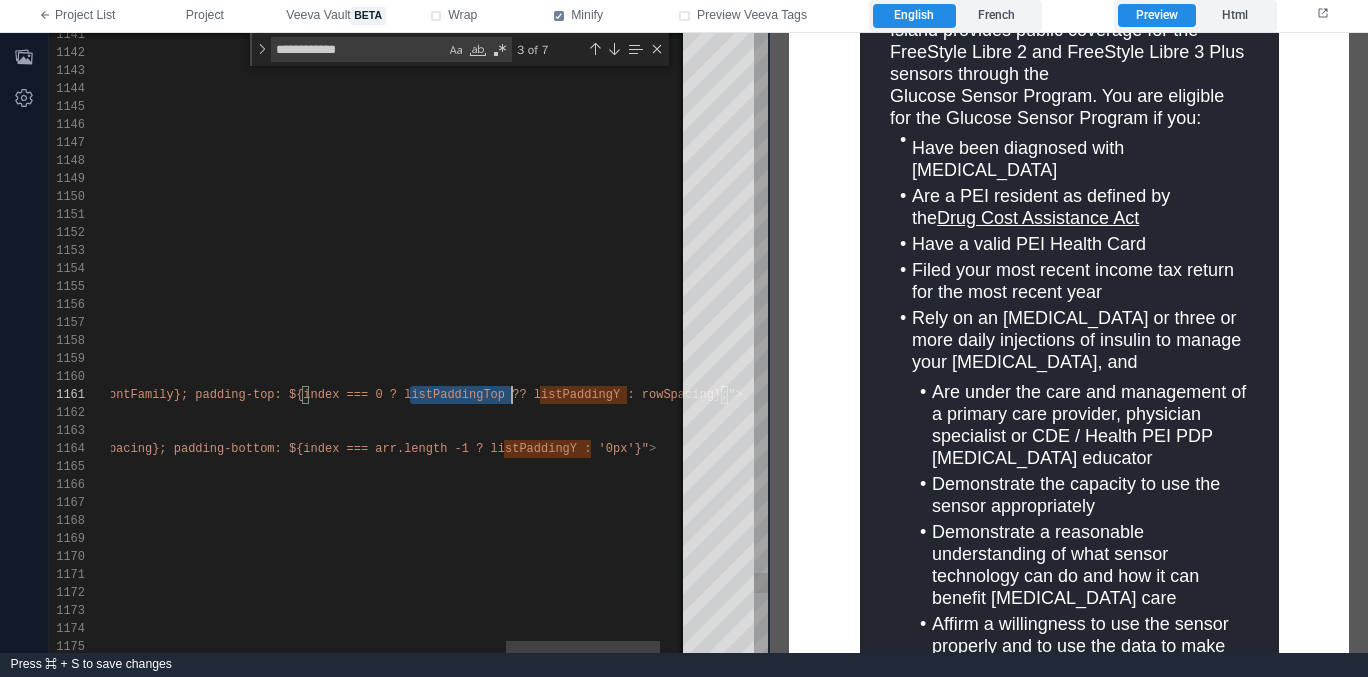 scroll, scrollTop: 0, scrollLeft: 1901, axis: horizontal 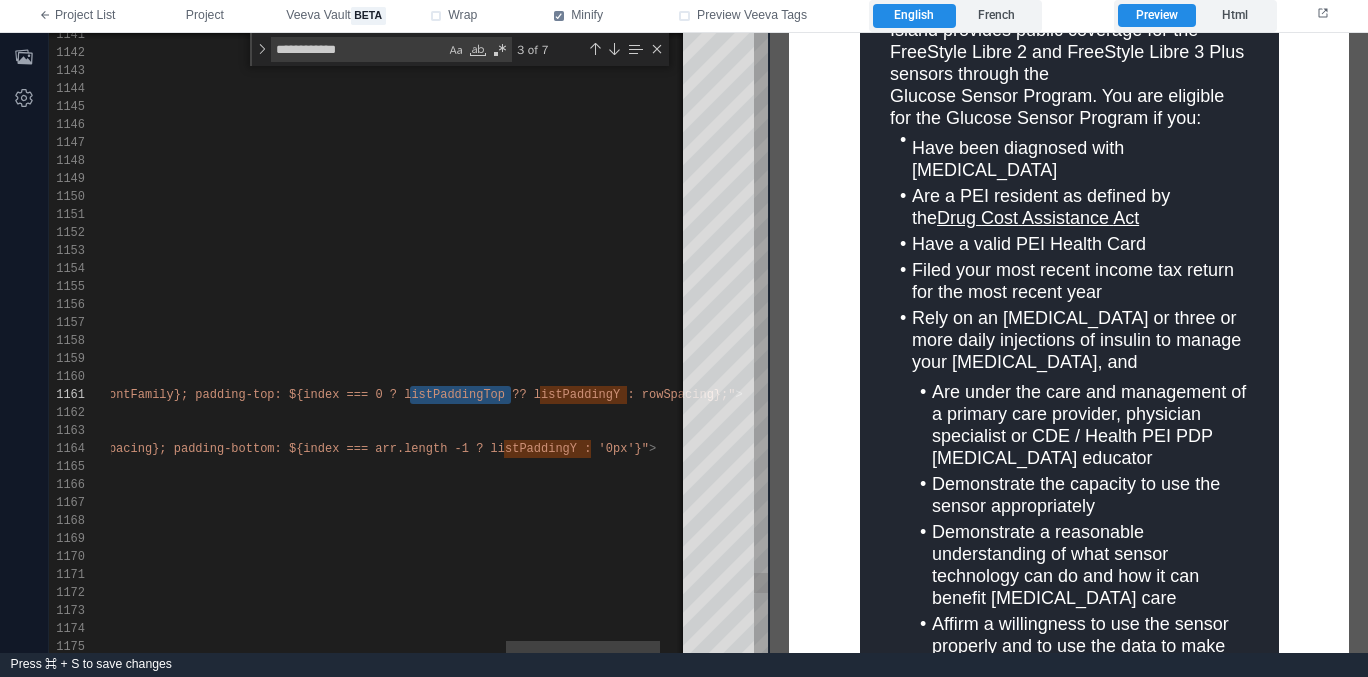 click on "fontFamily  =   "Calibri, Arial, Helvetica, sans-serif" ,     fontColor  =   "#000" ,     fontSize  =   "12px" ,     lineHeight  =   "16px" ,    })   {      // Inherits all formatting styles from mj-text par ent      return   html`        < mj-raw >          < table   border = "0"   cellpadding = "0"   cellspacing = "0"   role = "presentation"   width = "100%" >     bulletColor = '' ,     bulletAlign = 'left' ,            ${ items              . map (( item ,  index ,  arr )   =>   {                const  bulletForItem  =  bullets  ?  bullets [ index ]   :  bullet  ===   'number'   ?   ` ${ index  +   1 } .`   :  bullet ;                  return   html`                  < tr >                    < td   valign = "top"   align = "${bulletAlign}"   width = "${bulletWidth}"   style = acing};" > < div >${ bulletForItem }</ div > =" at bounding box center [498611, 479473] 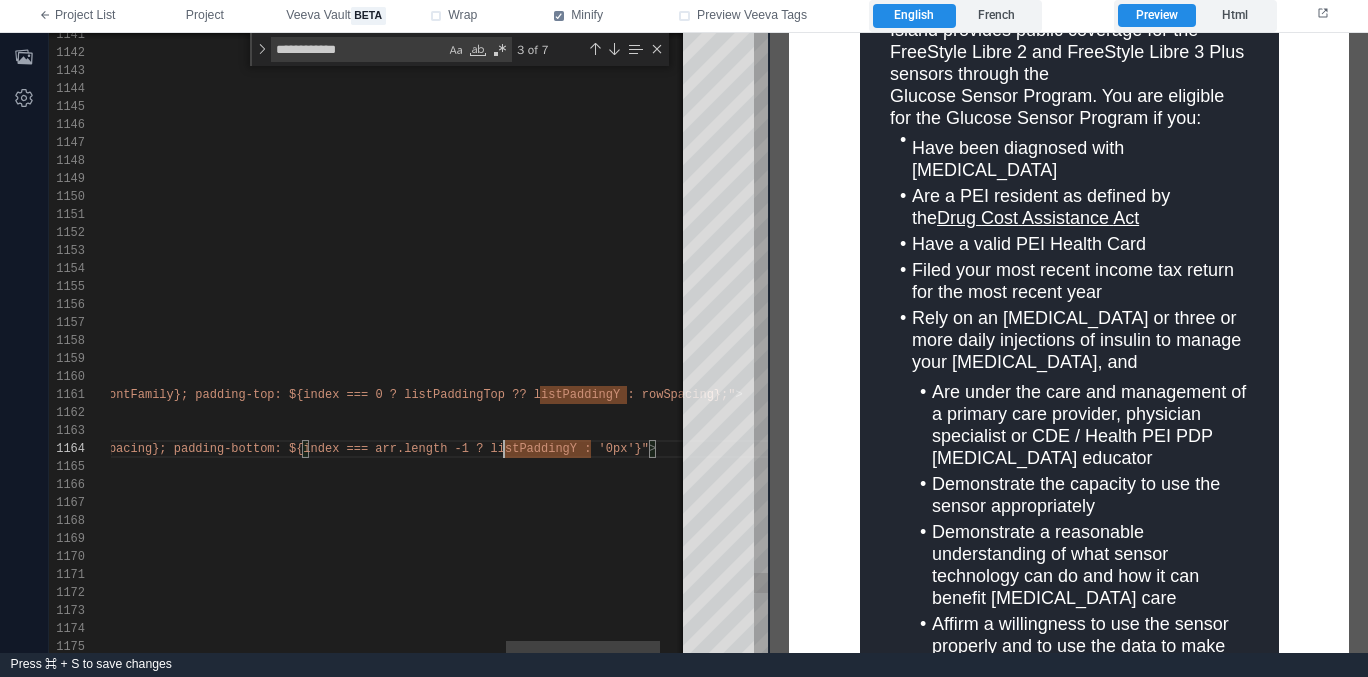paste on "**********" 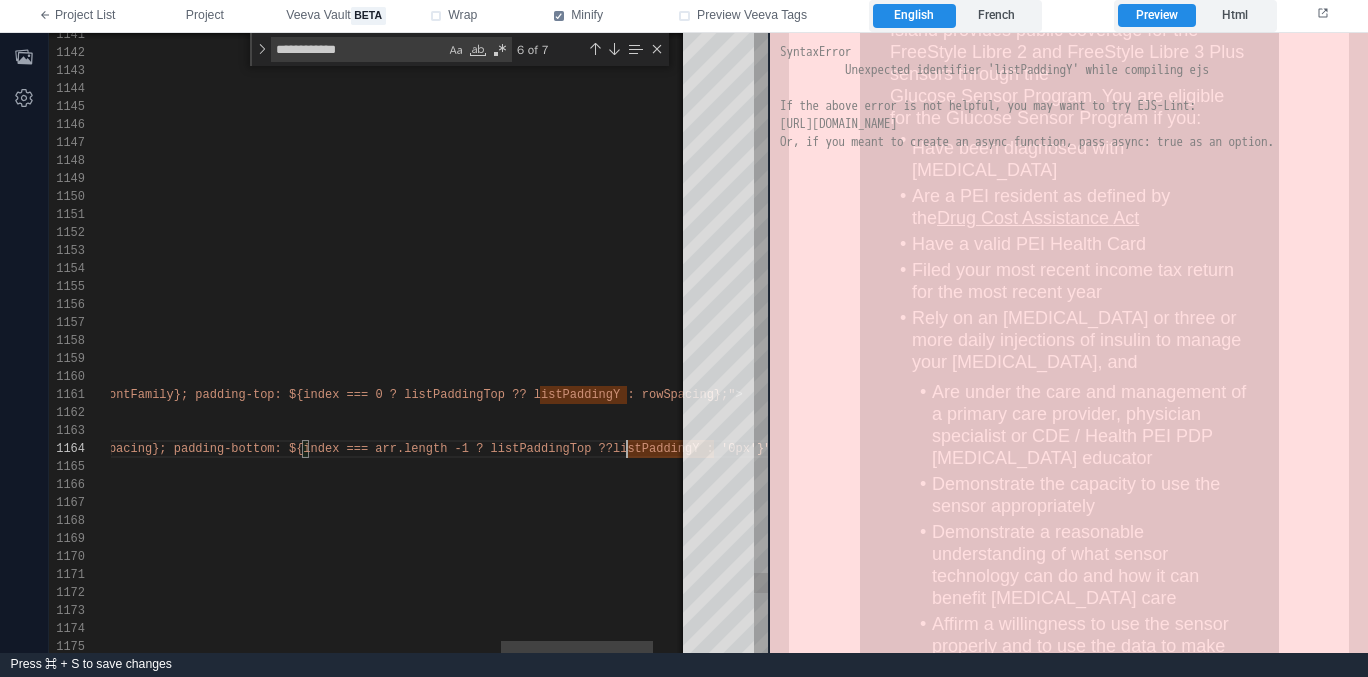 scroll, scrollTop: 54, scrollLeft: 2023, axis: both 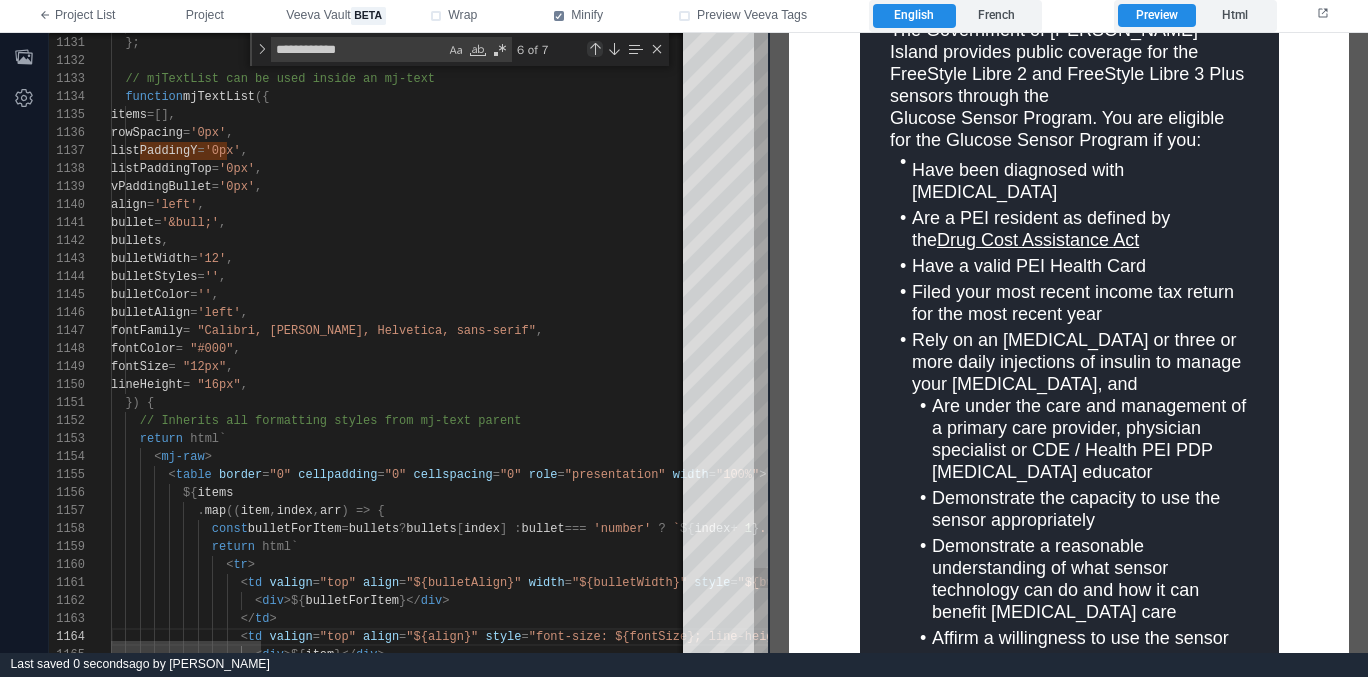 click at bounding box center (595, 49) 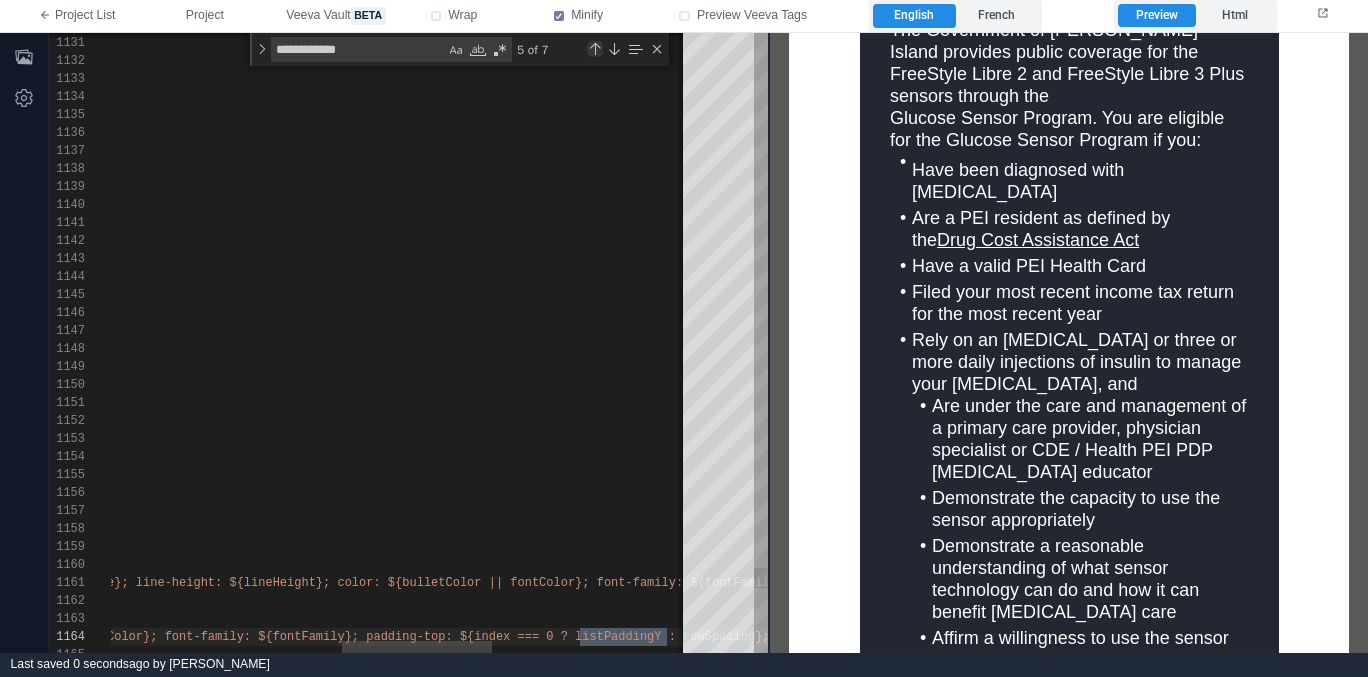 click at bounding box center [595, 49] 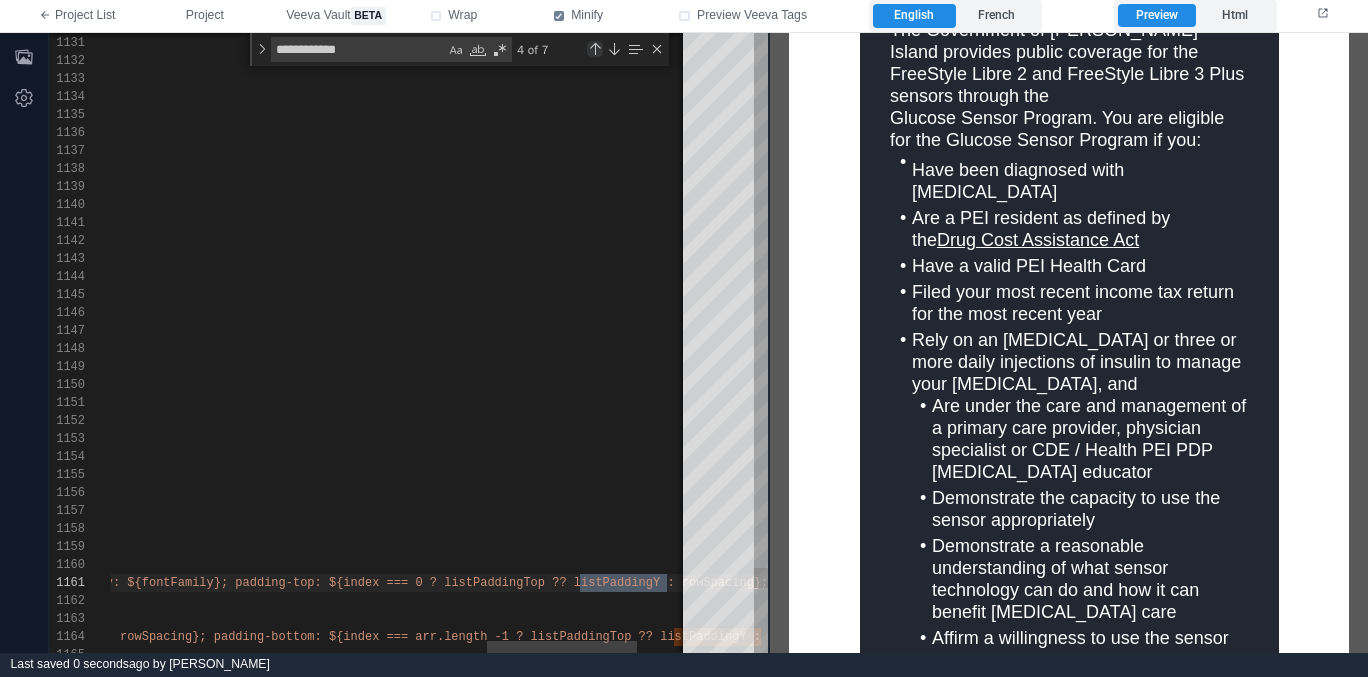 click at bounding box center [595, 49] 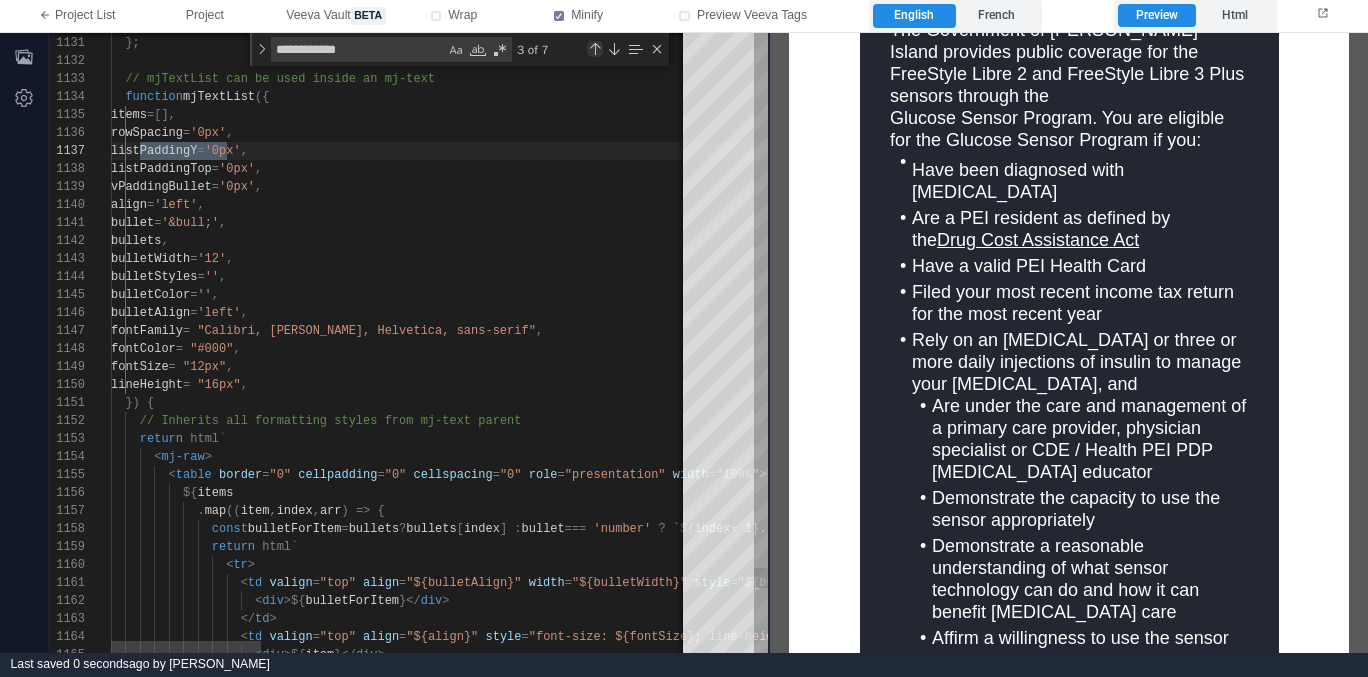click at bounding box center [595, 49] 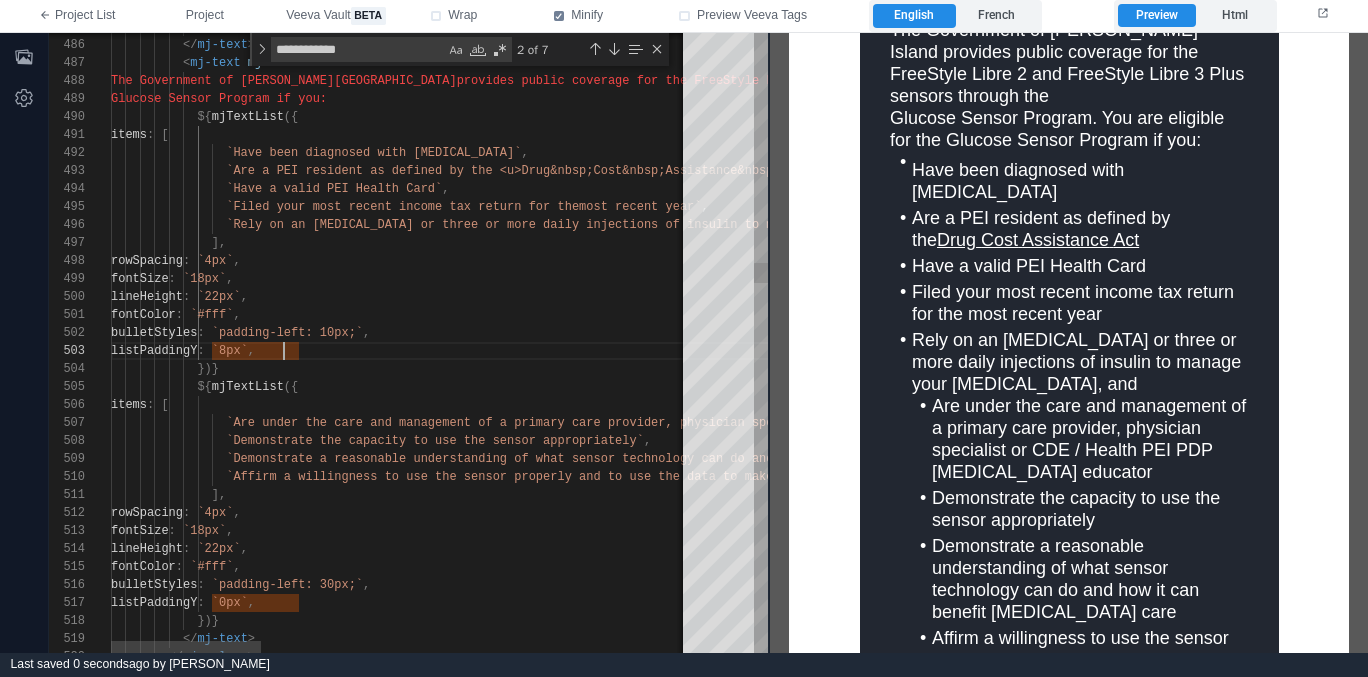 click on "listPaddingY" at bounding box center [154, 351] 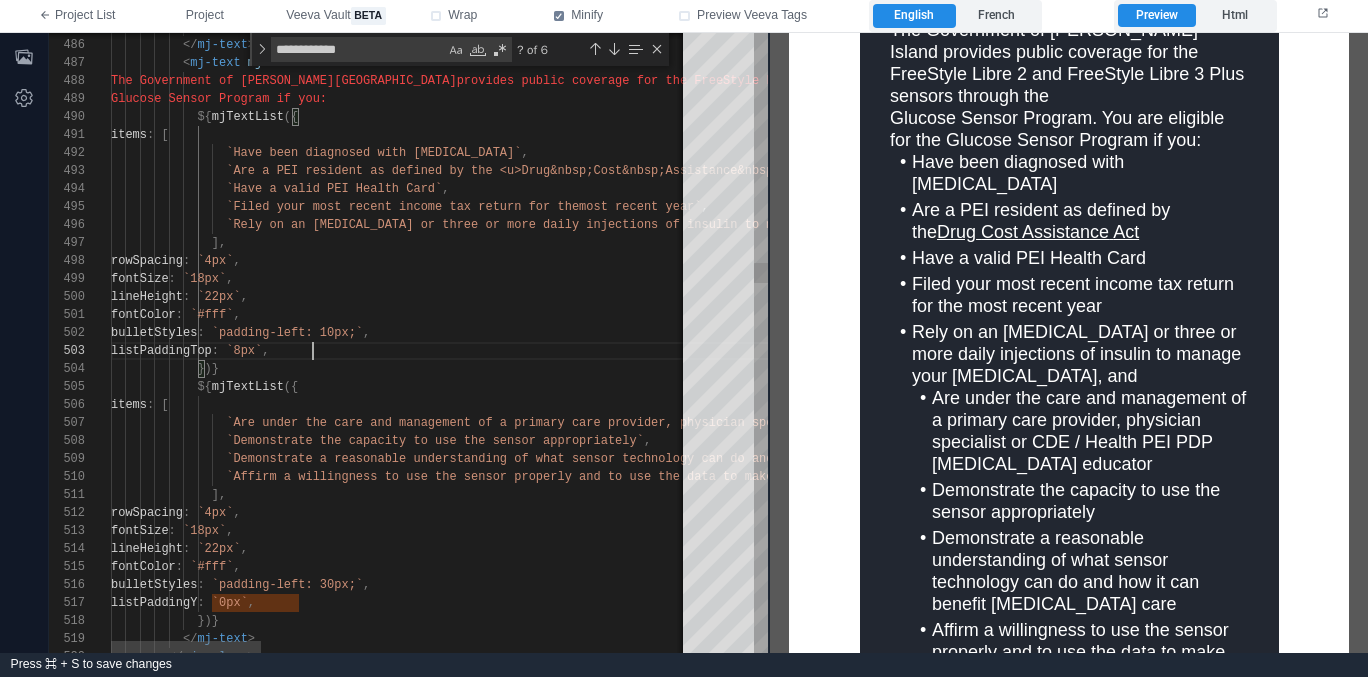 scroll, scrollTop: 36, scrollLeft: 202, axis: both 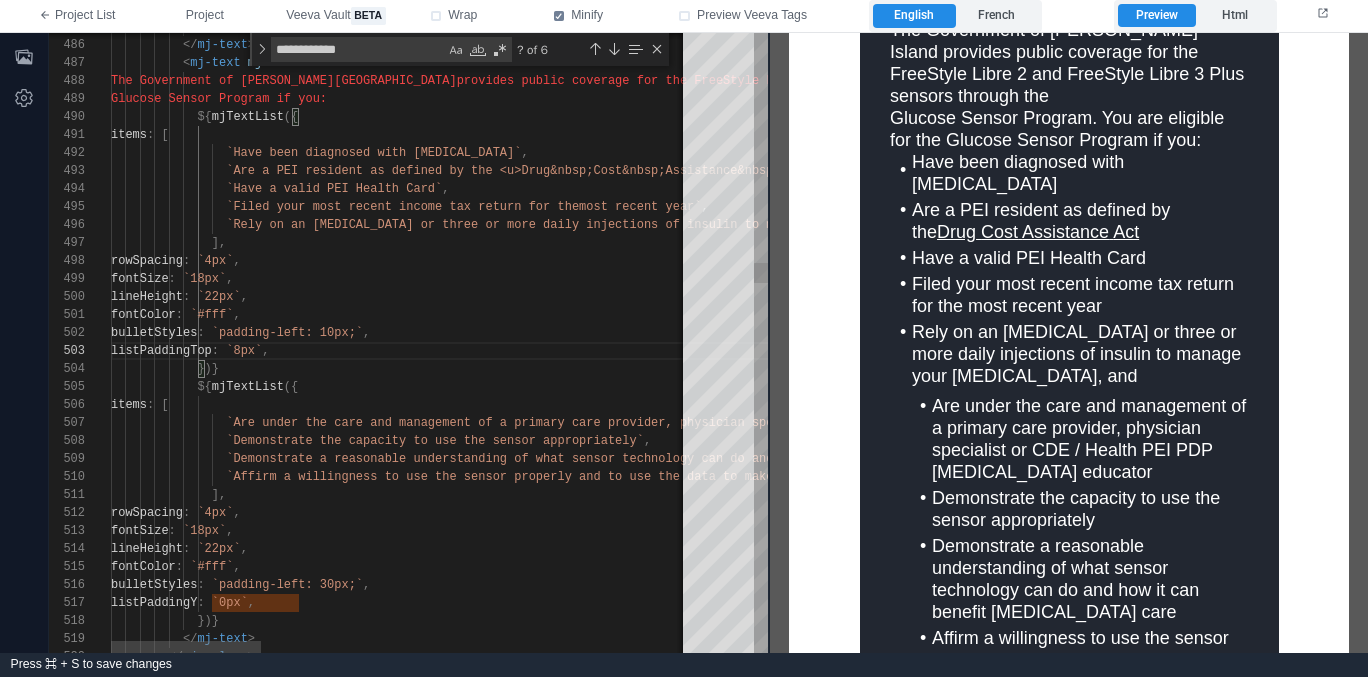 click on "listPaddingTop" at bounding box center (161, 351) 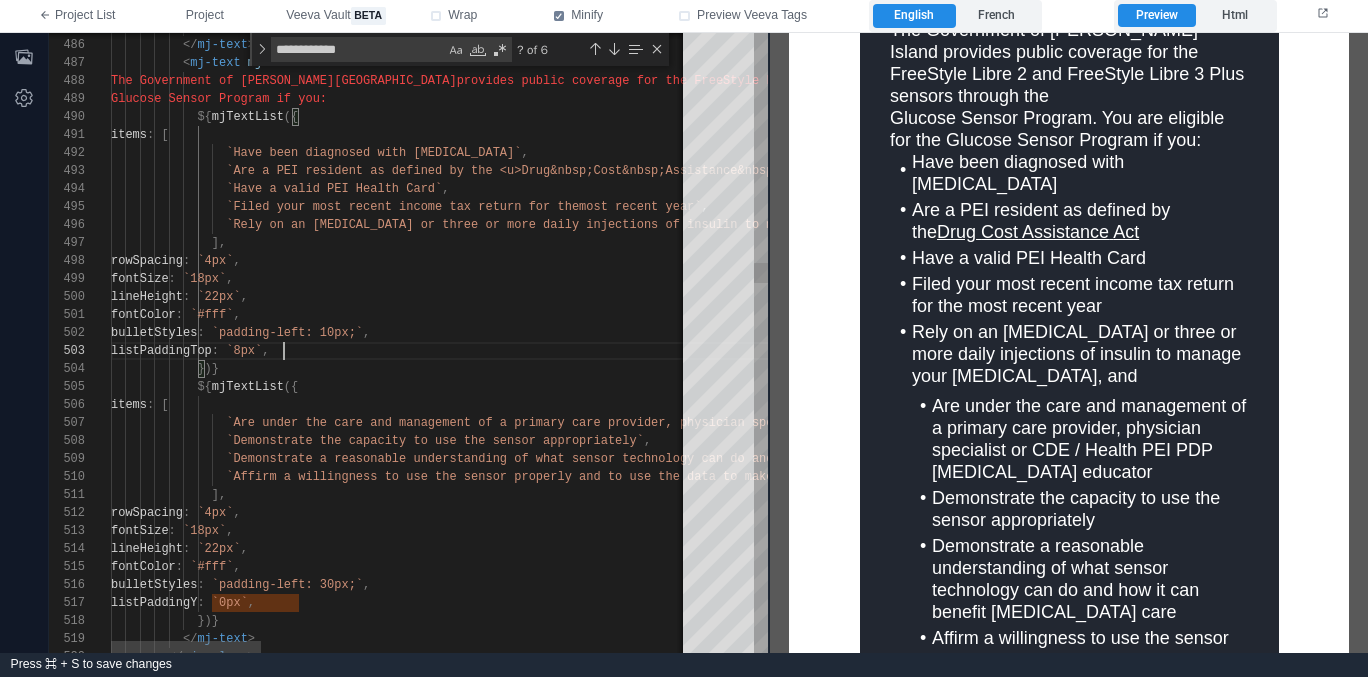 scroll, scrollTop: 36, scrollLeft: 202, axis: both 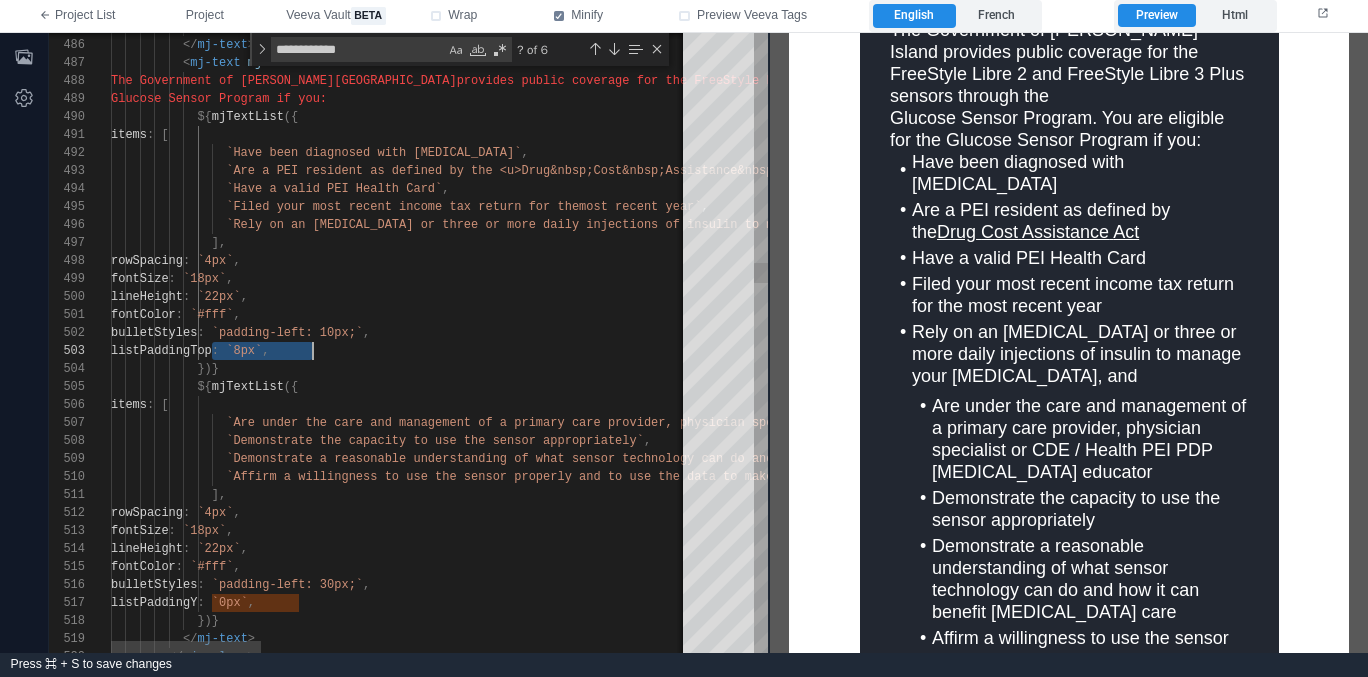 click on "listPaddingY" at bounding box center [154, 603] 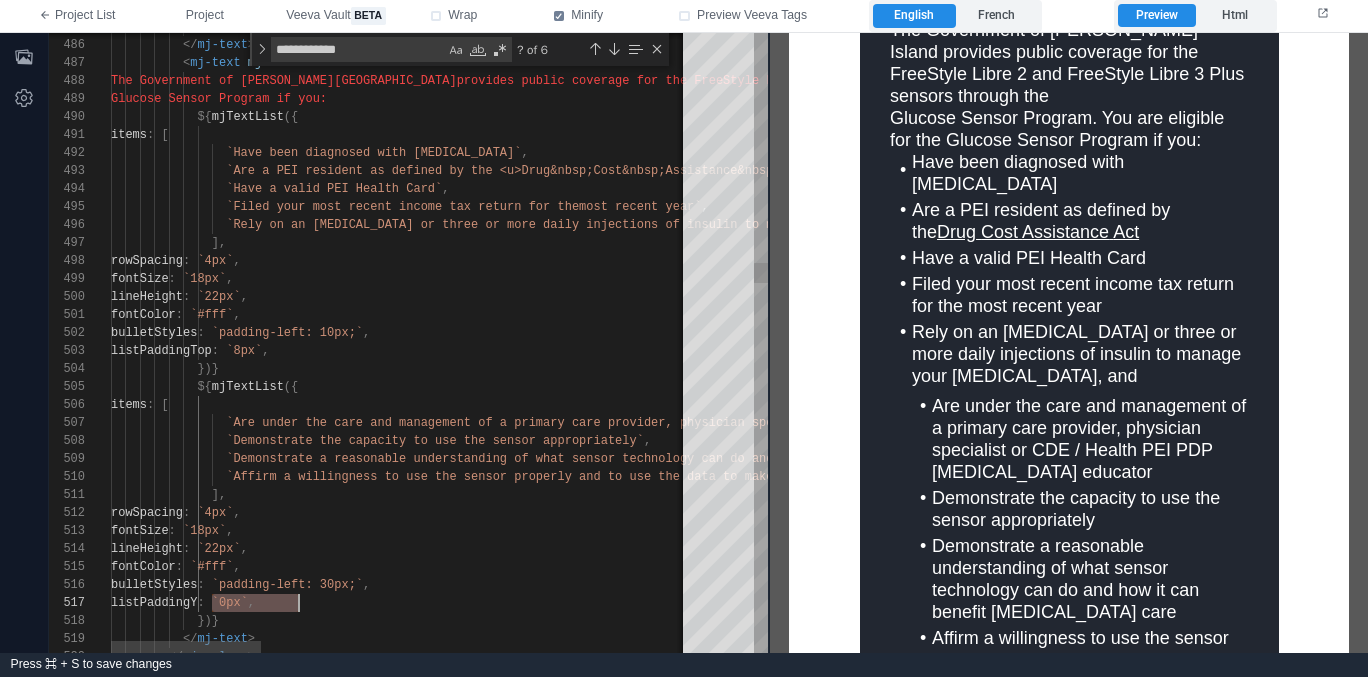 paste on "**" 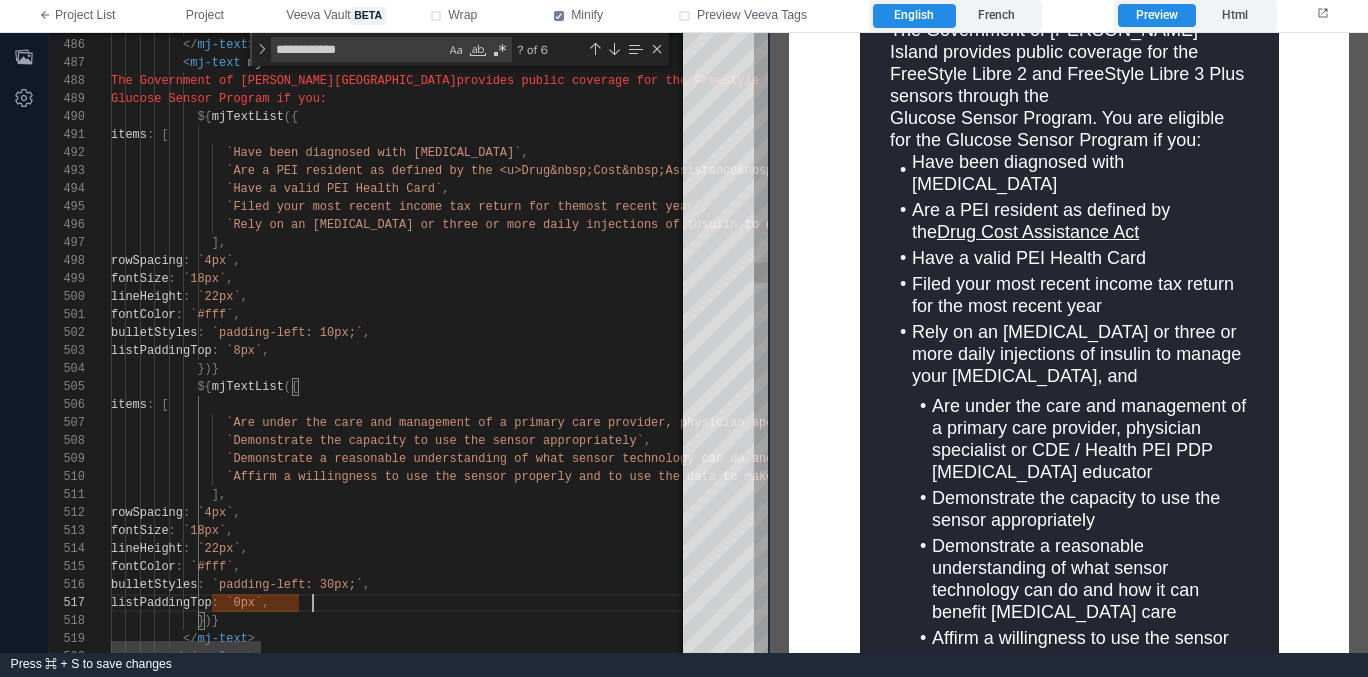 scroll, scrollTop: 108, scrollLeft: 202, axis: both 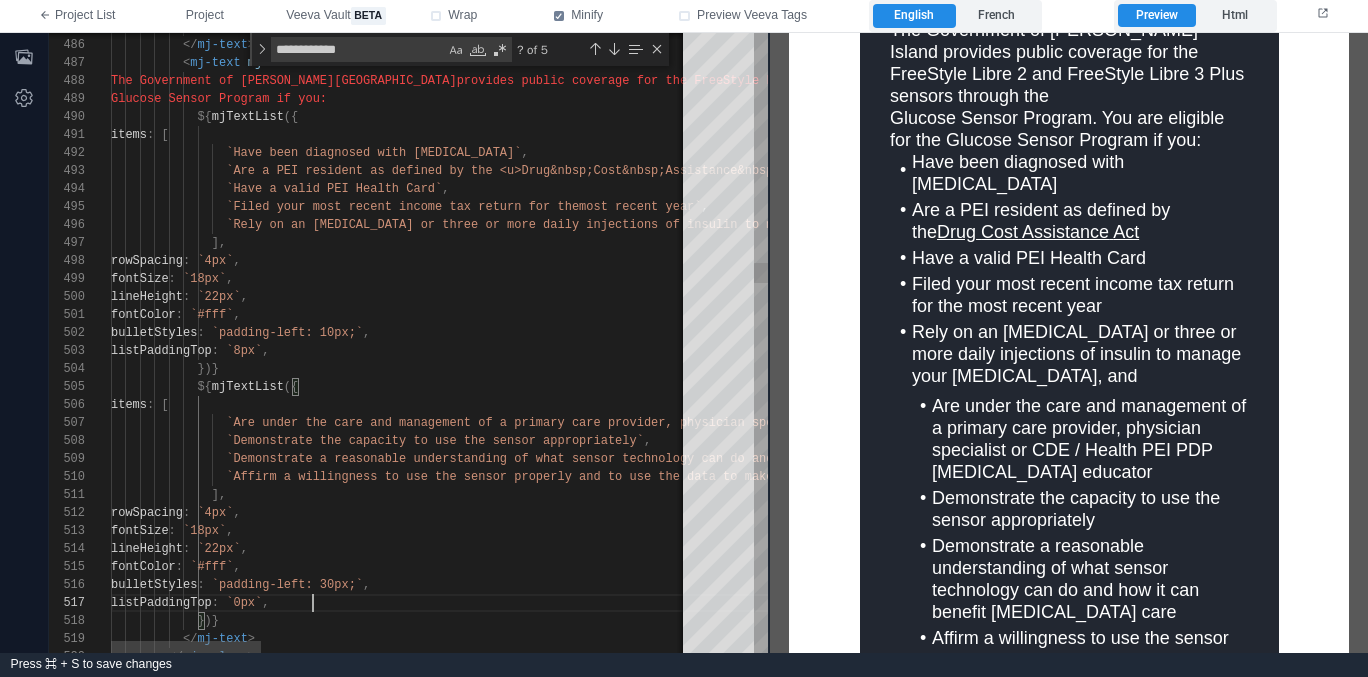 drag, startPoint x: 342, startPoint y: 598, endPoint x: 355, endPoint y: 598, distance: 13 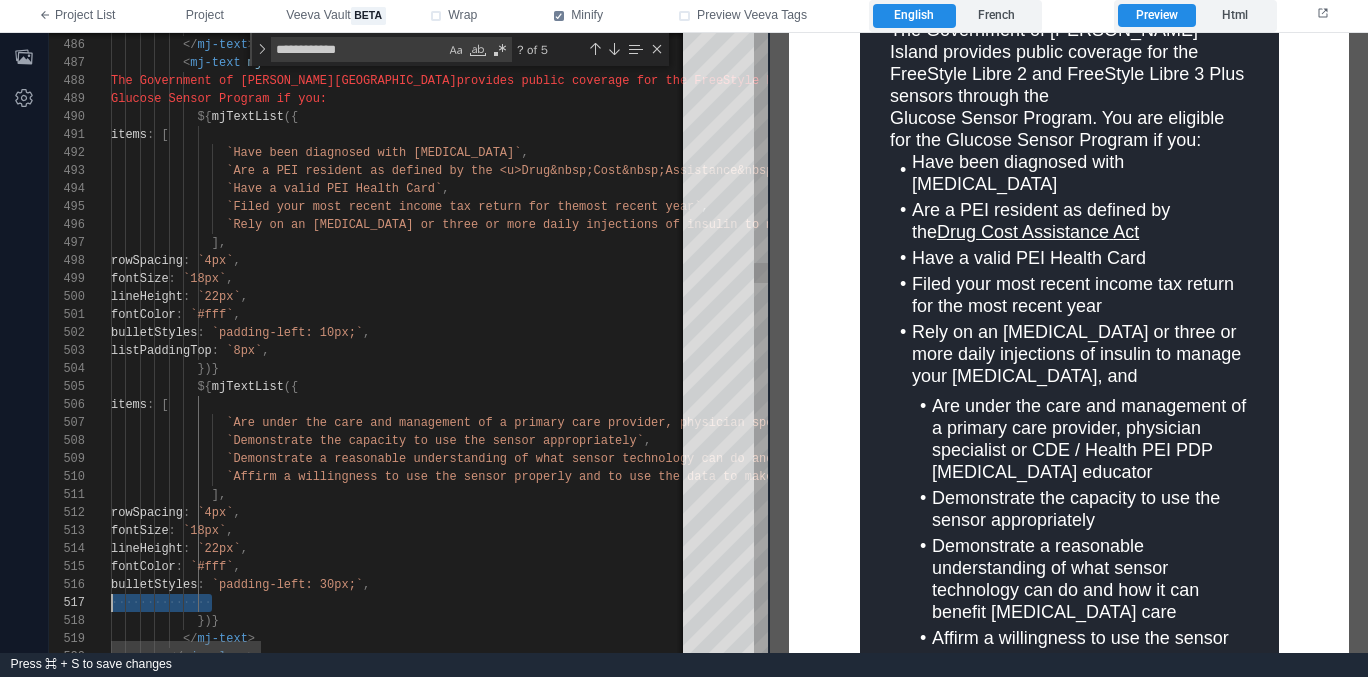scroll, scrollTop: 108, scrollLeft: 0, axis: vertical 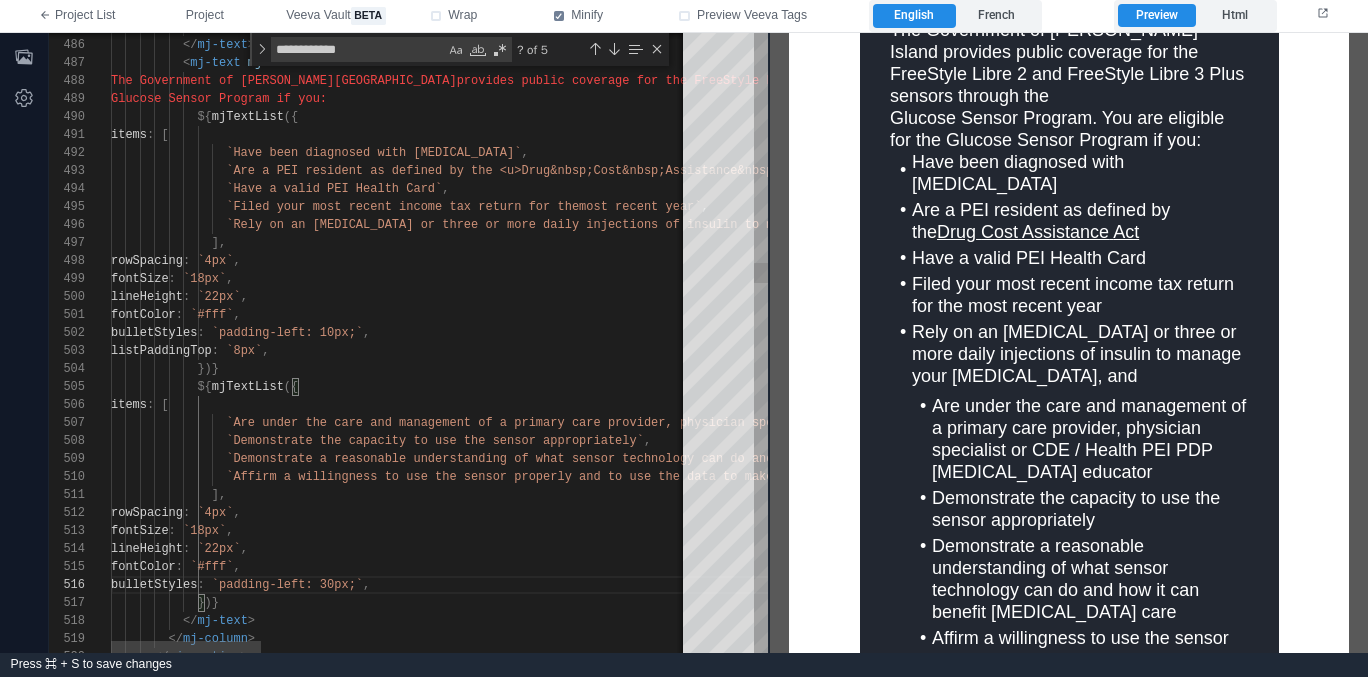click on "listPaddingTop" at bounding box center [161, 351] 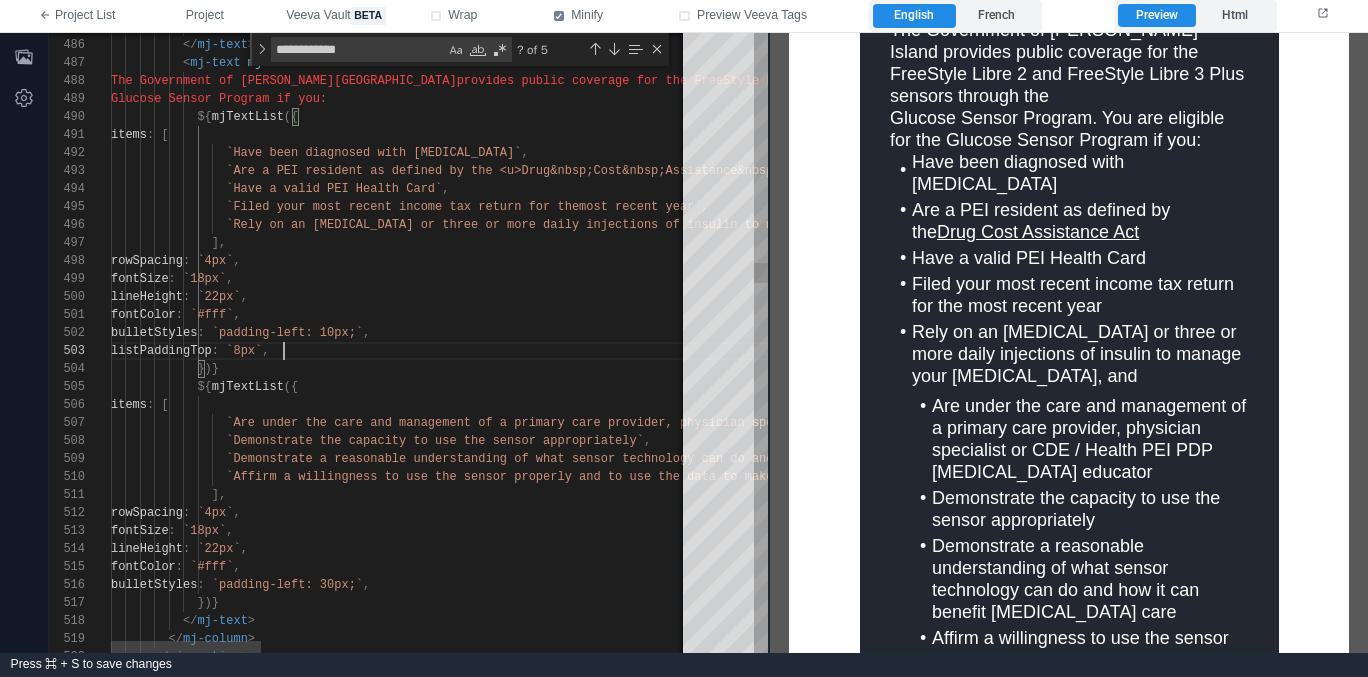 scroll, scrollTop: 36, scrollLeft: 202, axis: both 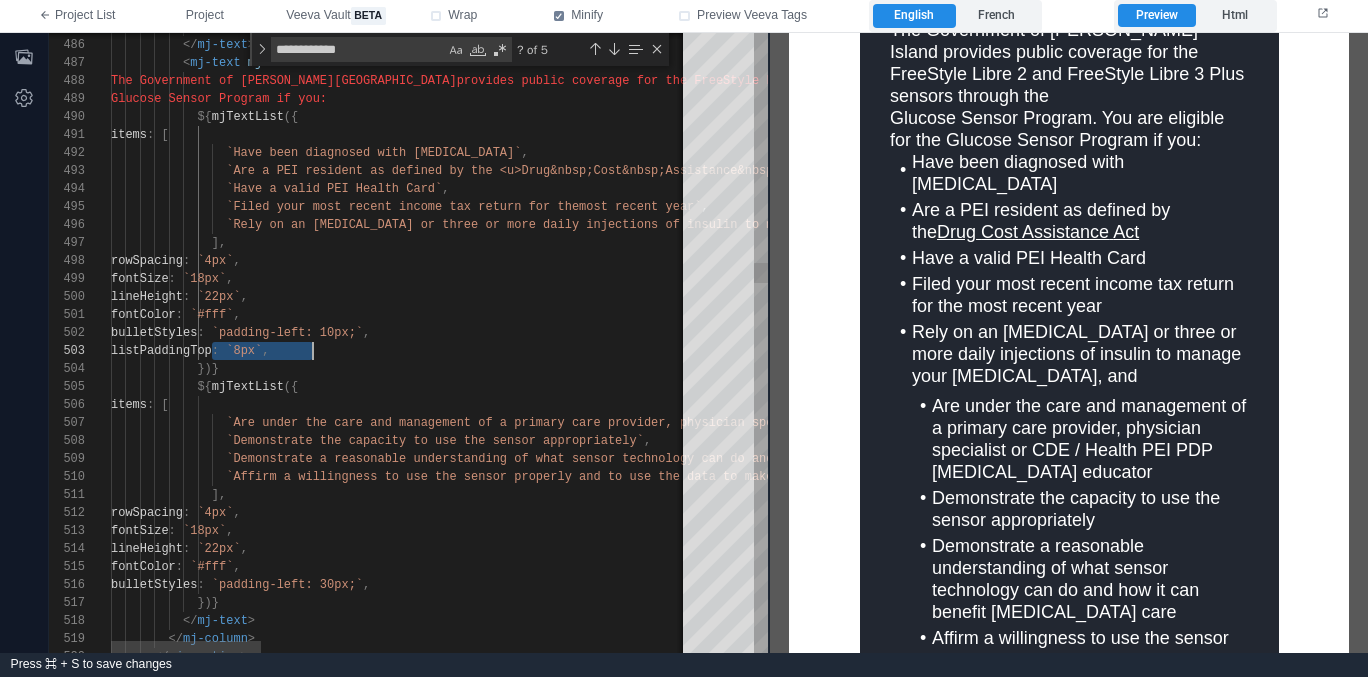 type on "**********" 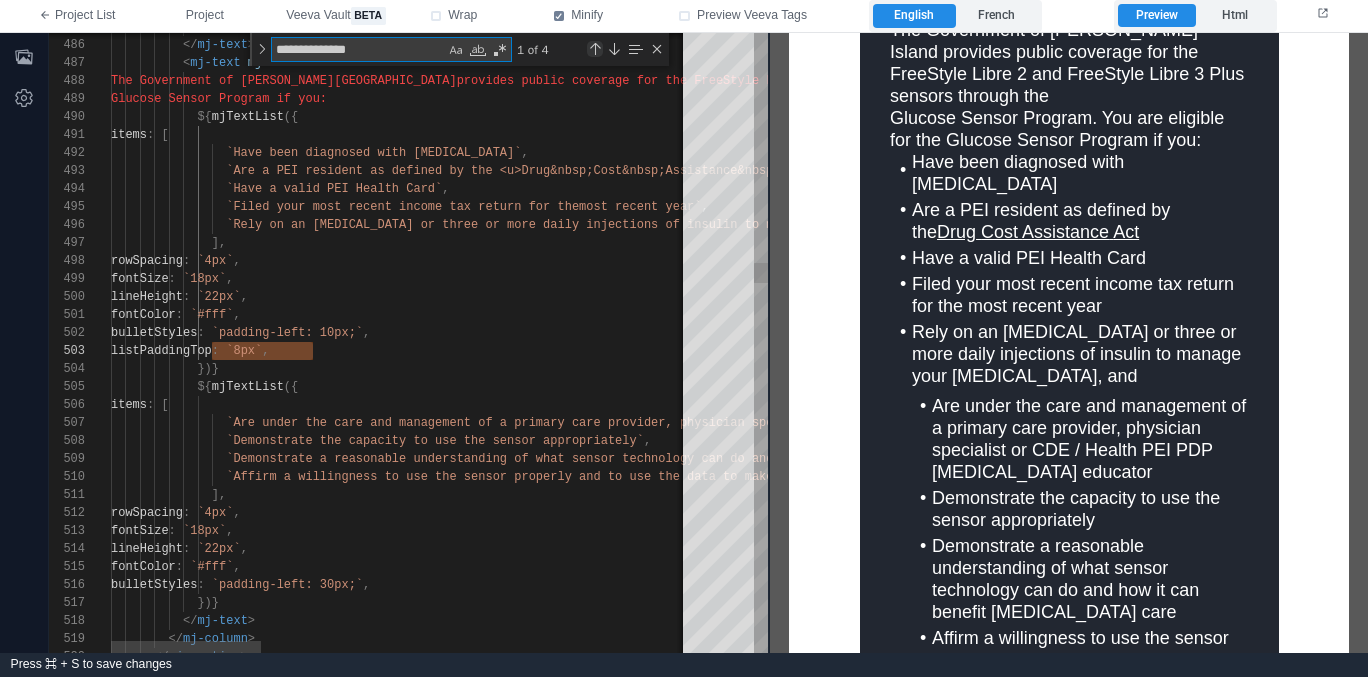 click at bounding box center [595, 49] 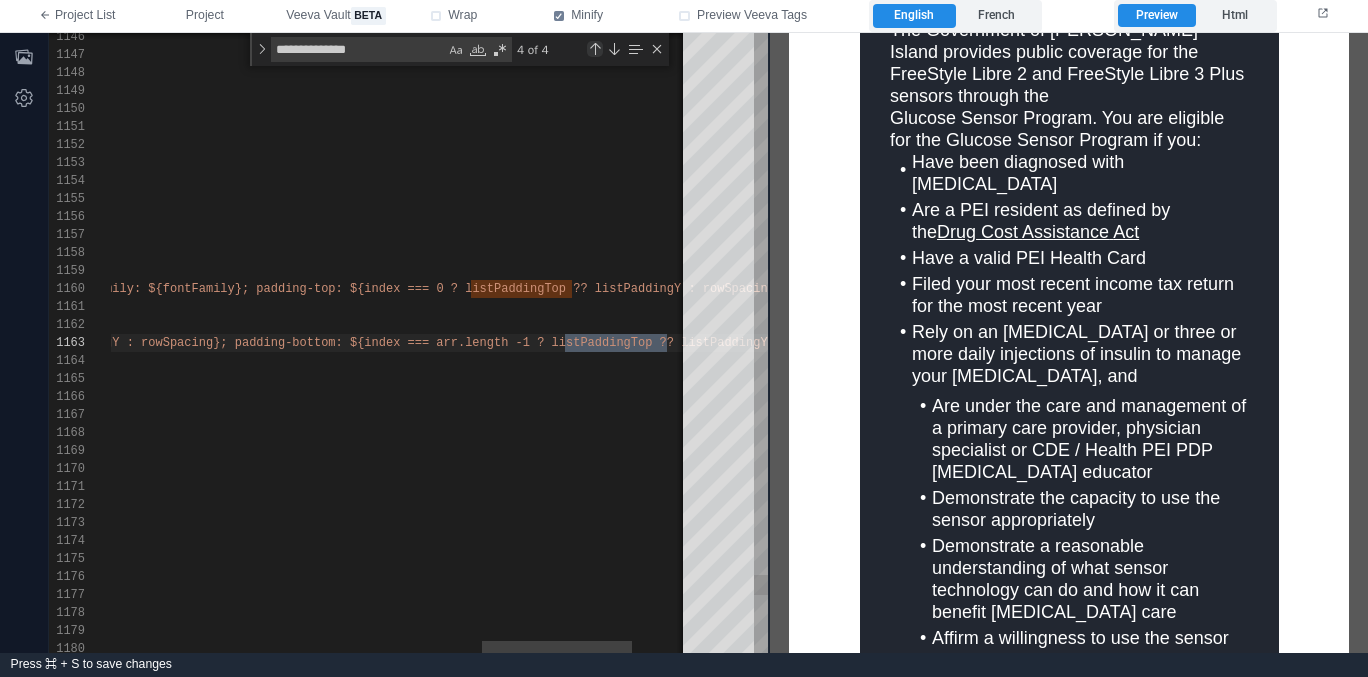 scroll, scrollTop: 180, scrollLeft: 1995, axis: both 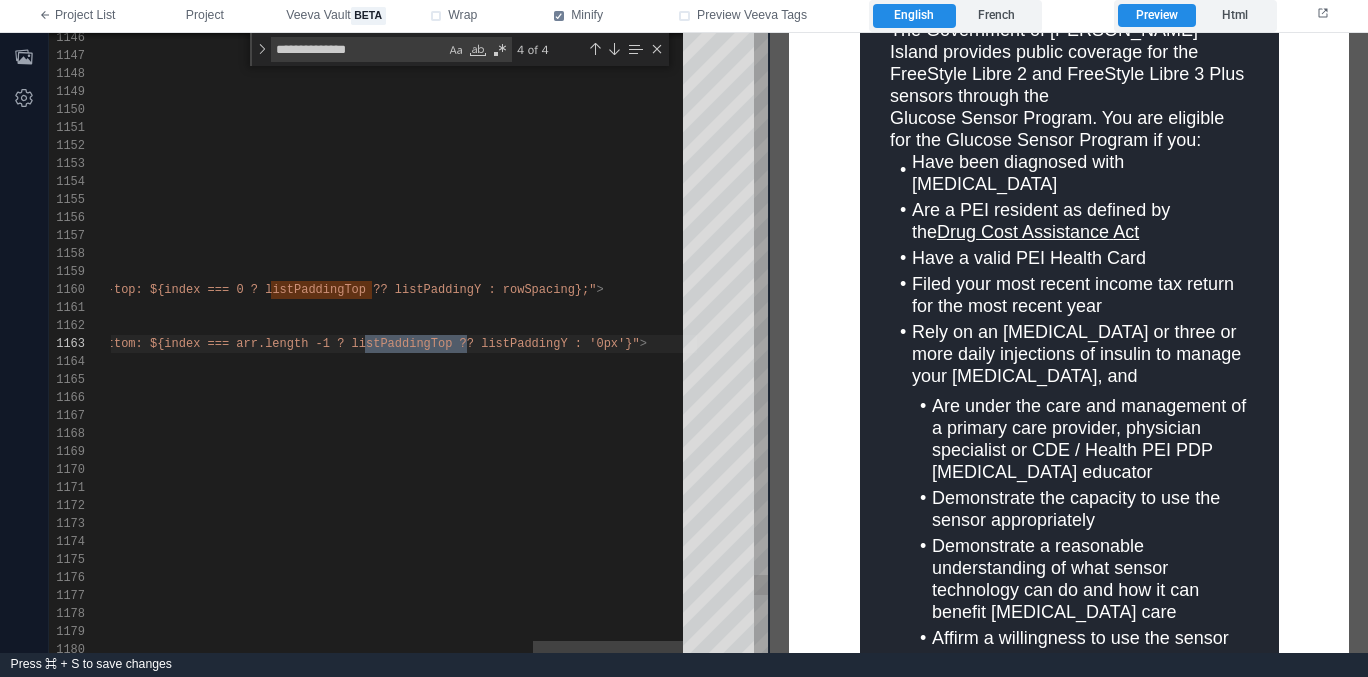 click on "1146 1147 1148 1149 1150 1151 1152 1153 1154 1155 1156 1157 1158 1159 1160 1161 1162 1163 1164 1165 1166 1167 1168 1169 1170 1171 1172 1173 1174 1175 1176 1177 1178 1179 1180     fontFamily  =   "Calibri, Arial, Helvetica, sans-serif" ,     fontColor  =   "#000" ,     fontSize  =   "12px" ,     lineHeight  =   "16px" ,    })   {      // Inherits all formatting styles from mj-text par ent      return   html`        < mj-raw >          < table   border = "0"   cellpadding = "0"   cellspacing = "0"   role = "presentation"   width = "100%" >            ${ items              . map (( item ,  index ,  arr )   =>   {                const  bulletForItem  =  bullets  ?  bullets [ index ]   :  bullet  ===   'number'   ?   ` ${ index  +   1 } .`   :  bullet ;                  return   html`                  < tr >                    < td   valign =" at bounding box center (408, 343) 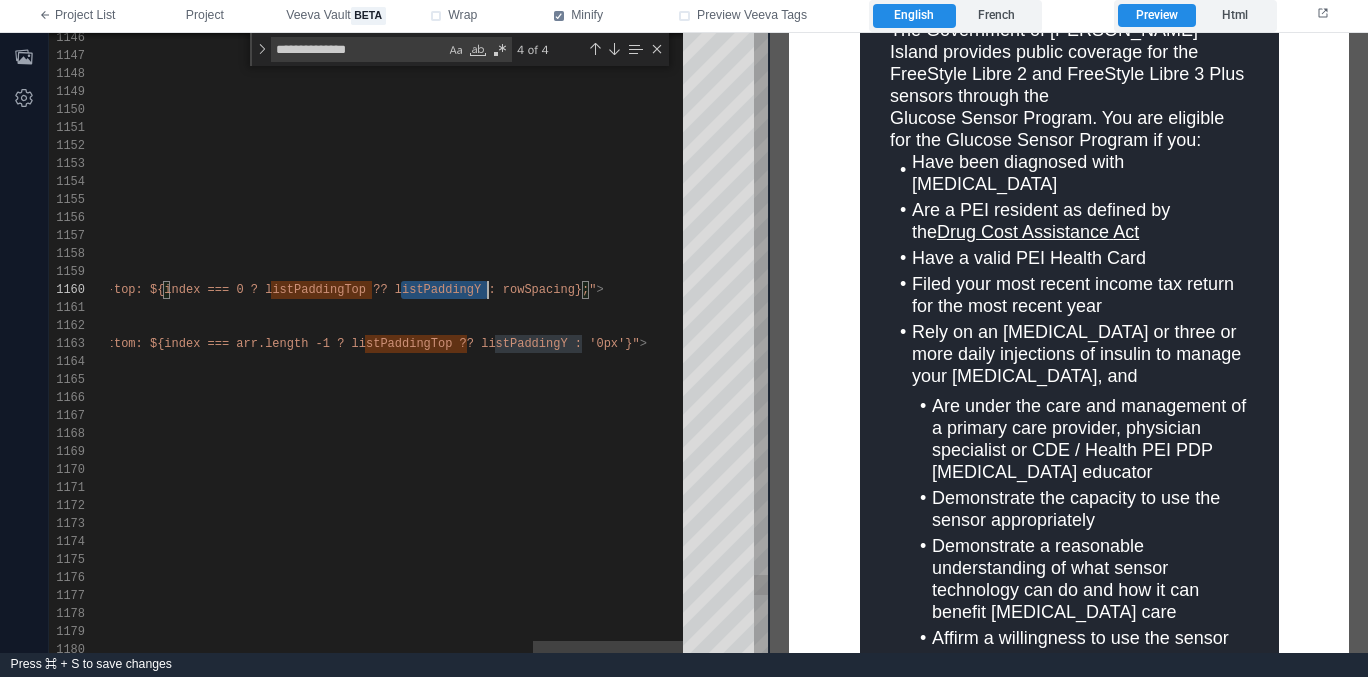 click on "1146 1147 1148 1149 1150 1151 1152 1153 1154 1155 1156 1157 1158 1159 1160 1161 1162 1163 1164 1165 1166 1167 1168 1169 1170 1171 1172 1173 1174 1175 1176 1177 1178 1179 1180     fontFamily  =   "Calibri, Arial, Helvetica, sans-serif" ,     fontColor  =   "#000" ,     fontSize  =   "12px" ,     lineHeight  =   "16px" ,    })   {      // Inherits all formatting styles from mj-text par ent      return   html`        < mj-raw >          < table   border = "0"   cellpadding = "0"   cellspacing = "0"   role = "presentation"   width = "100%" >            ${ items              . map (( item ,  index ,  arr )   =>   {                const  bulletForItem  =  bullets  ?  bullets [ index ]   :  bullet  ===   'number'   ?   ` ${ index  +   1 } .`   :  bullet ;                  return   html`                  < tr >                    < td   valign =" at bounding box center (408, 343) 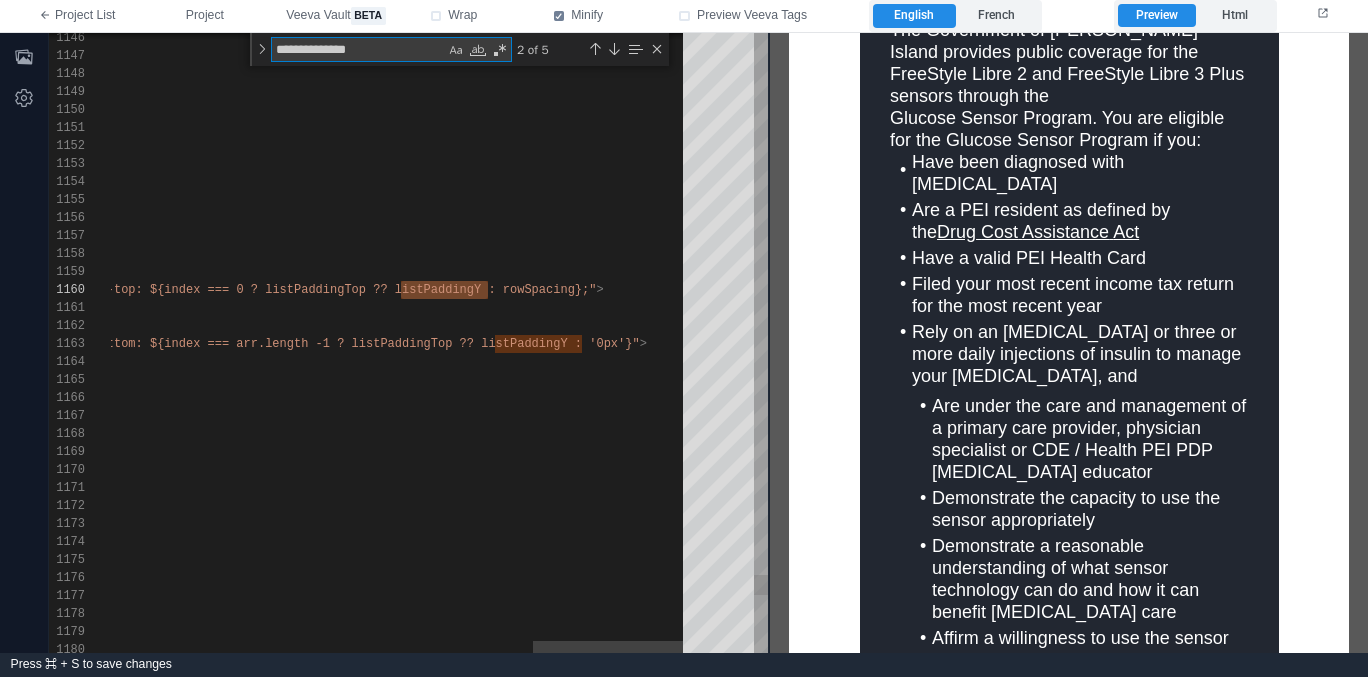 type on "**********" 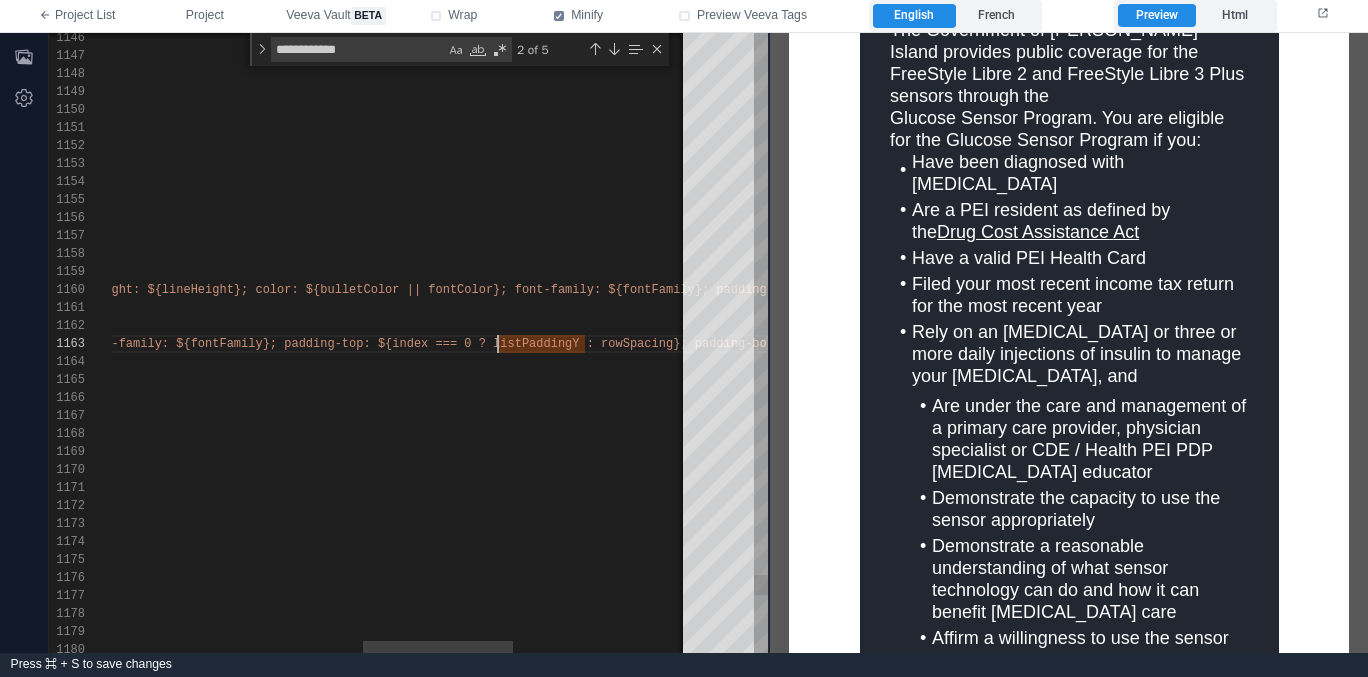 click on "; padding-top: ${index === 0 ? listPaddingY : rowS" at bounding box center (450, 344) 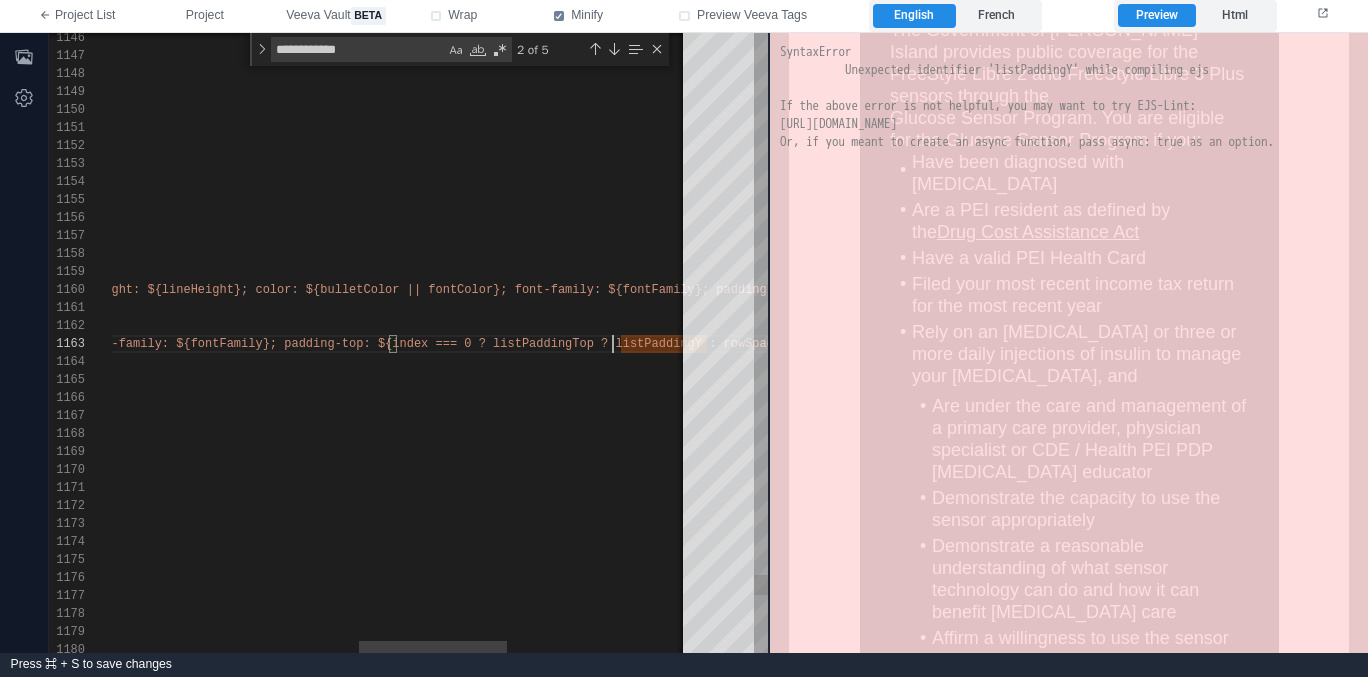 scroll, scrollTop: 36, scrollLeft: 1489, axis: both 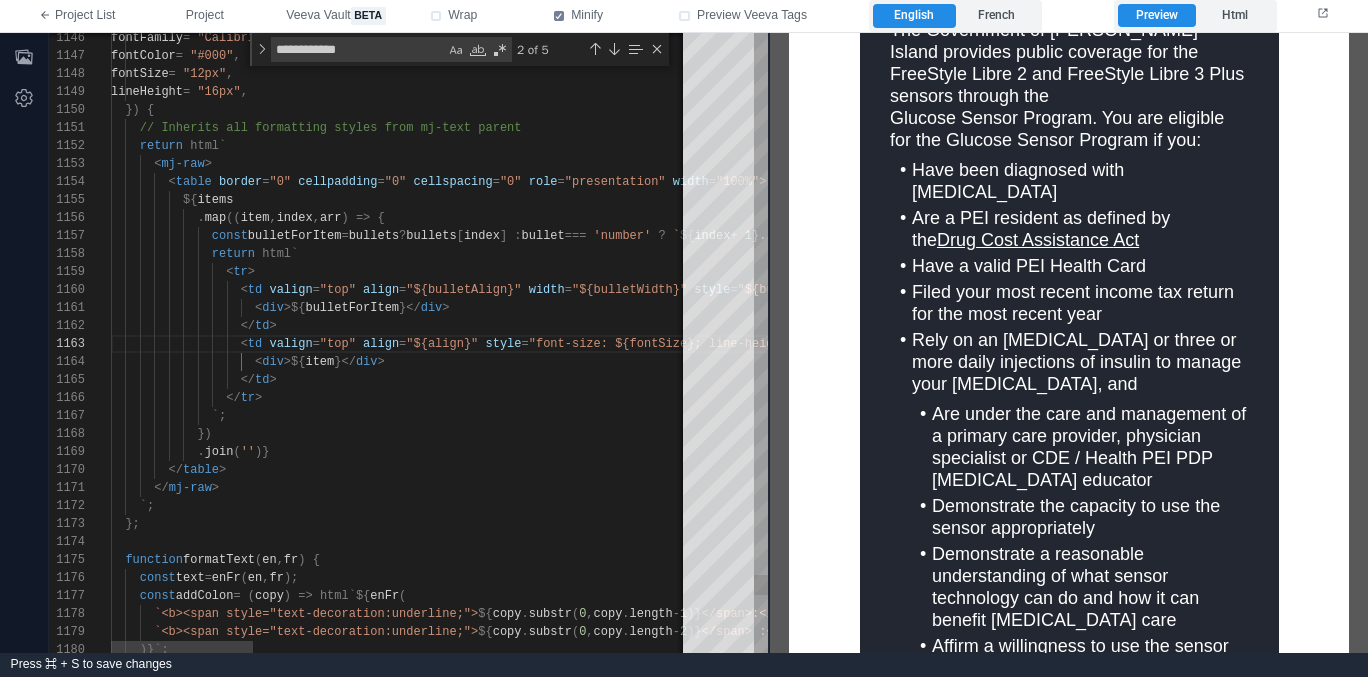 click on "</ td >" at bounding box center (1288, 380) 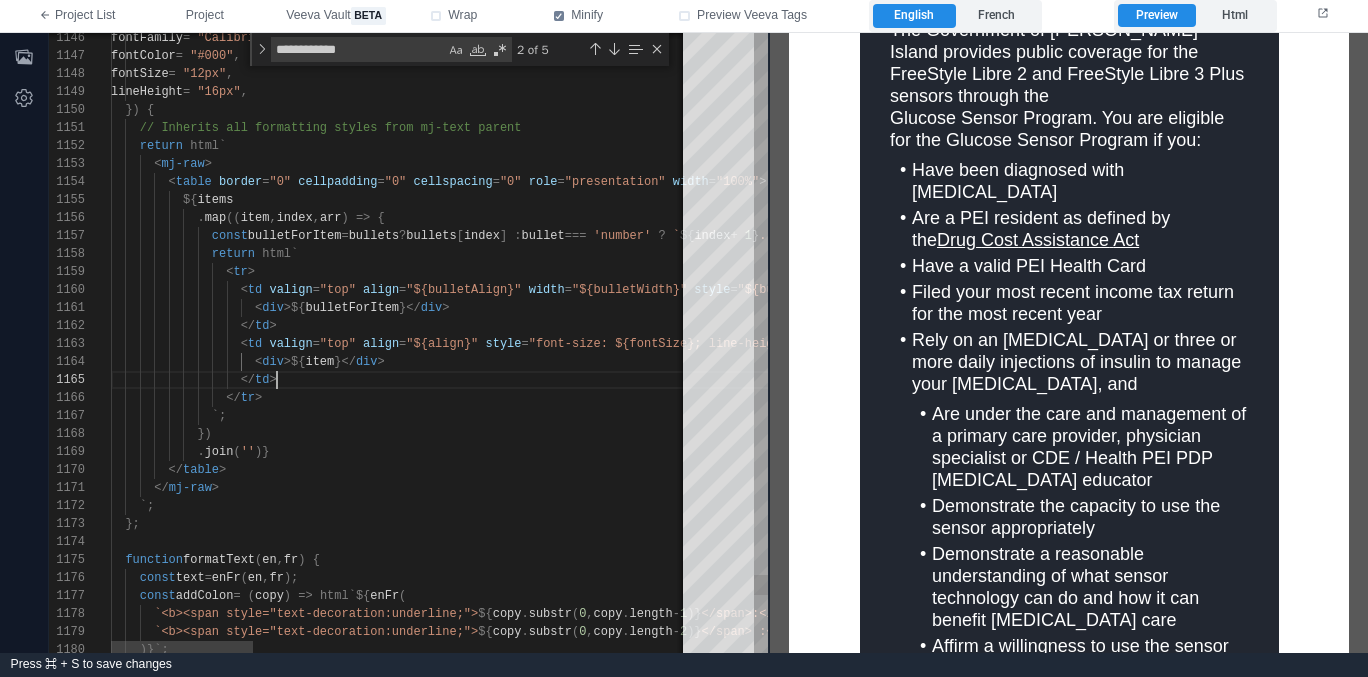 scroll, scrollTop: 72, scrollLeft: 166, axis: both 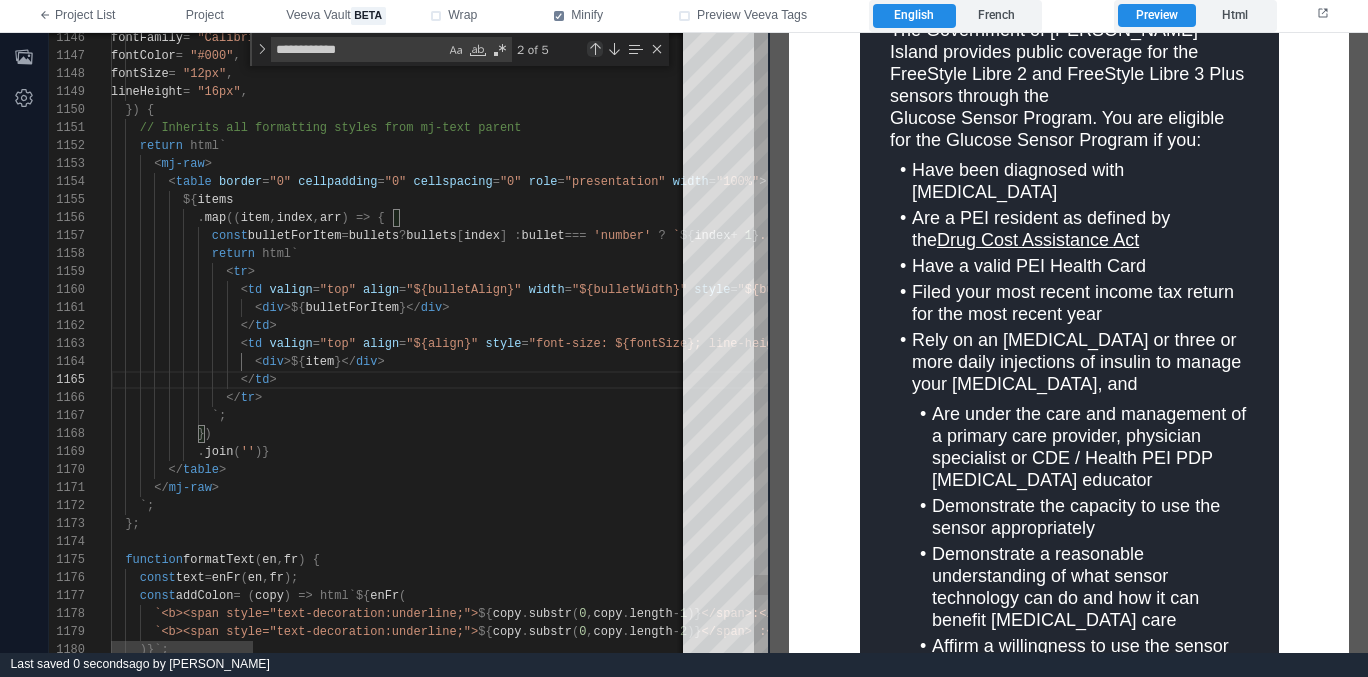 click at bounding box center (595, 49) 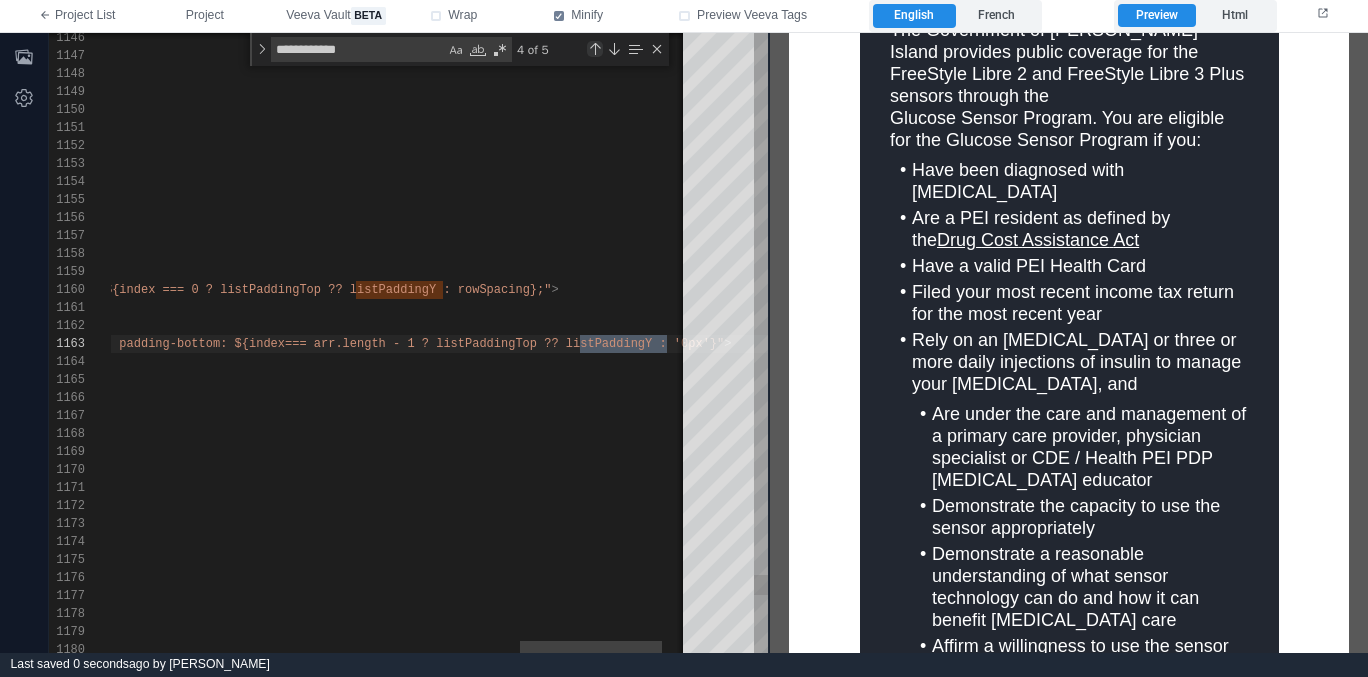 click at bounding box center [595, 49] 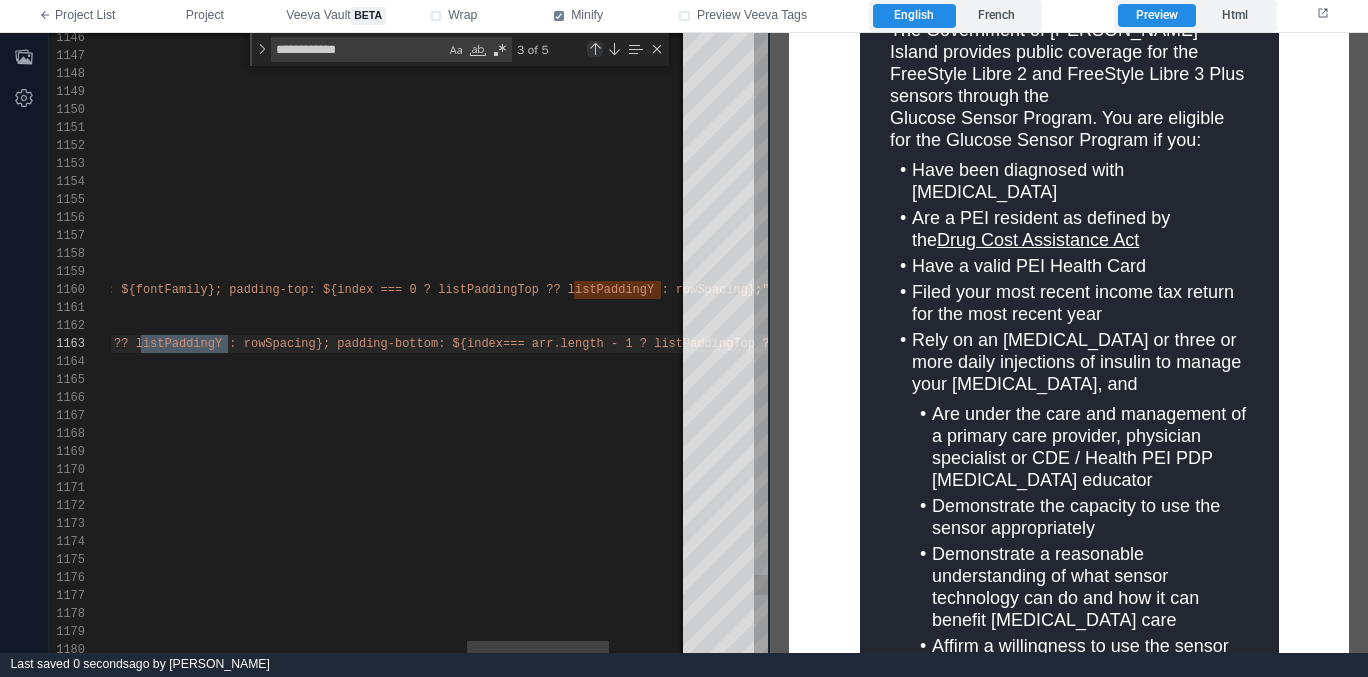 click at bounding box center (595, 49) 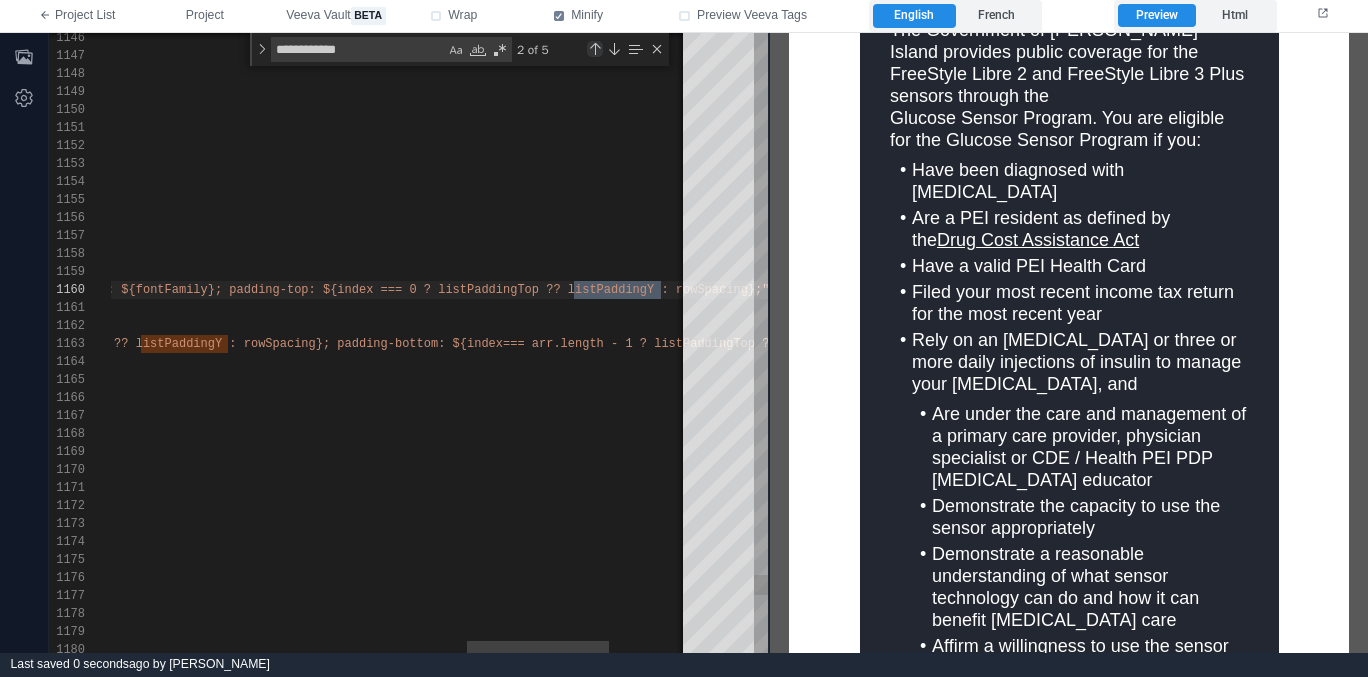 click at bounding box center (595, 49) 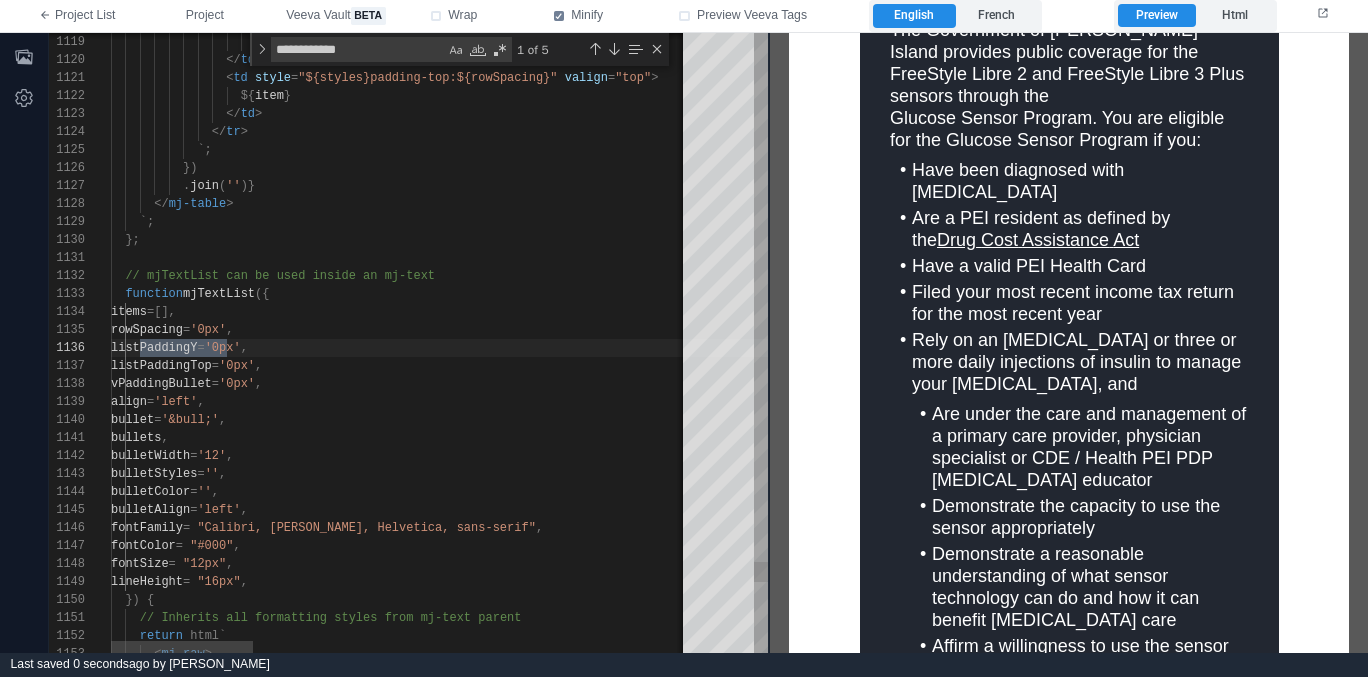 click on "**********" at bounding box center (358, 49) 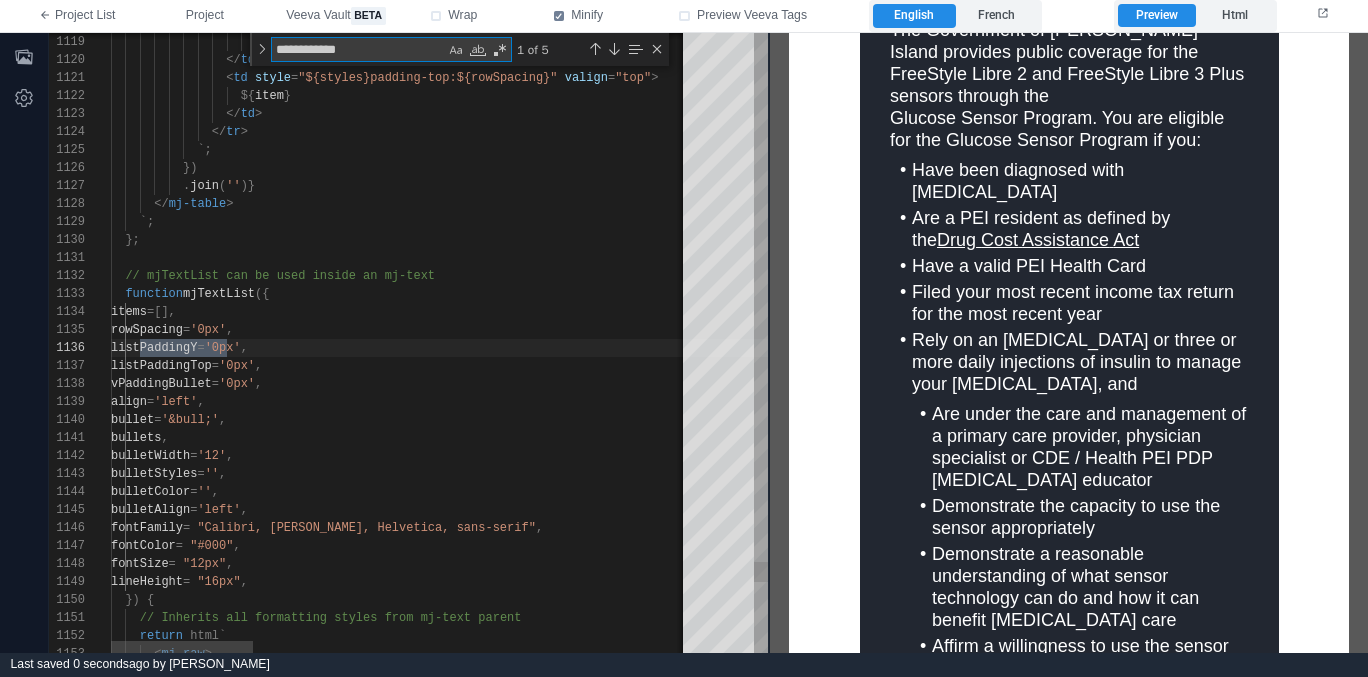 type on "**********" 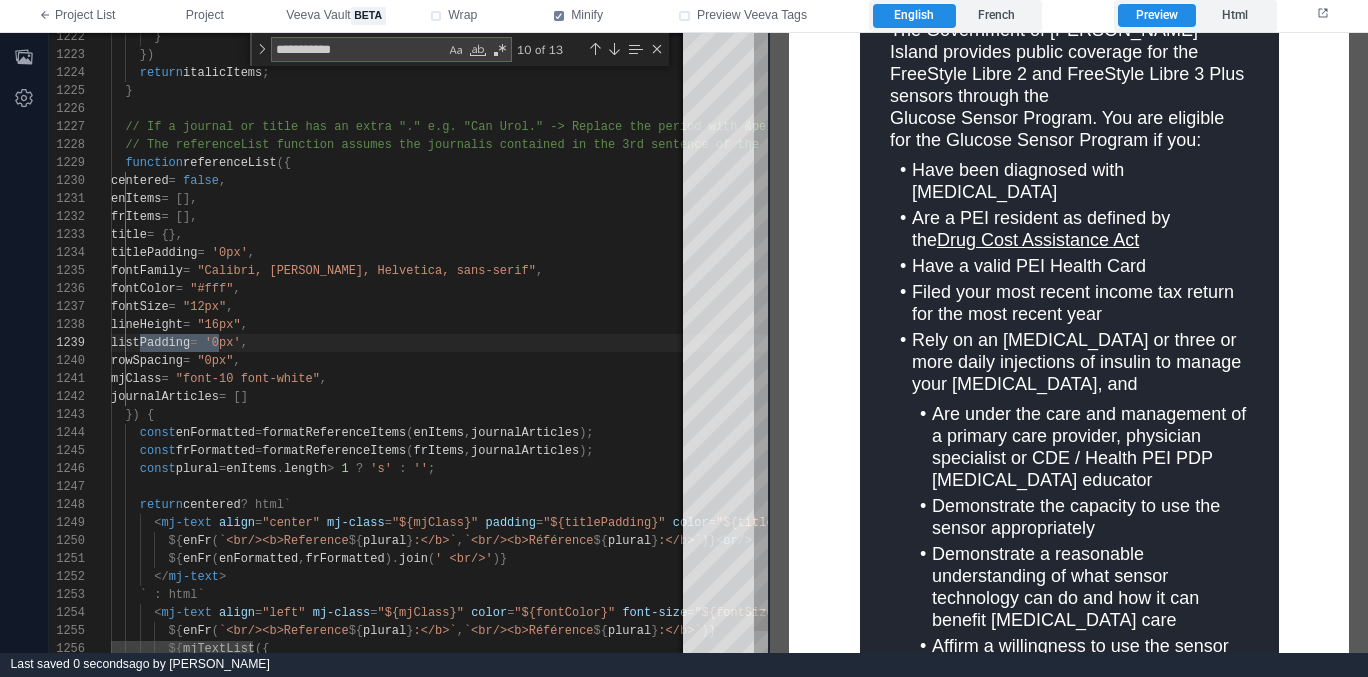 type on "**********" 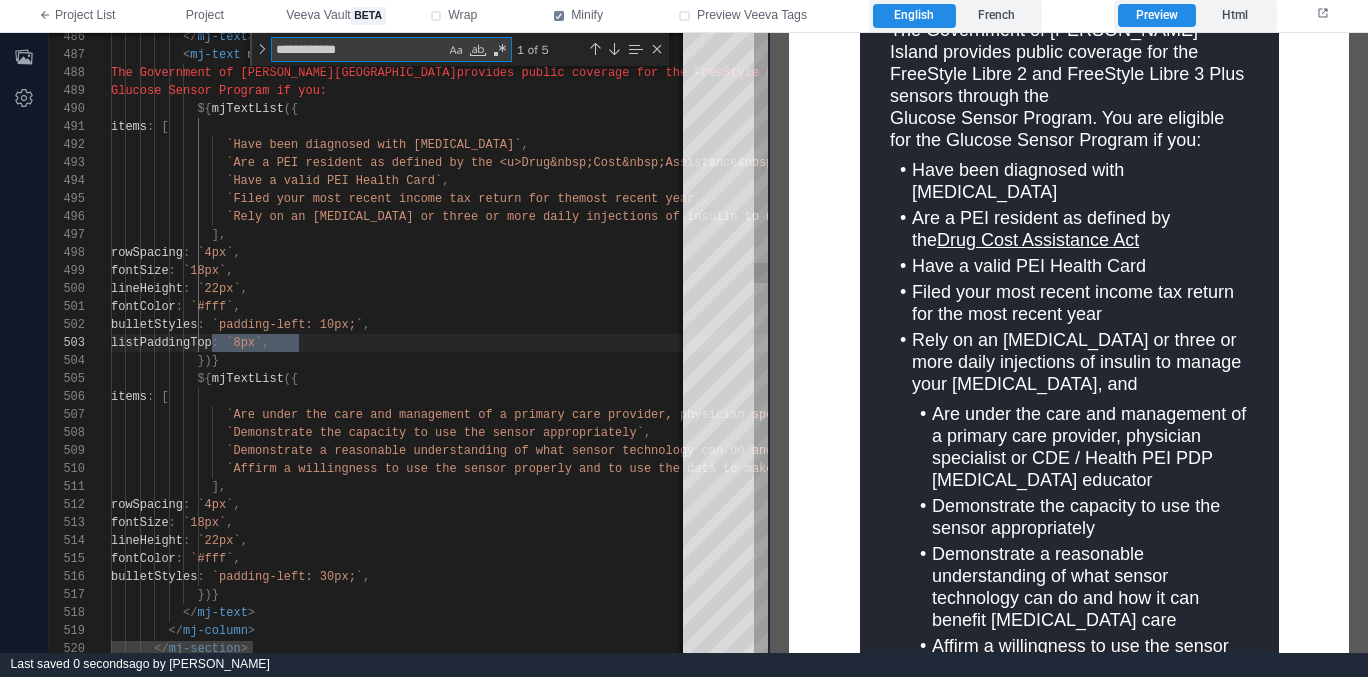 type on "**********" 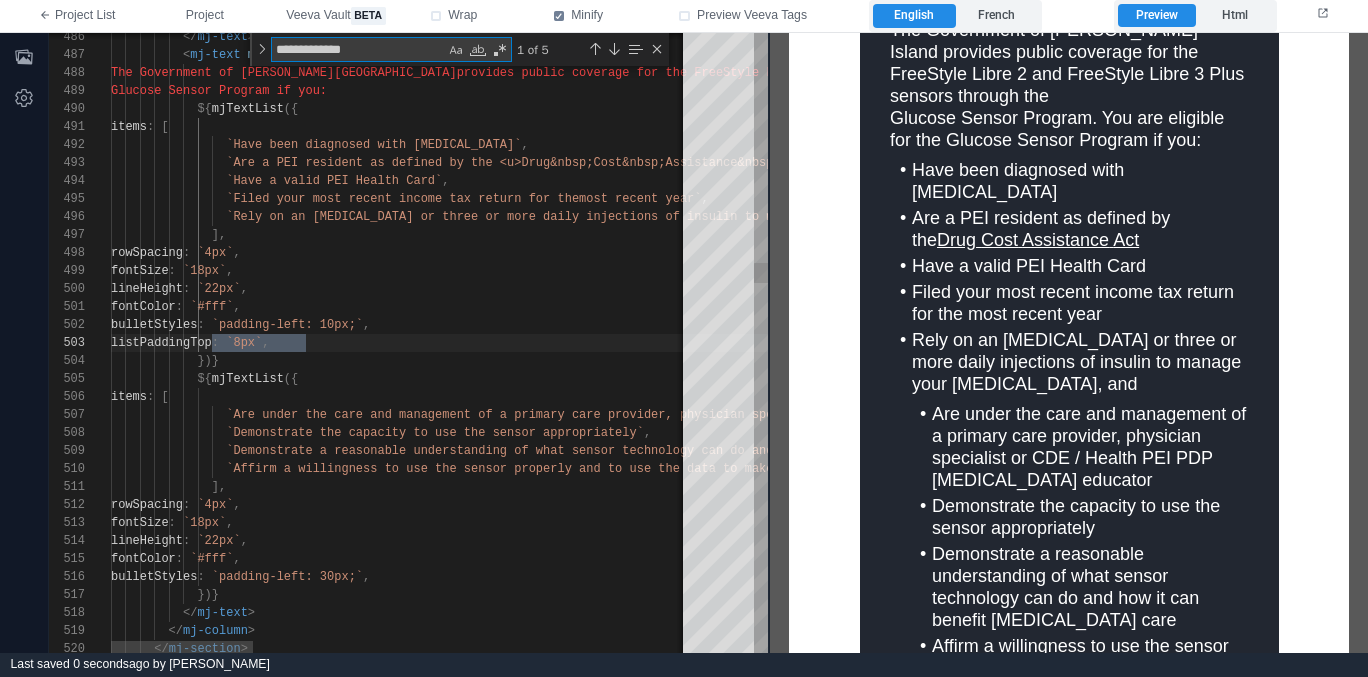 scroll, scrollTop: 162, scrollLeft: 202, axis: both 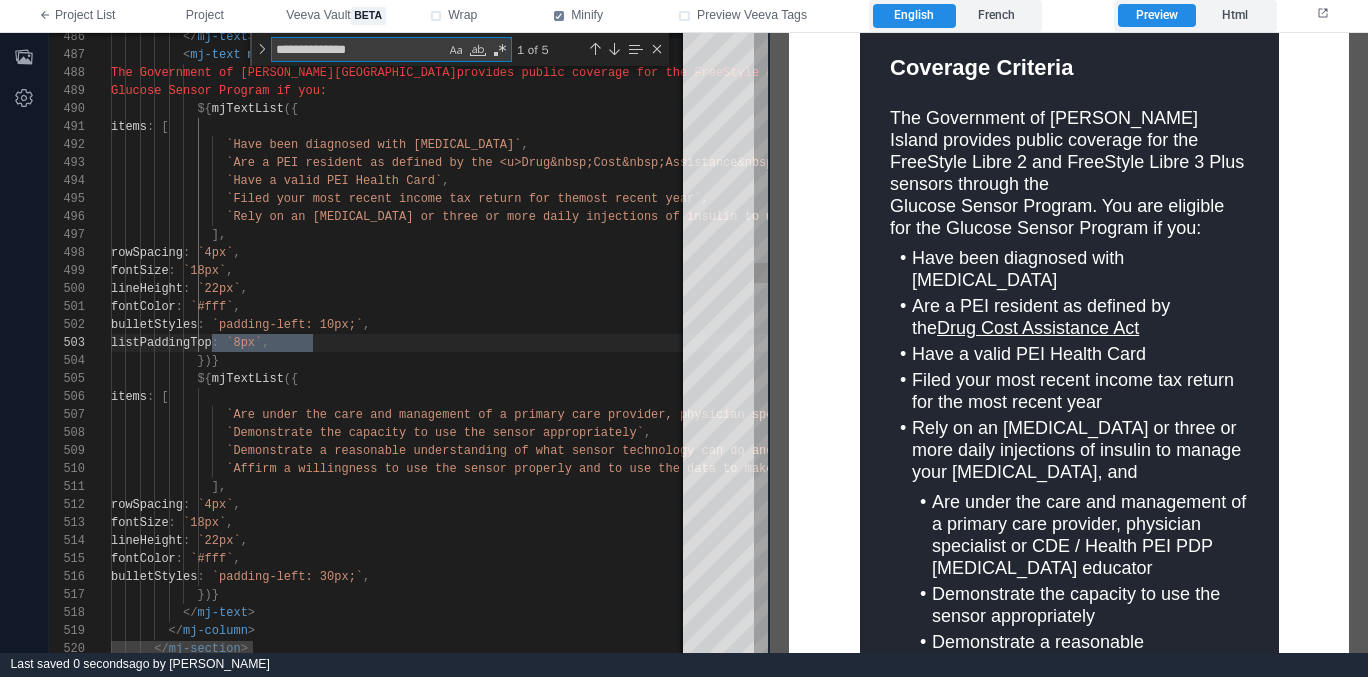 type on "**********" 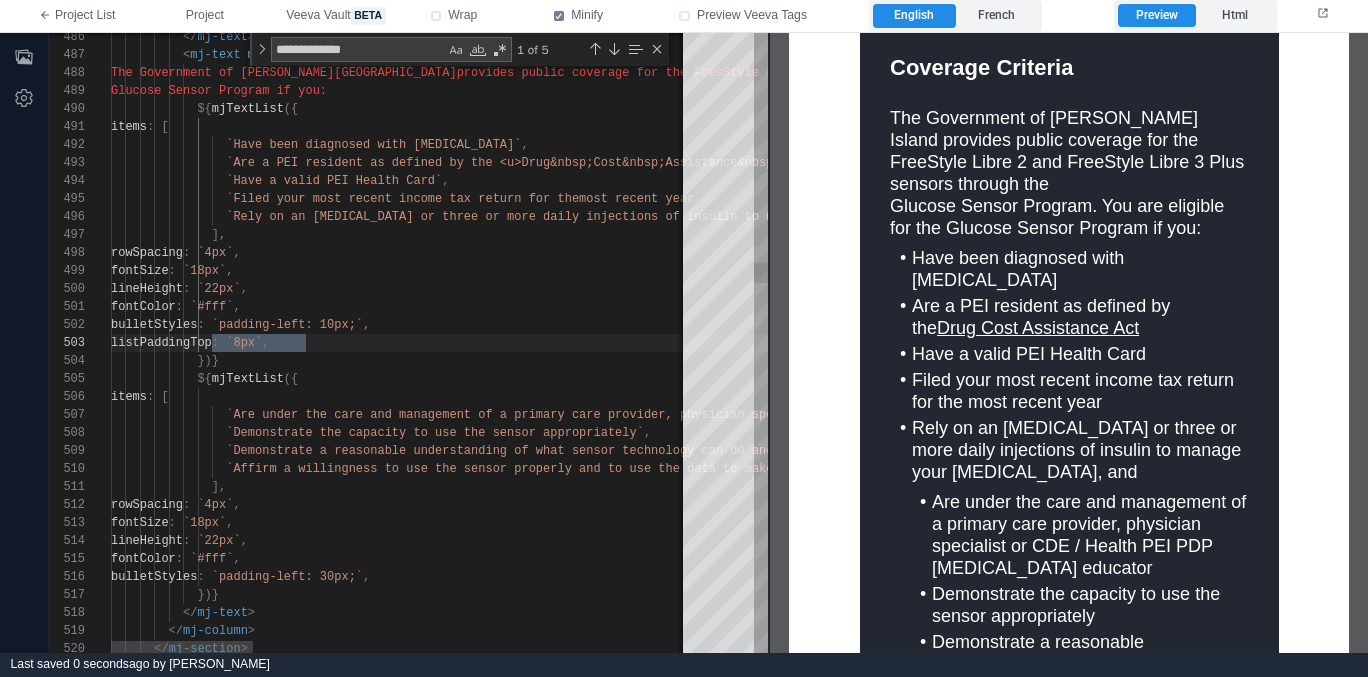type on "**********" 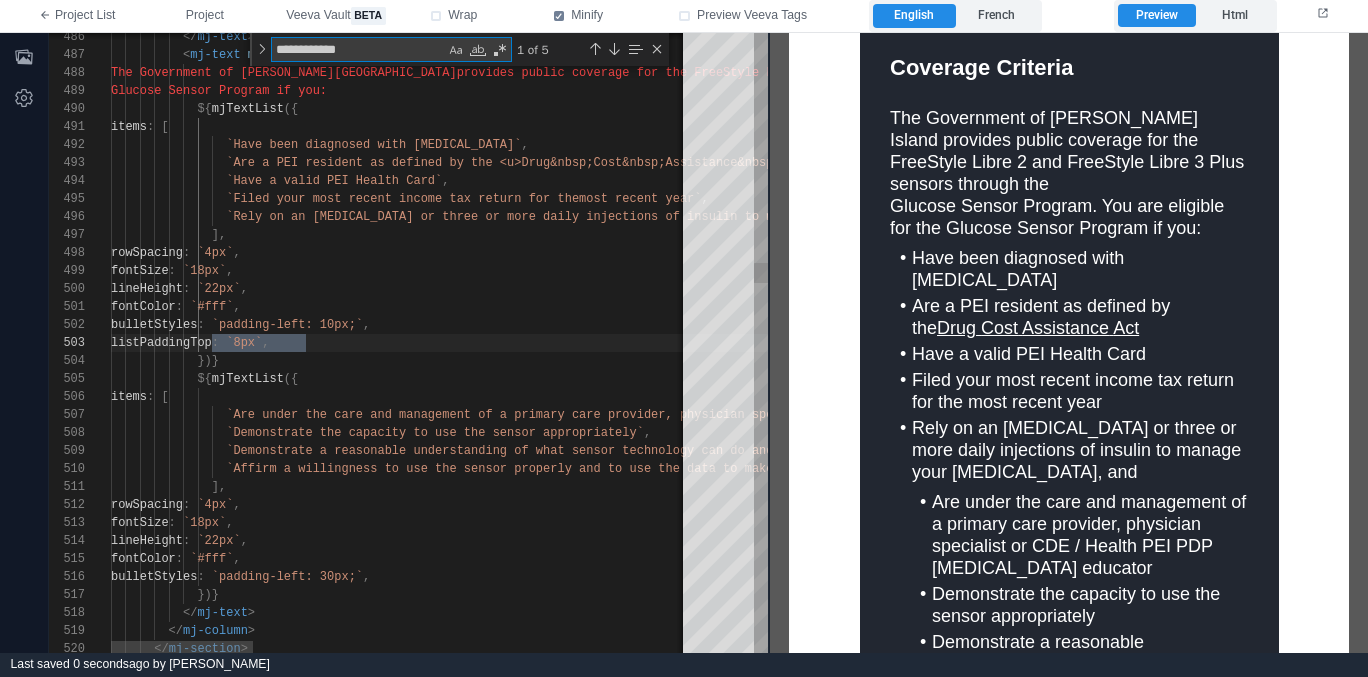 type on "**********" 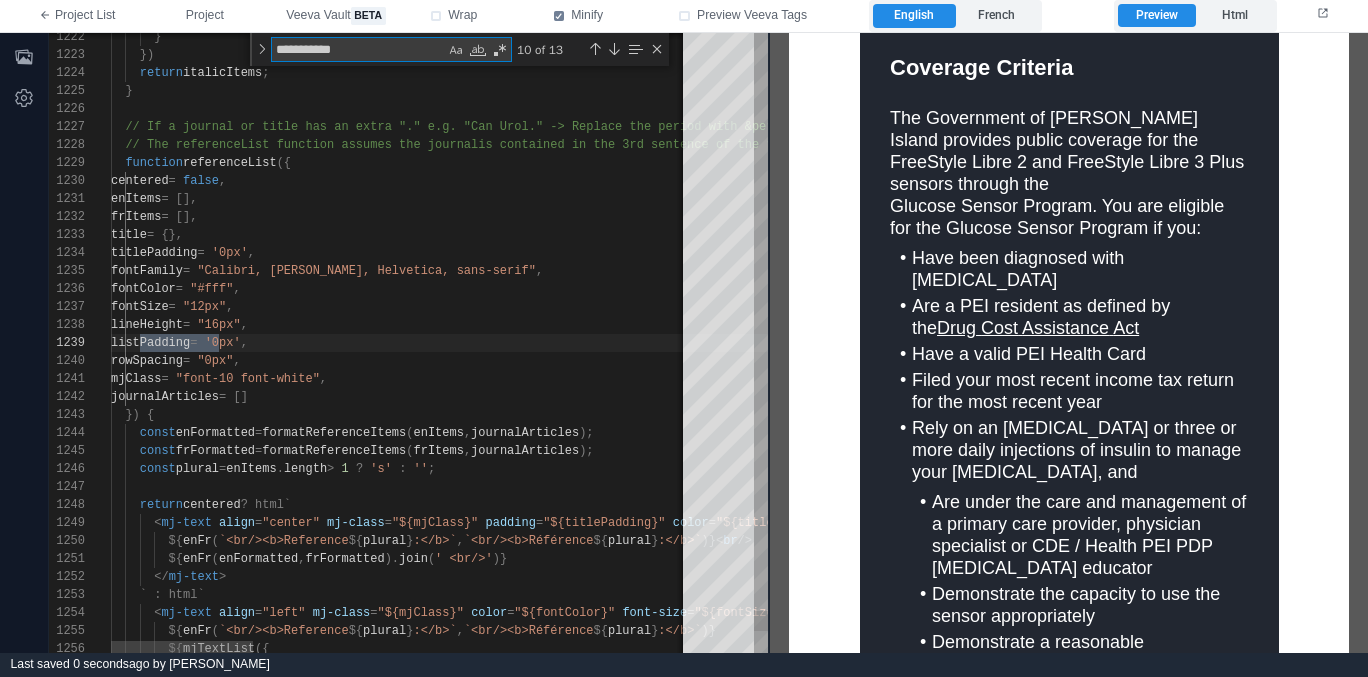 type on "**********" 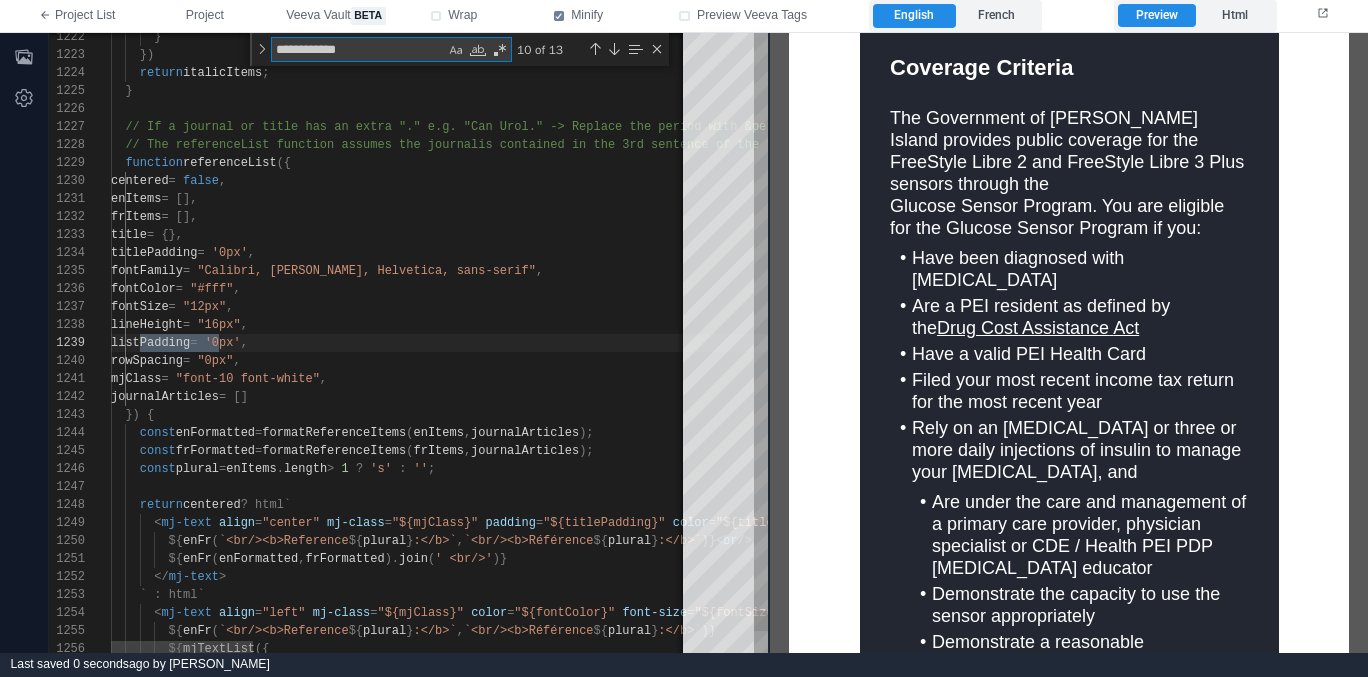 type on "**********" 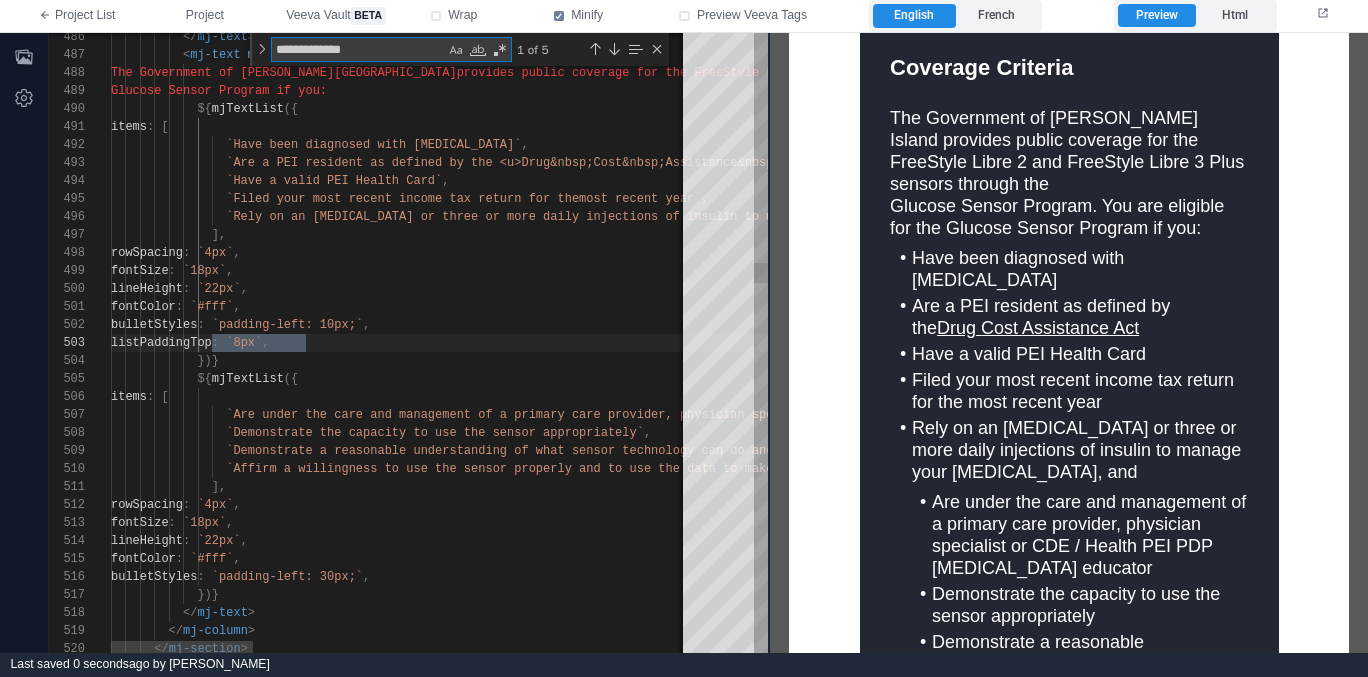type on "**********" 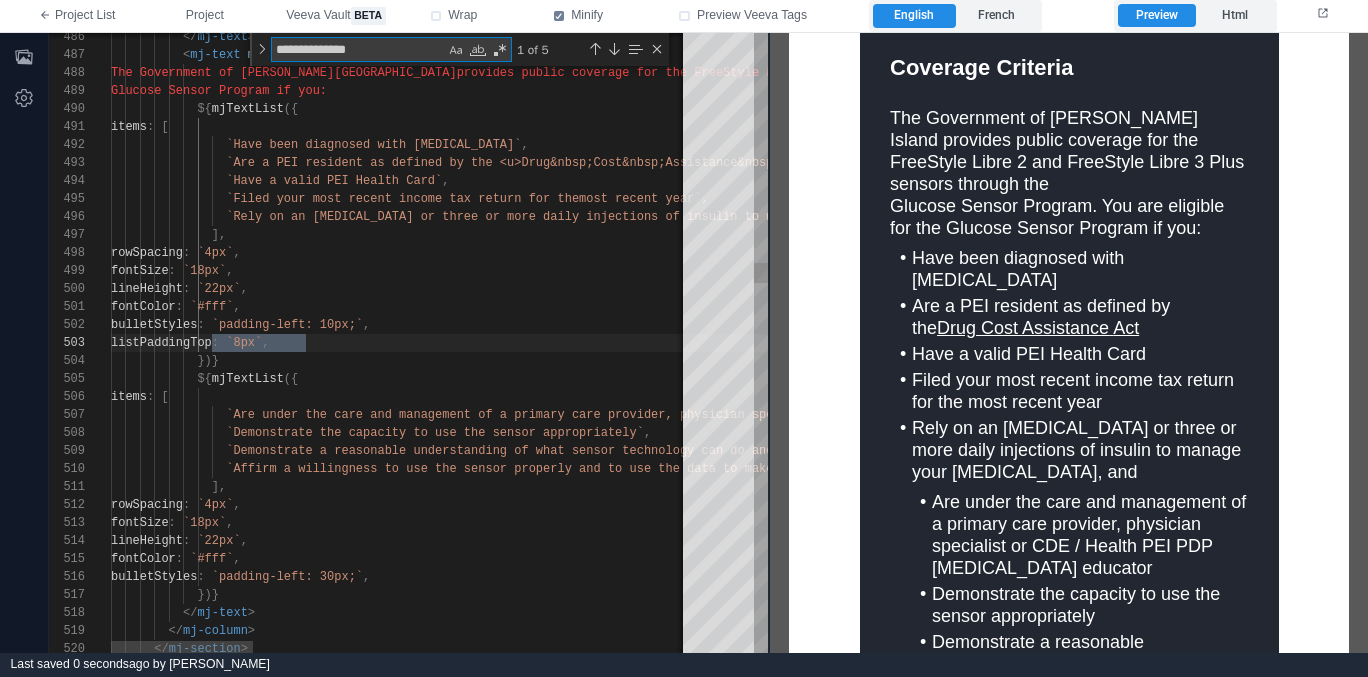 scroll, scrollTop: 162, scrollLeft: 202, axis: both 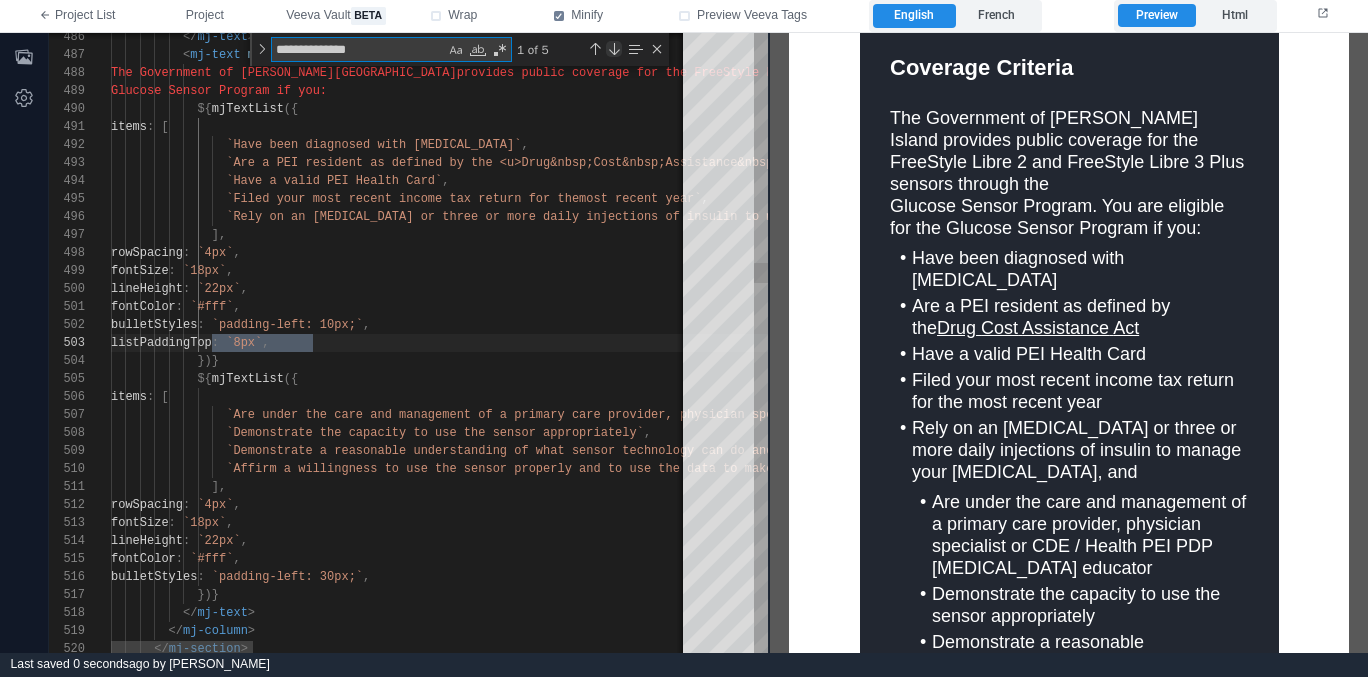 type on "**********" 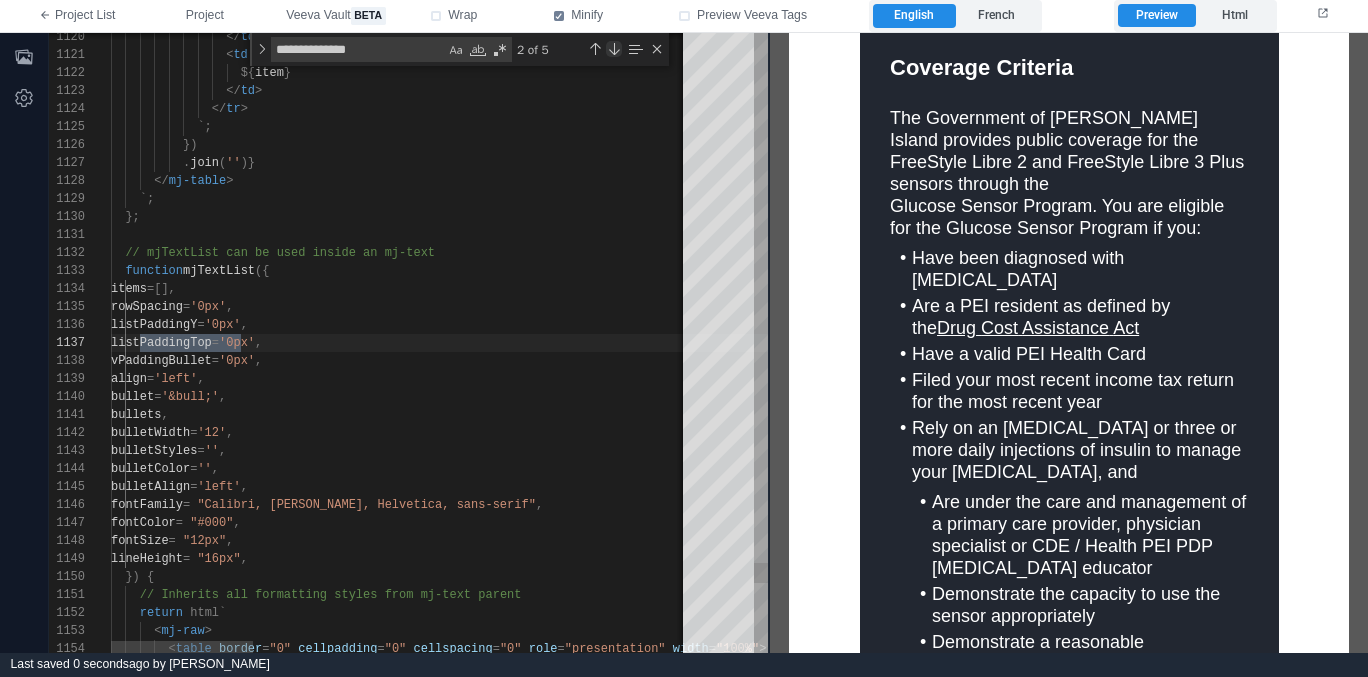 click at bounding box center [614, 49] 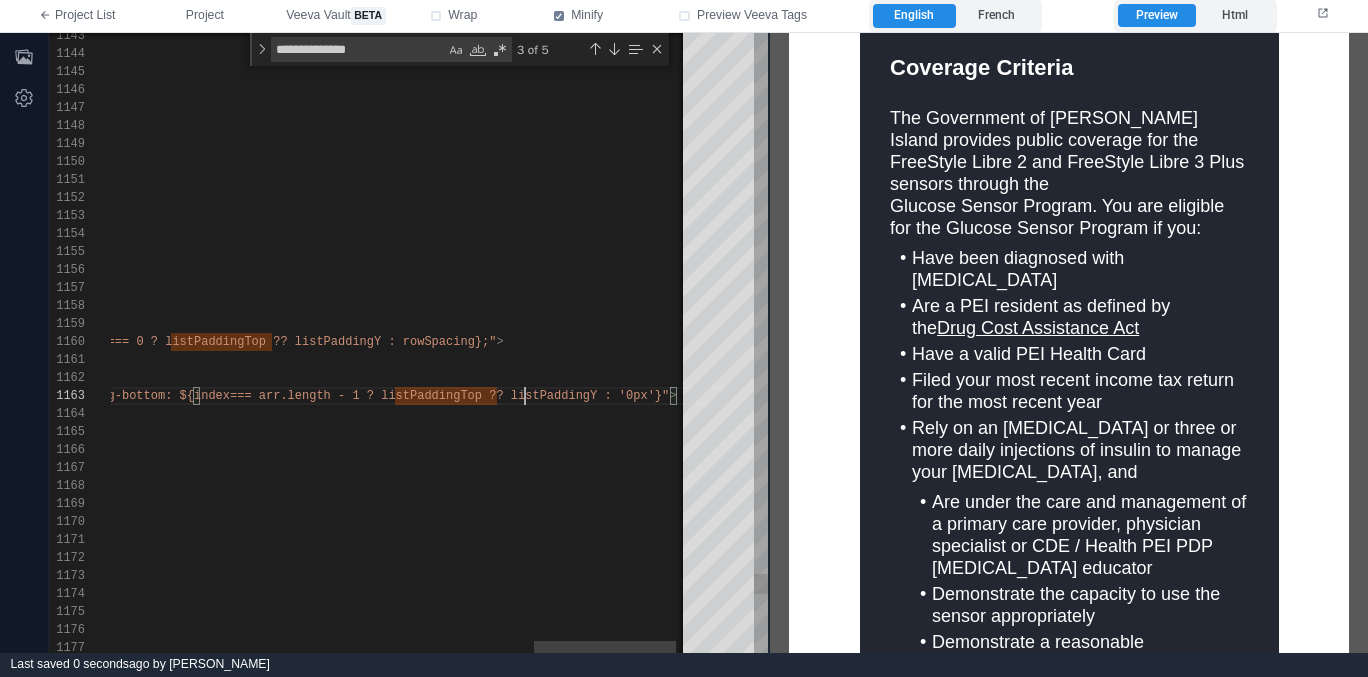 click on "=== arr.length - 1 ? listPaddingTop ?? listPaddin" at bounding box center (406, 396) 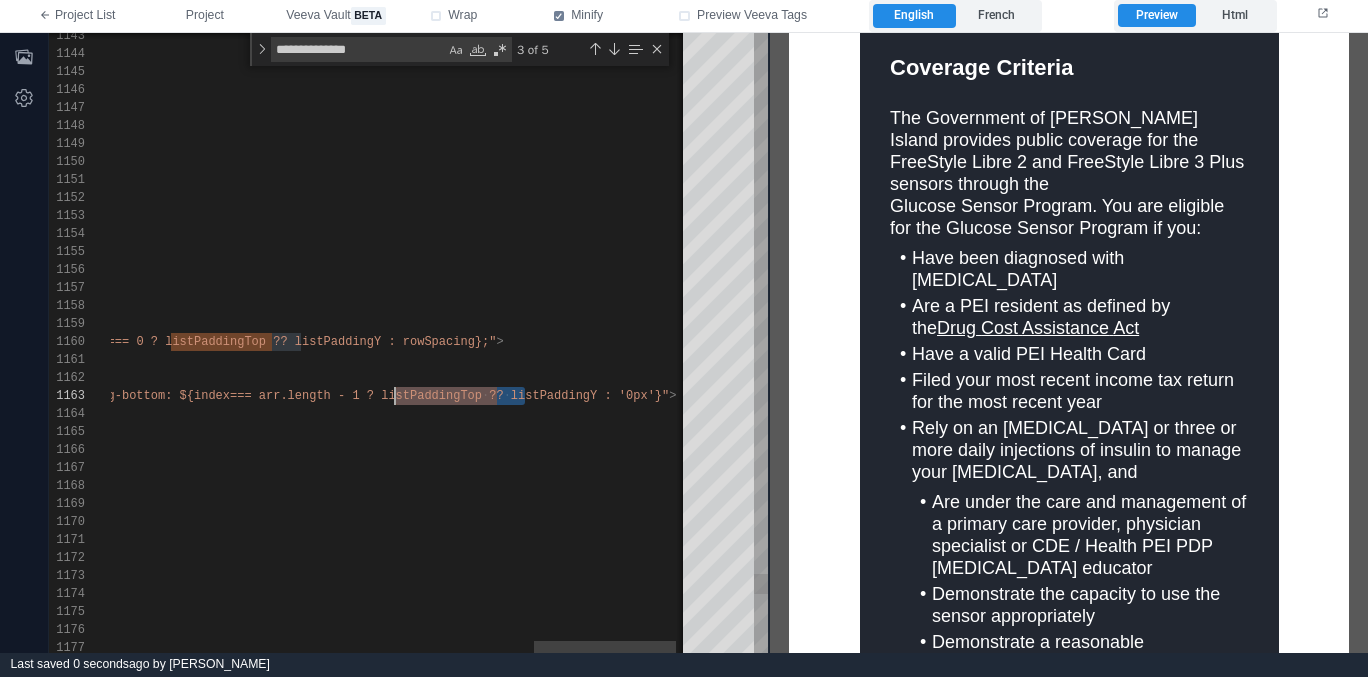 scroll, scrollTop: 36, scrollLeft: 2023, axis: both 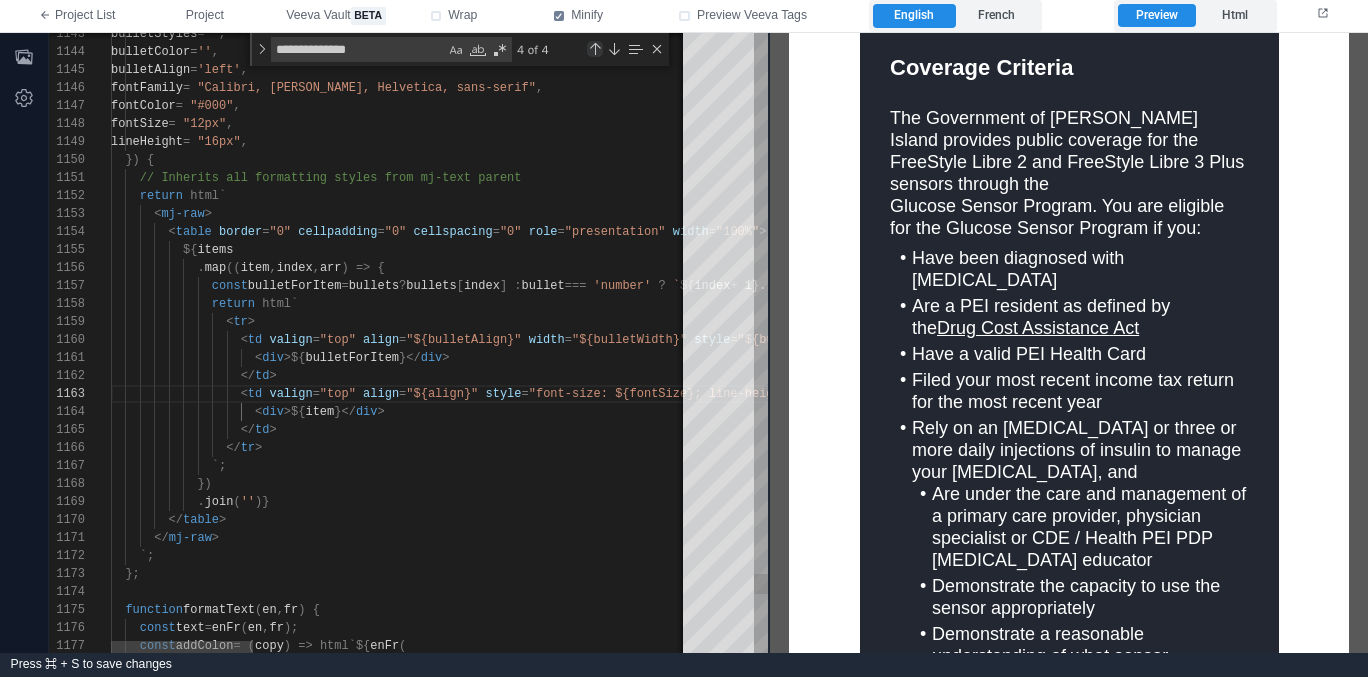 click at bounding box center (595, 49) 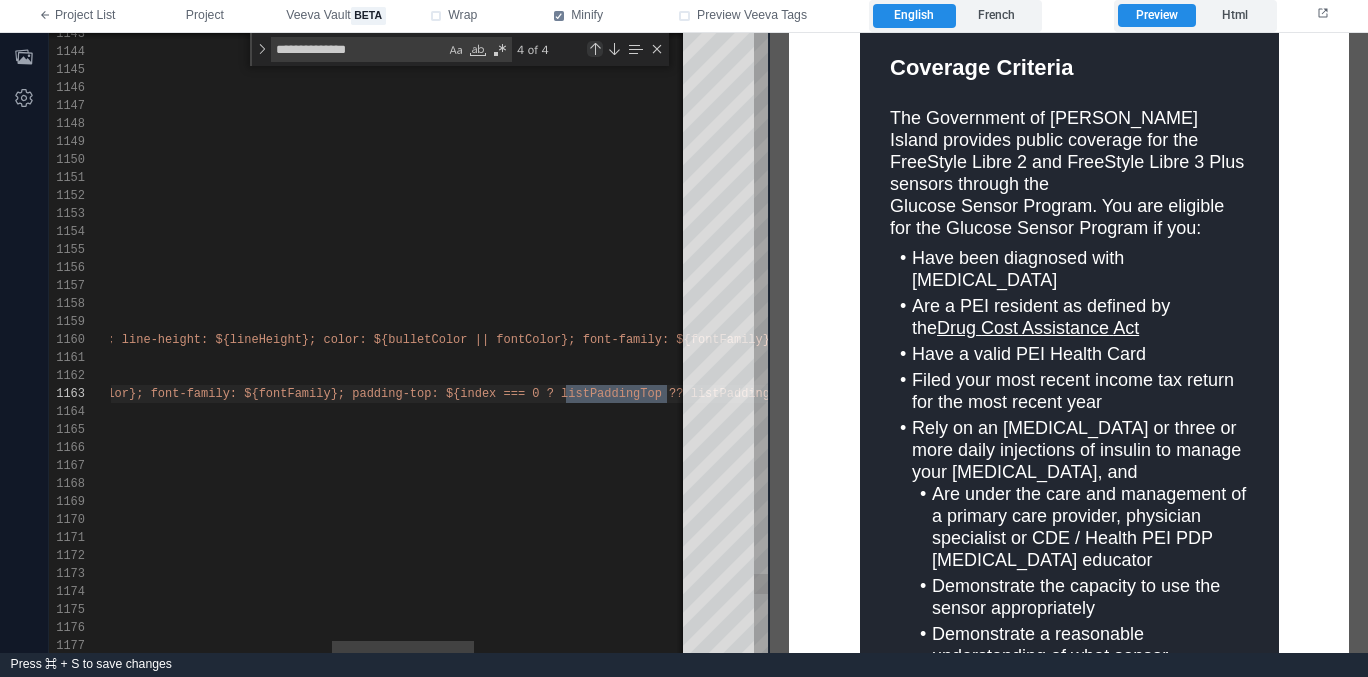click at bounding box center [595, 49] 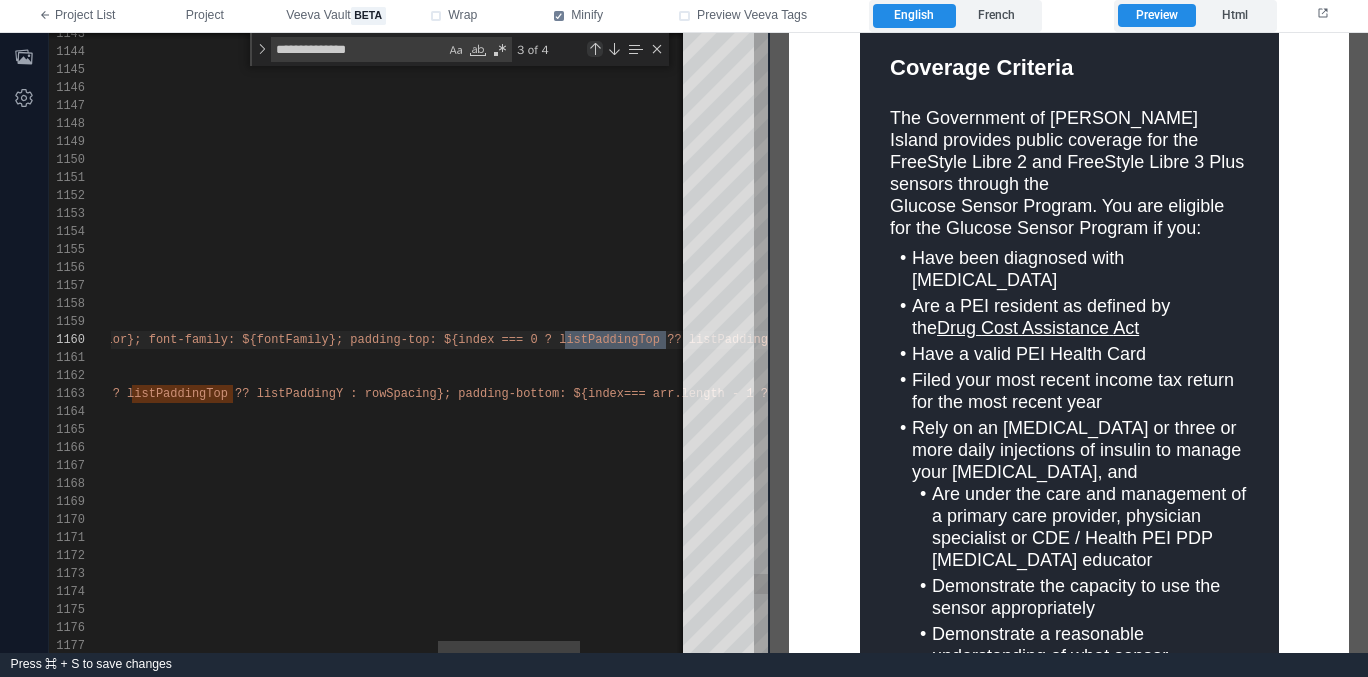 click at bounding box center [595, 49] 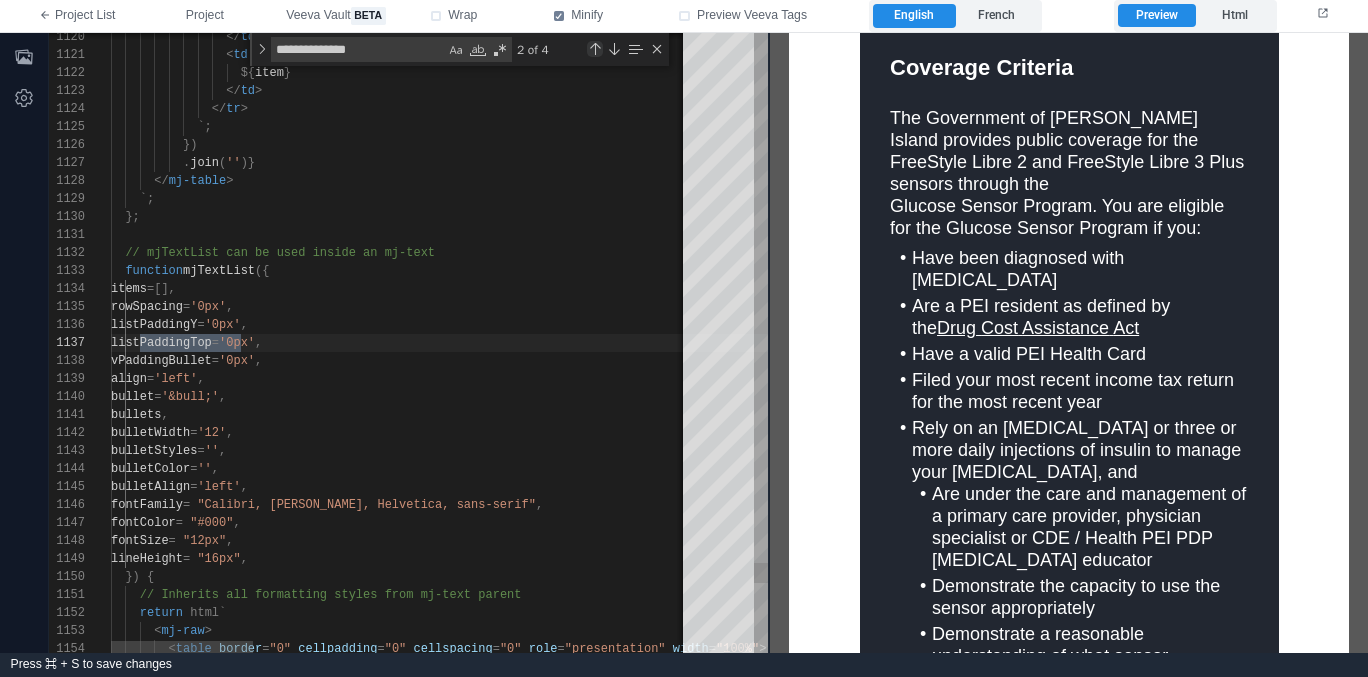 scroll, scrollTop: 0, scrollLeft: 130, axis: horizontal 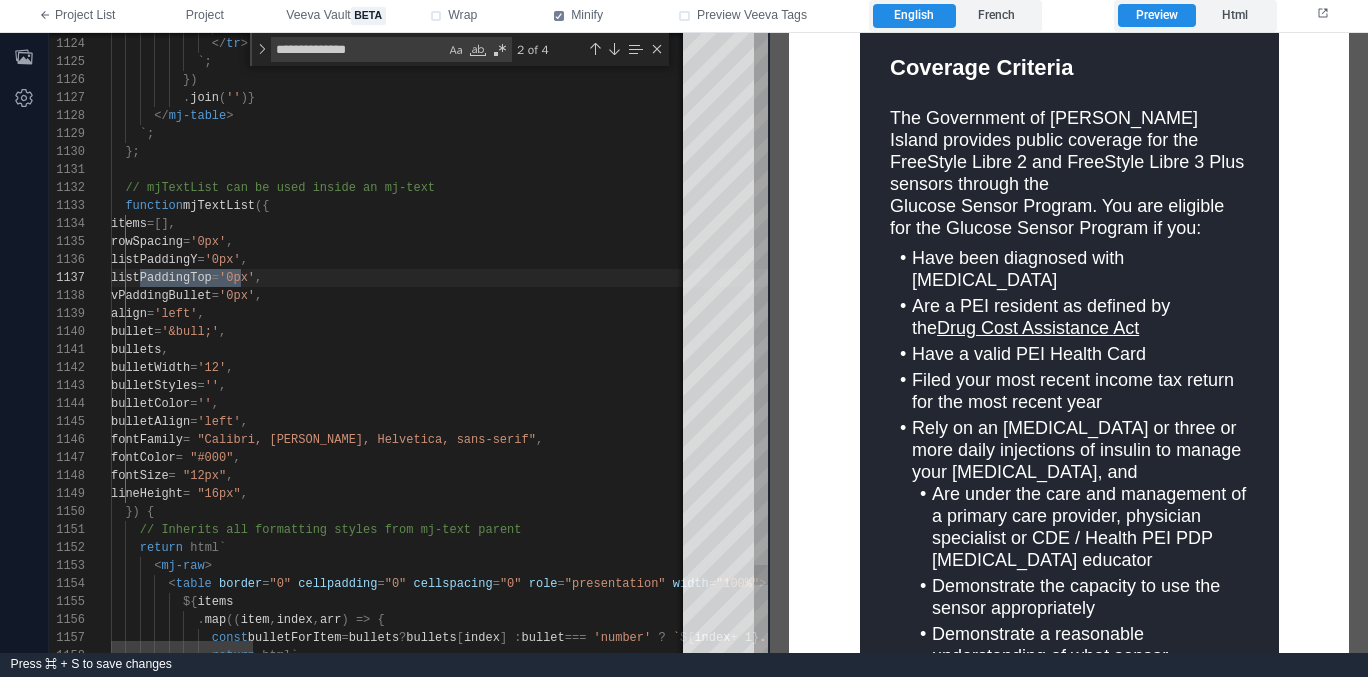 click on "fontSize  =   "12px" ," at bounding box center [1288, 476] 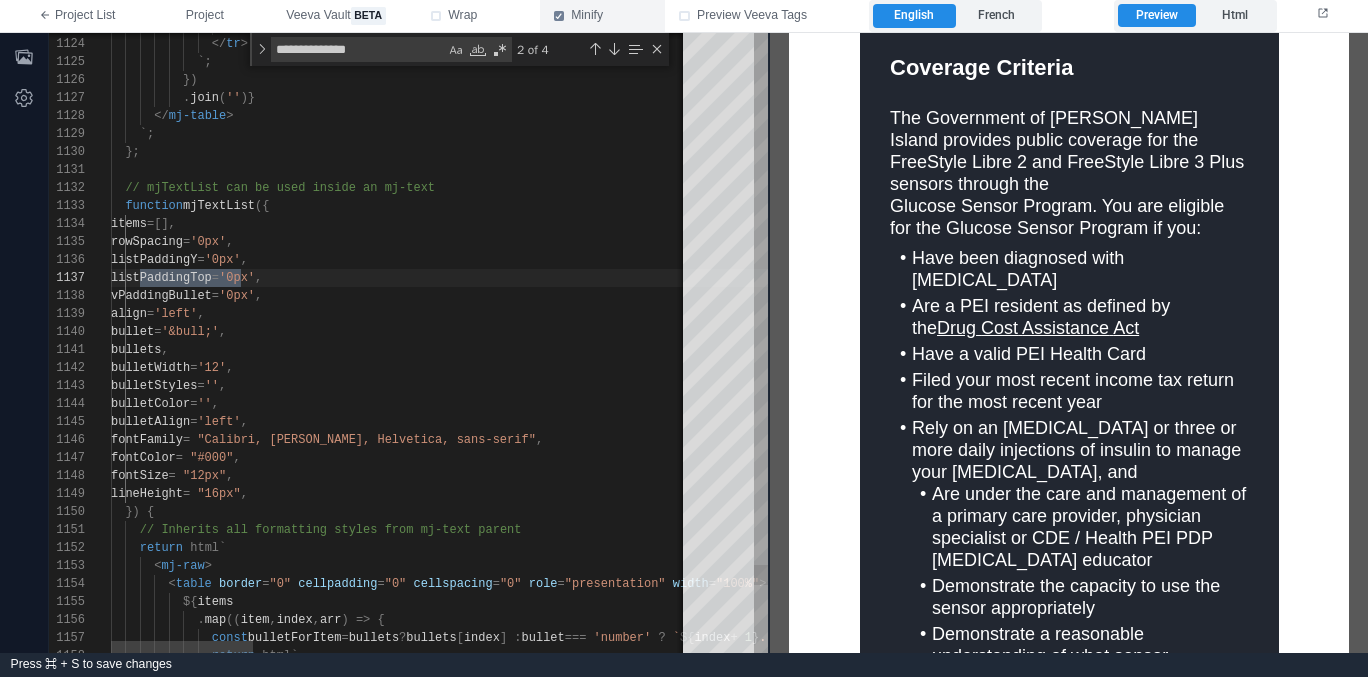 scroll, scrollTop: 126, scrollLeft: 159, axis: both 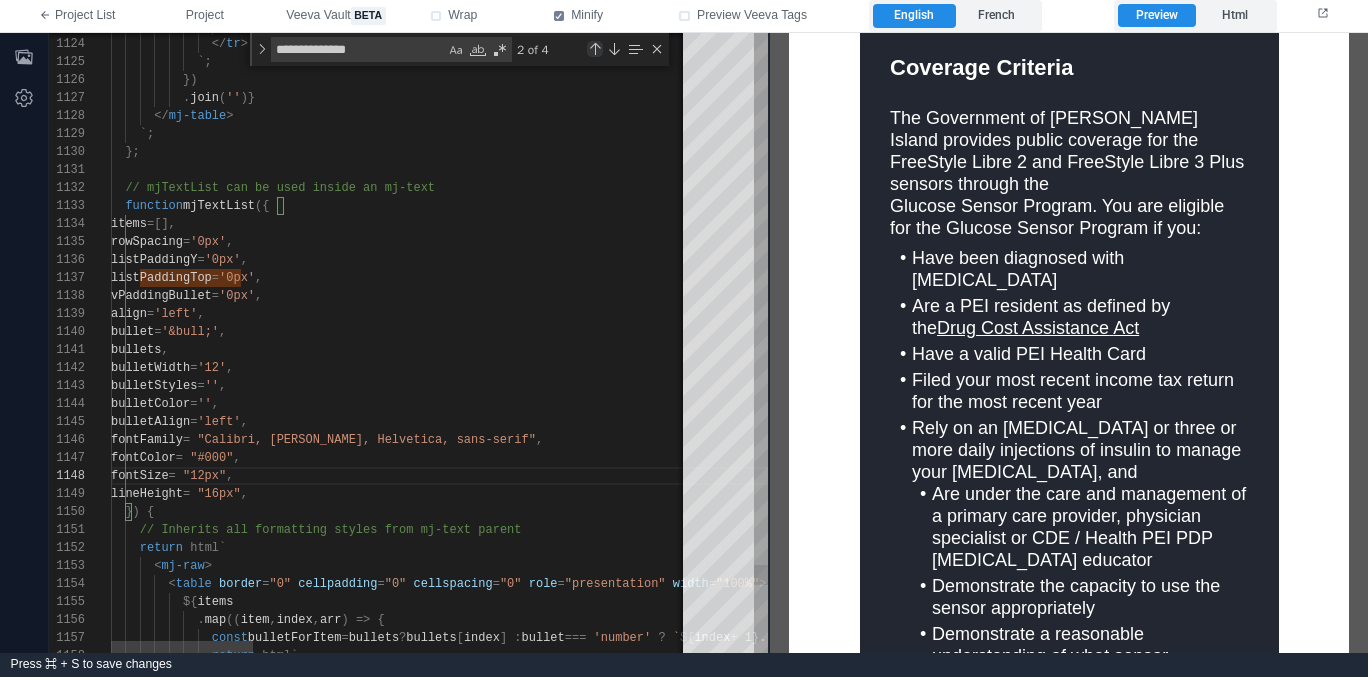 click at bounding box center (595, 49) 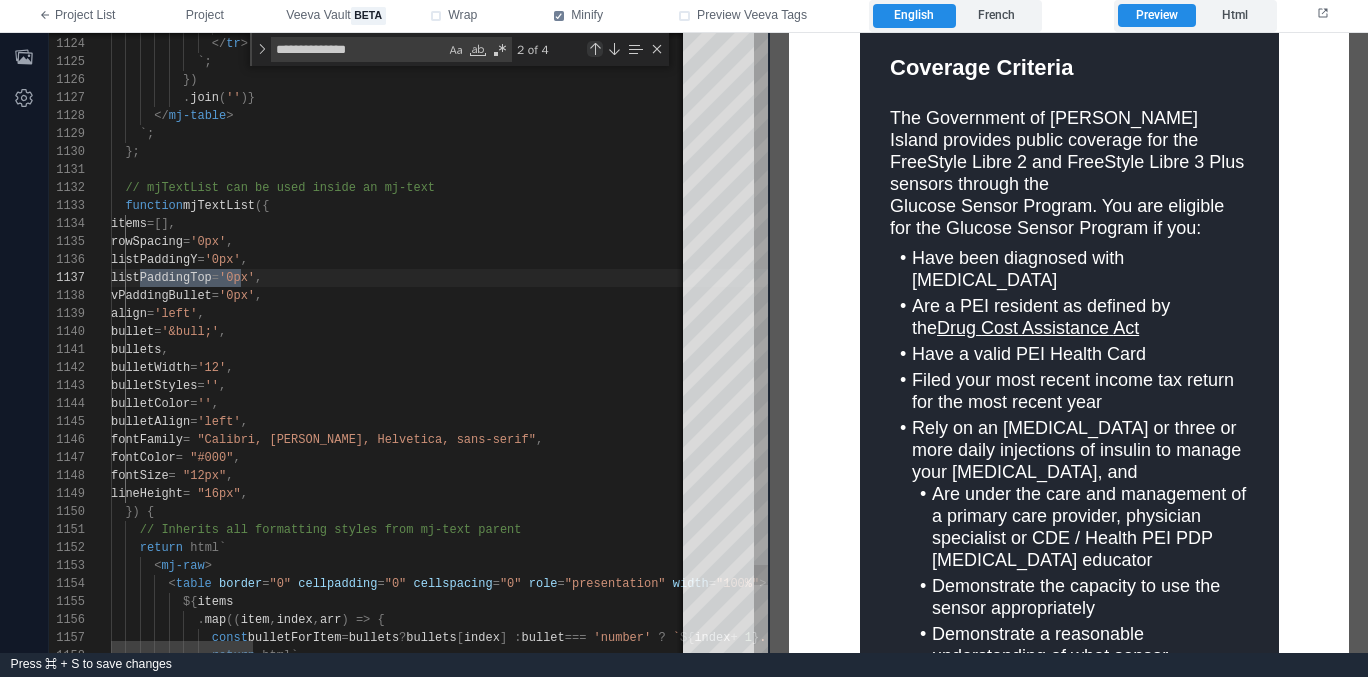 click at bounding box center [595, 49] 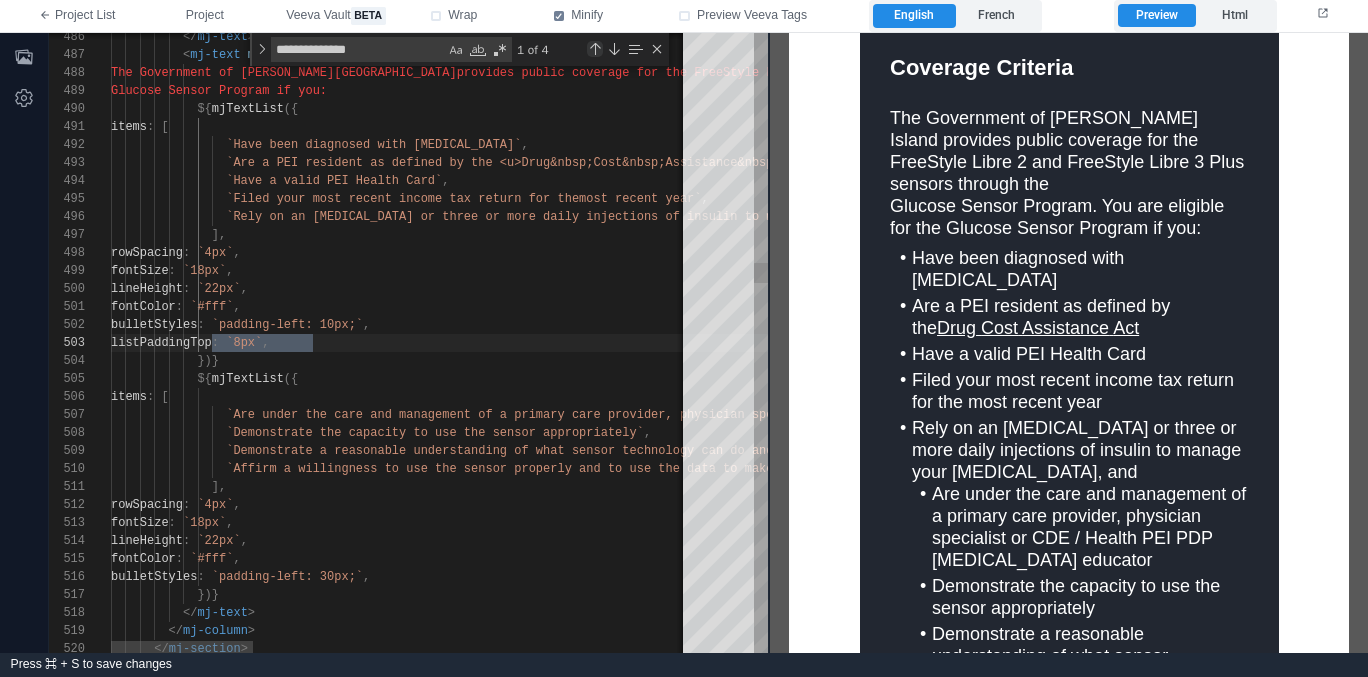 scroll, scrollTop: 0, scrollLeft: 202, axis: horizontal 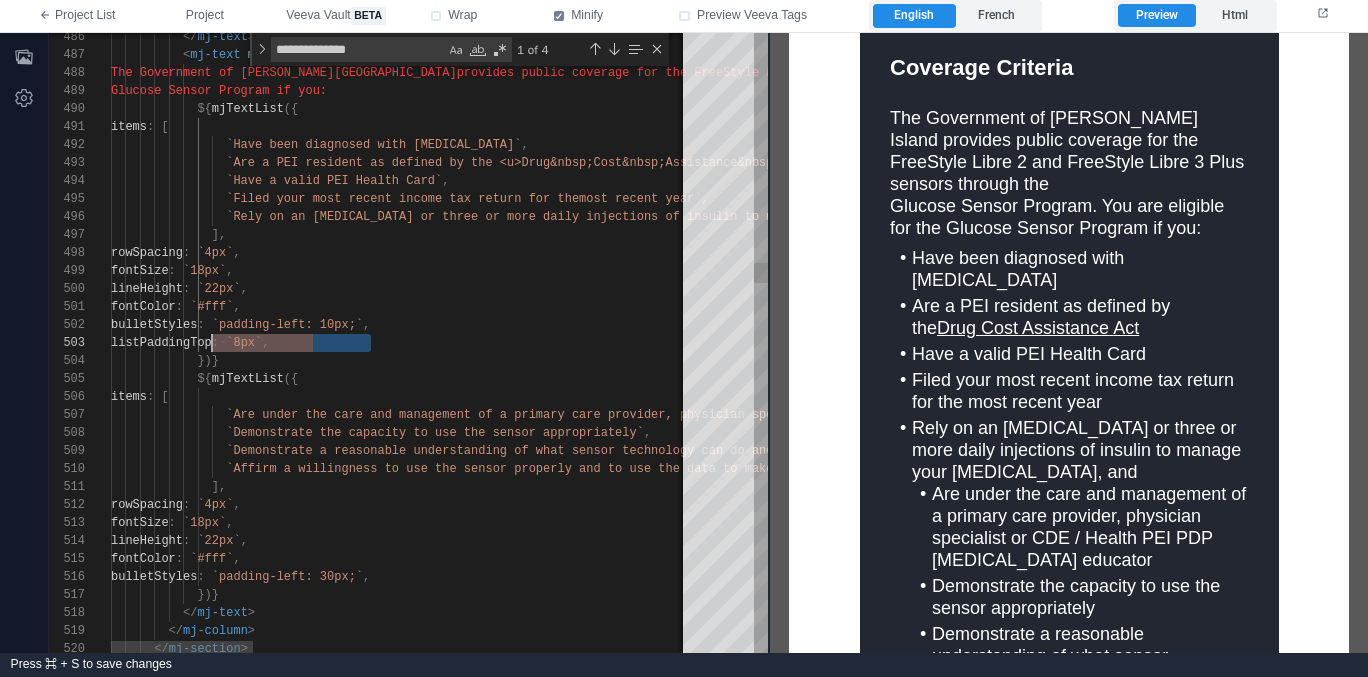 click on "bulletStyles :   `padding-left: 30px;` ," at bounding box center (1288, 577) 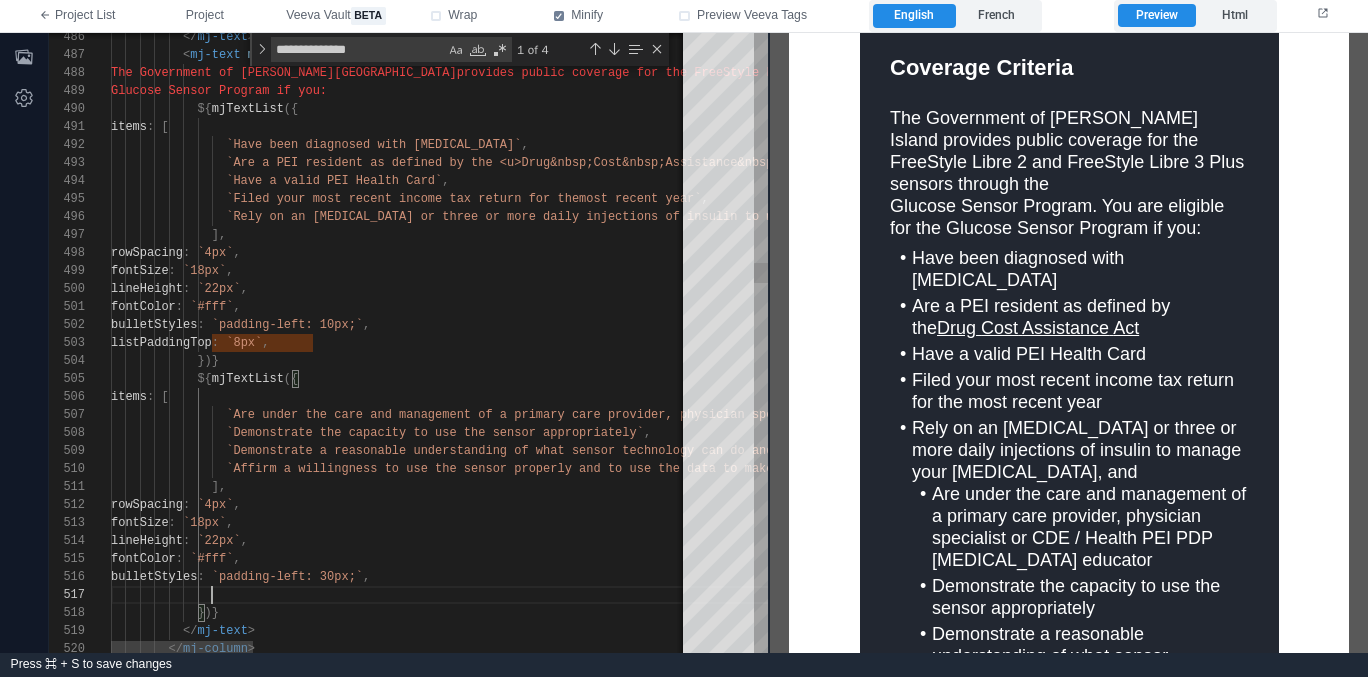 paste on "**********" 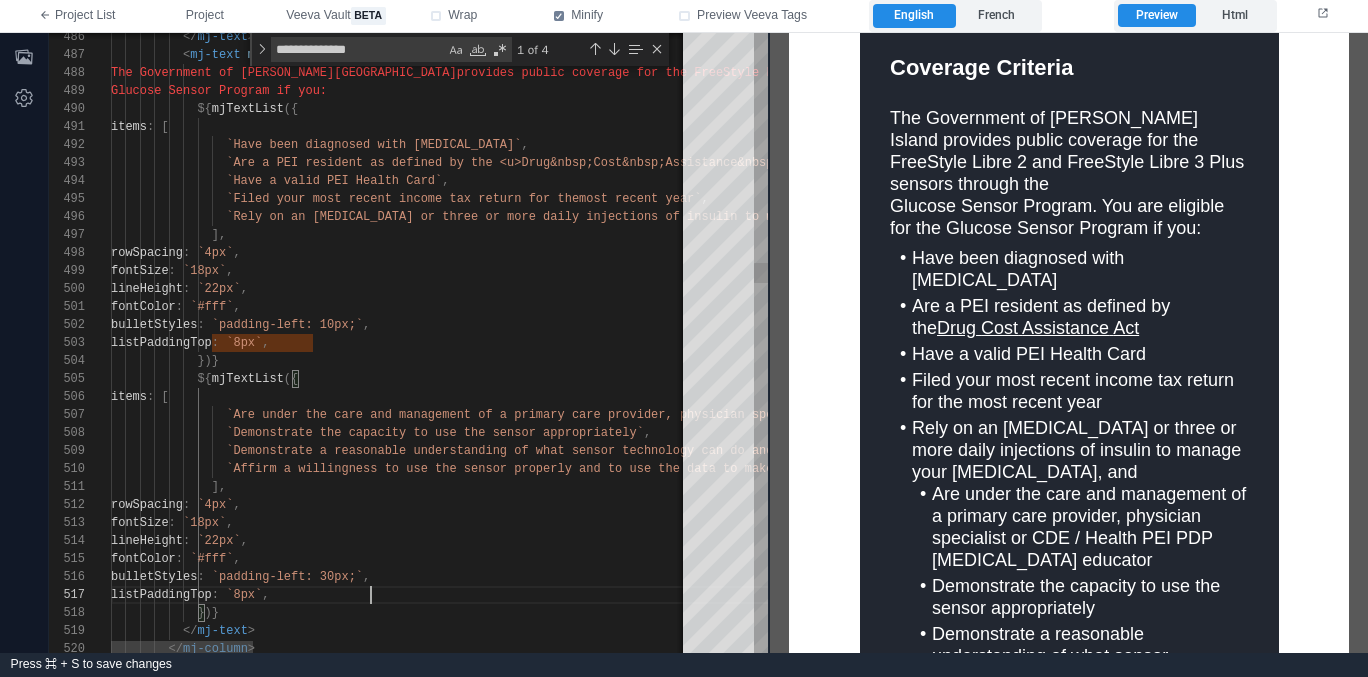 scroll, scrollTop: 108, scrollLeft: 260, axis: both 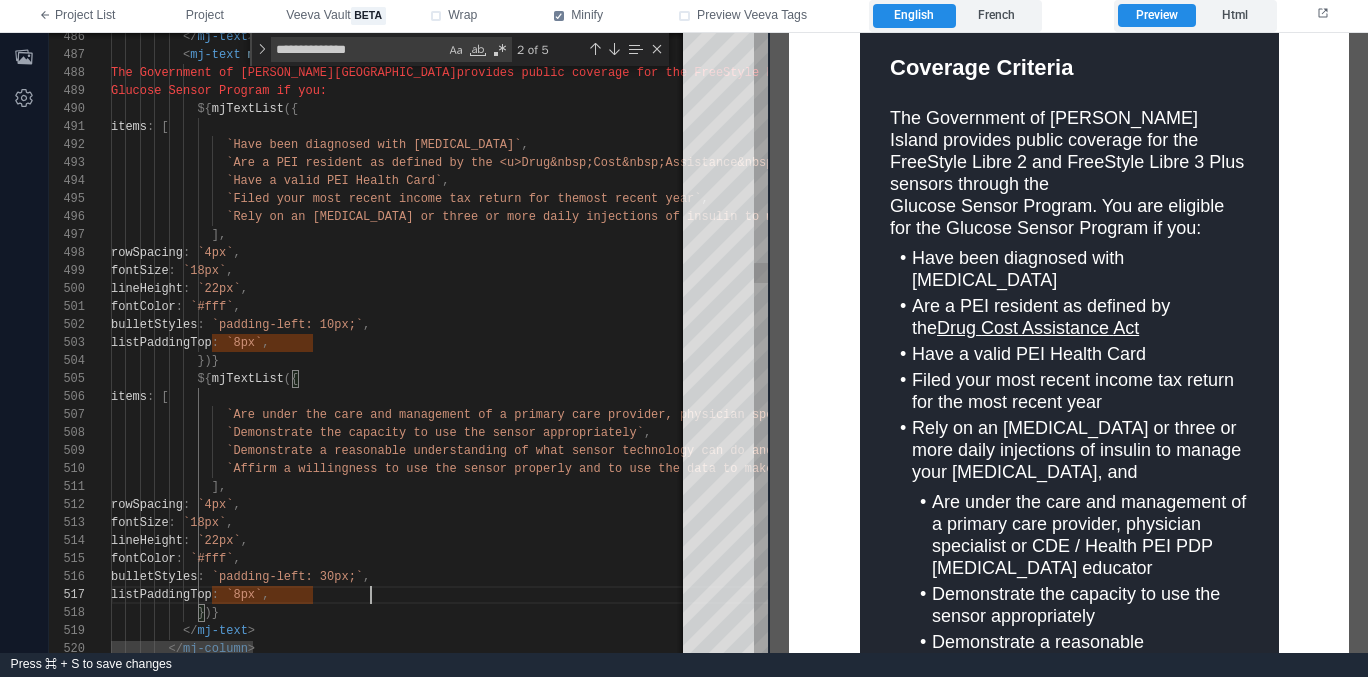 click on "`8px`" at bounding box center [244, 343] 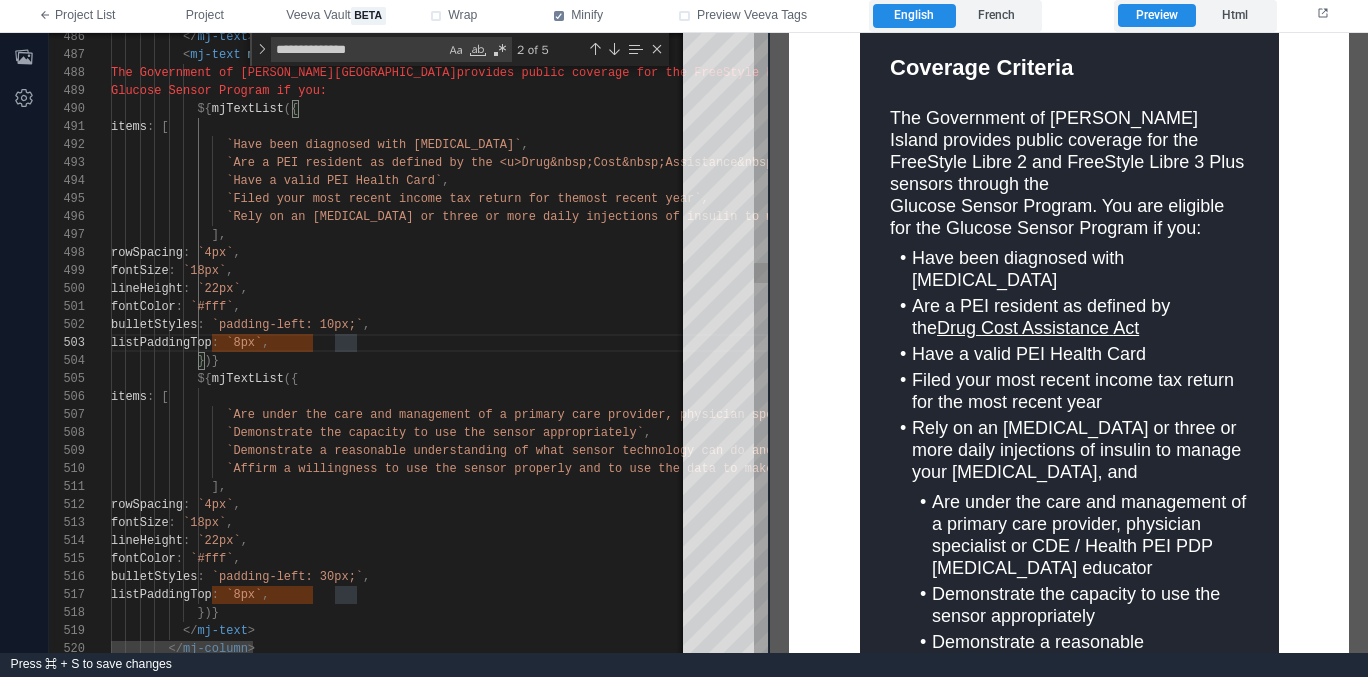 scroll, scrollTop: 36, scrollLeft: 231, axis: both 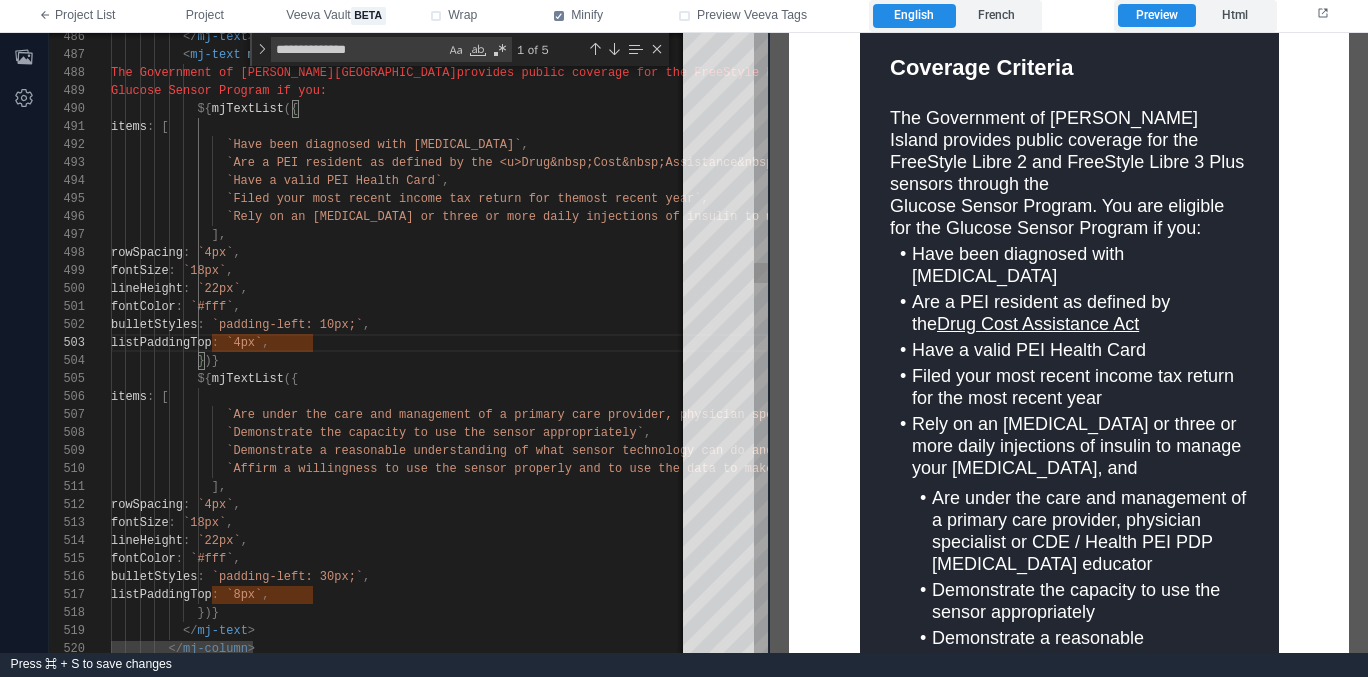 click on "`8px`" at bounding box center (244, 595) 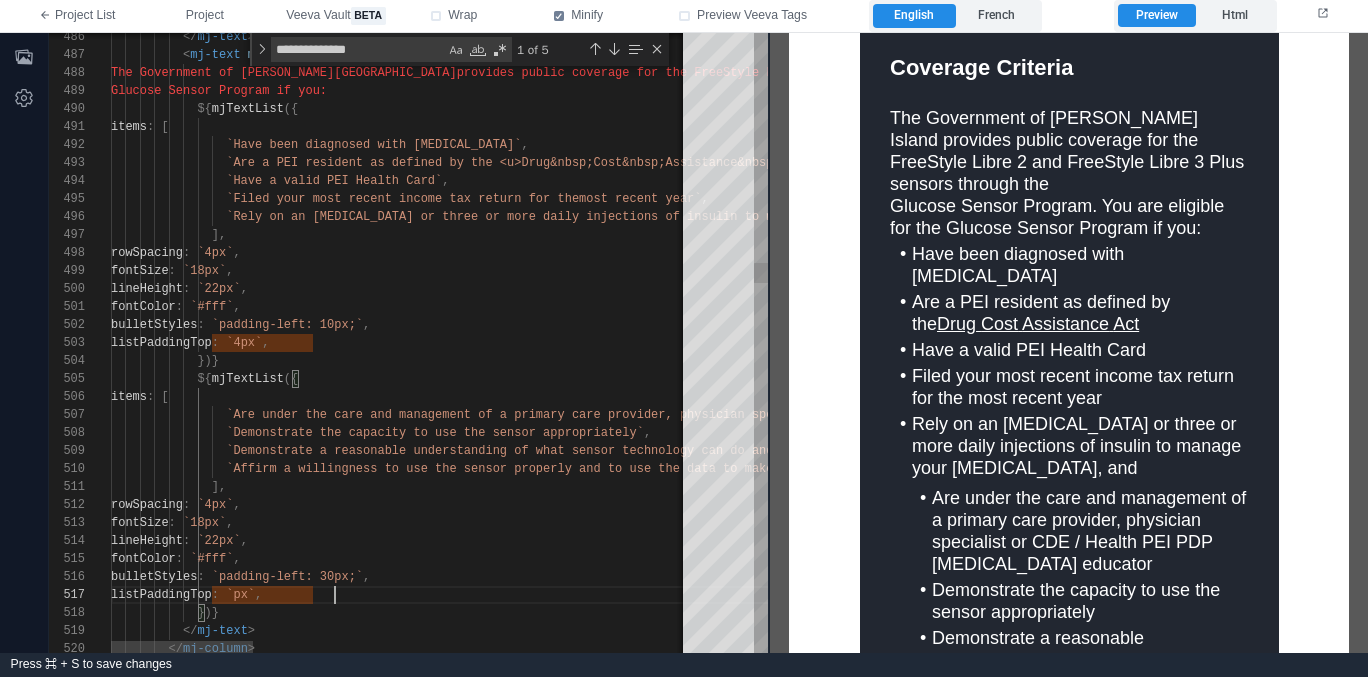 scroll, scrollTop: 108, scrollLeft: 231, axis: both 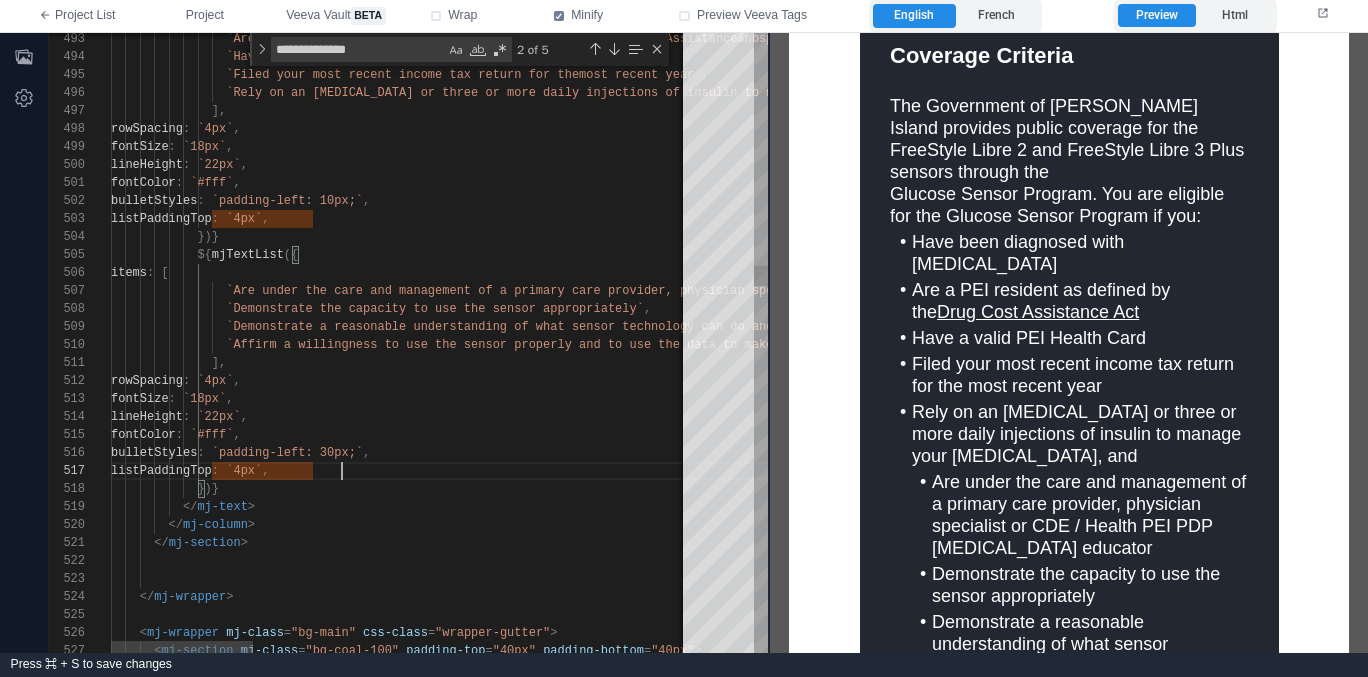 click on "`padding-left: 30px;`" at bounding box center (287, 453) 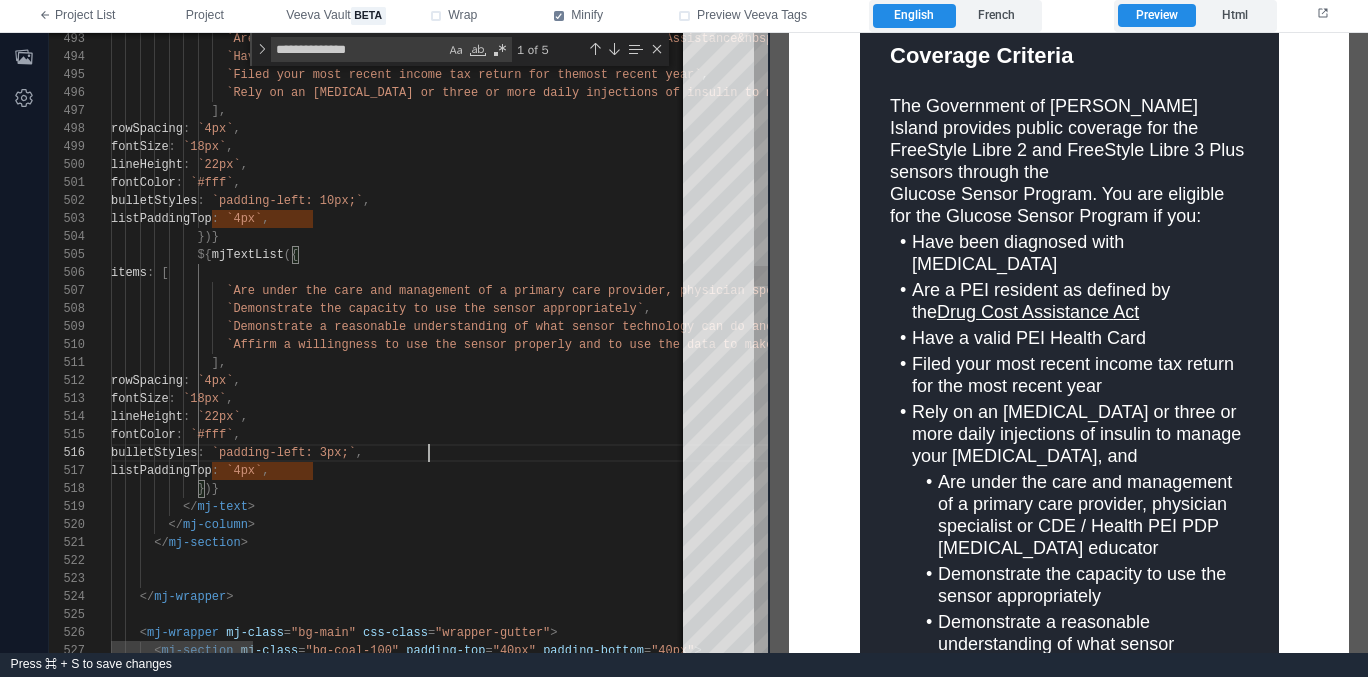 scroll, scrollTop: 90, scrollLeft: 325, axis: both 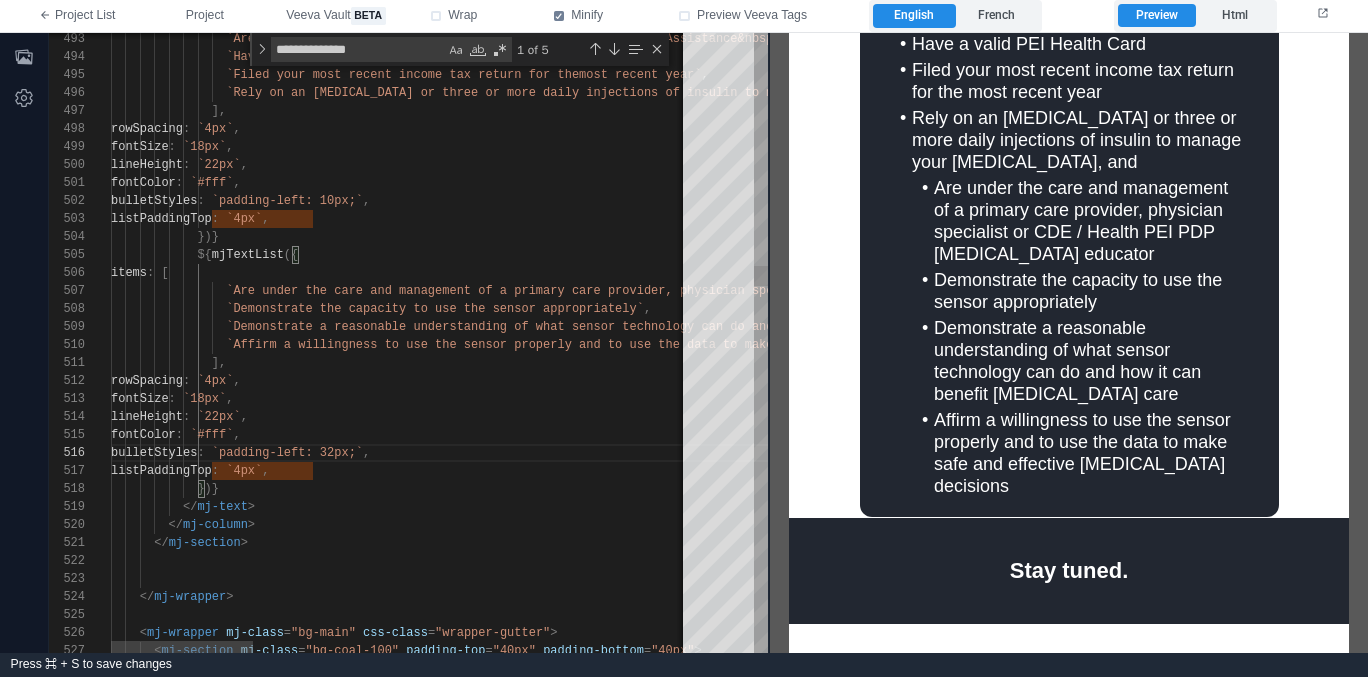 click on "rowSpacing :   `4px` ," at bounding box center [1288, 381] 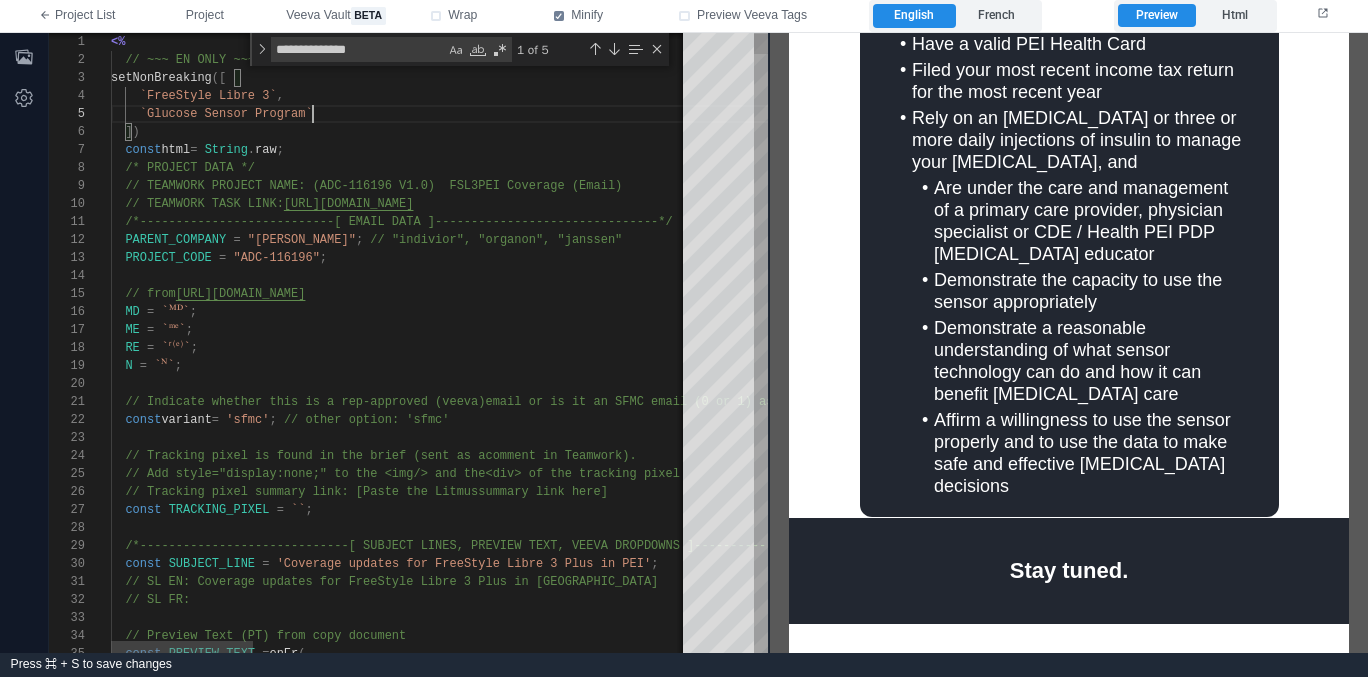 scroll, scrollTop: 72, scrollLeft: 29, axis: both 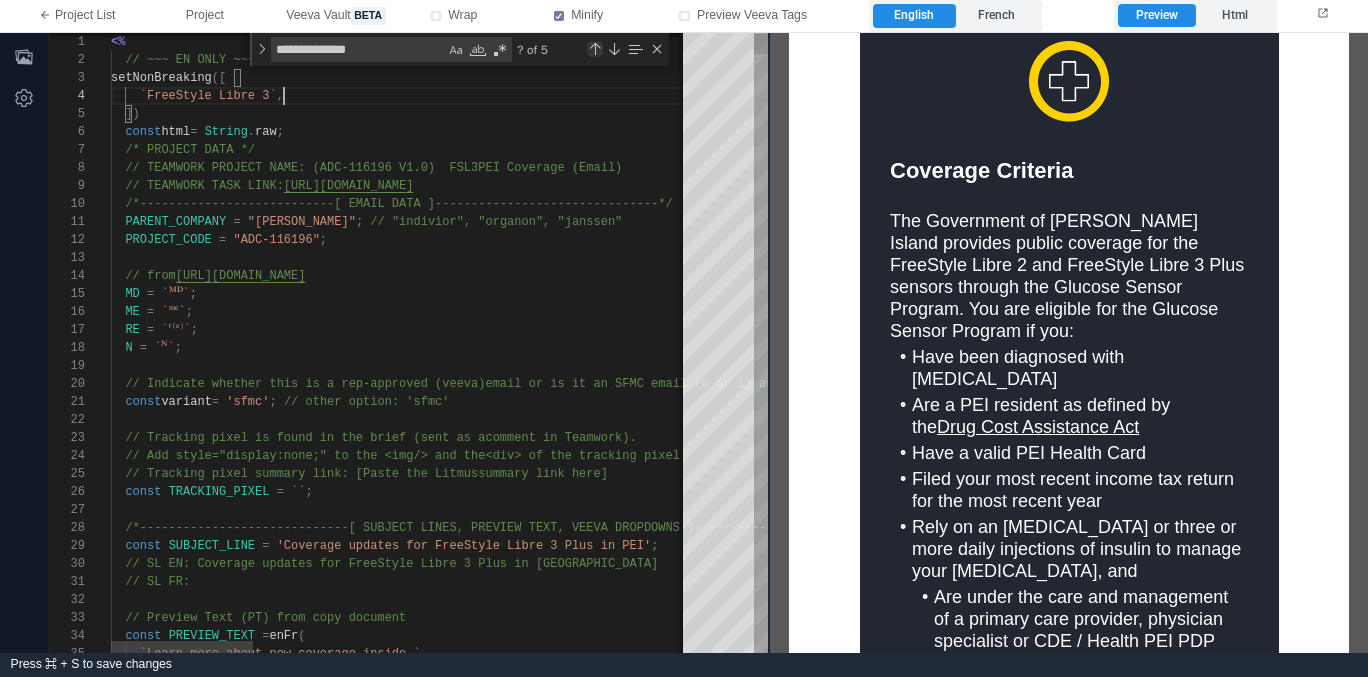 click at bounding box center [595, 49] 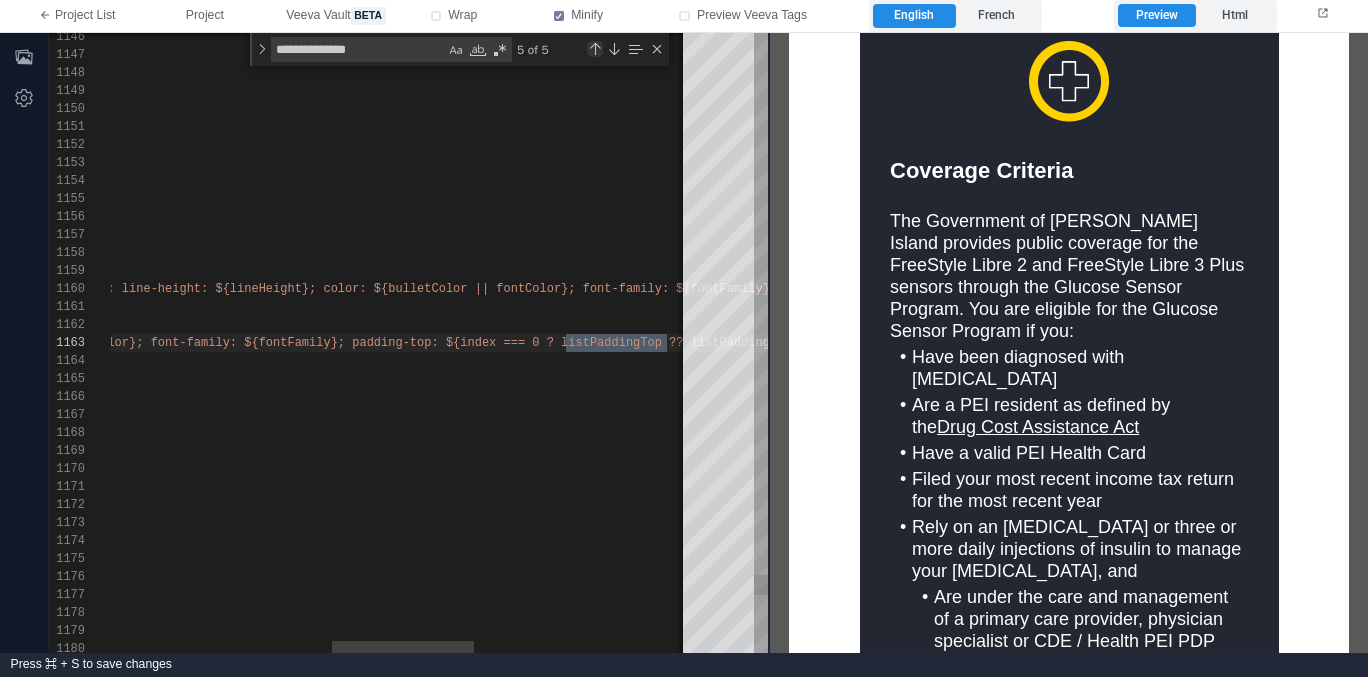 click at bounding box center [595, 49] 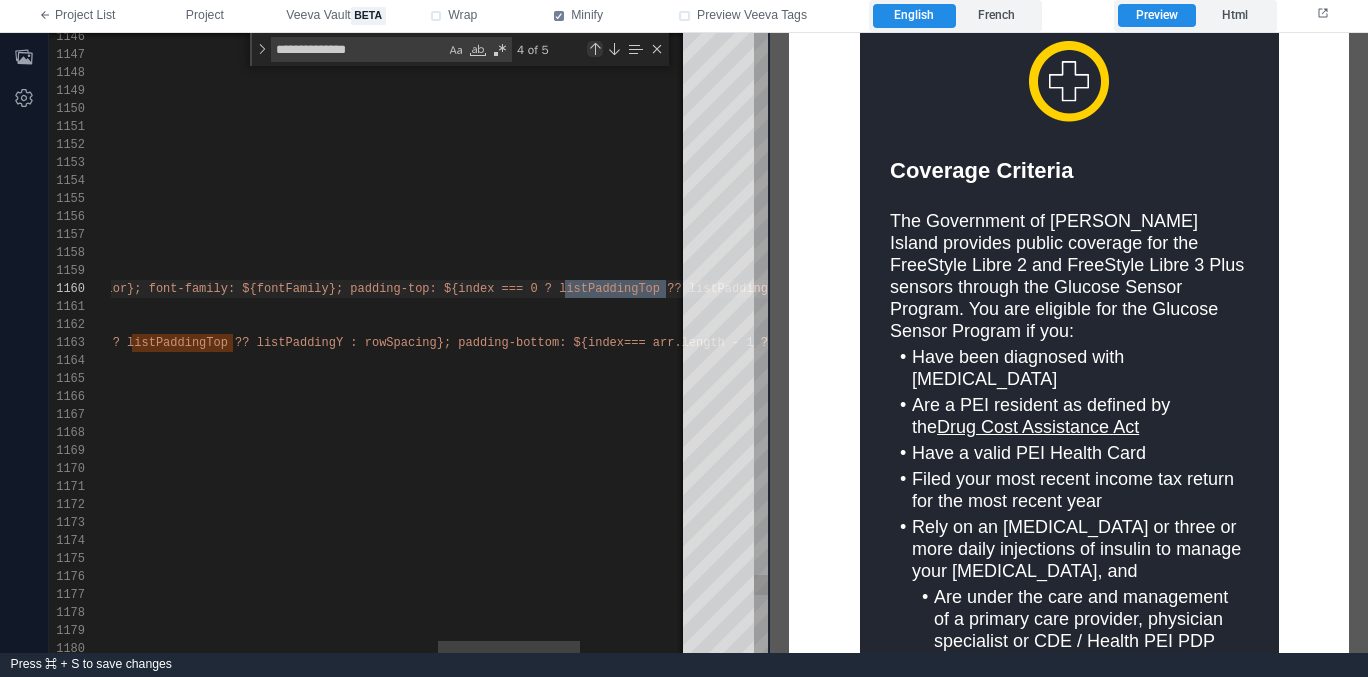 click at bounding box center [595, 49] 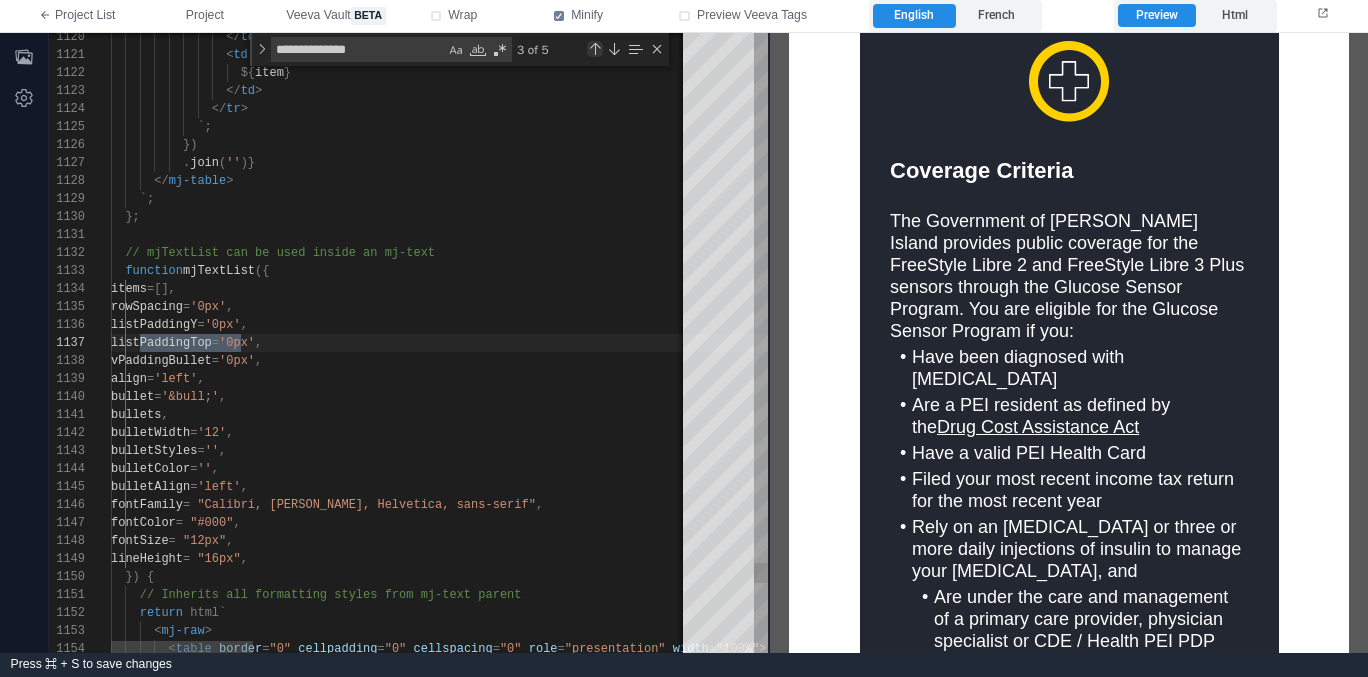 click at bounding box center (595, 49) 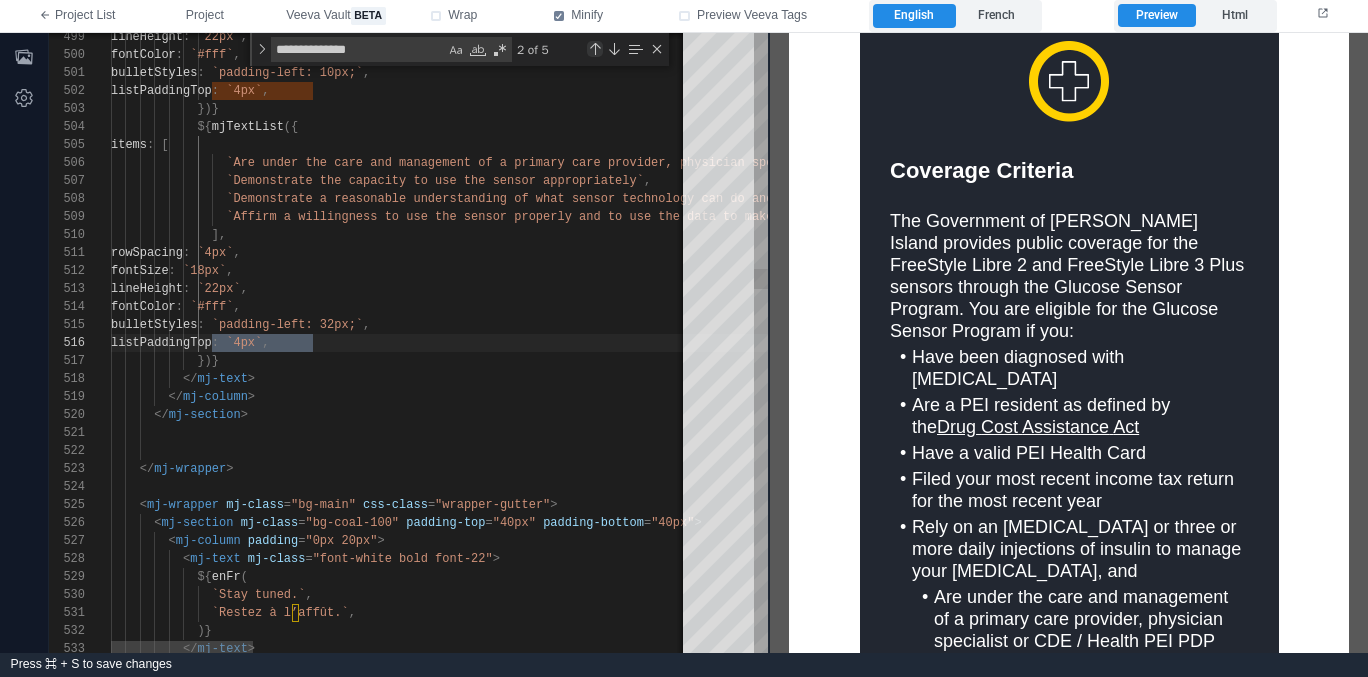 scroll, scrollTop: 0, scrollLeft: 202, axis: horizontal 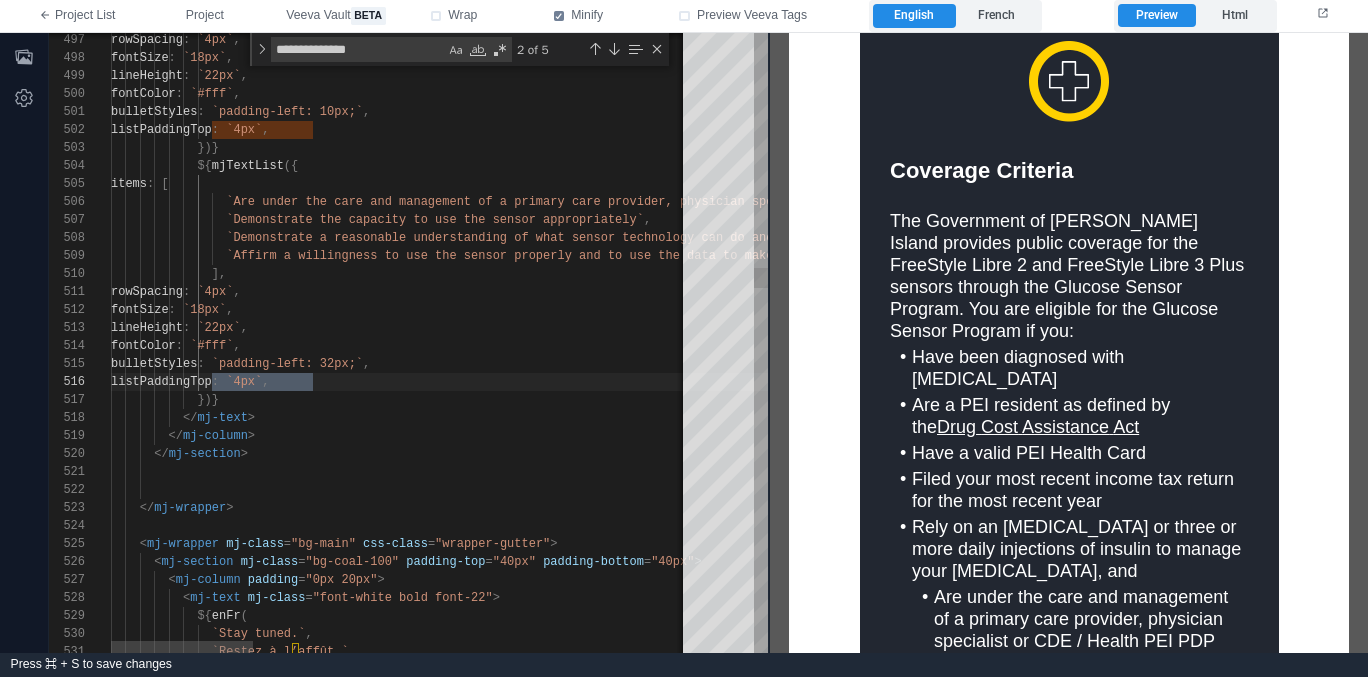 click on "})}" at bounding box center [1288, 400] 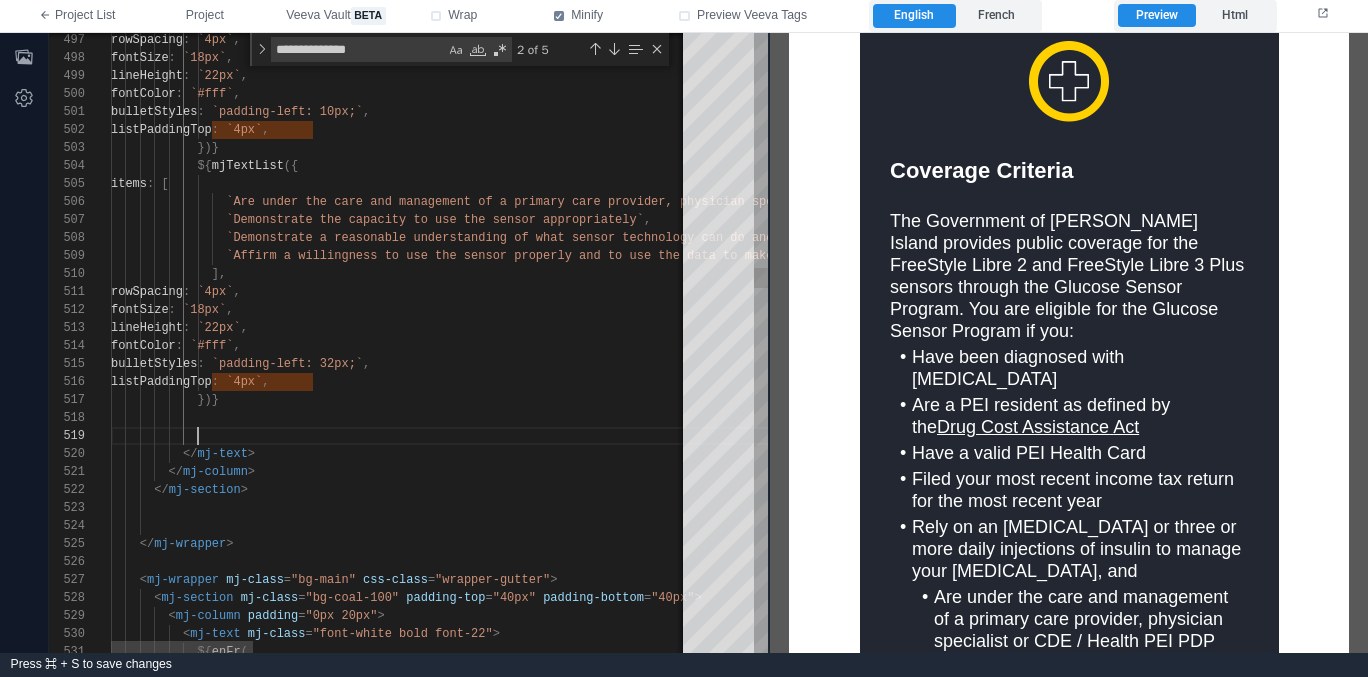 scroll, scrollTop: 144, scrollLeft: 87, axis: both 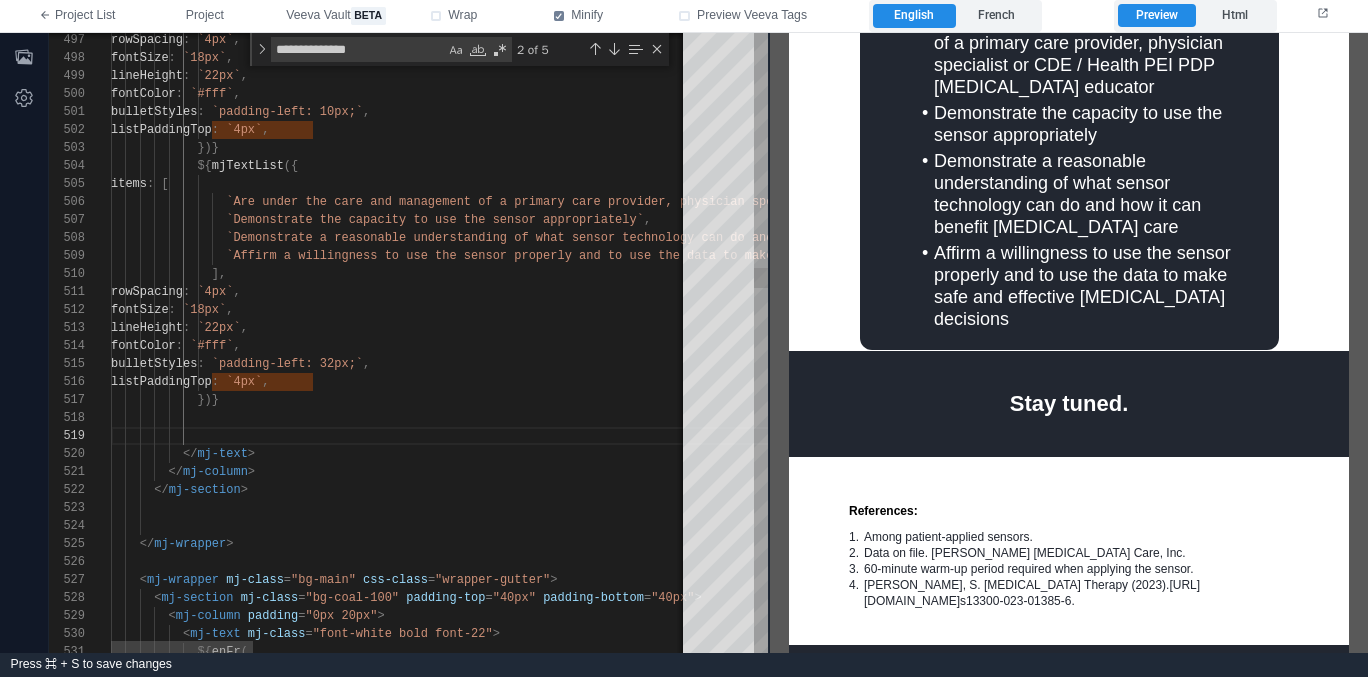 paste on "**********" 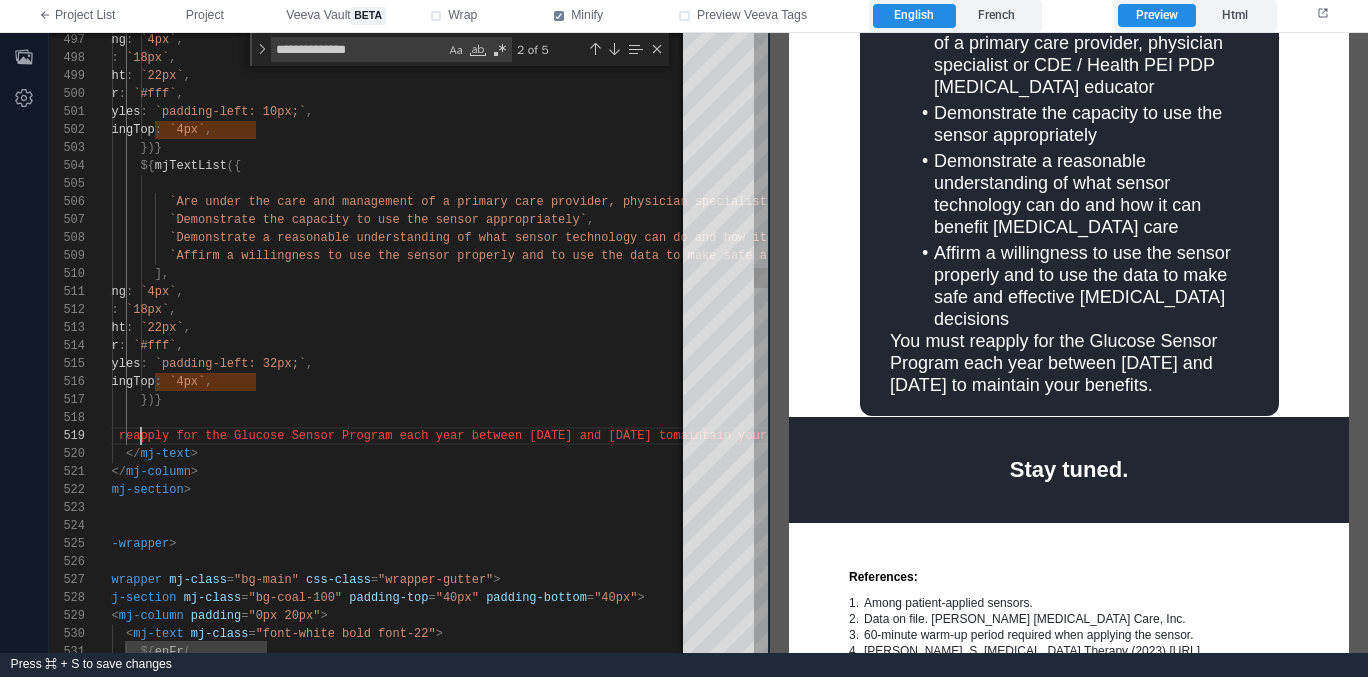 scroll, scrollTop: 144, scrollLeft: 87, axis: both 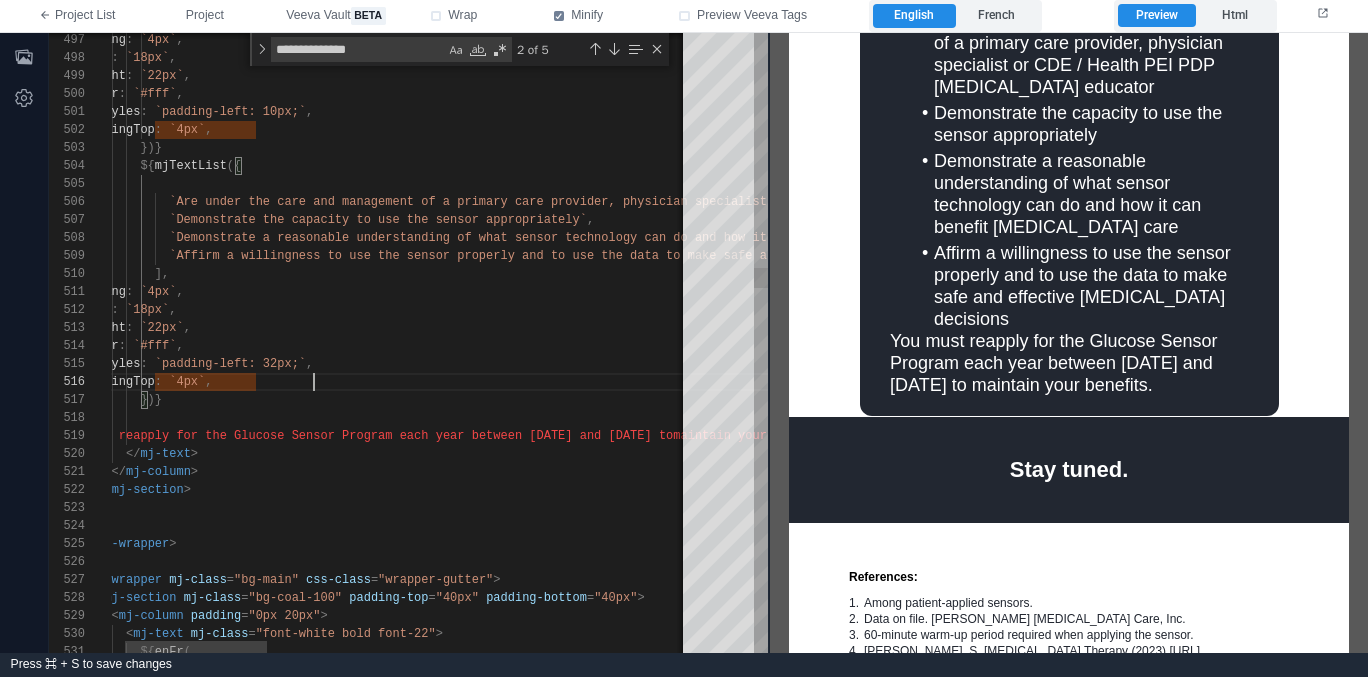 click on "listPaddingTop :   `4px` ," at bounding box center (1231, 382) 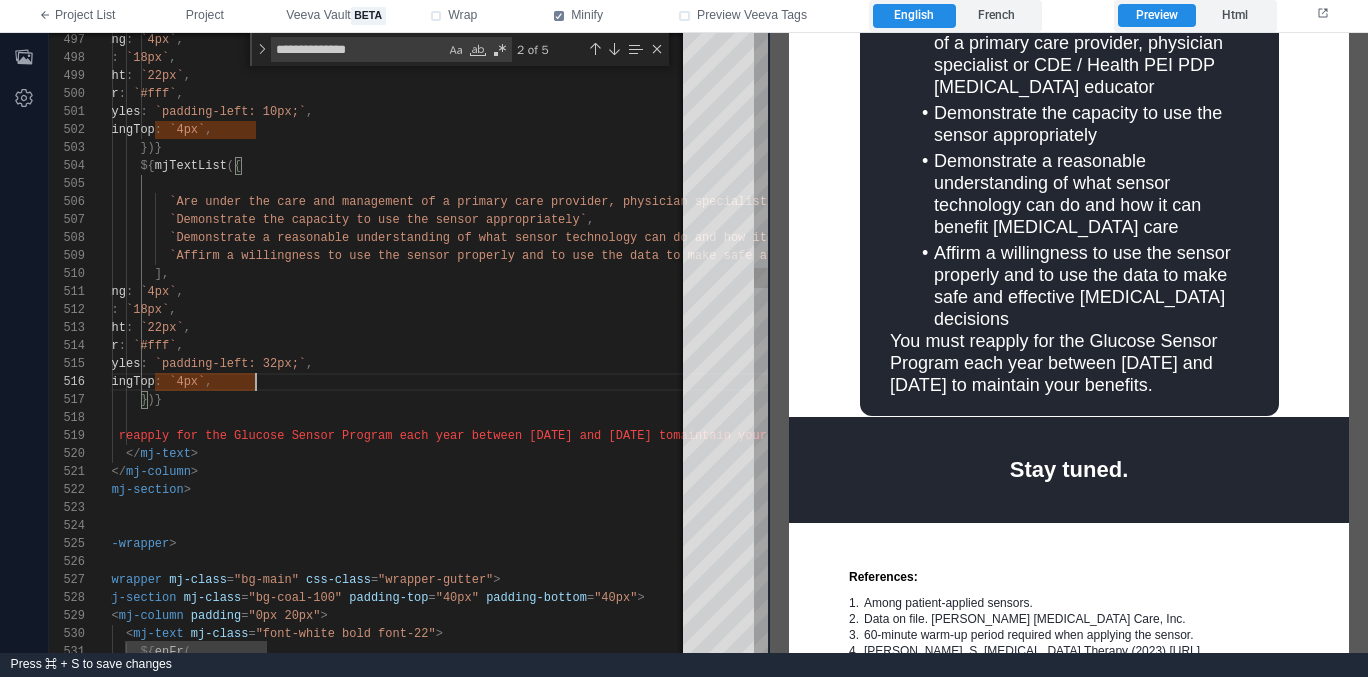 scroll, scrollTop: 90, scrollLeft: 202, axis: both 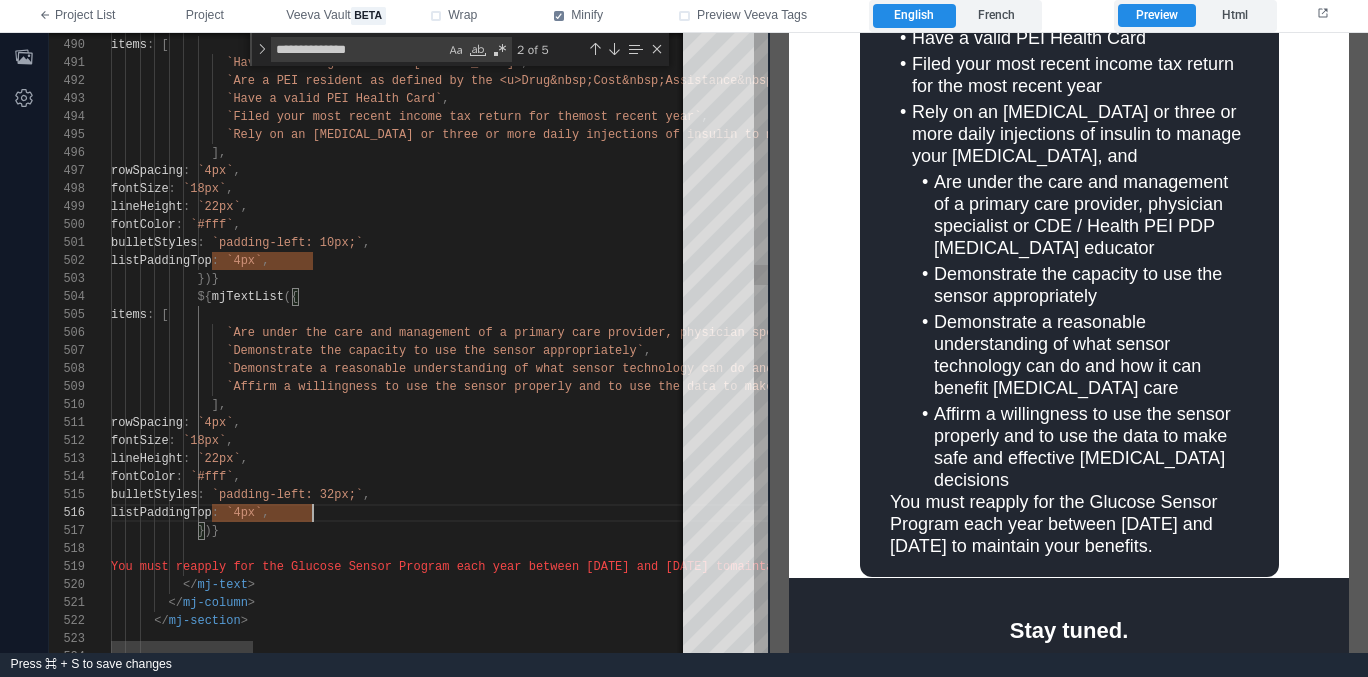 click on "listPaddingTop :   `4px` ," at bounding box center (1288, 513) 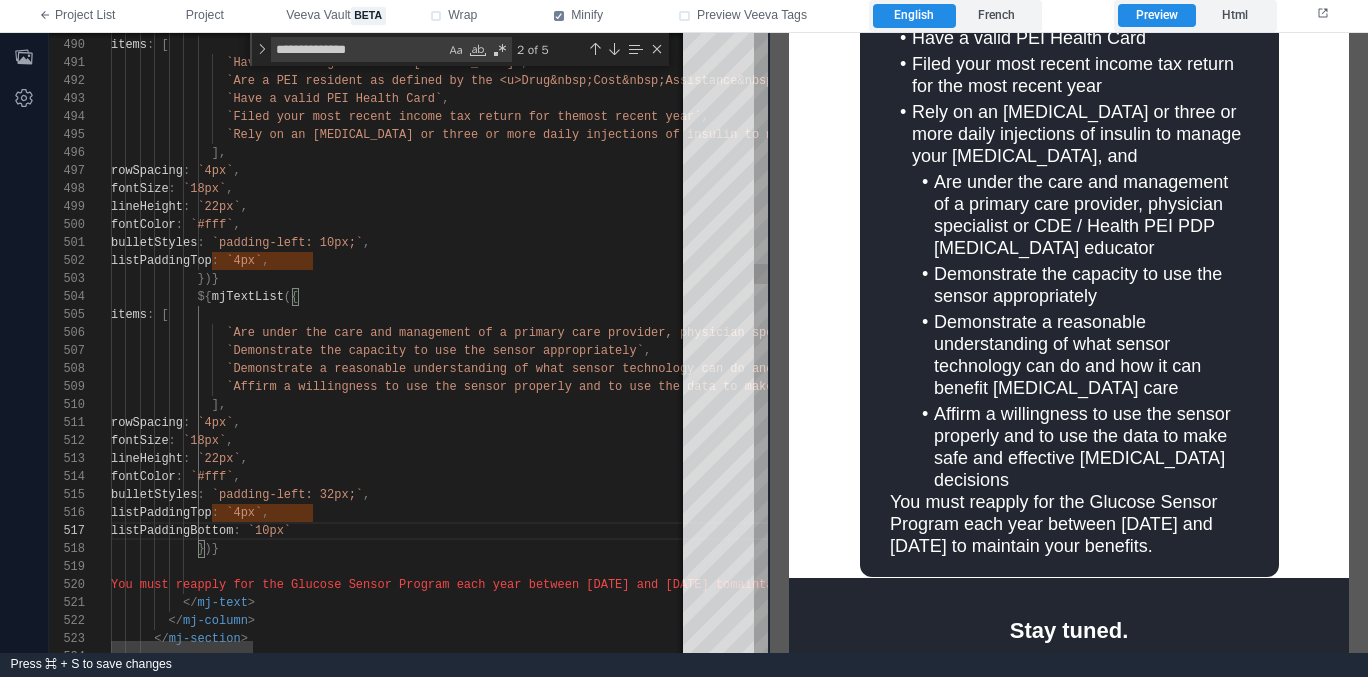 scroll, scrollTop: 108, scrollLeft: 289, axis: both 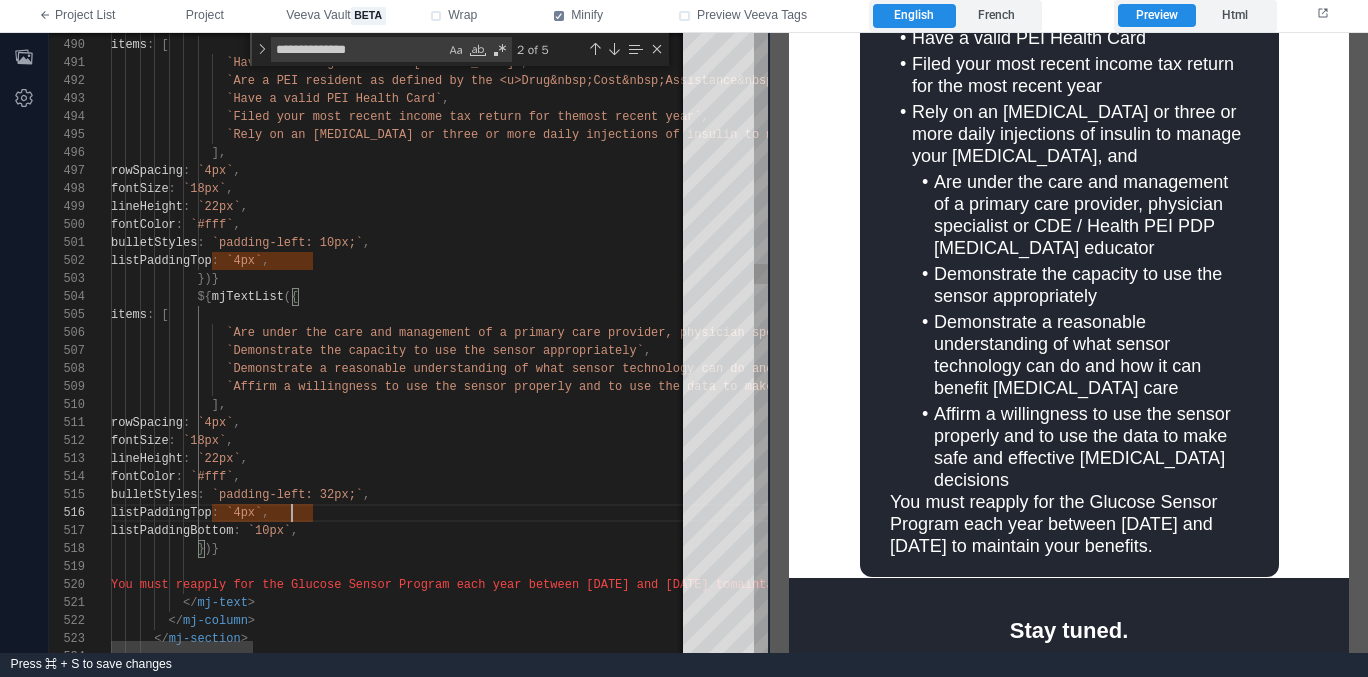 click on "499 500 501 502 503 504 505 506 507 508 509 510 511 512 513 514 515 516 518 521 522 523 524 498 497 519 520 496 495 494 493 492 491 490 489 517               lineHeight :   `22px` ,               fontColor :   `#fff` ,               bulletStyles :   `padding-left: 10px;` ,               listPaddingTop :   `4px` ,              })}              ${ mjTextList ({               items :   [                  `Are under the care and management of a primary ca re provider, physician specialist or CDE / Health  PEI PDP [MEDICAL_DATA] educator` ,                  `Demonstrate the capacity to use the sensor approp riately` ,                  `Demonstrate a reasonable understanding of what se nsor technology can do and how it can benefit diab etes care` ,                  etes management decisions` , ], :   `4px` , :   ," at bounding box center (408, 343) 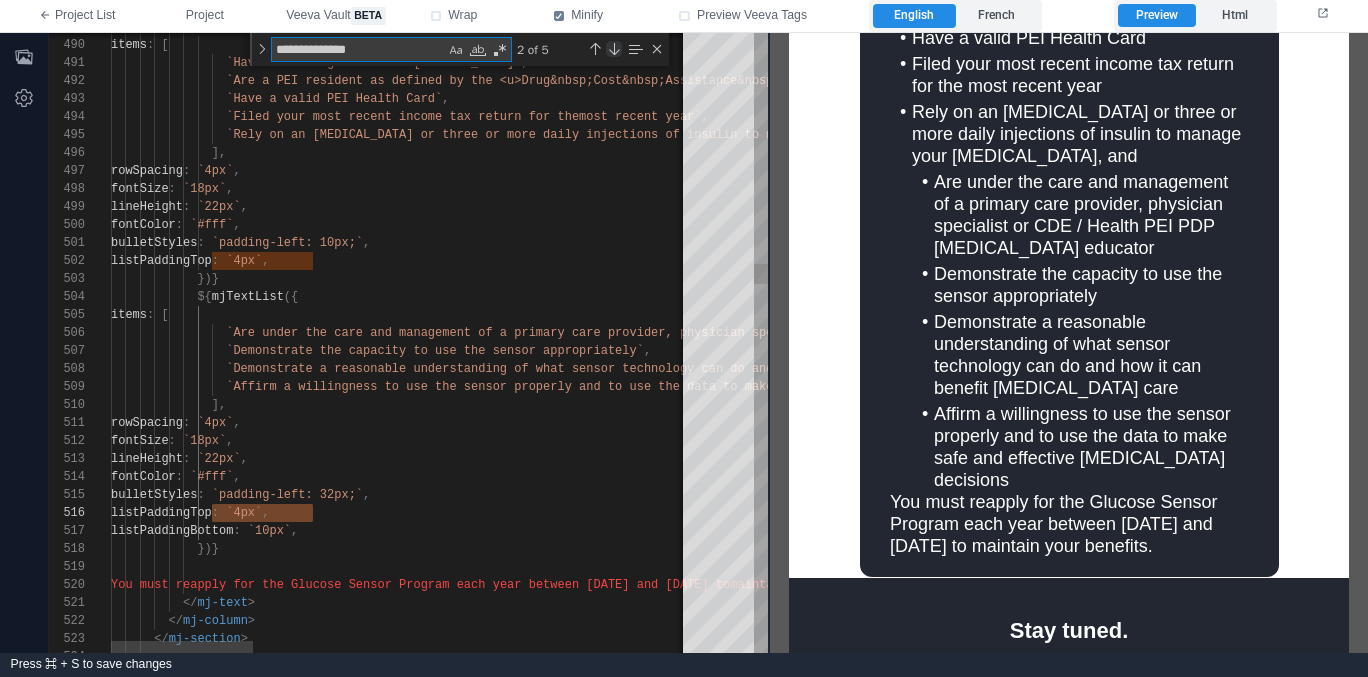 click at bounding box center [614, 49] 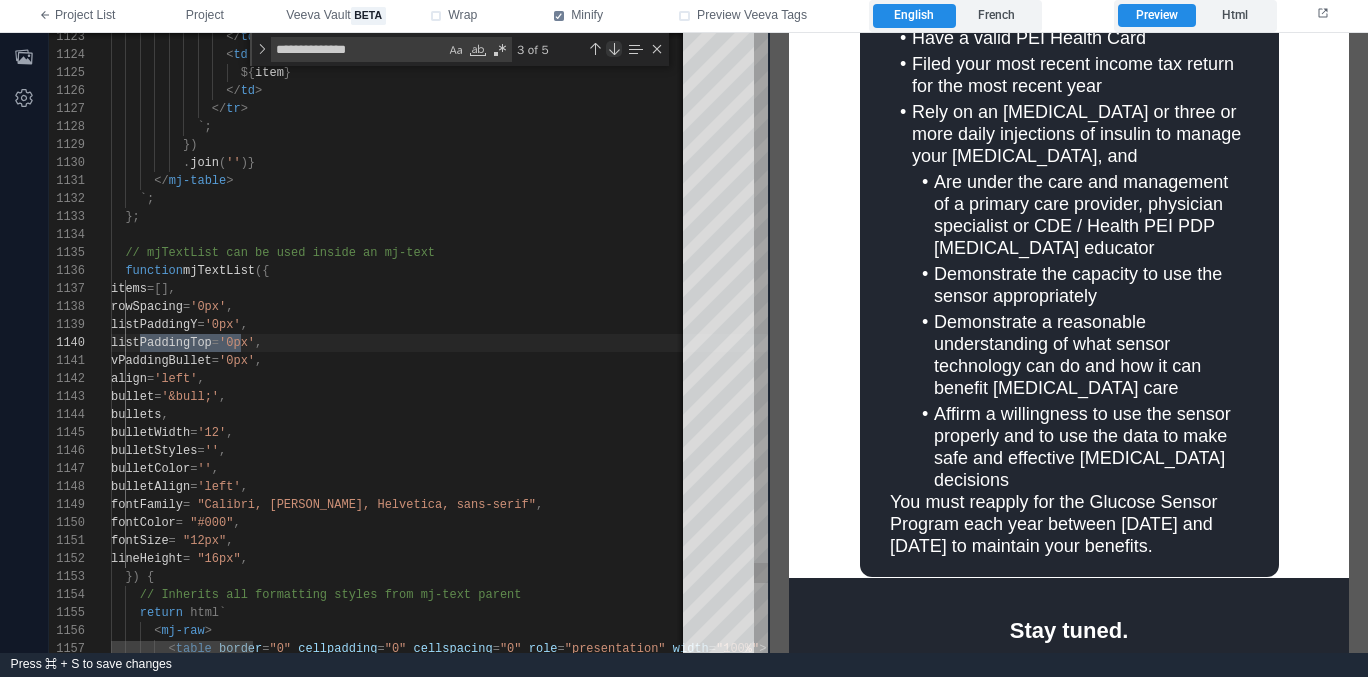click at bounding box center (614, 49) 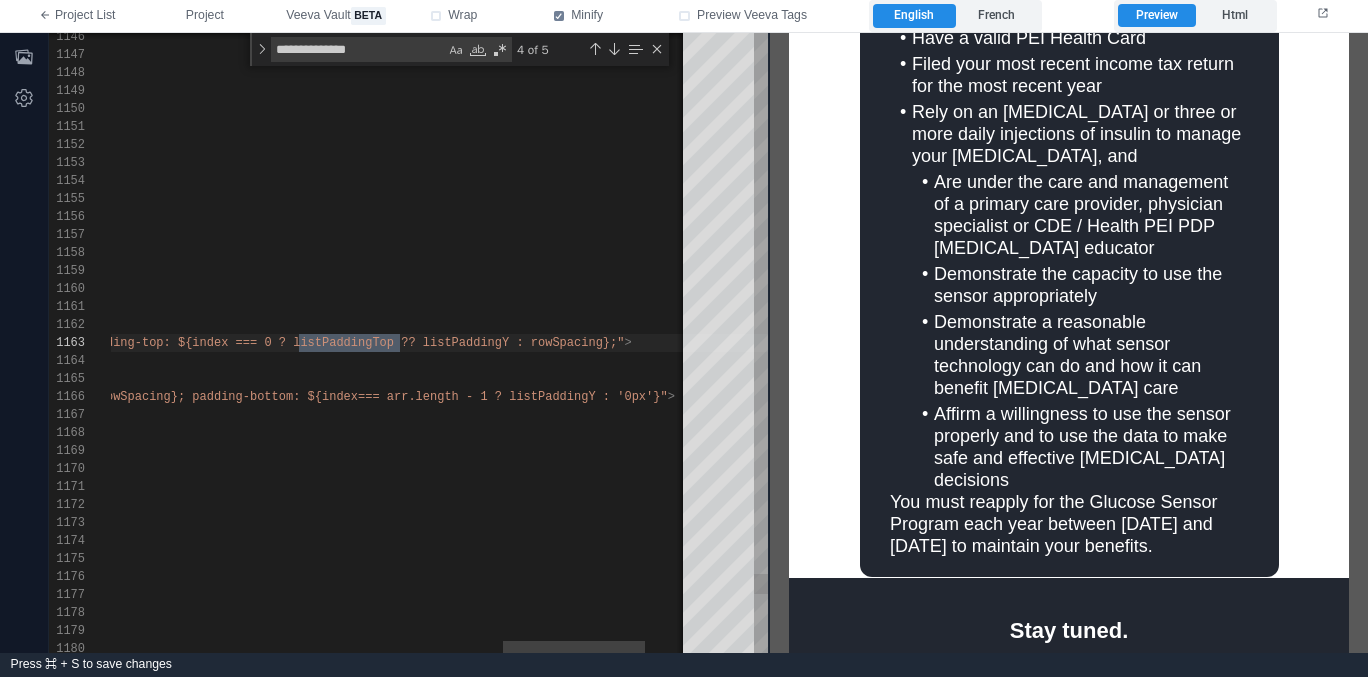 click on "=== arr.length - 1 ? listPaddingY : '0px'}"" at bounding box center (513, 397) 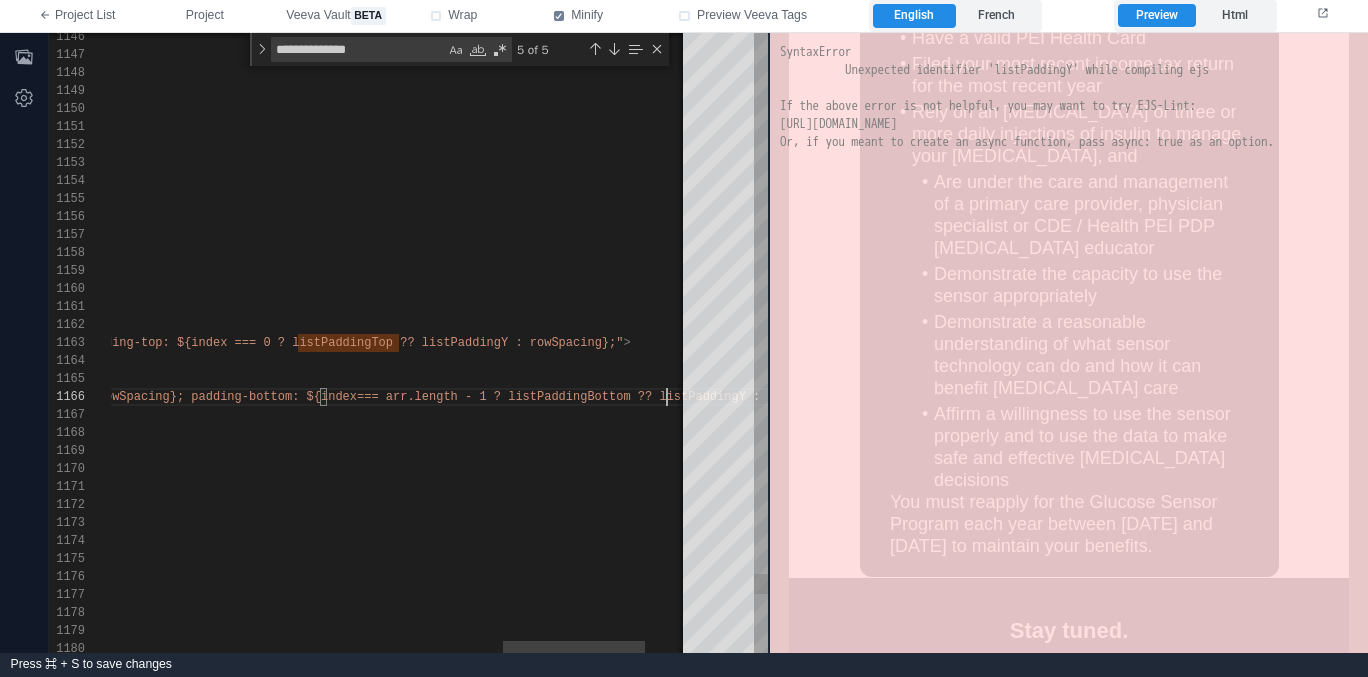 scroll, scrollTop: 54, scrollLeft: 2168, axis: both 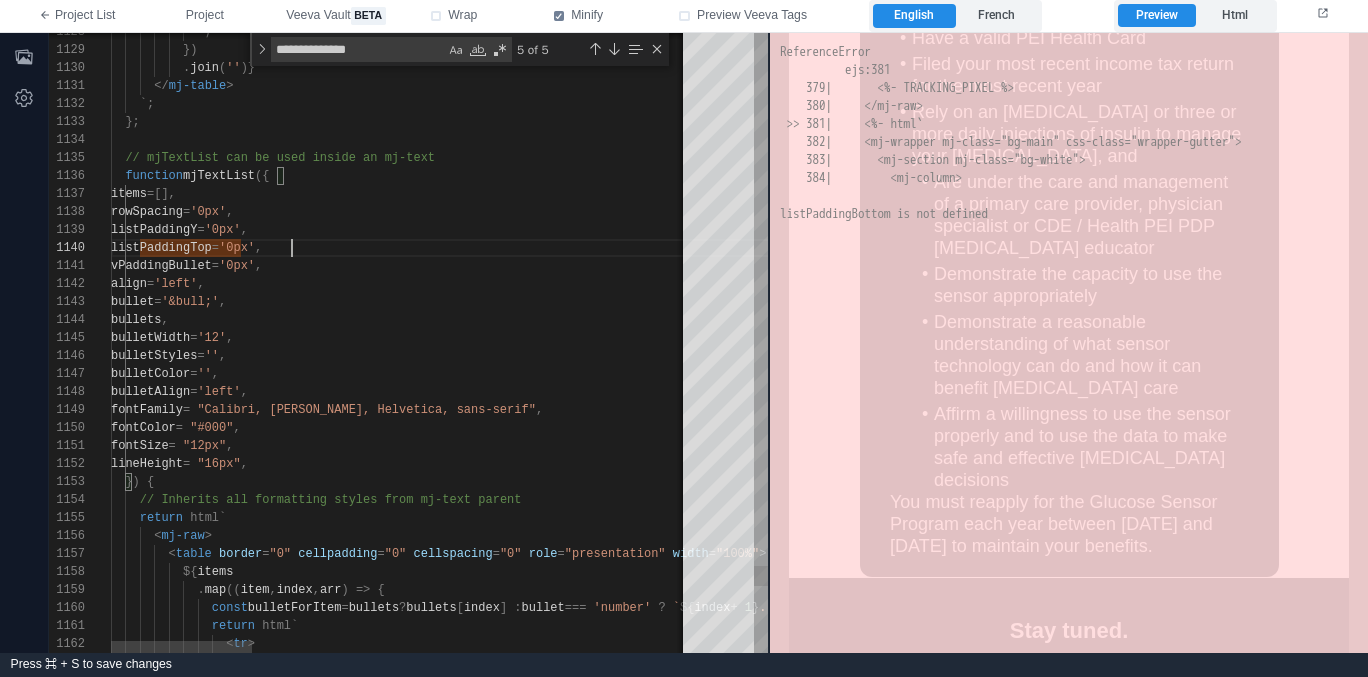 click on "listPaddingTop = '0px' ," at bounding box center (1299, 248) 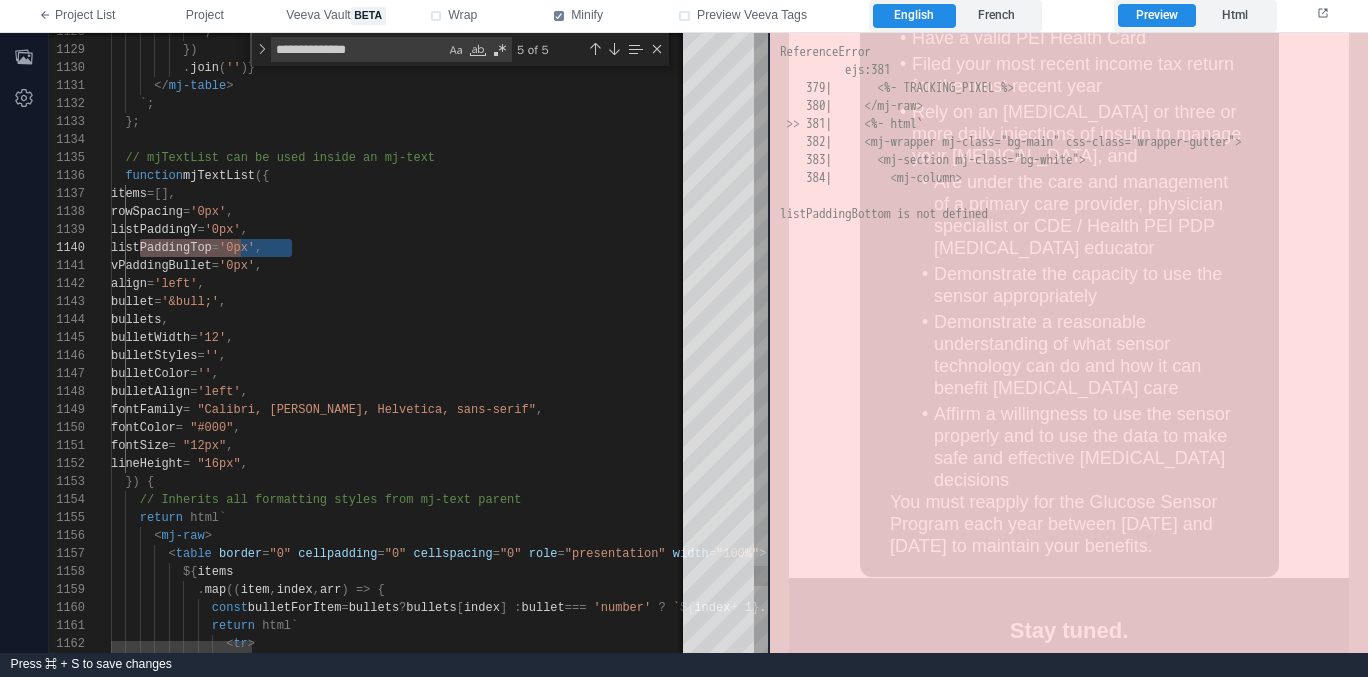 scroll, scrollTop: 162, scrollLeft: 181, axis: both 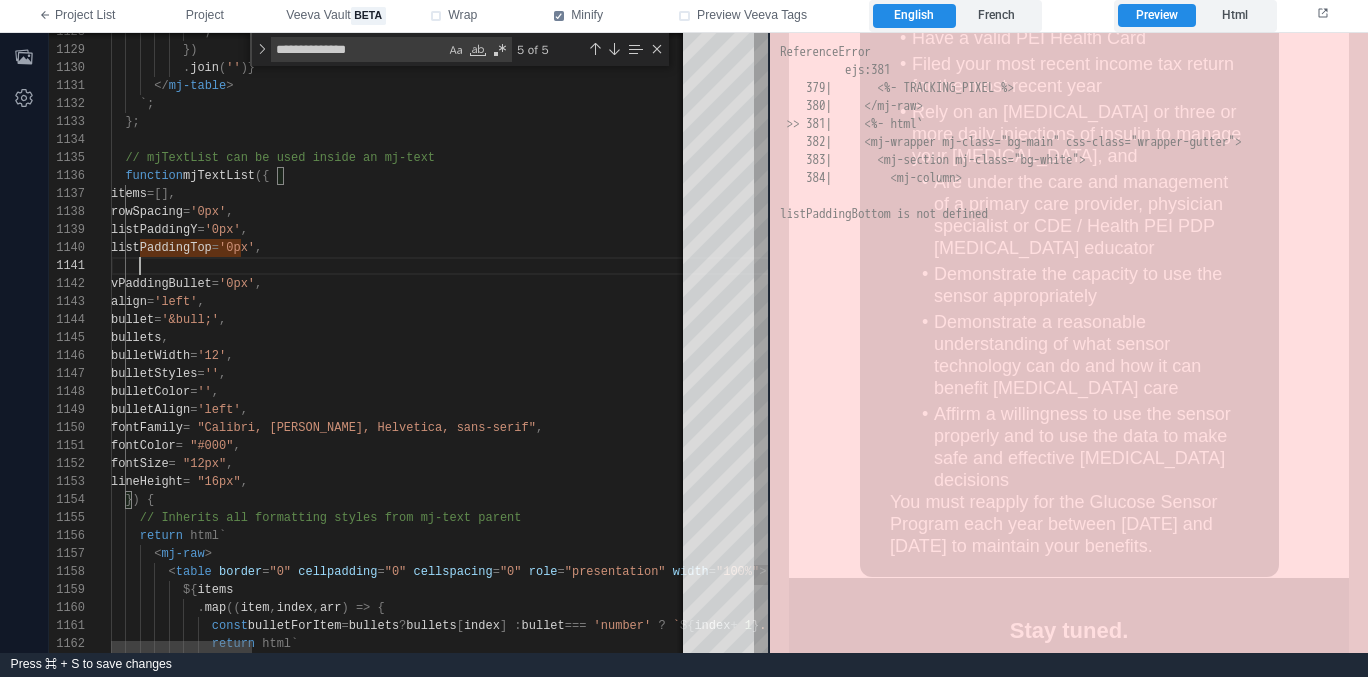 paste on "**********" 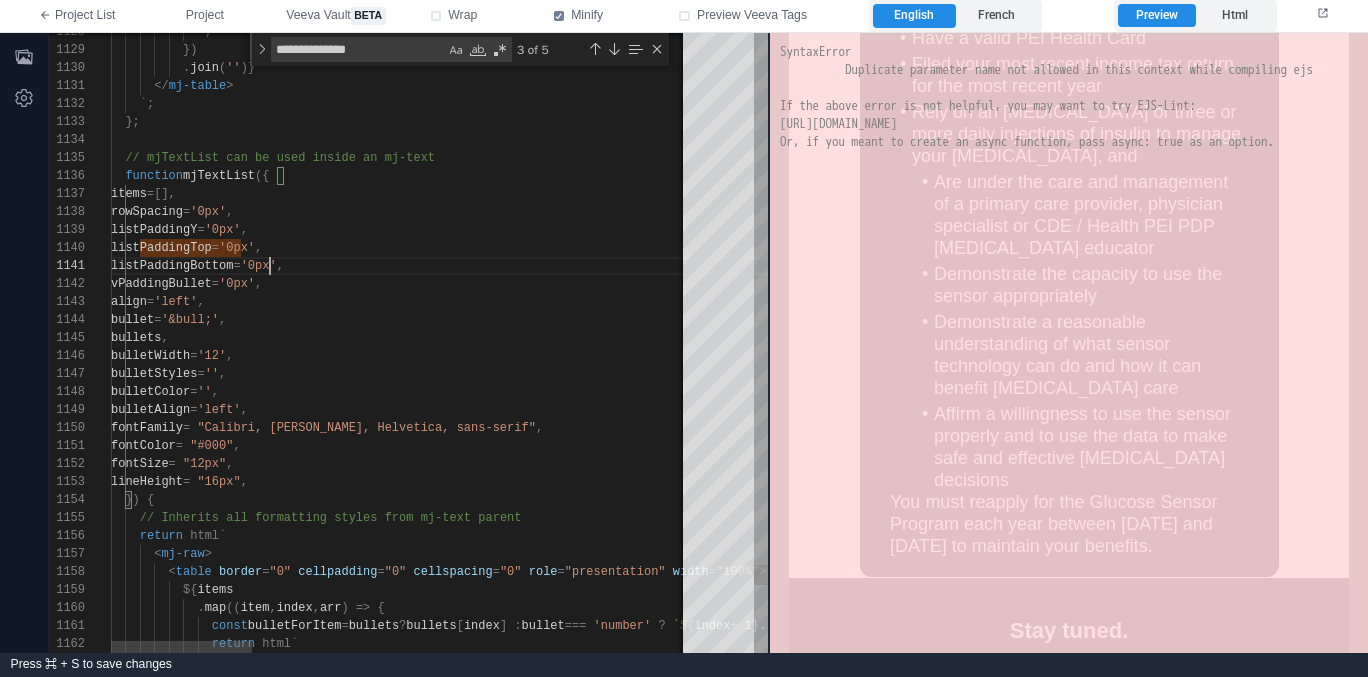 scroll, scrollTop: 0, scrollLeft: 159, axis: horizontal 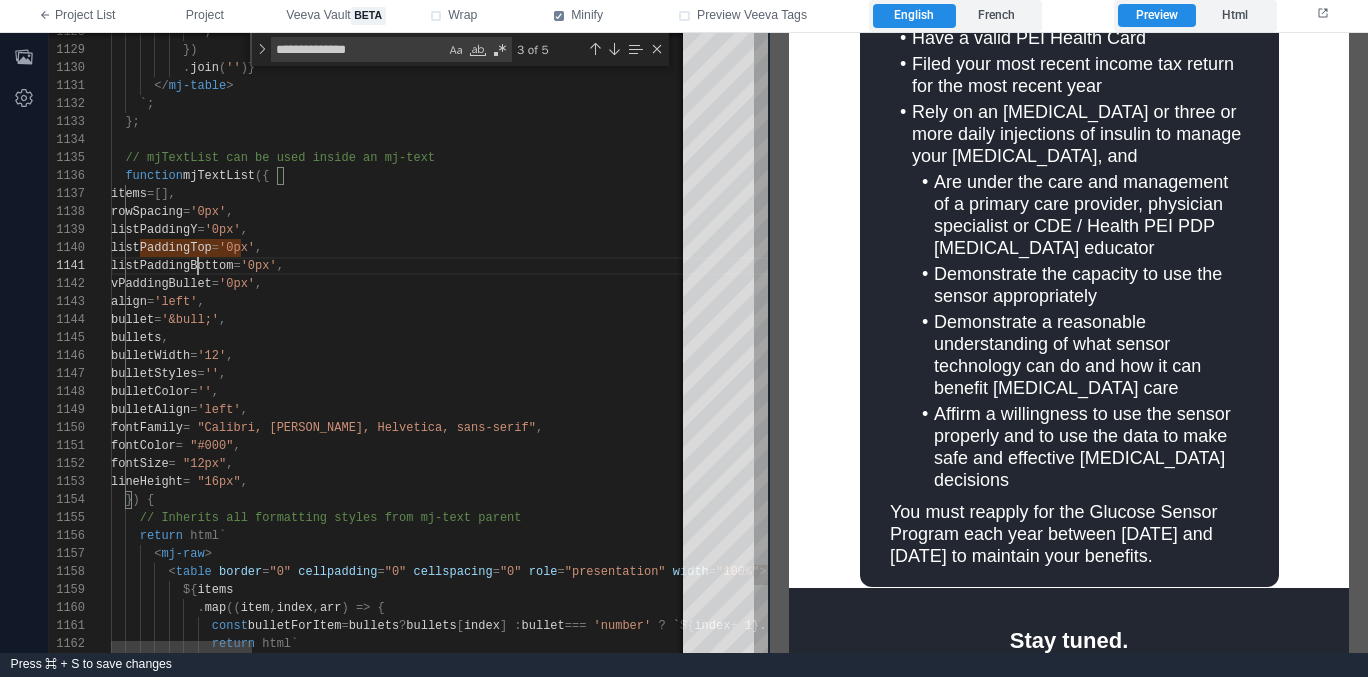 click on "listPaddingBottom" at bounding box center [172, 266] 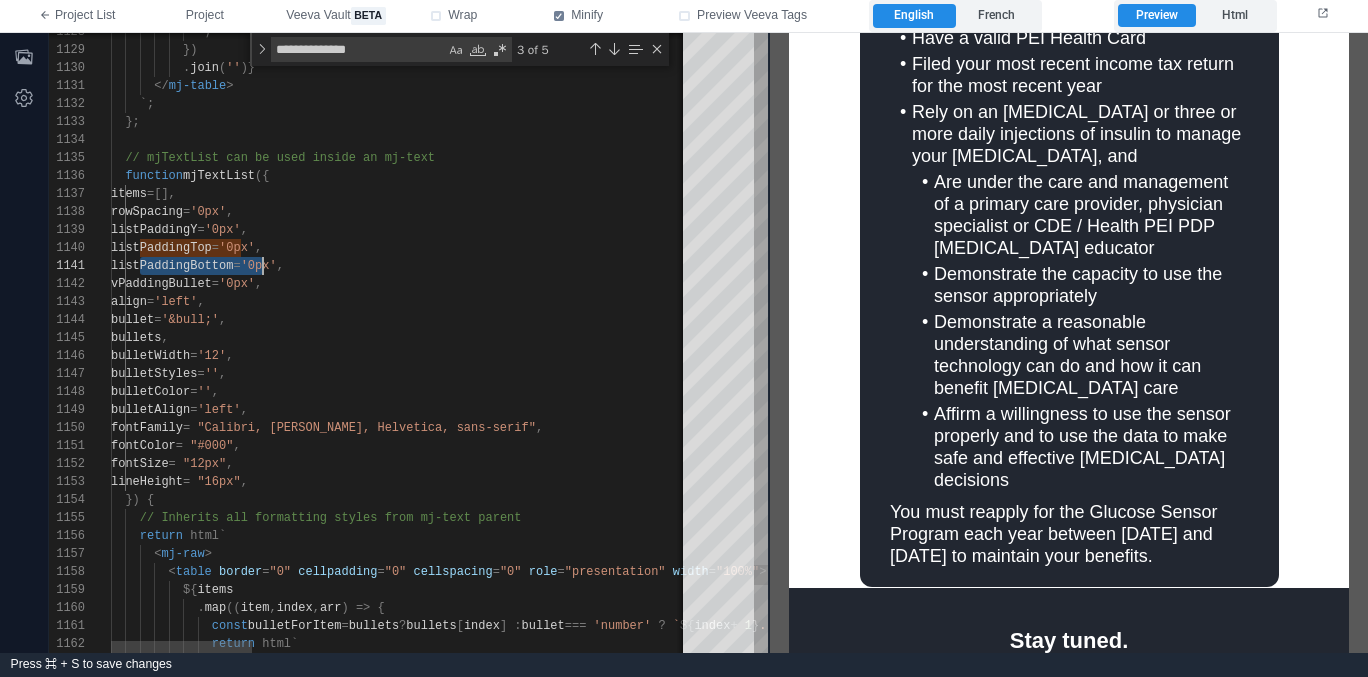 type on "**********" 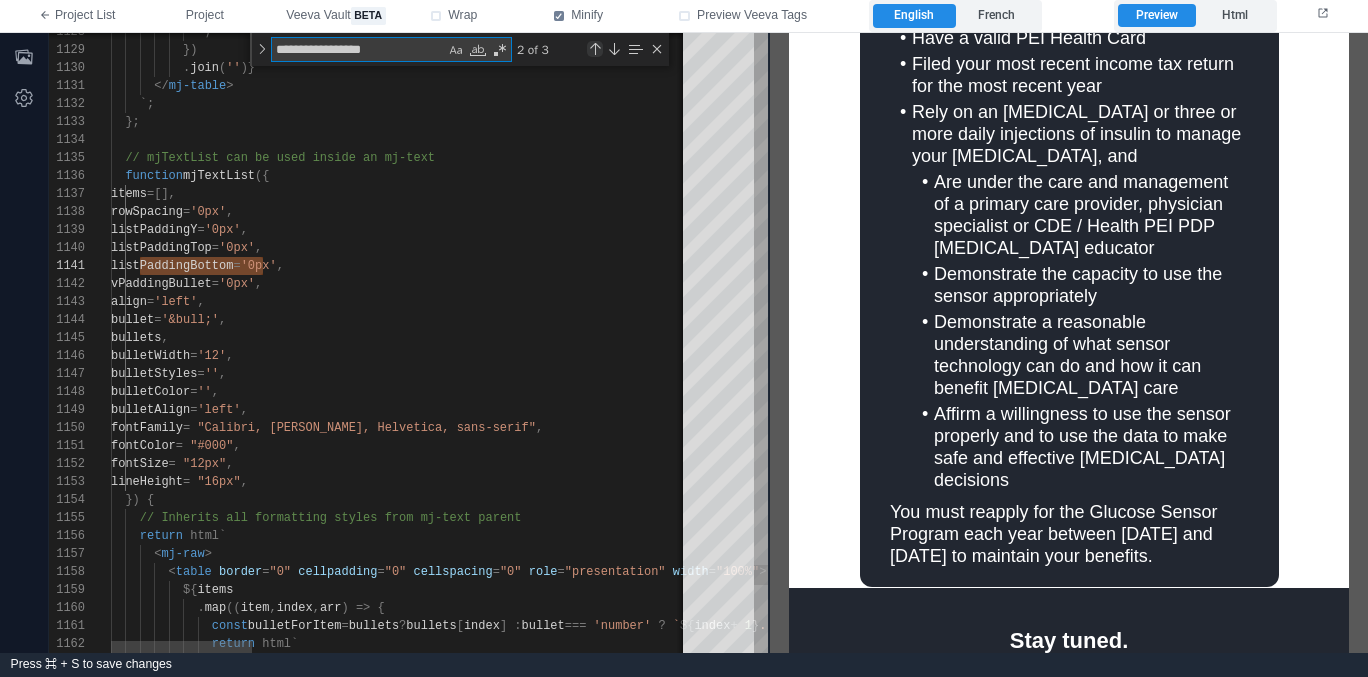 click at bounding box center (595, 49) 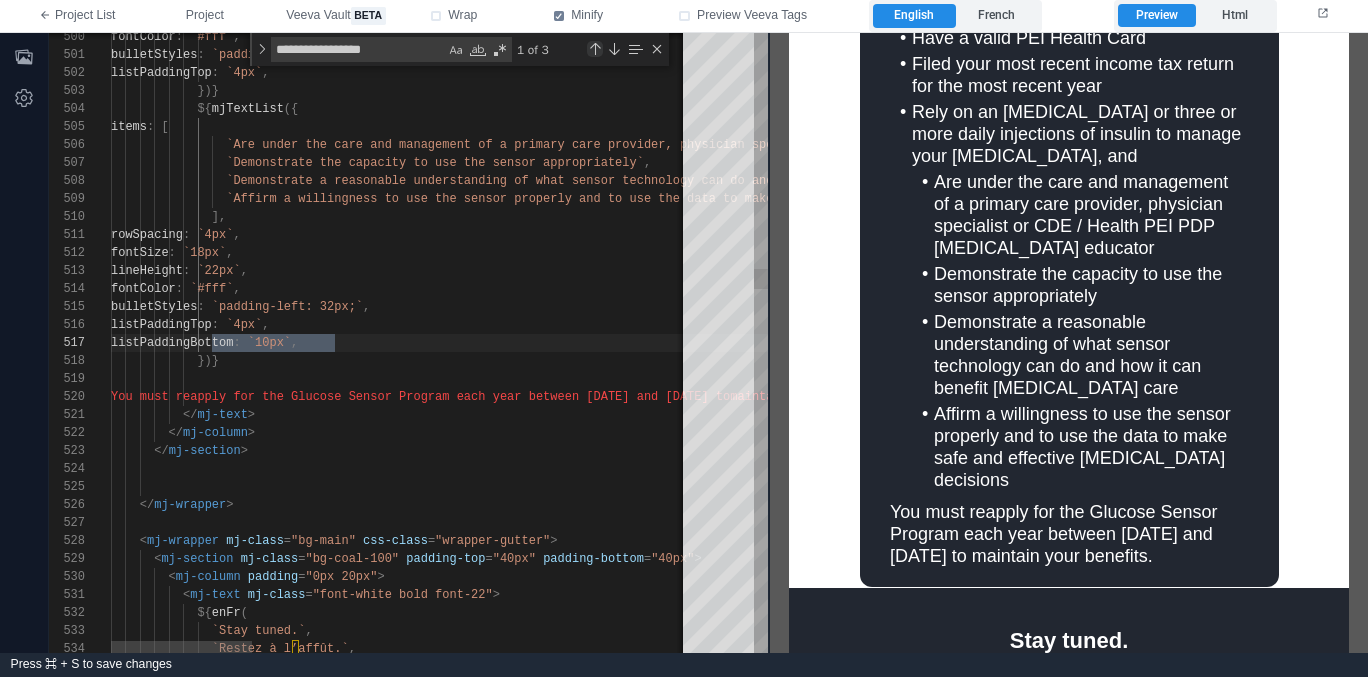 scroll, scrollTop: 180, scrollLeft: 224, axis: both 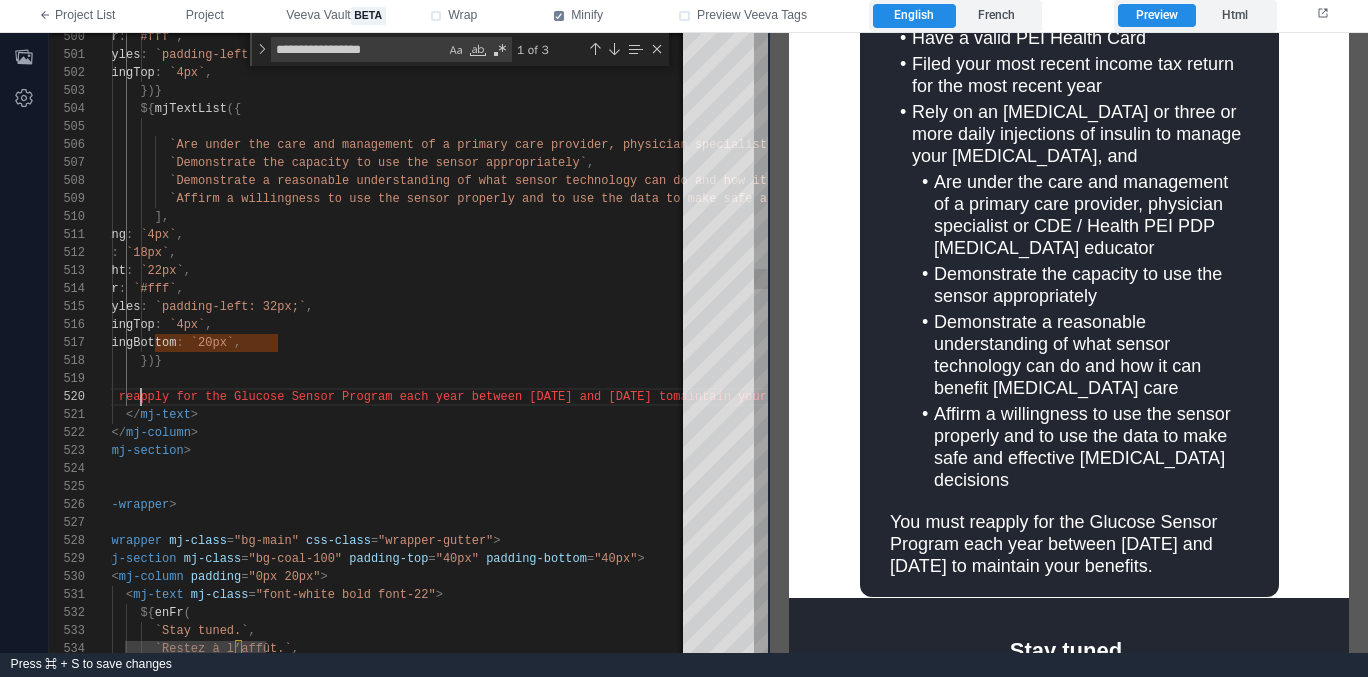type on "**********" 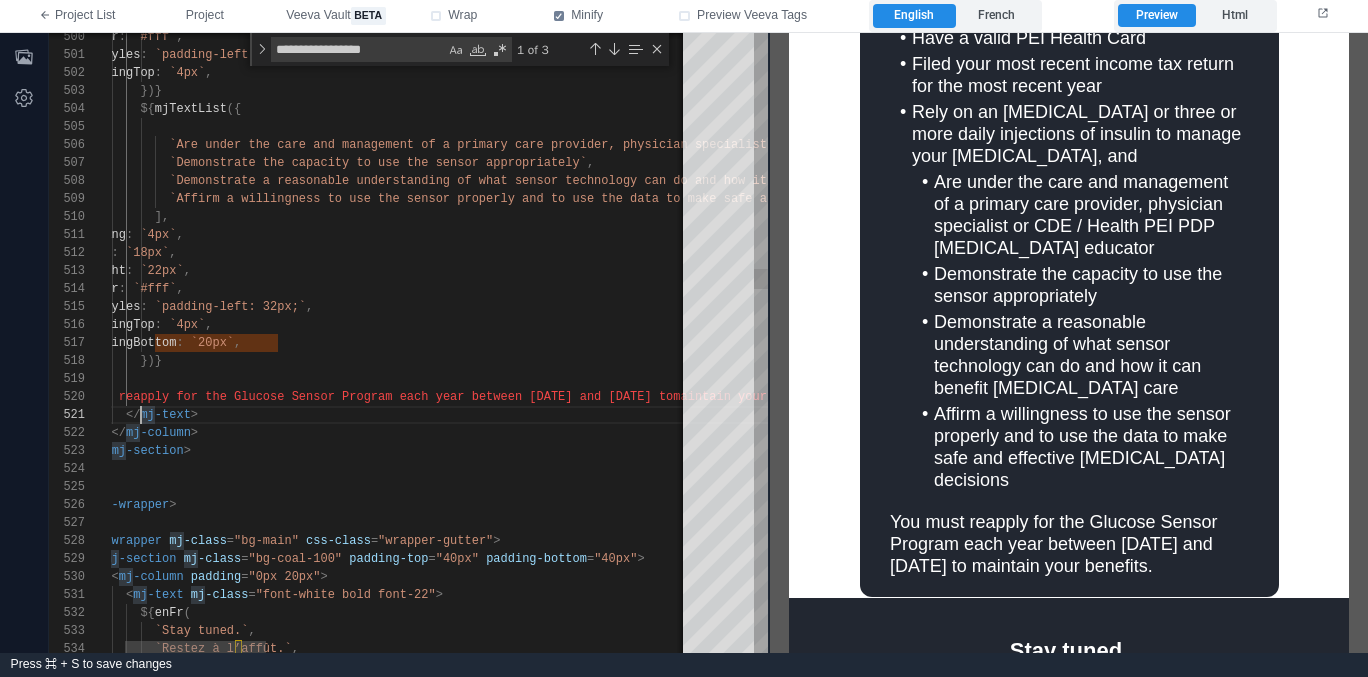 scroll, scrollTop: 0, scrollLeft: 145, axis: horizontal 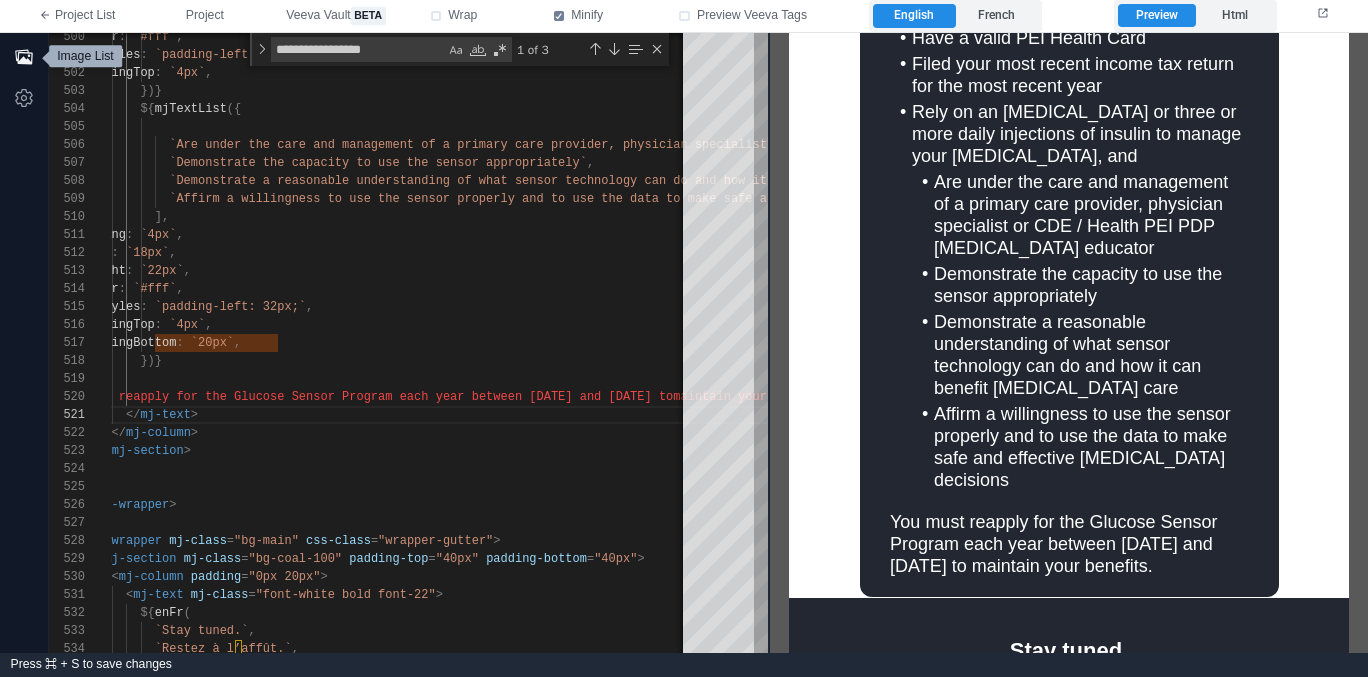 click 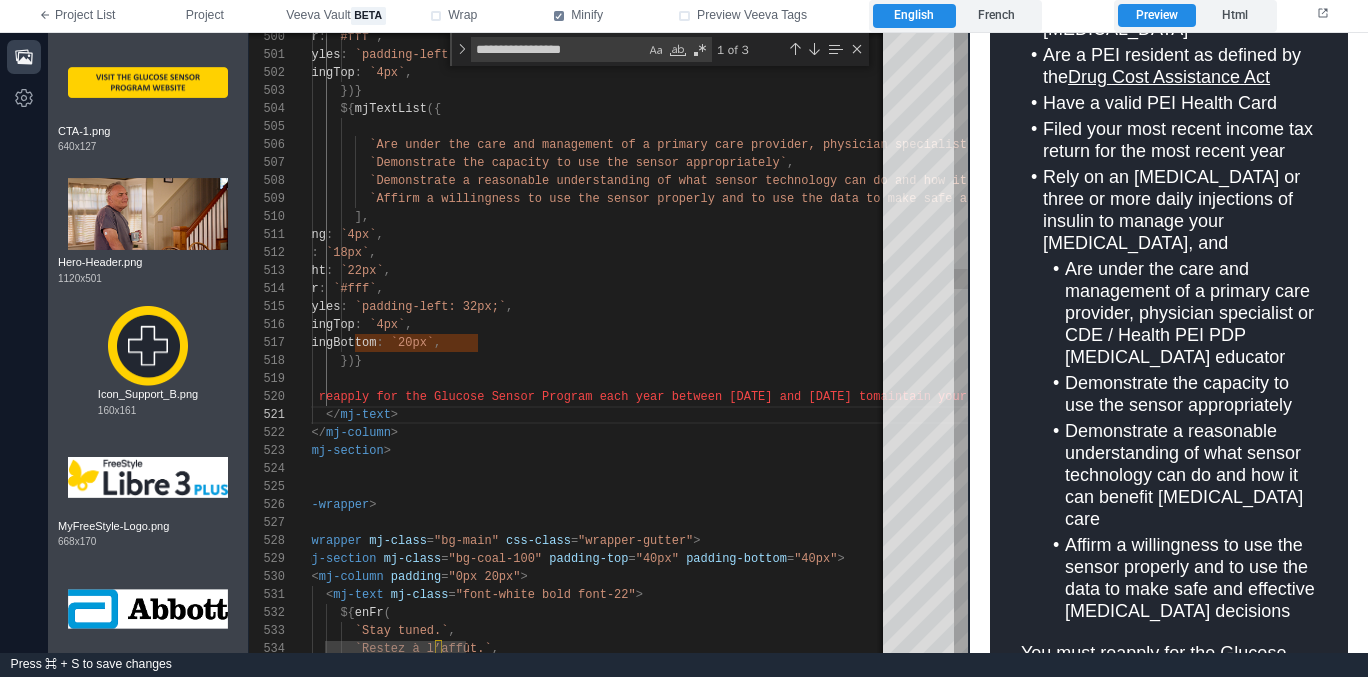 type 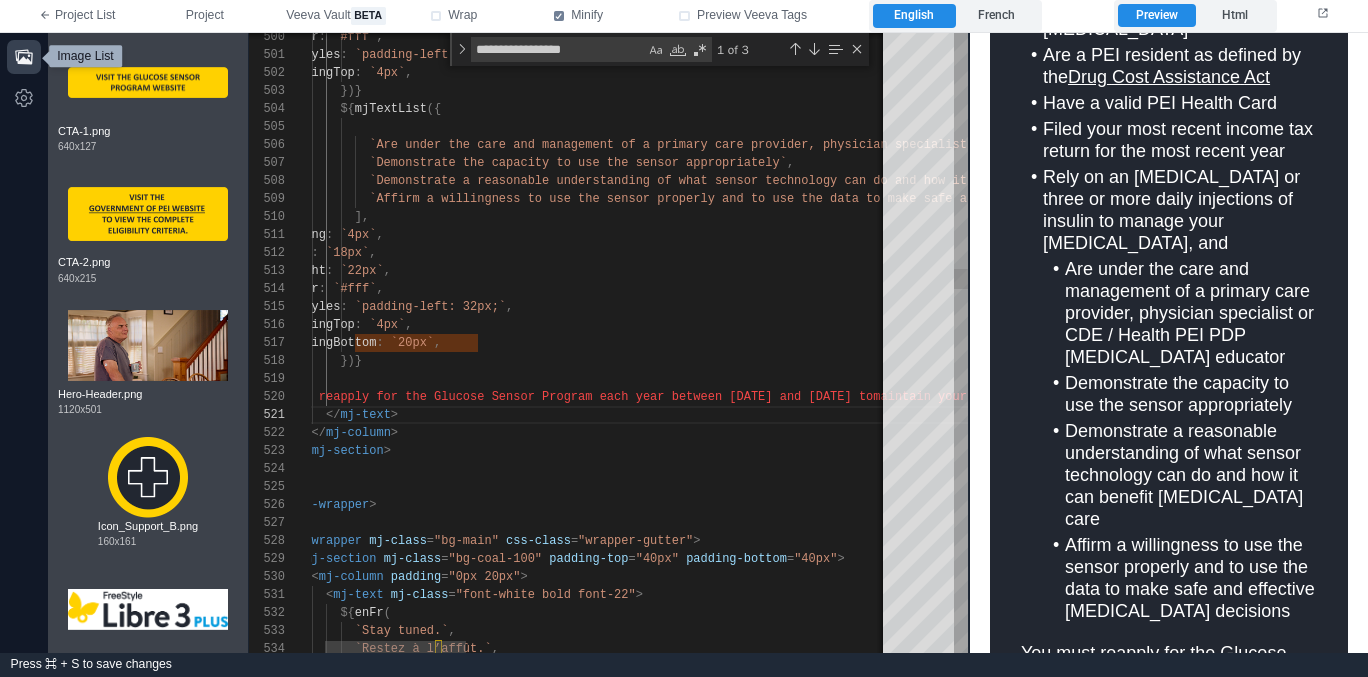 scroll, scrollTop: 126, scrollLeft: 108, axis: both 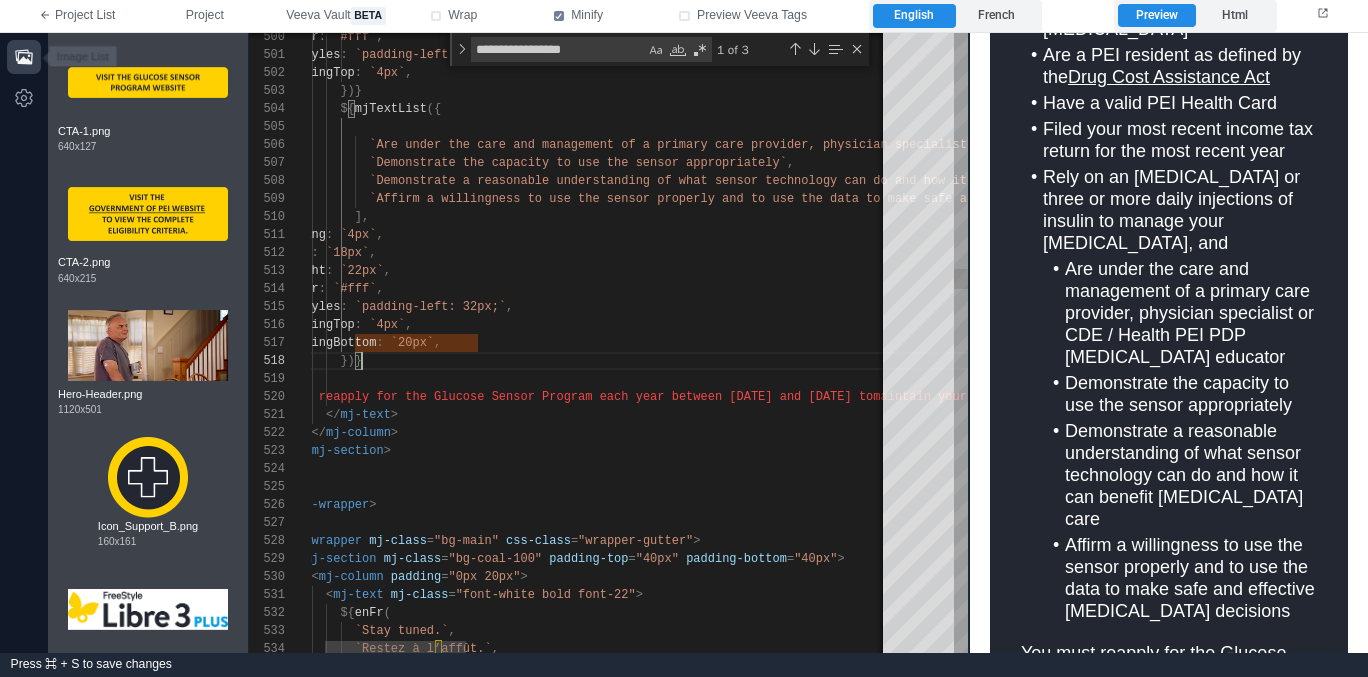 click on "})}" at bounding box center (1442, 361) 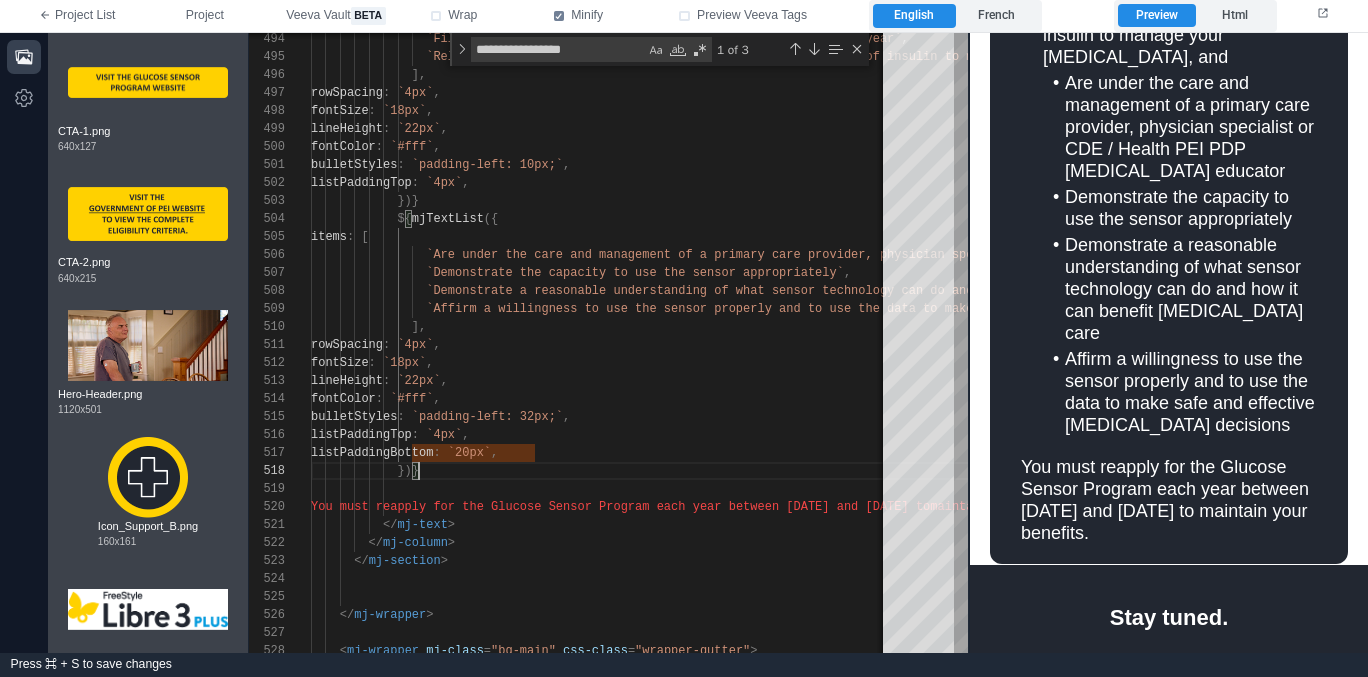 scroll, scrollTop: 1720, scrollLeft: 0, axis: vertical 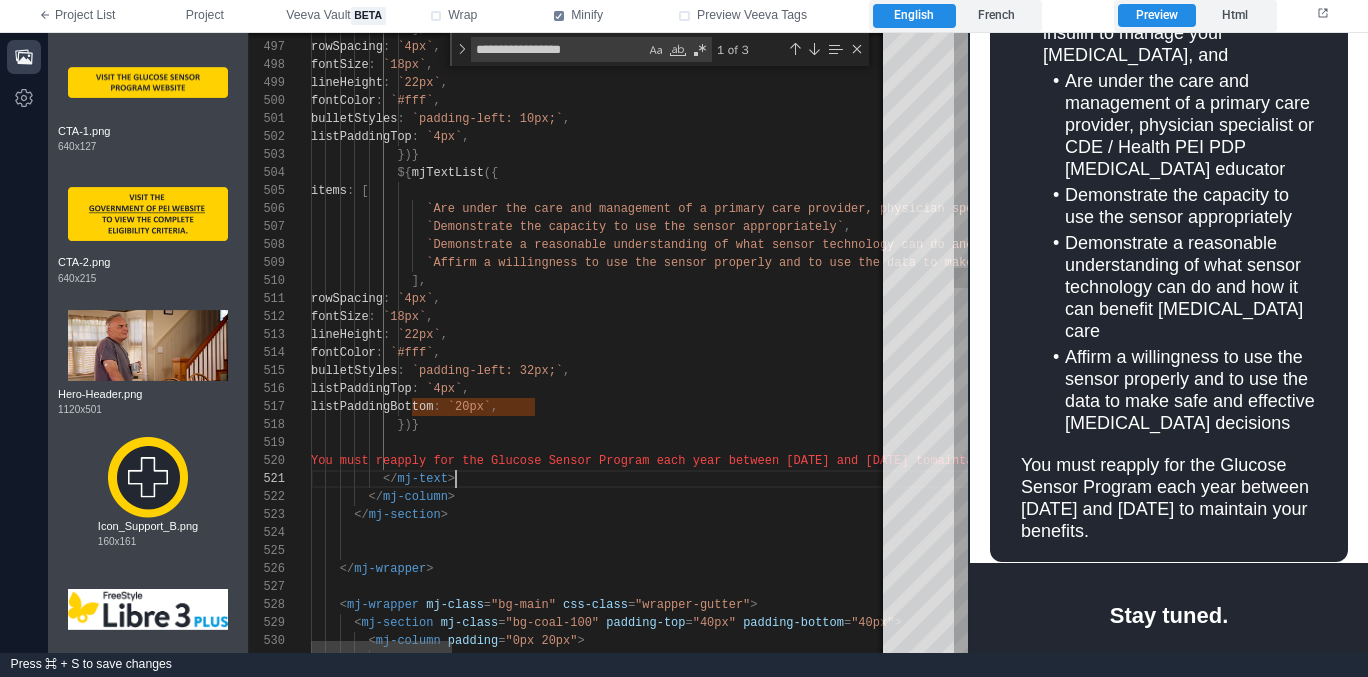 click on "</ mj-text >" at bounding box center [1499, 479] 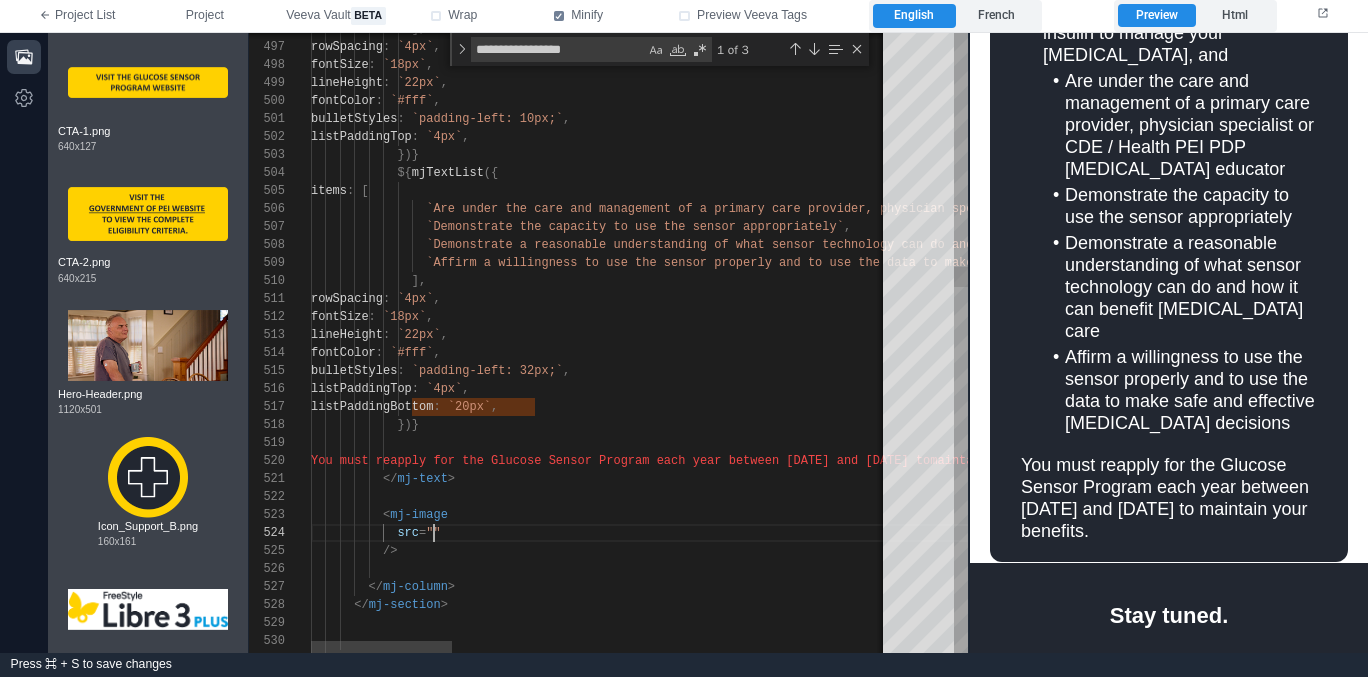 scroll, scrollTop: 54, scrollLeft: 123, axis: both 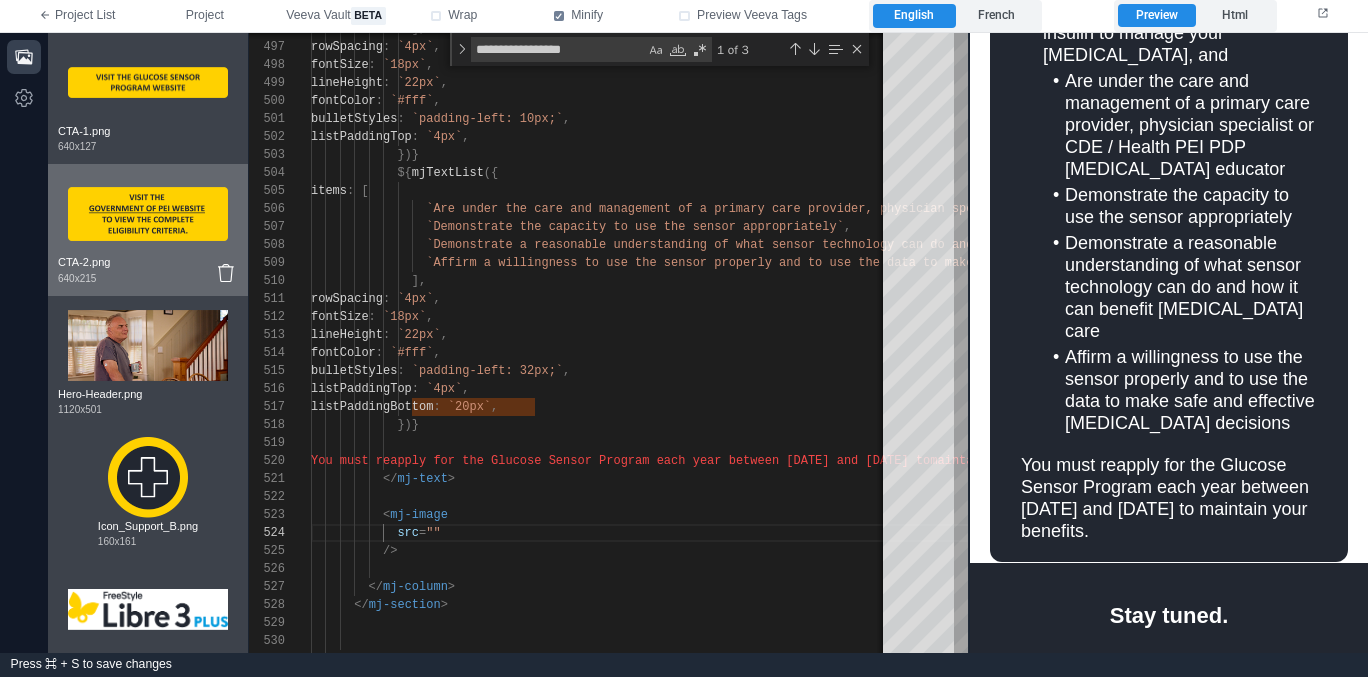 click at bounding box center [148, 214] 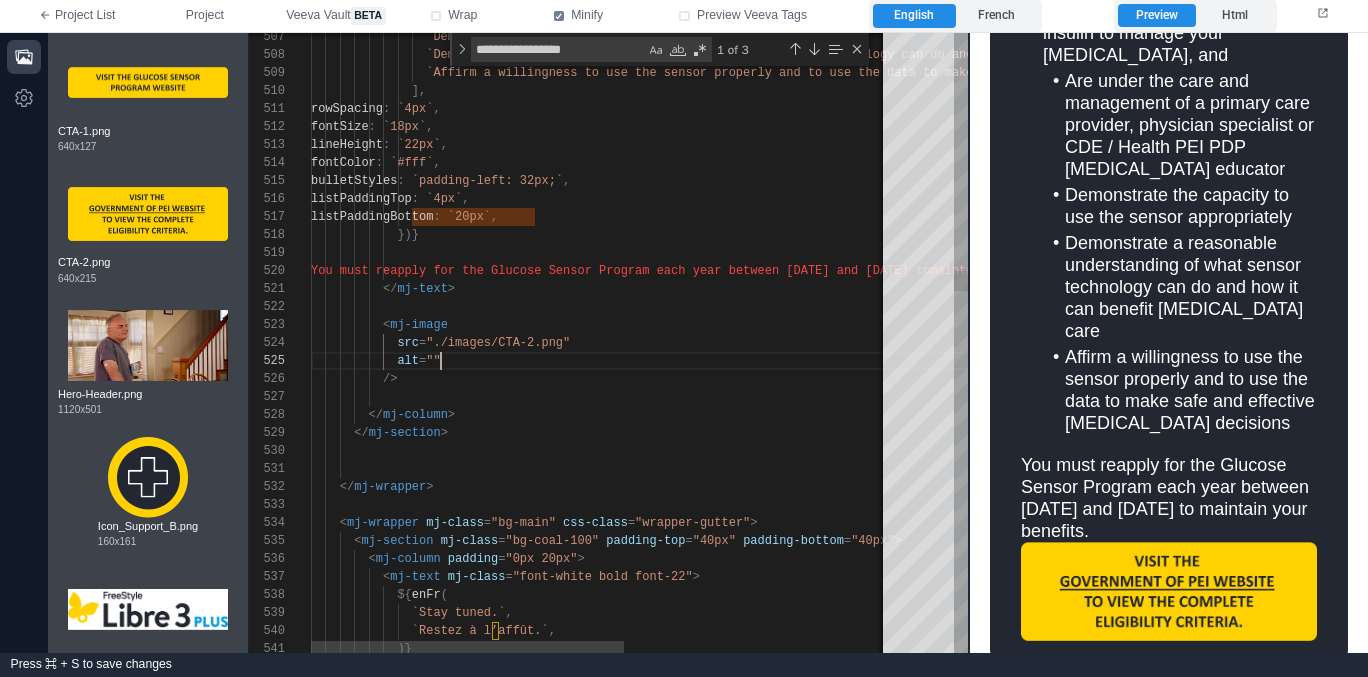 scroll, scrollTop: 72, scrollLeft: 130, axis: both 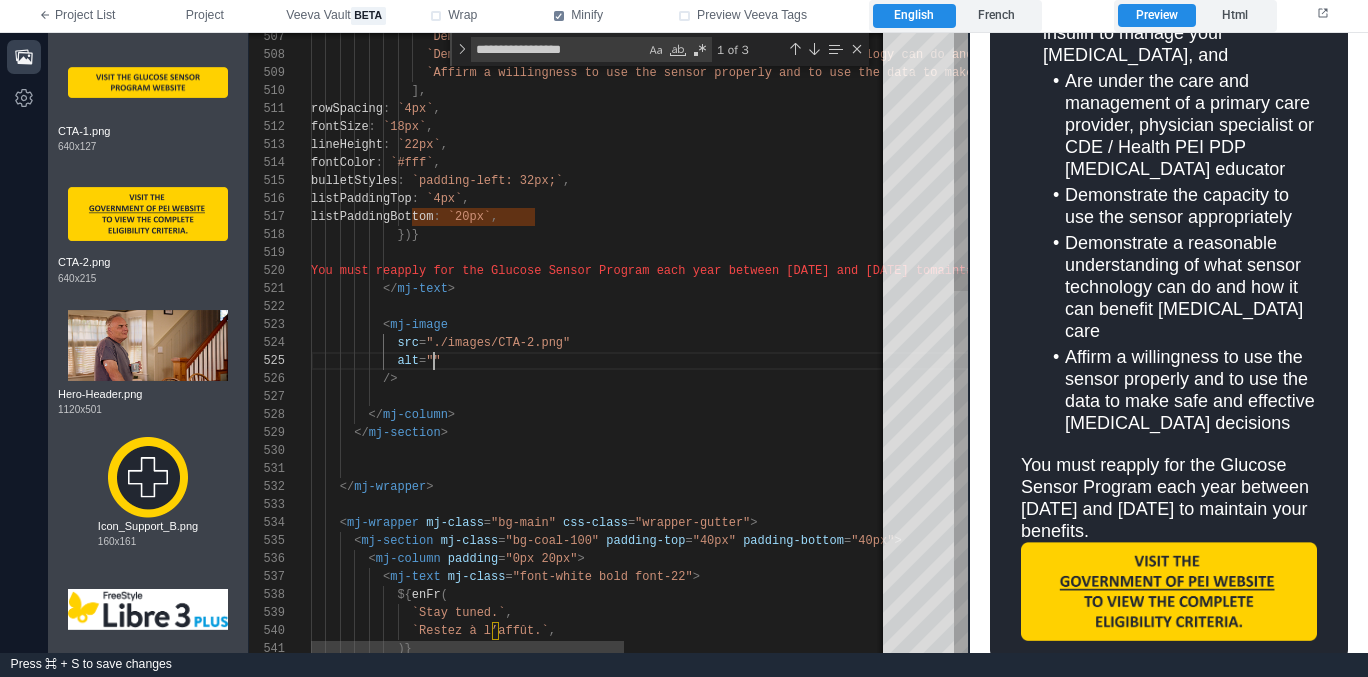 paste on "**********" 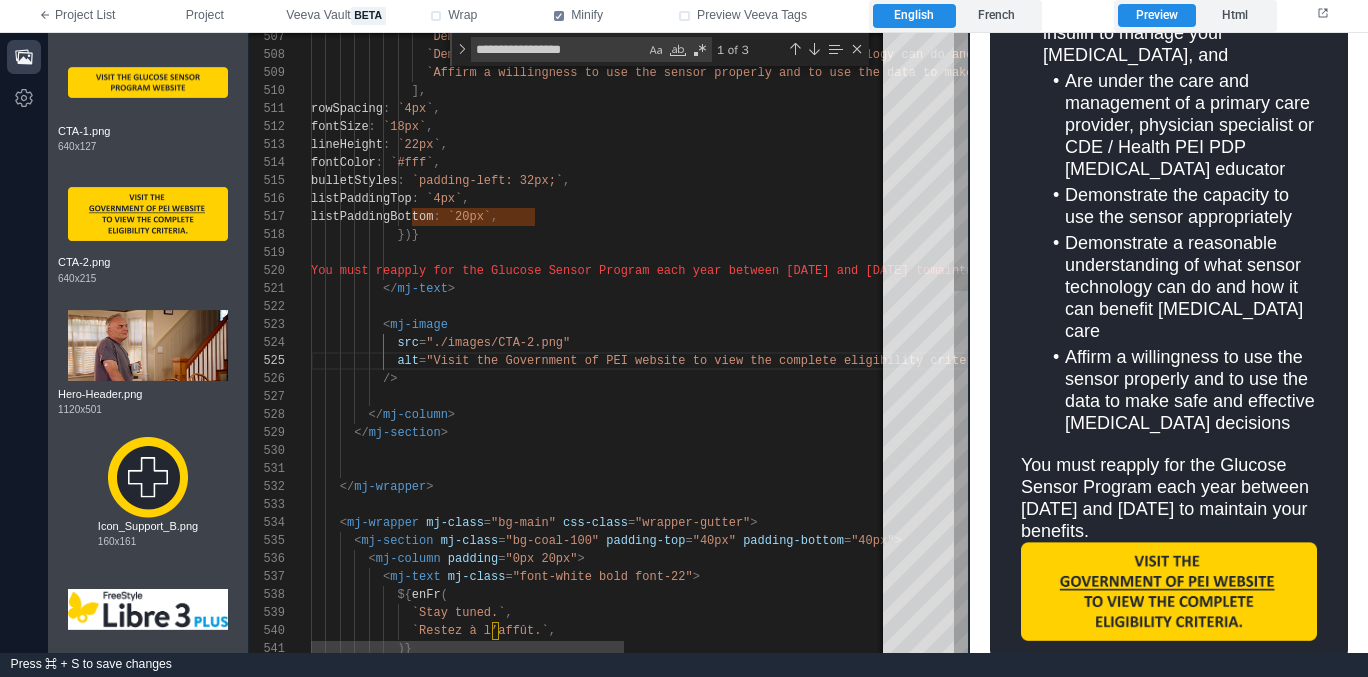 scroll, scrollTop: 54, scrollLeft: 260, axis: both 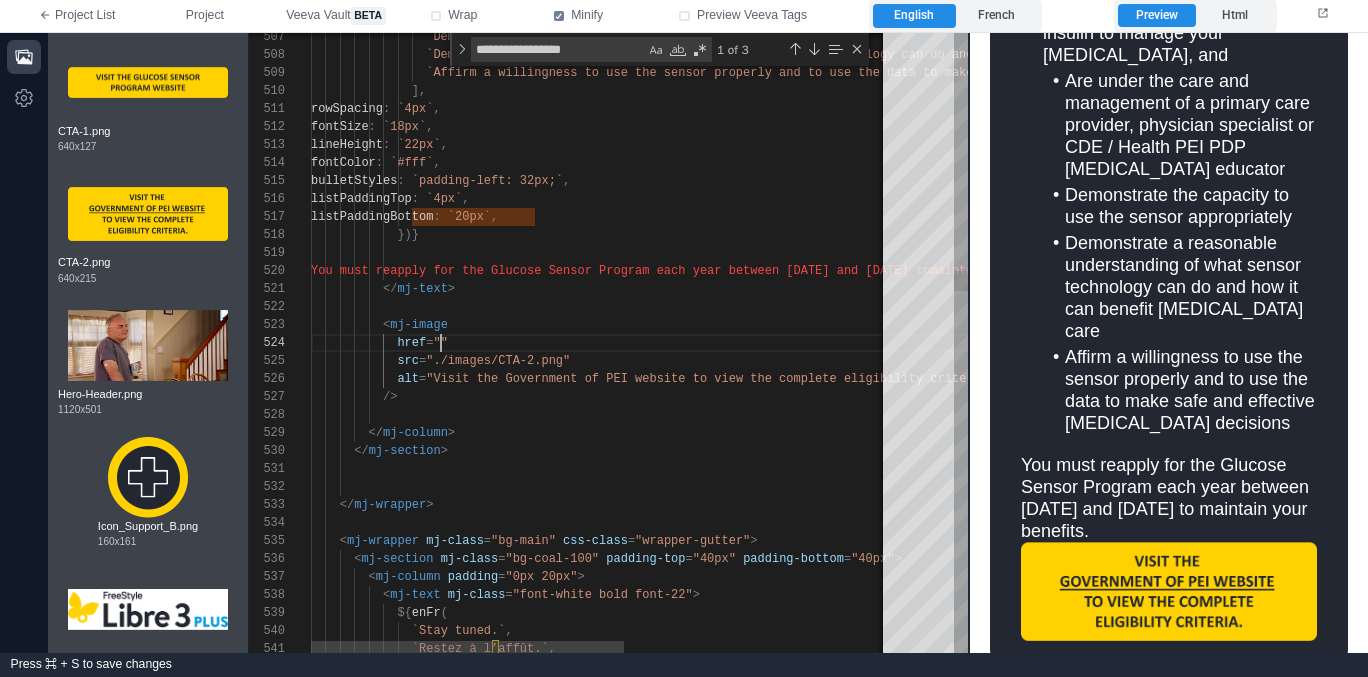 paste on "**********" 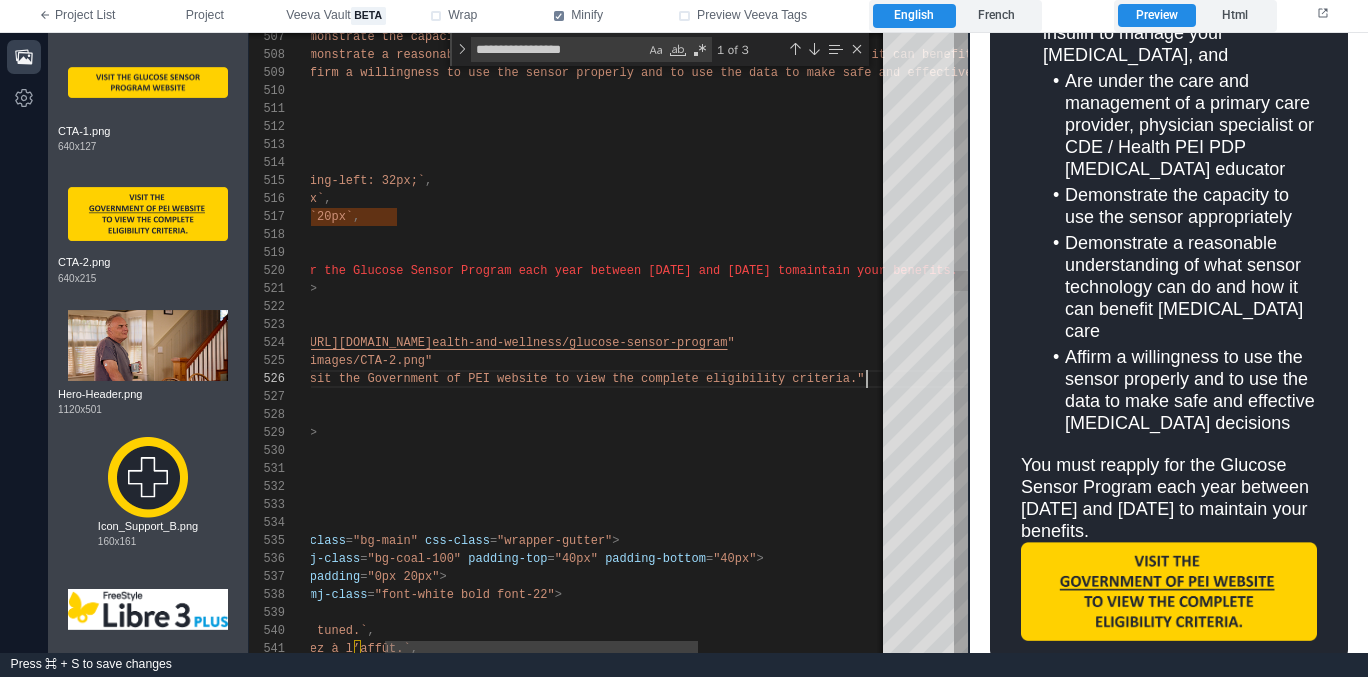 scroll, scrollTop: 90, scrollLeft: 694, axis: both 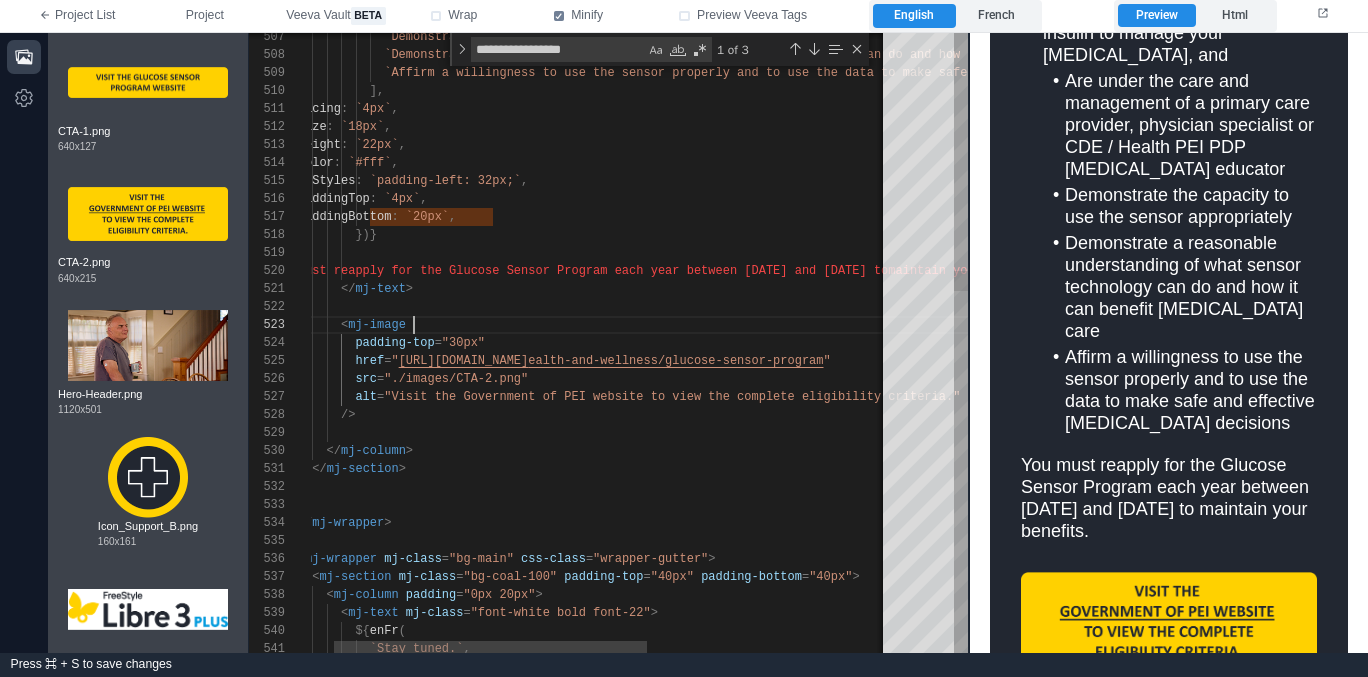 click on "< mj-image" at bounding box center (803, 325) 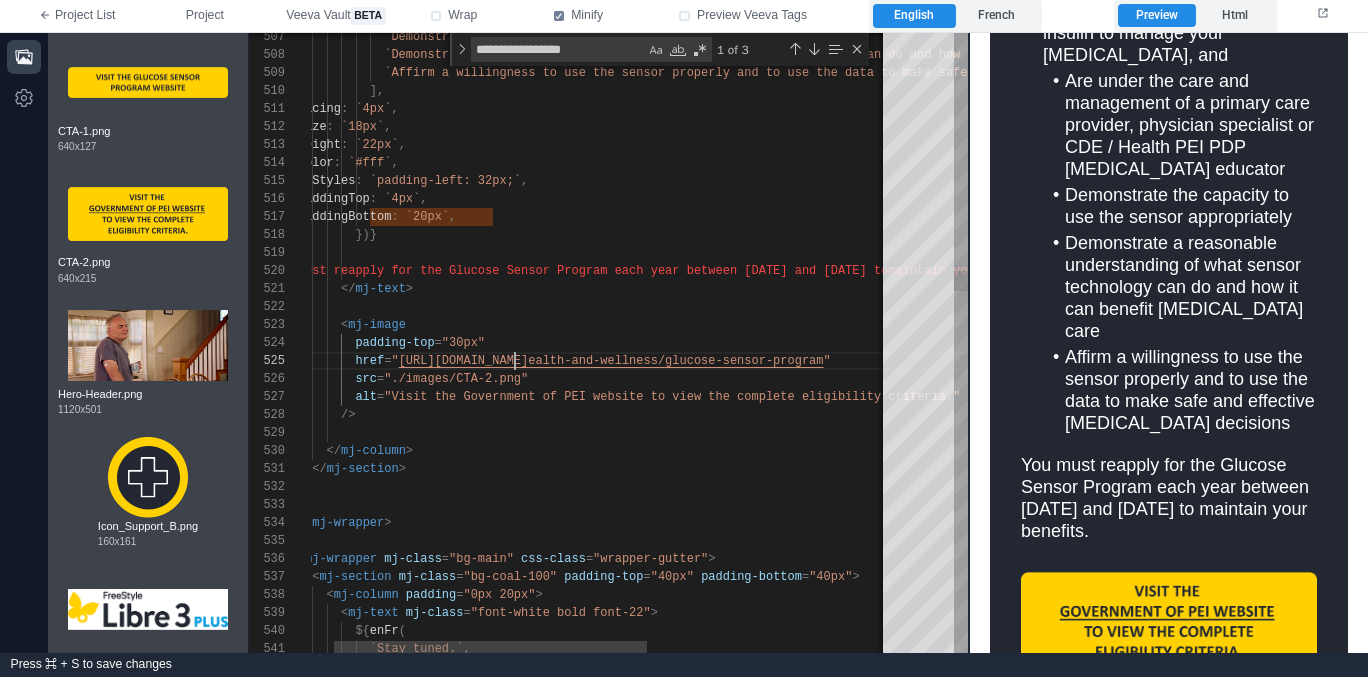 click on "href = " [URL][DOMAIN_NAME] ealth-and-wellness/glucose-sensor-program "" at bounding box center (803, 361) 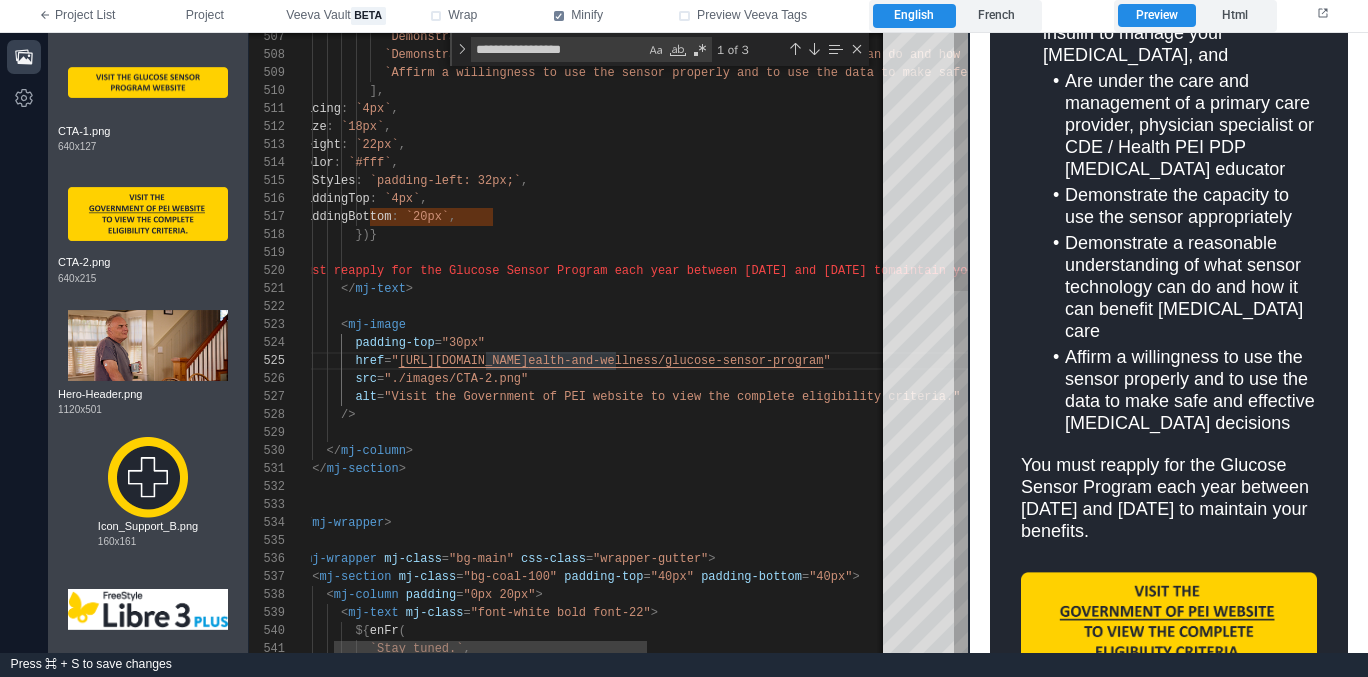 click on "padding-top = "30px"" at bounding box center (803, 343) 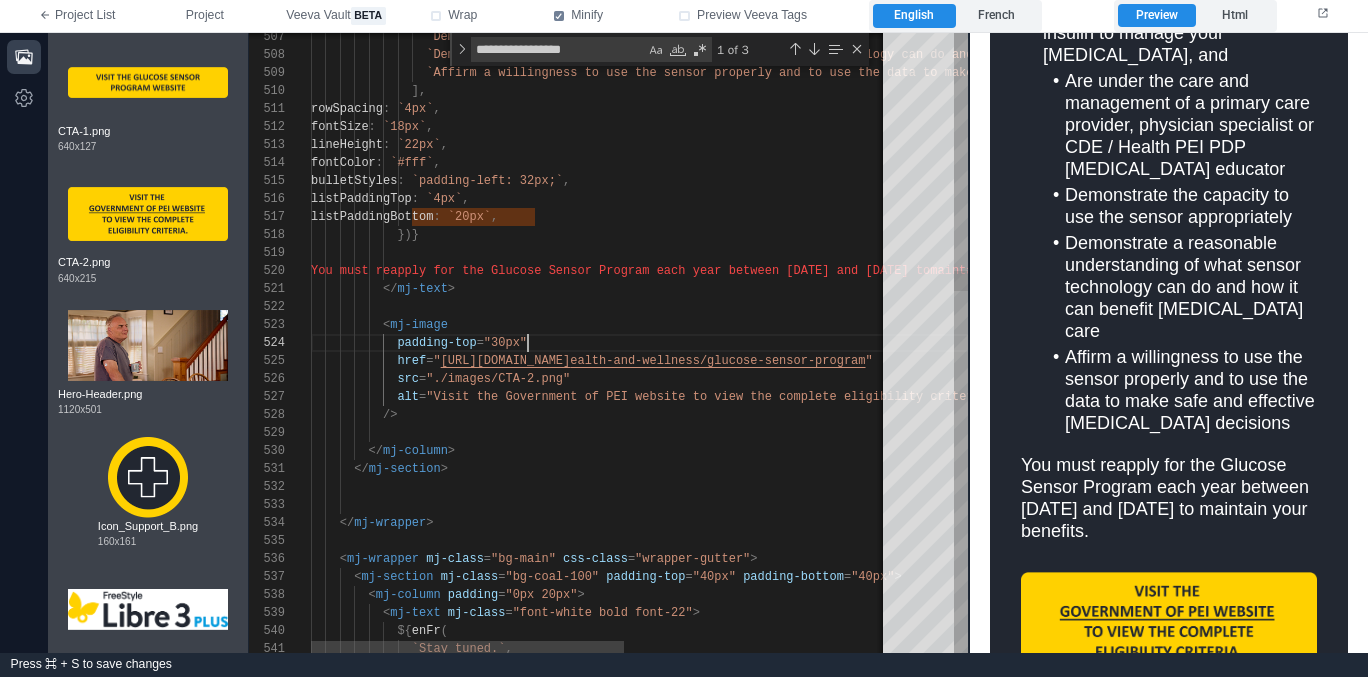 scroll, scrollTop: 54, scrollLeft: 217, axis: both 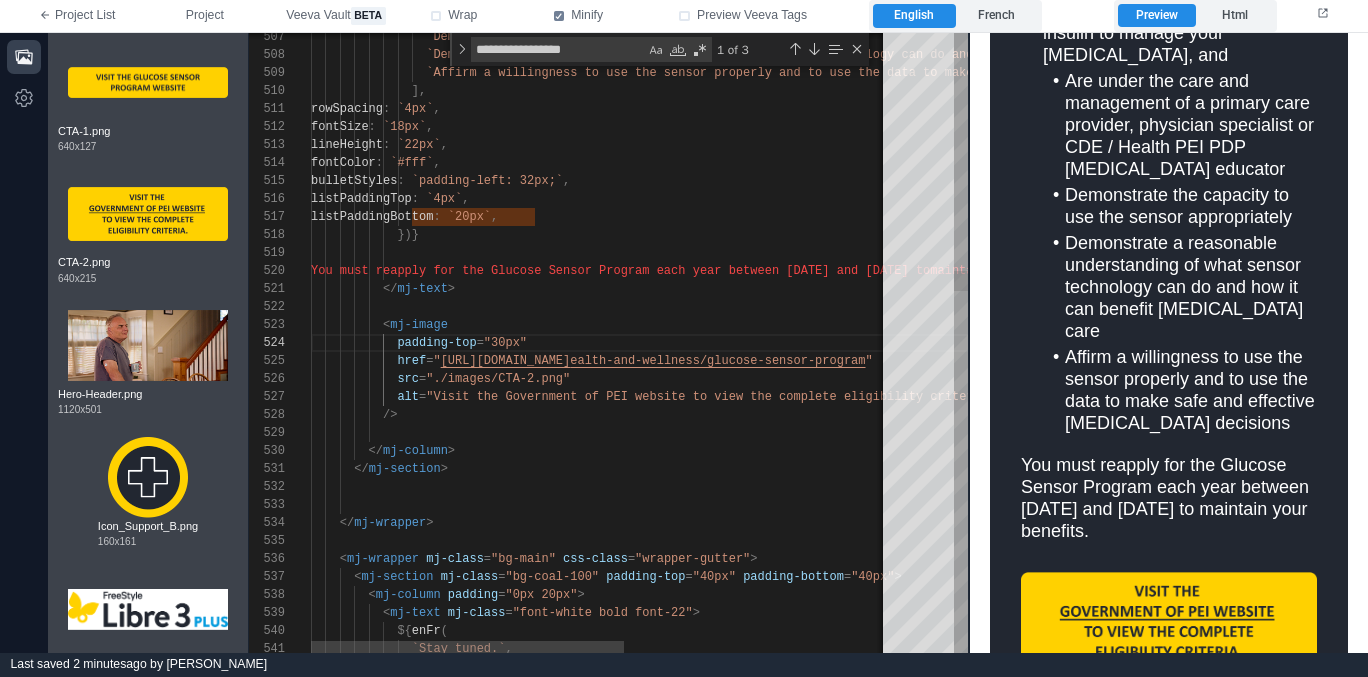 click on "/>" at bounding box center [845, 415] 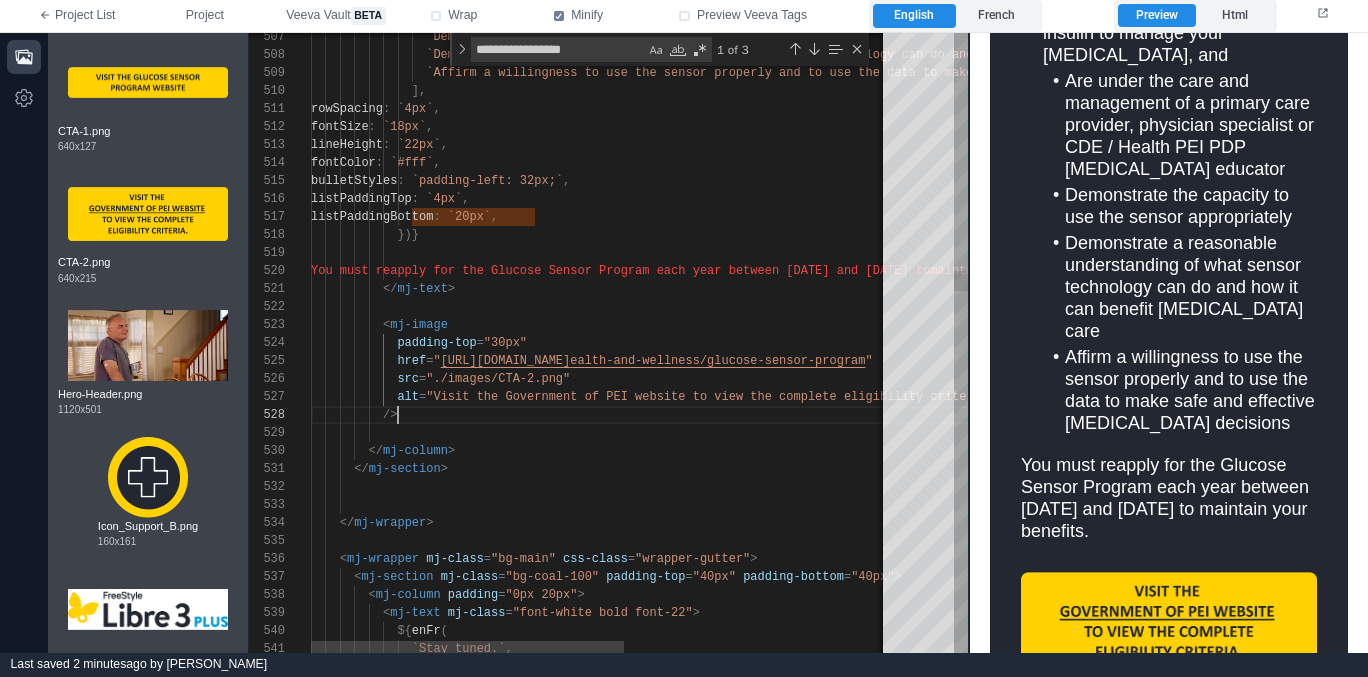 scroll, scrollTop: 126, scrollLeft: 87, axis: both 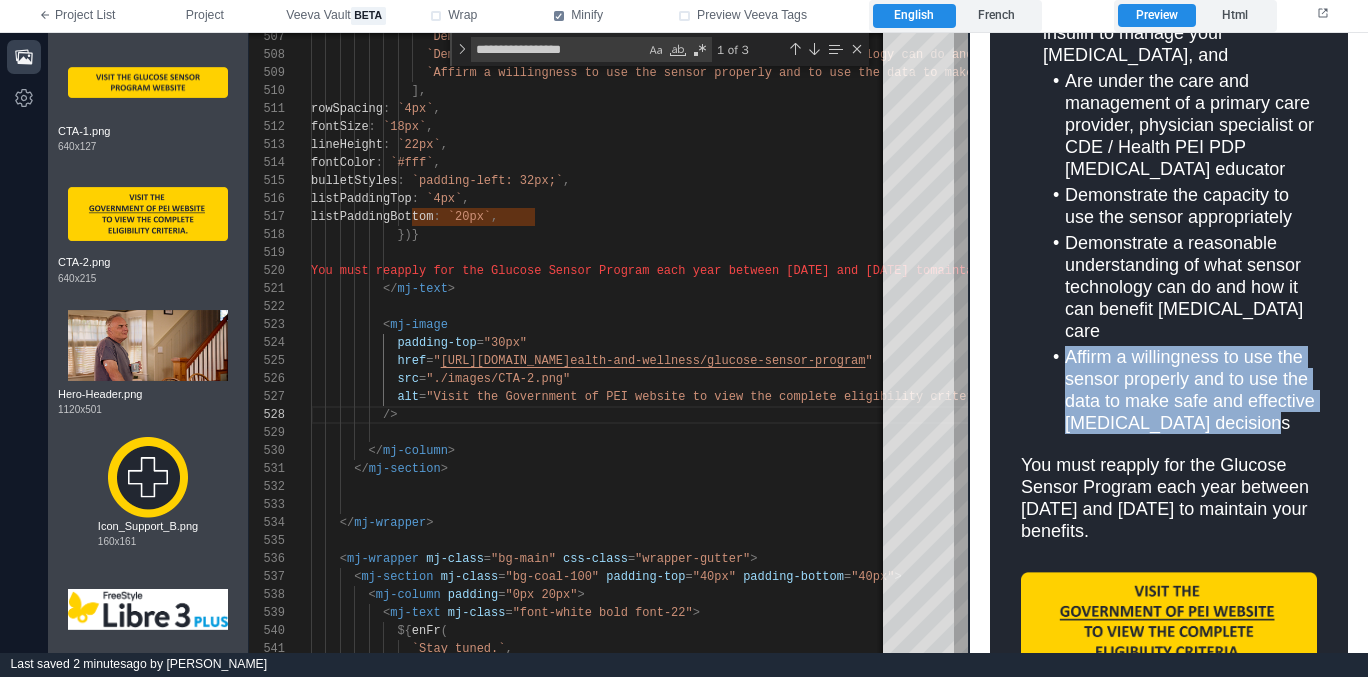 drag, startPoint x: 1062, startPoint y: 295, endPoint x: 1090, endPoint y: 387, distance: 96.16652 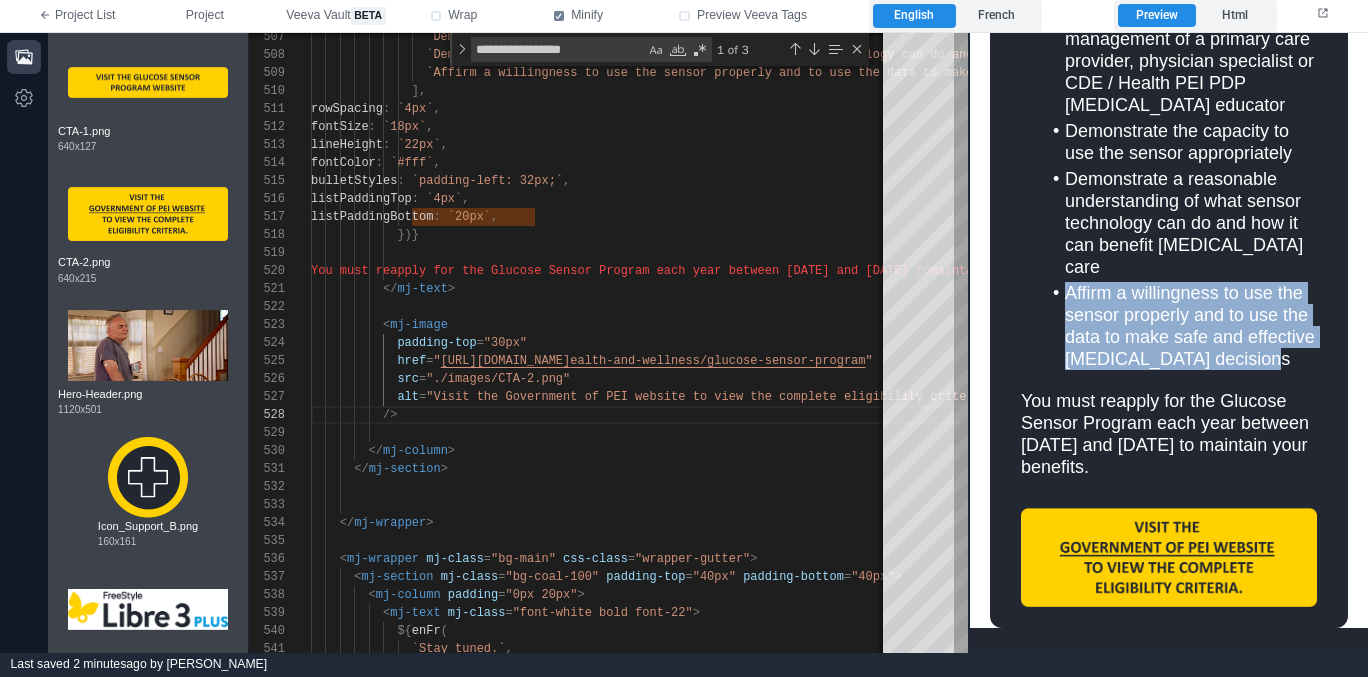 scroll, scrollTop: 1885, scrollLeft: 0, axis: vertical 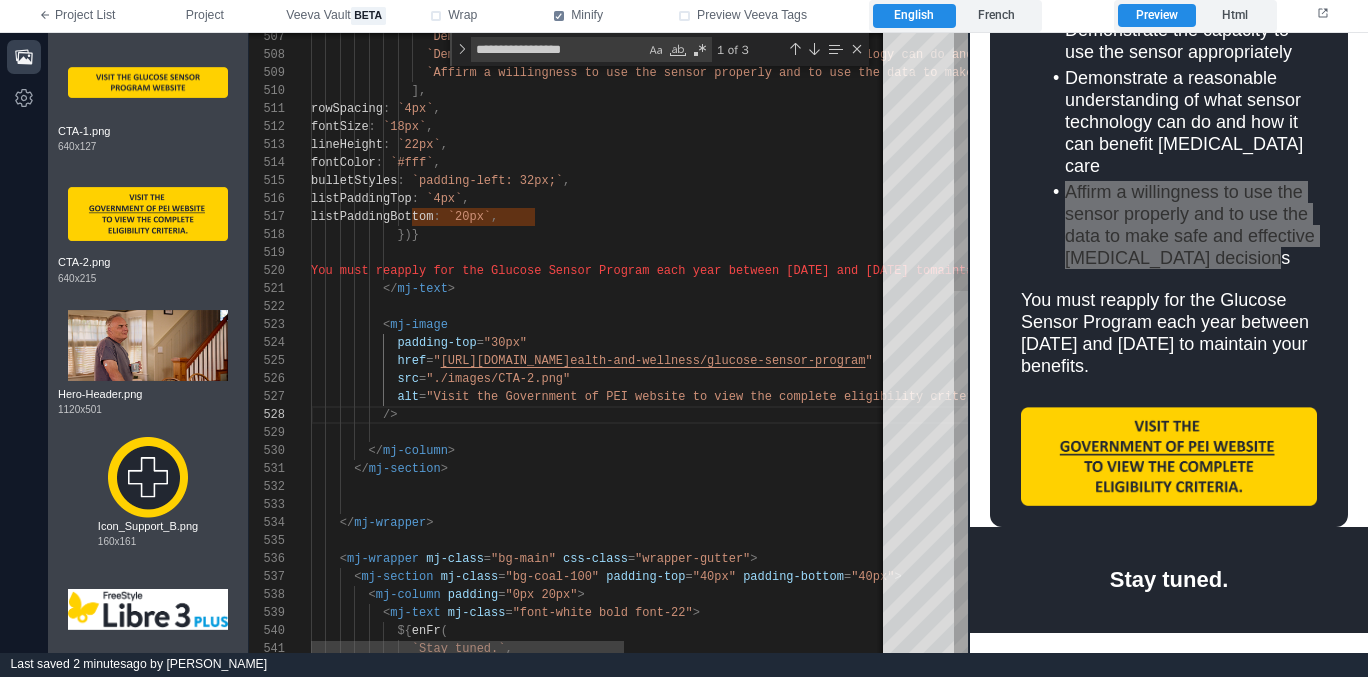 drag, startPoint x: 141, startPoint y: 391, endPoint x: 618, endPoint y: 415, distance: 477.6034 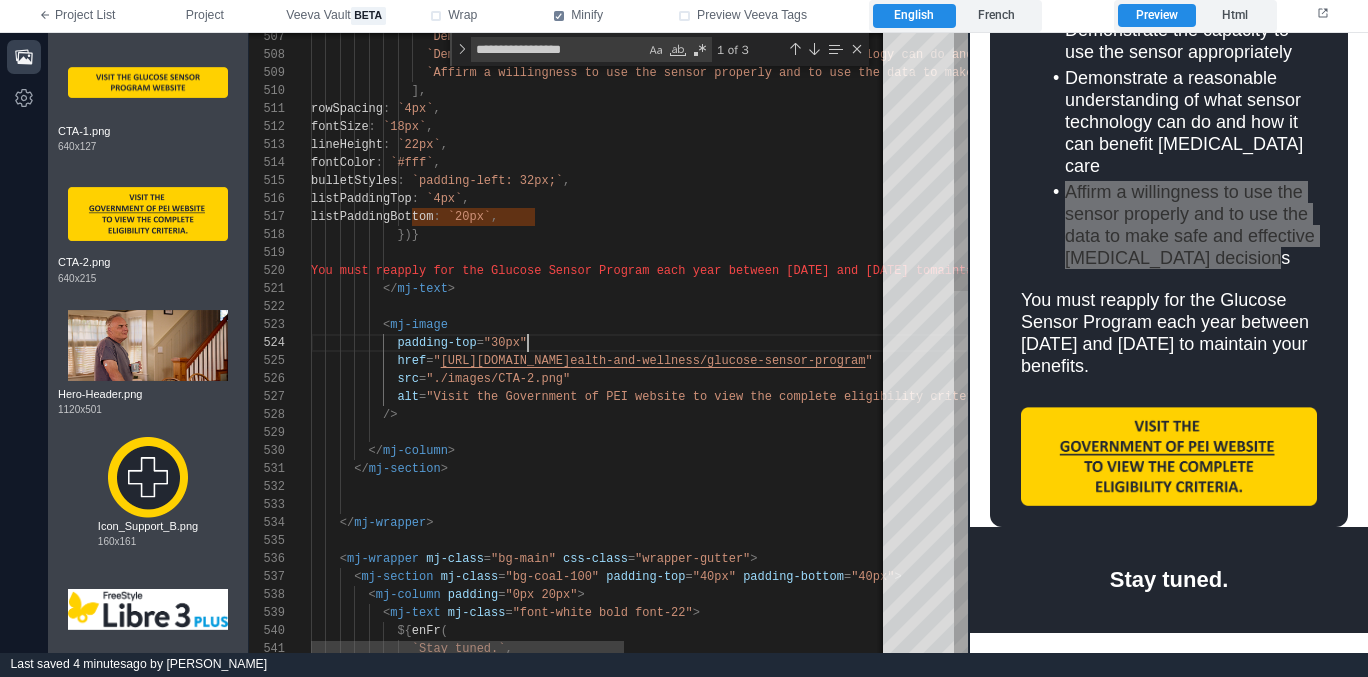 click on "padding-top = "30px"" at bounding box center [845, 343] 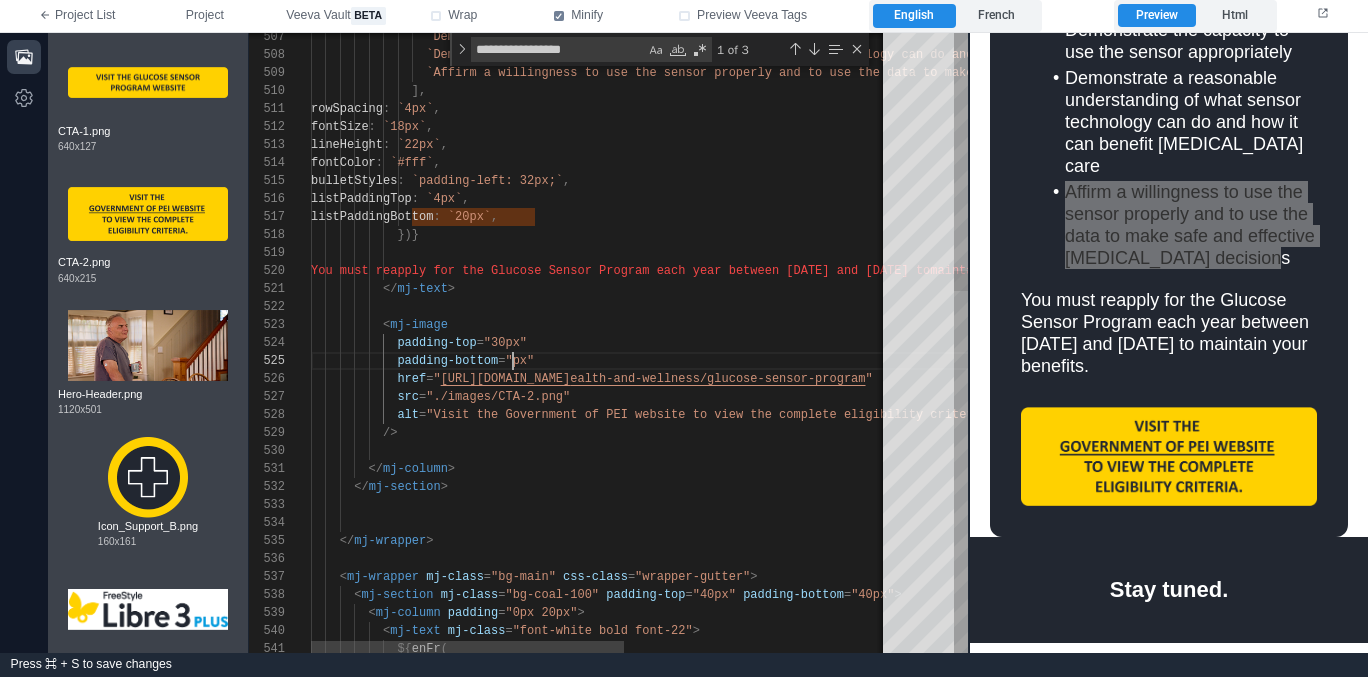 scroll, scrollTop: 72, scrollLeft: 210, axis: both 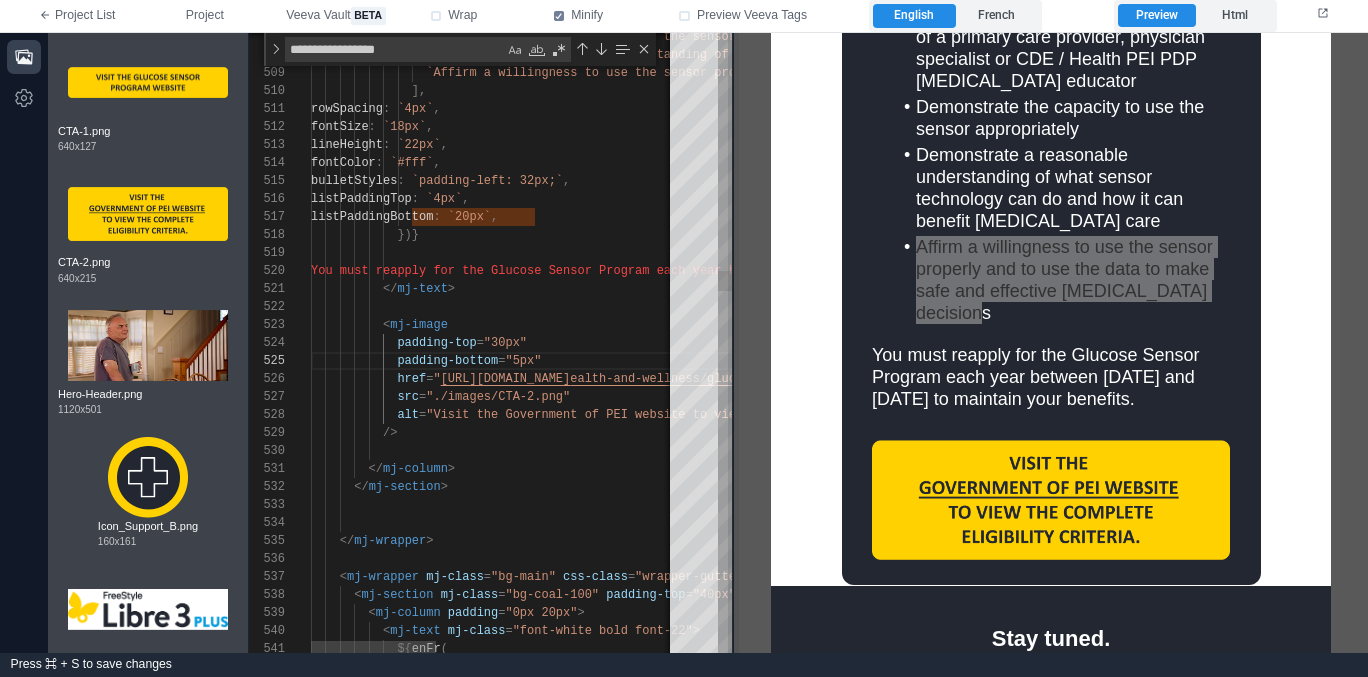 drag, startPoint x: 969, startPoint y: 358, endPoint x: 734, endPoint y: 363, distance: 235.05319 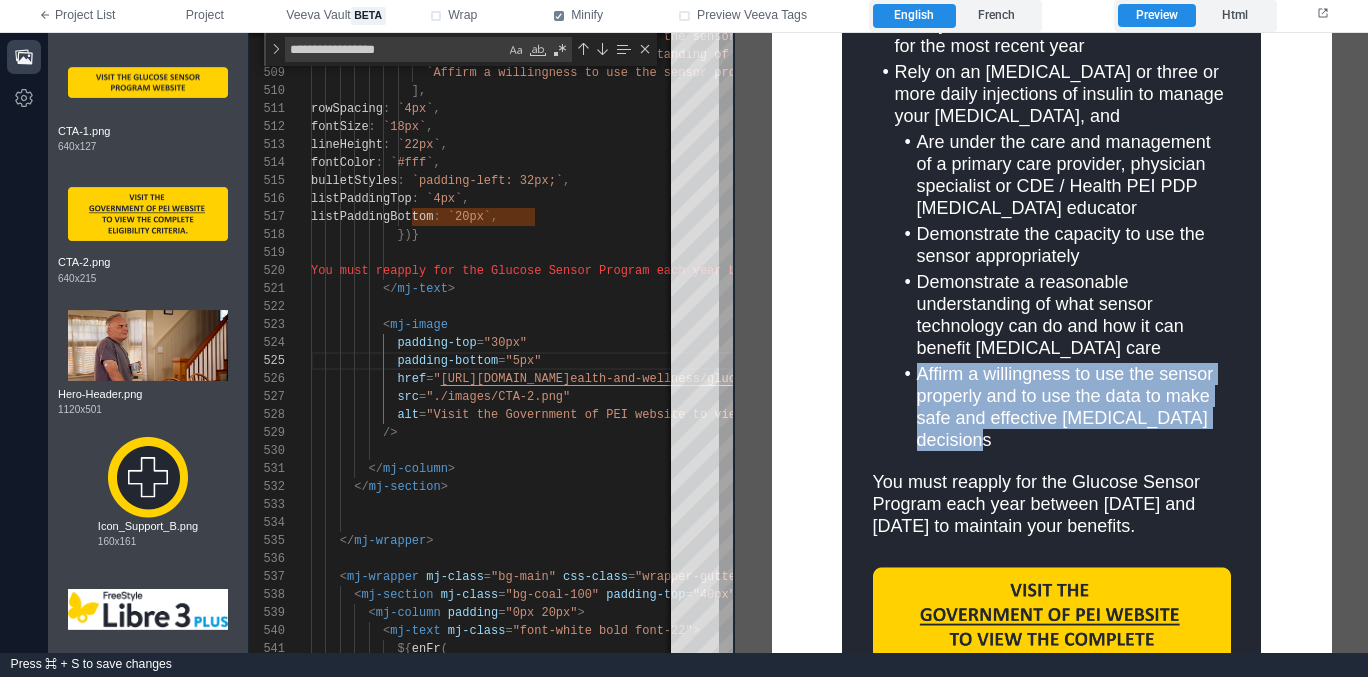 click on "Affirm a willingness to use the sensor properly and to use the data to make safe and effective [MEDICAL_DATA] decisions" at bounding box center (1073, 406) 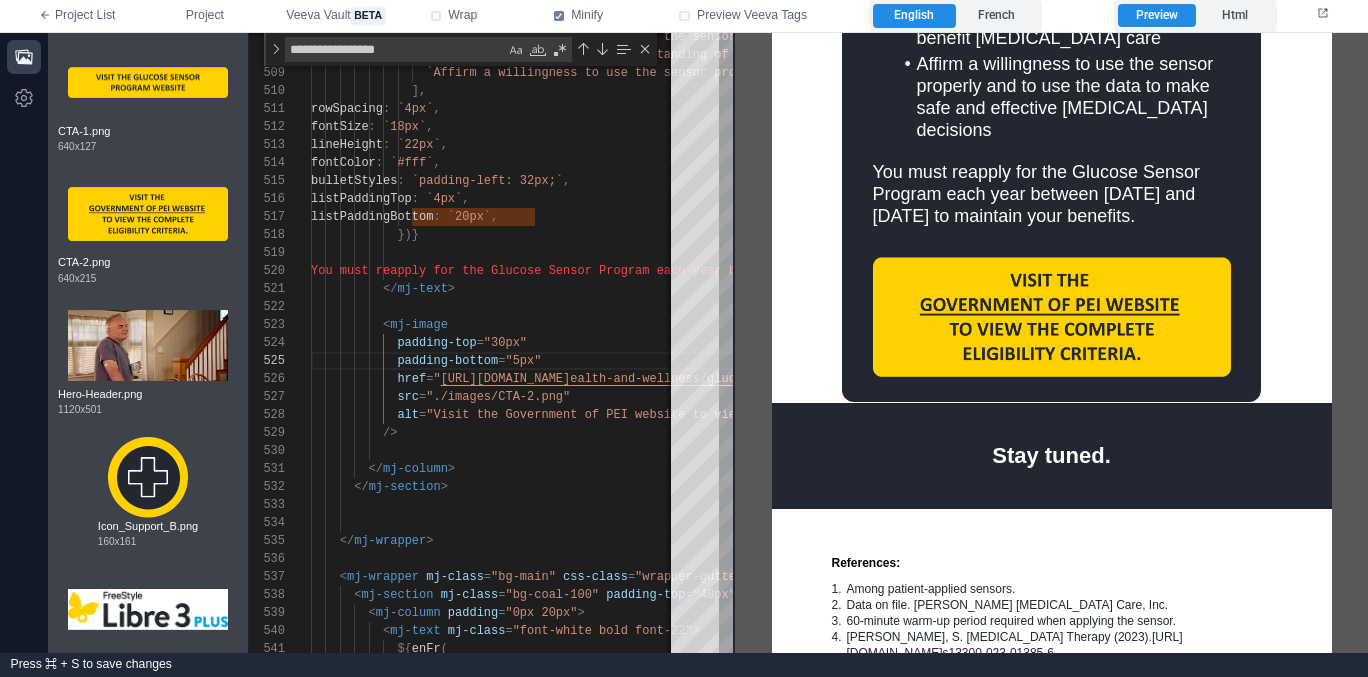 scroll, scrollTop: 1899, scrollLeft: 0, axis: vertical 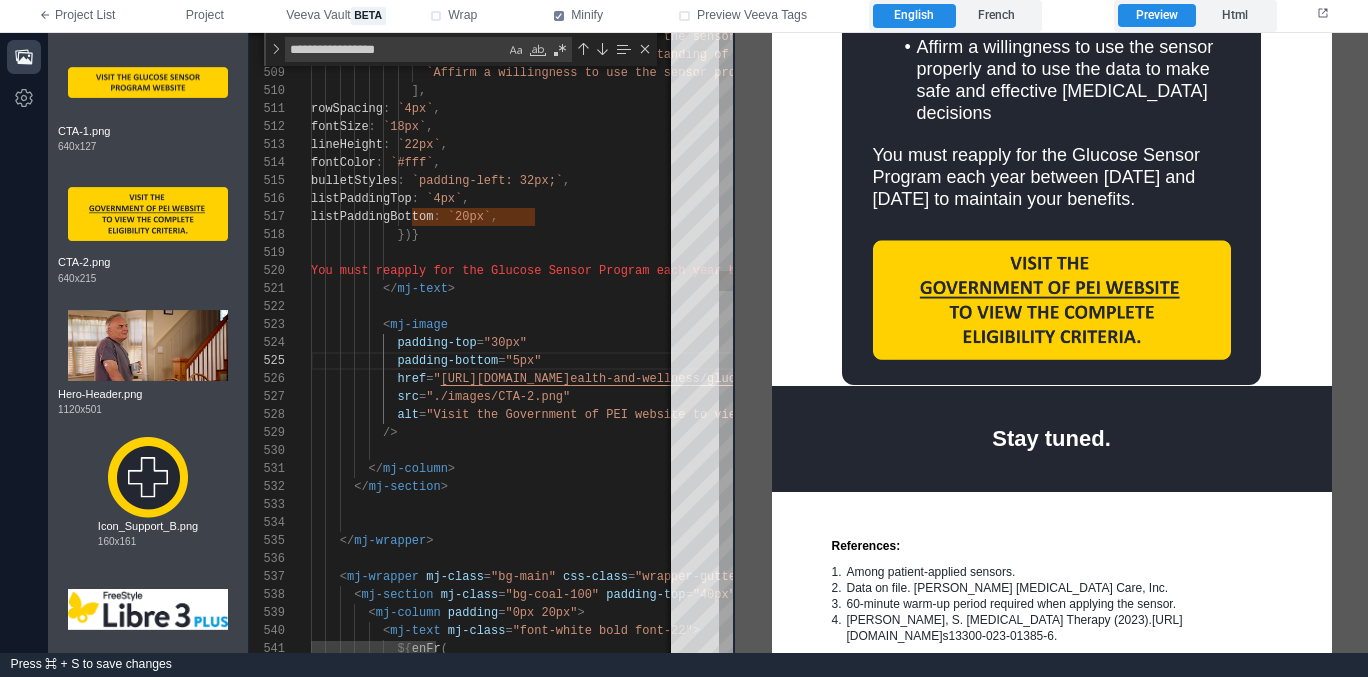 click on "</ mj-section >" at bounding box center (845, 487) 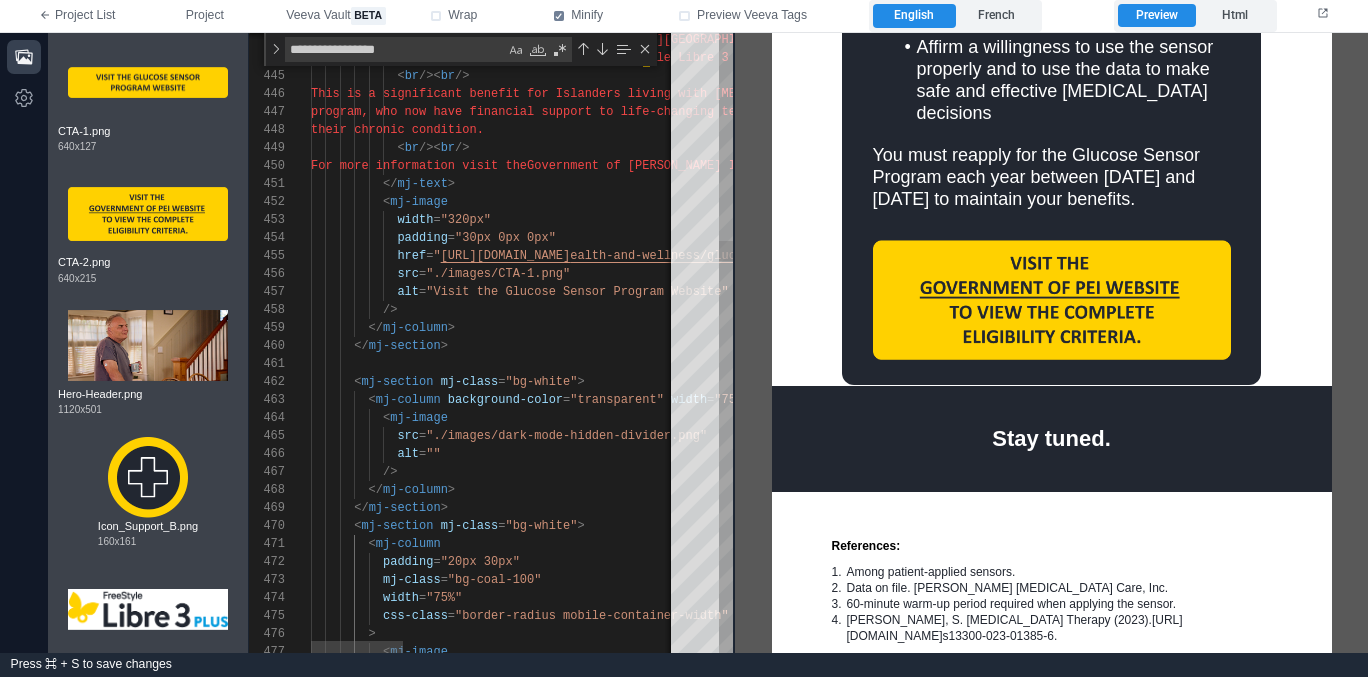 scroll, scrollTop: 162, scrollLeft: 137, axis: both 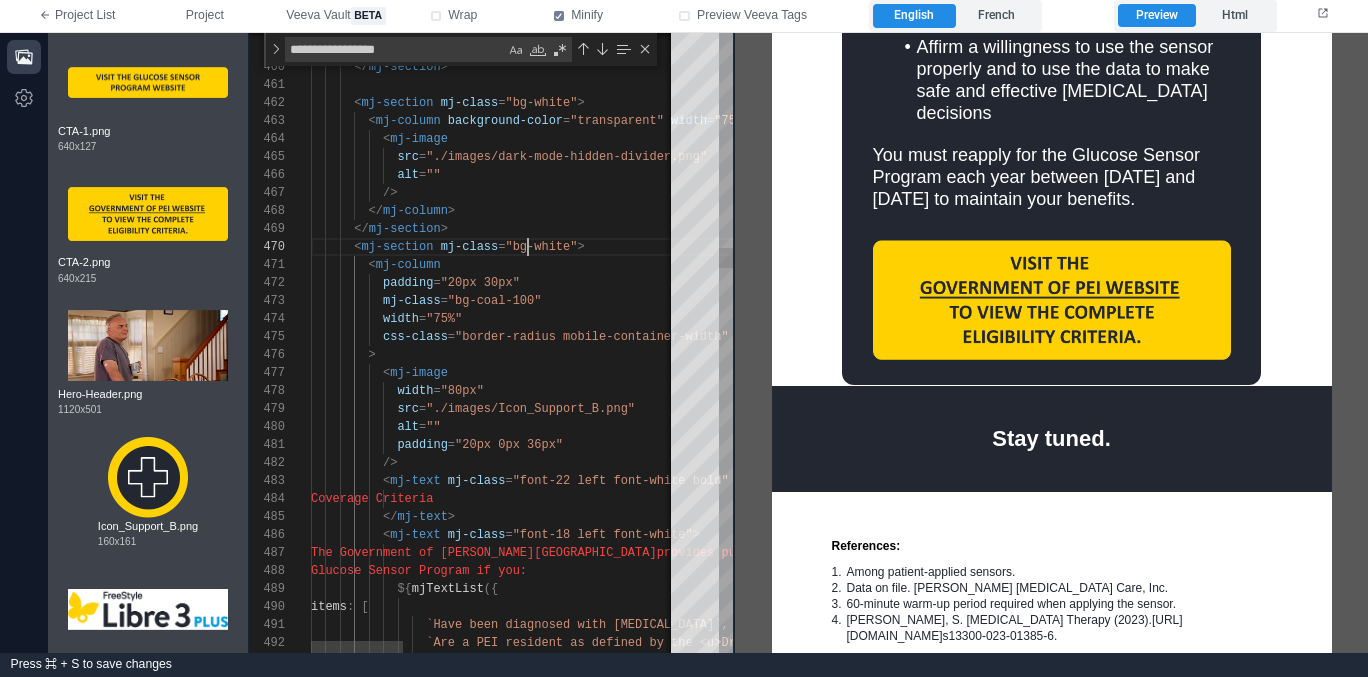 click on "458 459 460 461 462 463 464 465 466 467 468 469 470 471 472 473 474 475 476 477 478 479 480 481 482 483 484 485 486 487 488 489 490 491 492 493            />          </ mj-column >        </ mj-section >        < mj-section   mj-class = "bg-white" >          < mj-column   background-color = "transparent"   width = "75%"   css-class = "border-radius" >            < mj-image              src = "./images/dark-mode-hidden-divider.png"              alt = ""            />          </ mj-column >        </ mj-section >        < mj-section   mj-class = "bg-white" >          < mj-column            padding = "20px 30px"            mj-class = "bg-coal-100"              width = "75%"              css-class = "border-radius mobile-container-width"          >            < mj-image              width = "80px"              src" at bounding box center [491, 343] 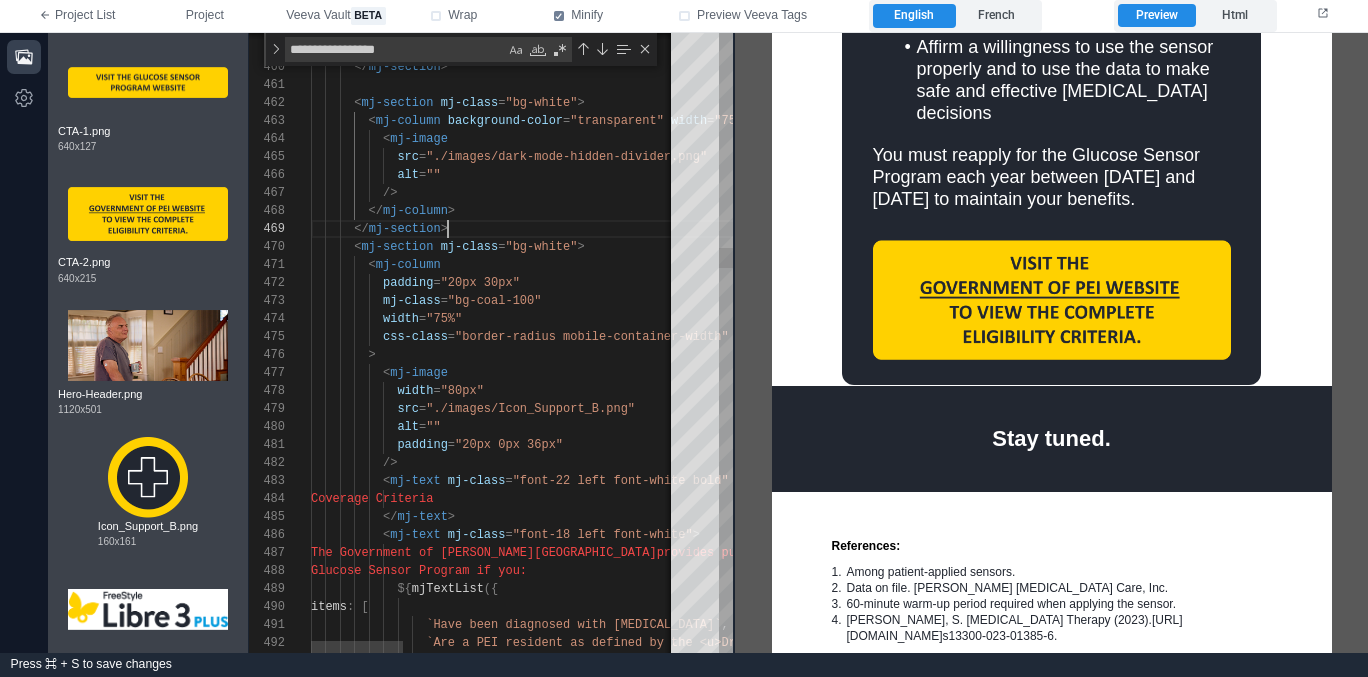 click on "</ mj-section >" at bounding box center [1041, 229] 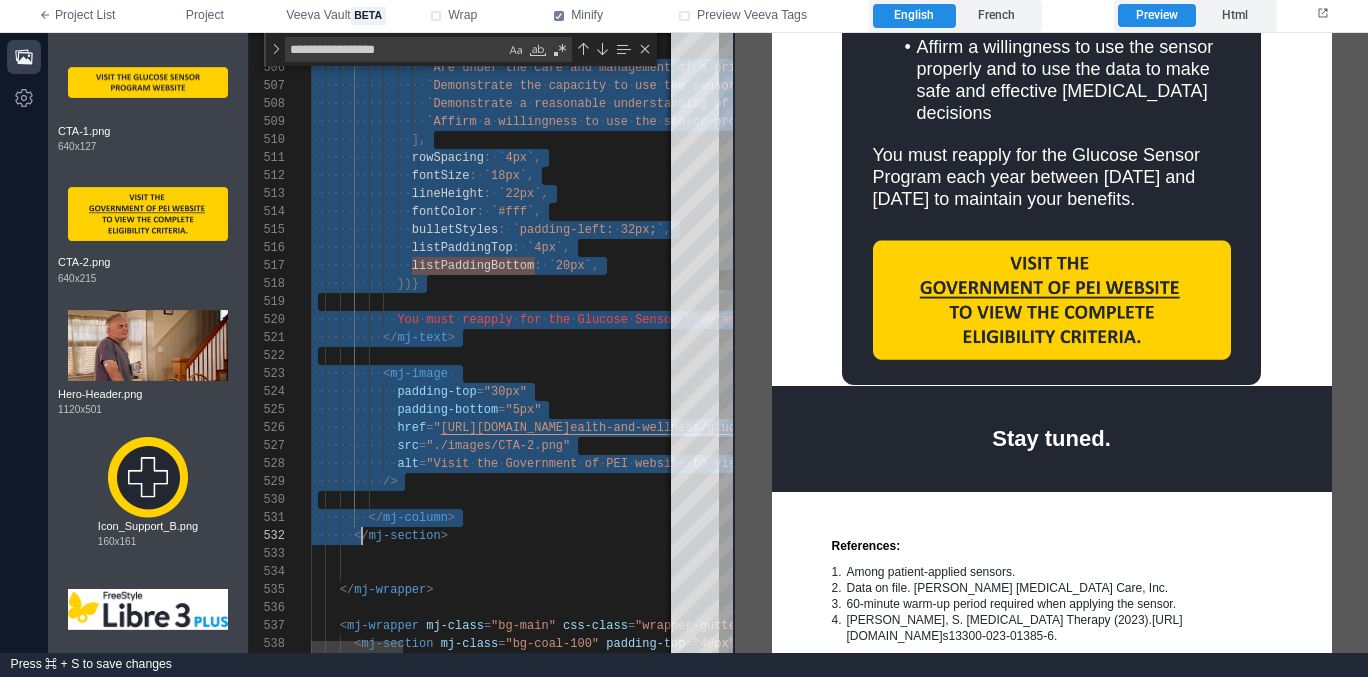 scroll, scrollTop: 162, scrollLeft: 137, axis: both 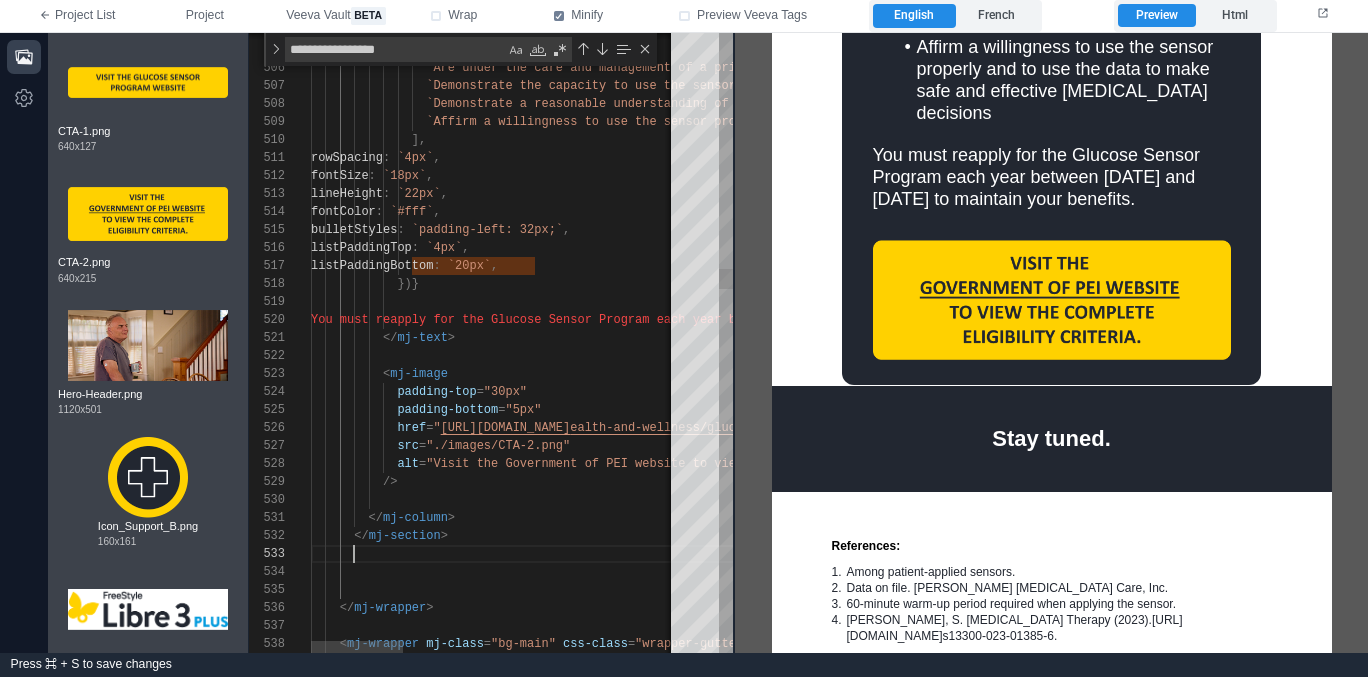 paste on "**********" 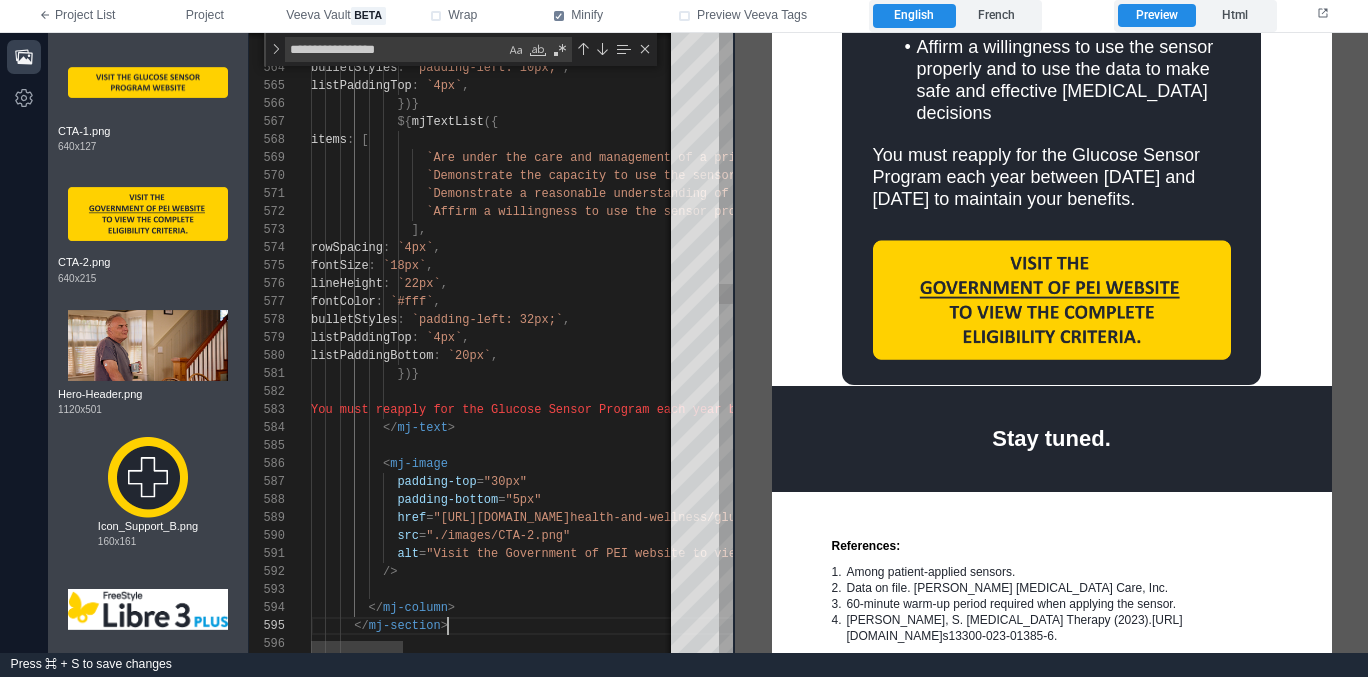 scroll, scrollTop: 72, scrollLeft: 137, axis: both 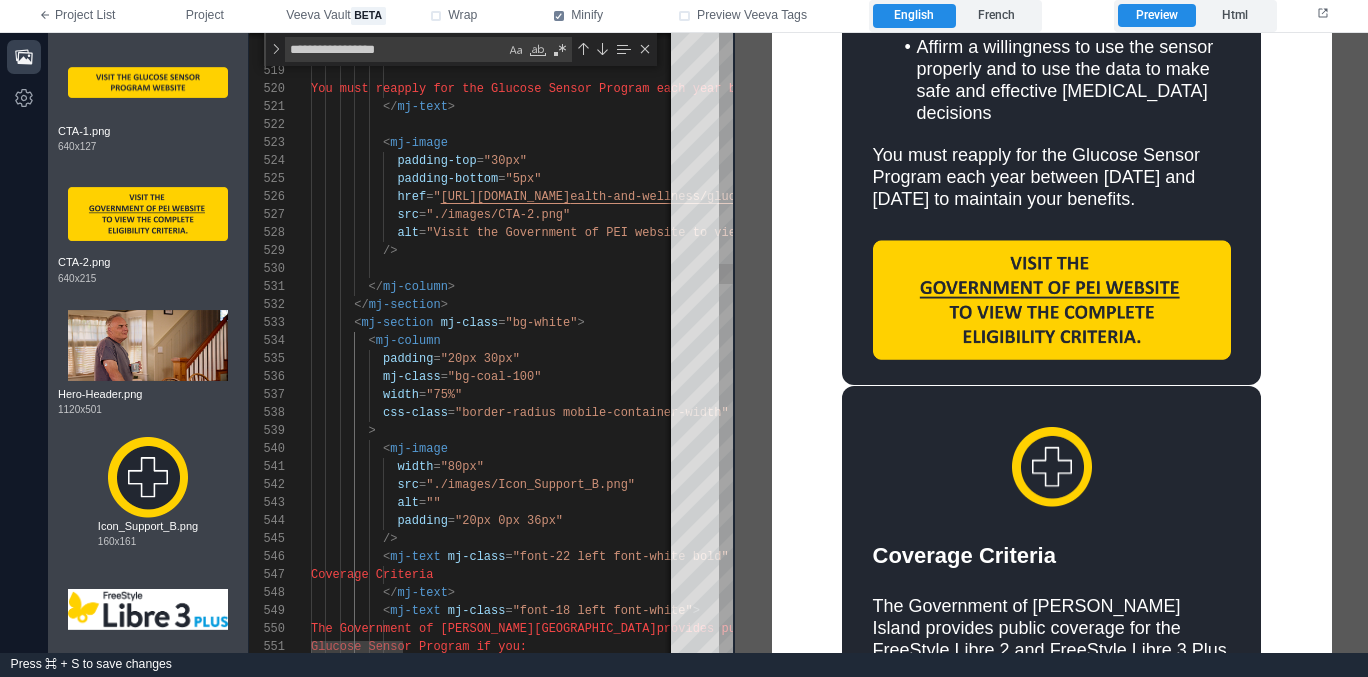 click on "</ mj-section >" at bounding box center (1041, 305) 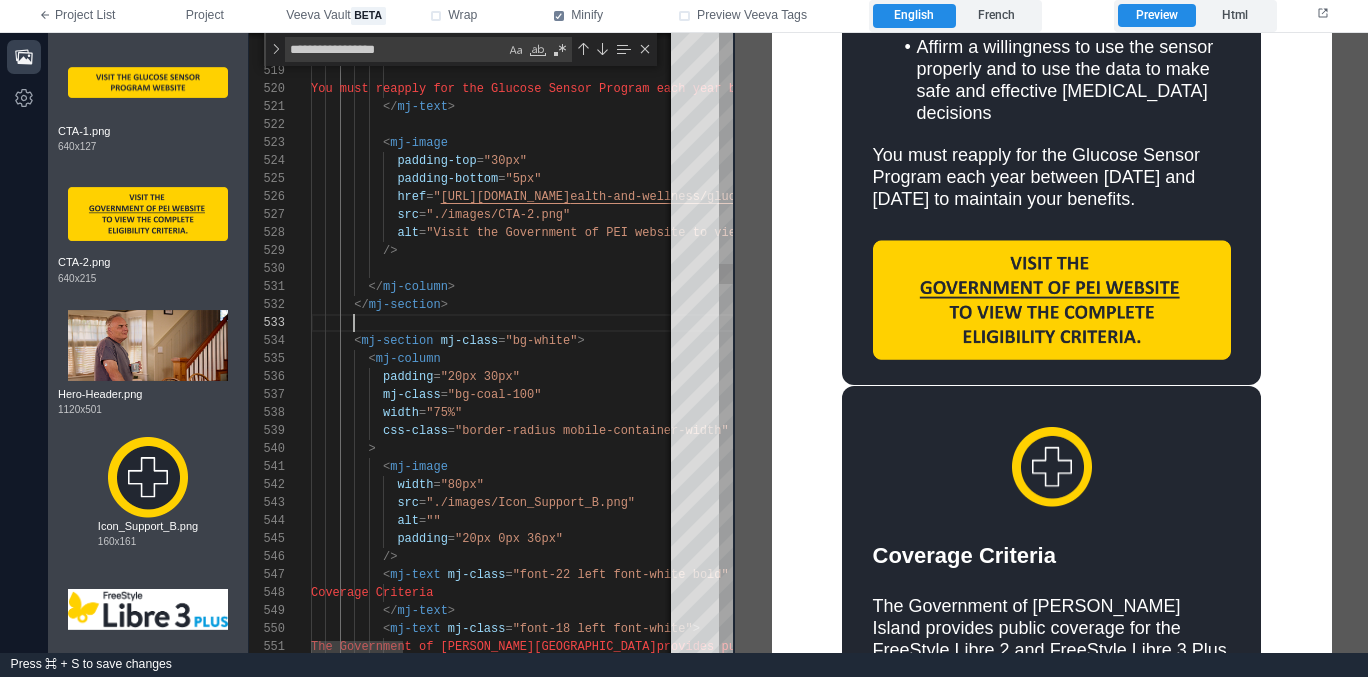 scroll, scrollTop: 36, scrollLeft: 43, axis: both 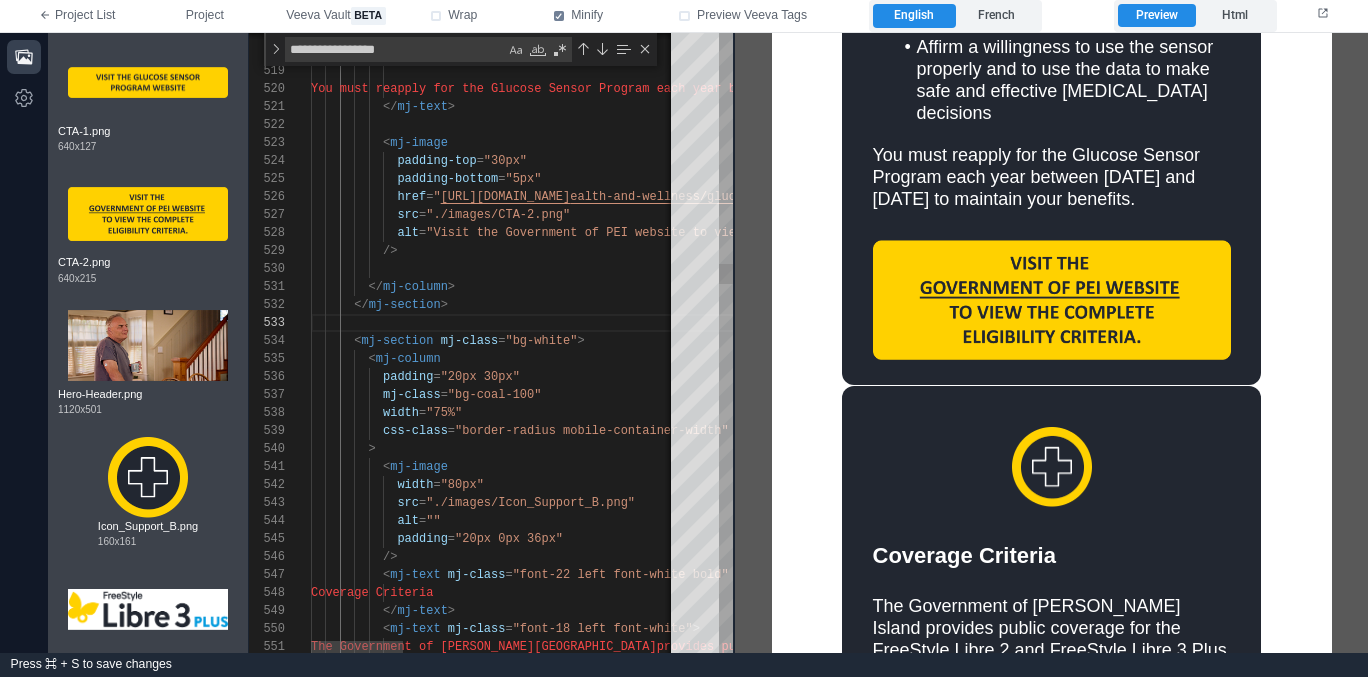 click on ""bg-coal-100"" at bounding box center [495, 395] 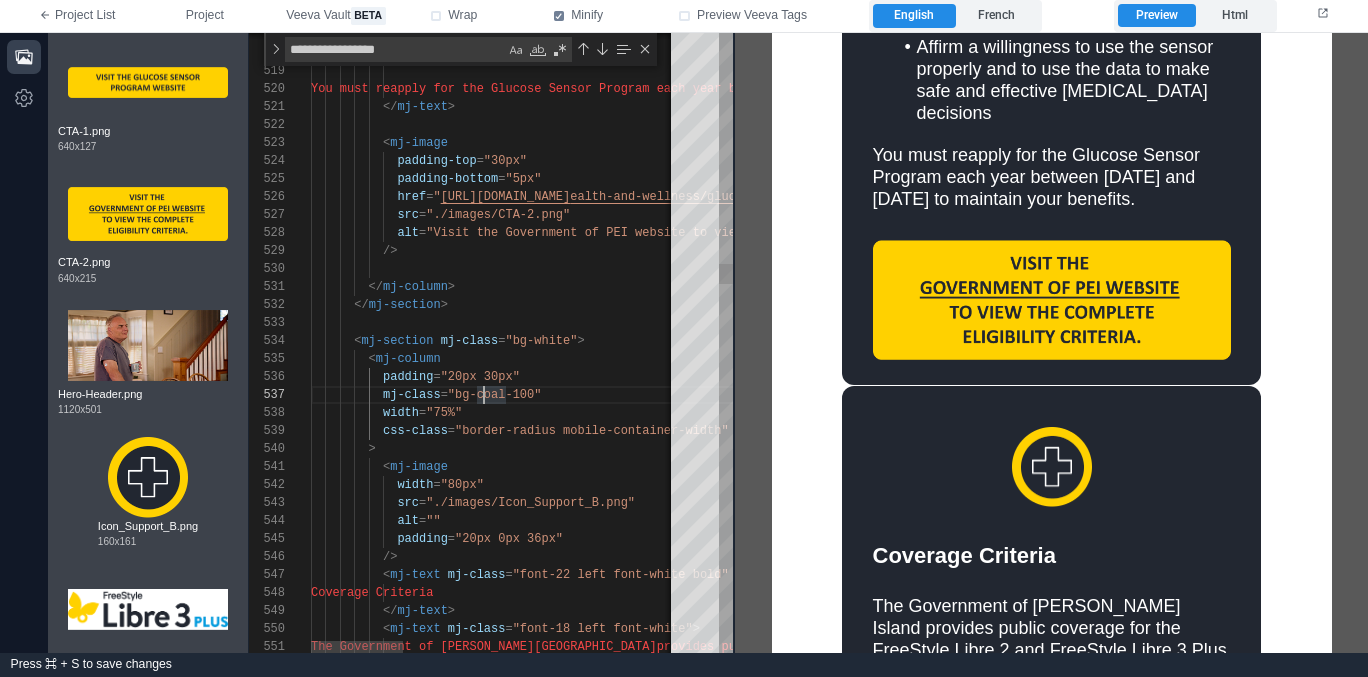 click on ""bg-coal-100"" at bounding box center (495, 395) 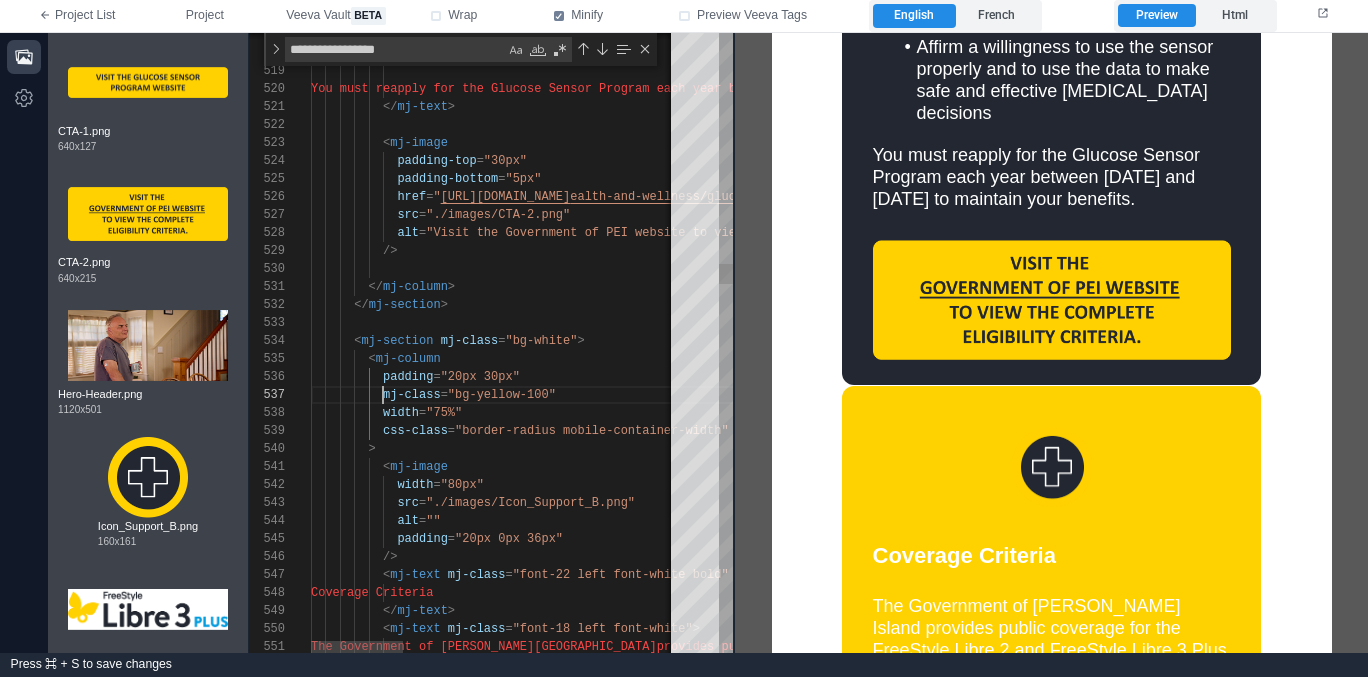 scroll, scrollTop: 108, scrollLeft: 72, axis: both 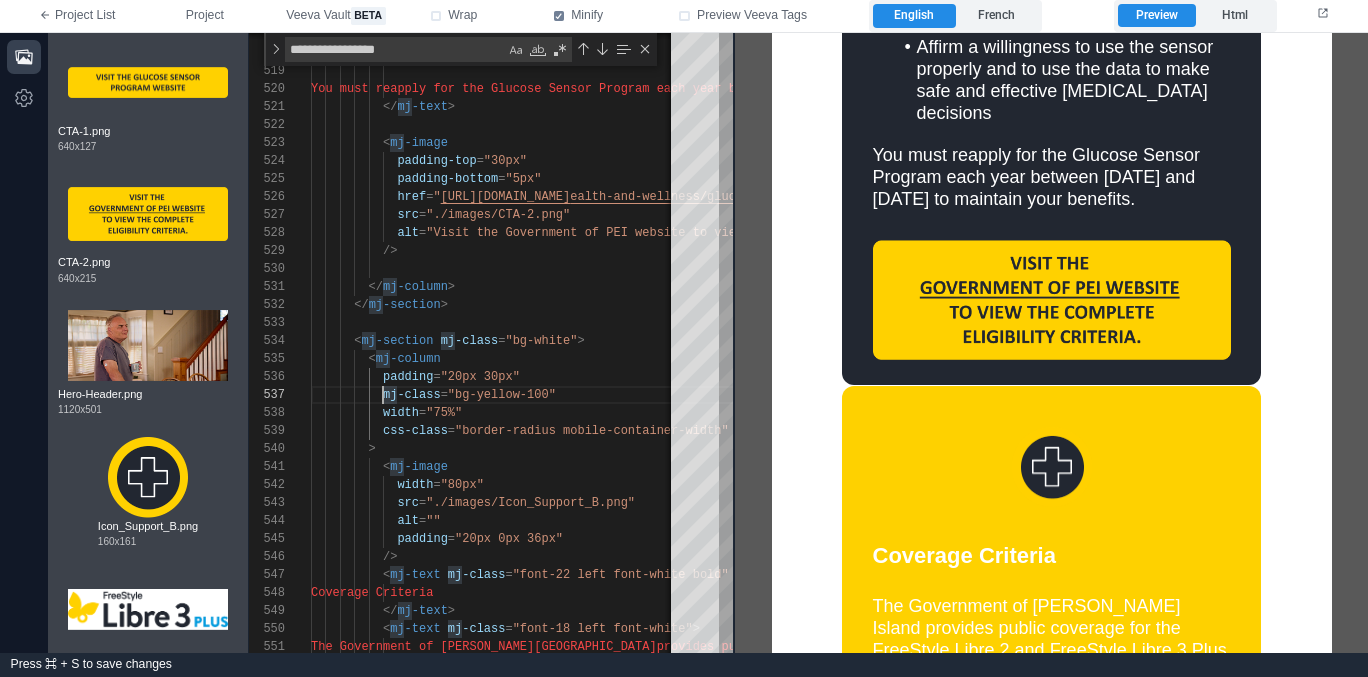 type on "**********" 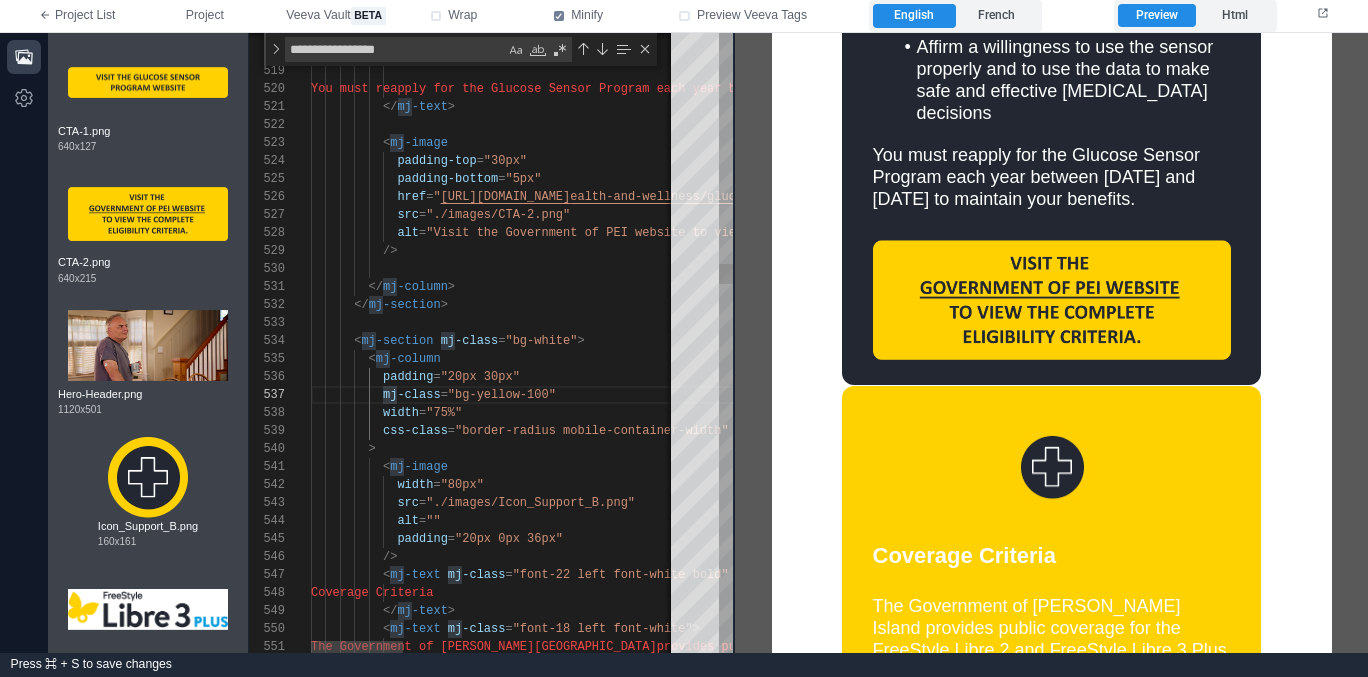 scroll, scrollTop: 126, scrollLeft: 159, axis: both 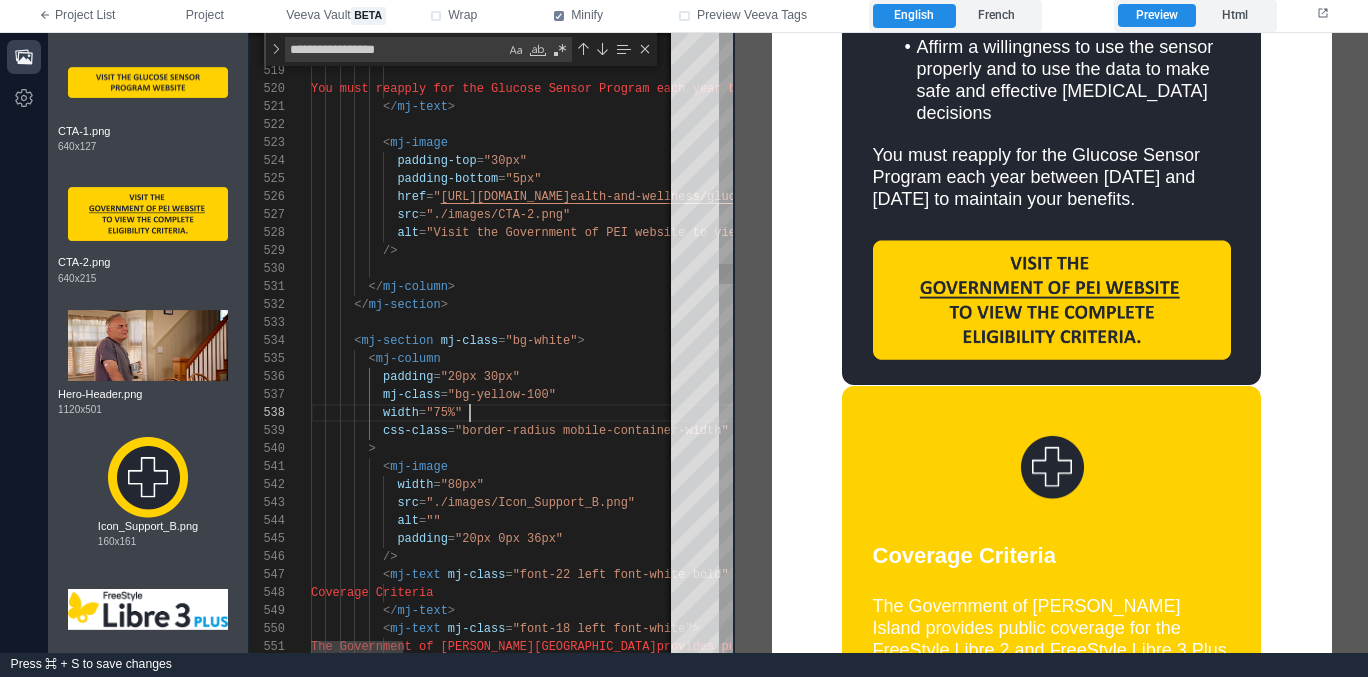 click on "width = "75%"" at bounding box center (1041, 413) 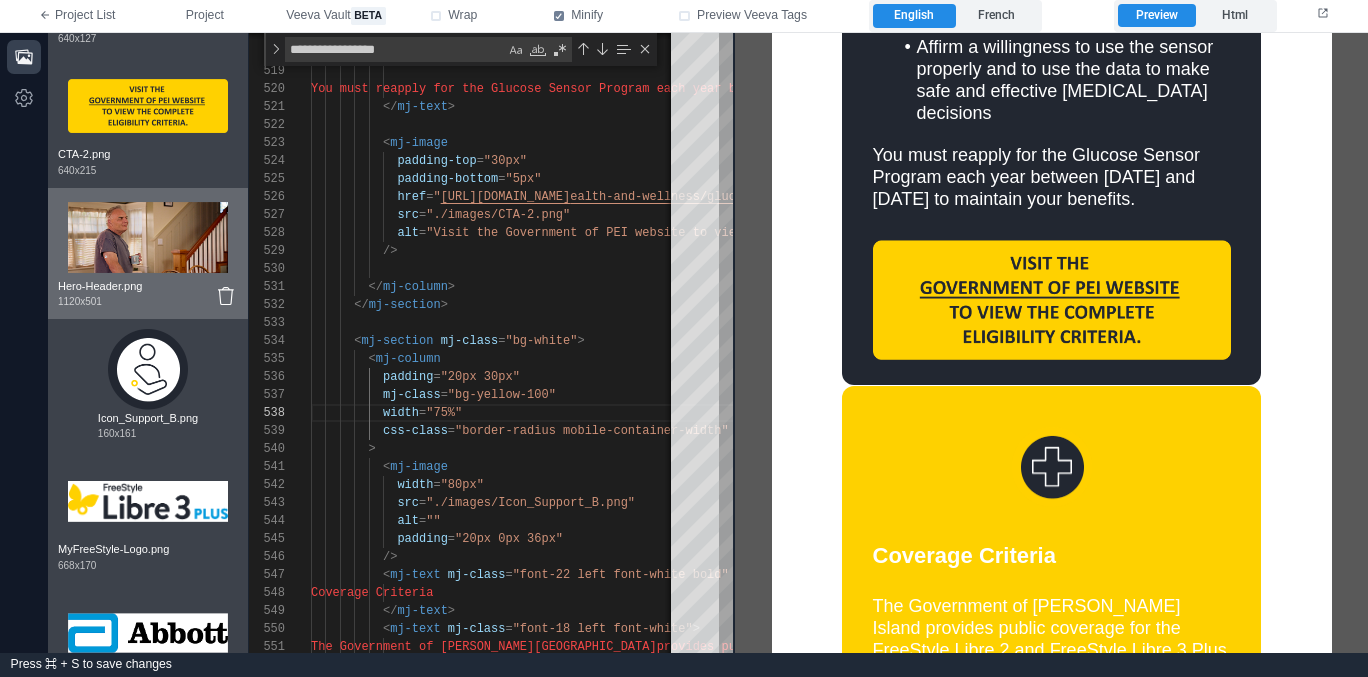 scroll, scrollTop: 231, scrollLeft: 0, axis: vertical 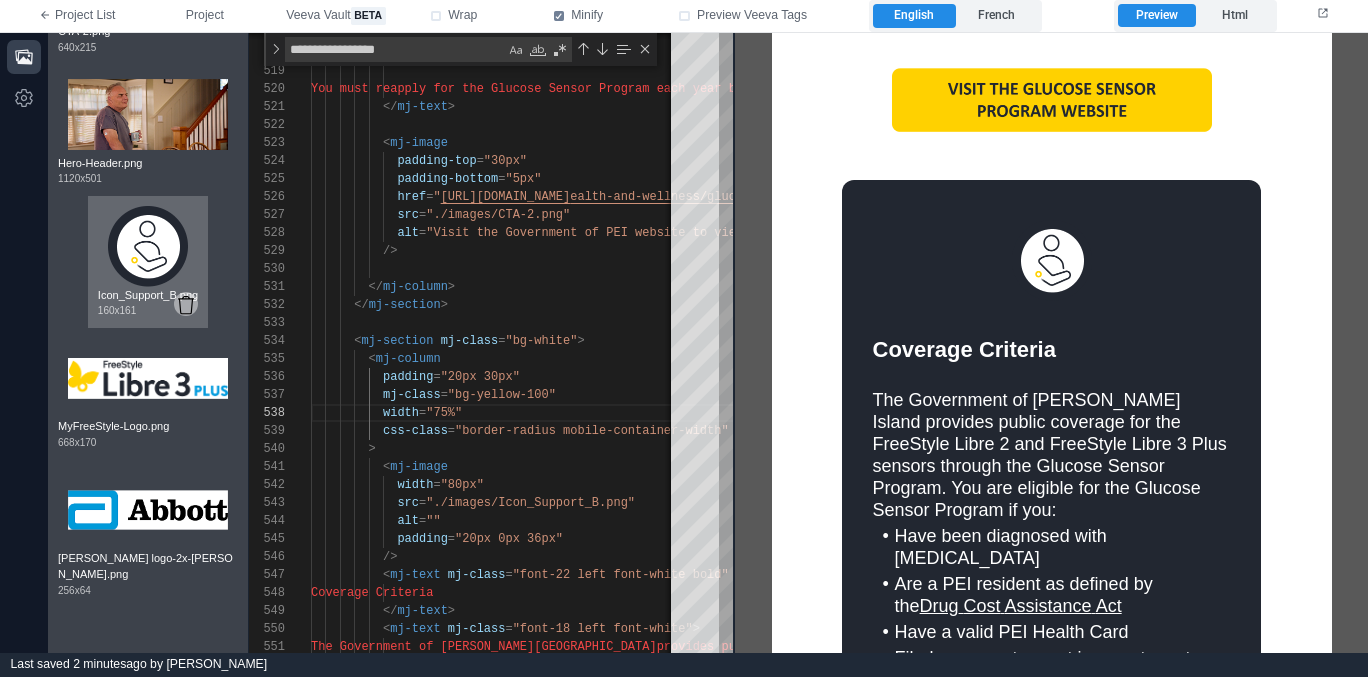 click 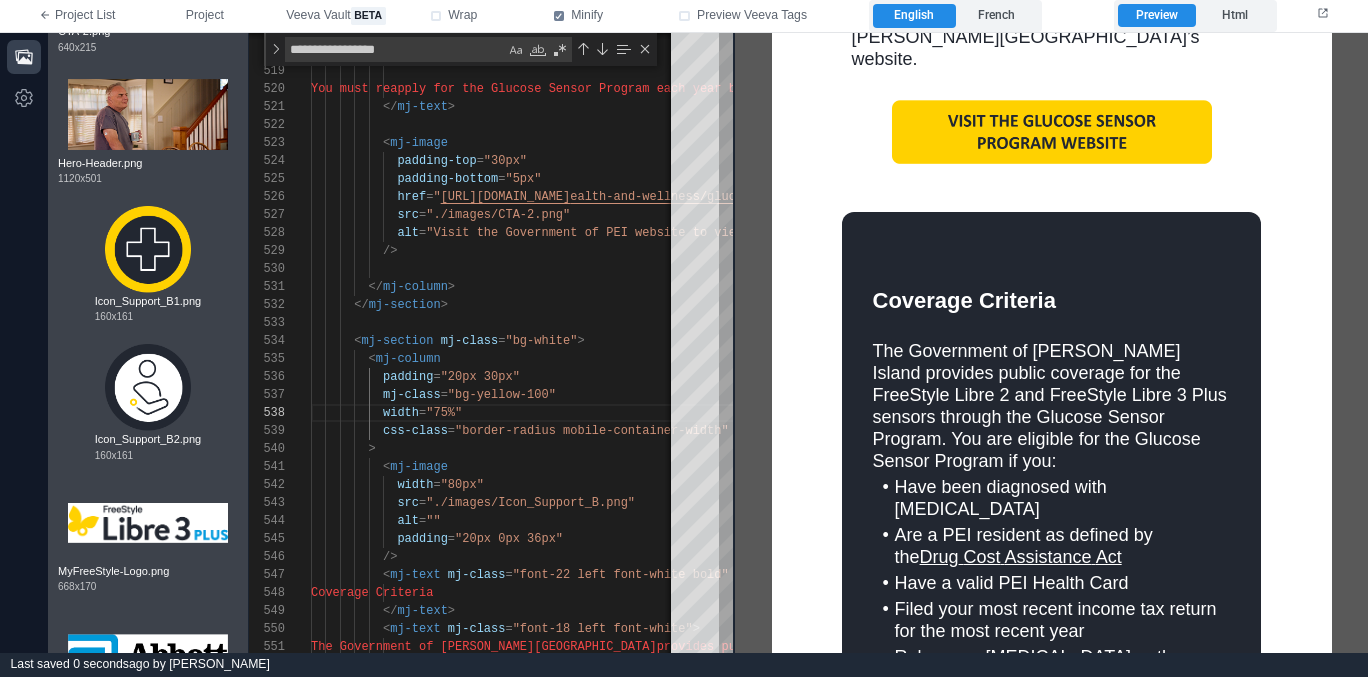 scroll, scrollTop: 916, scrollLeft: 0, axis: vertical 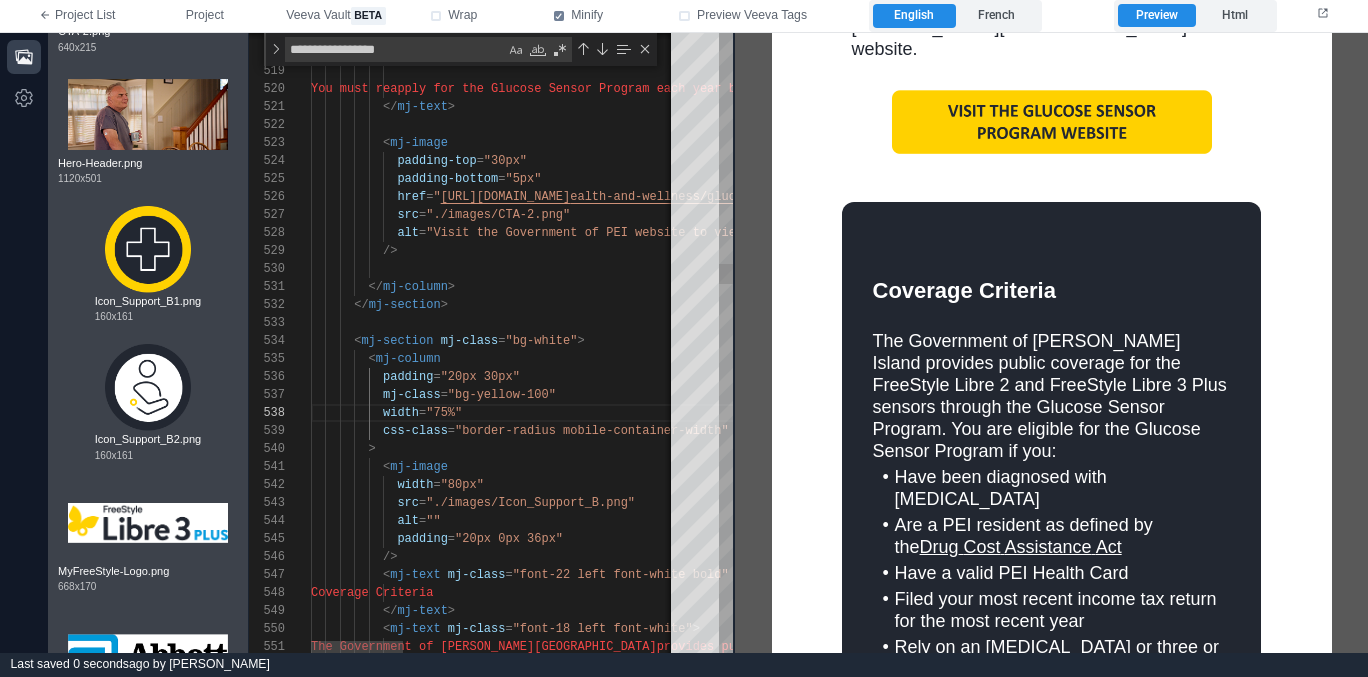 click on "</ mj-section >" at bounding box center (1041, 305) 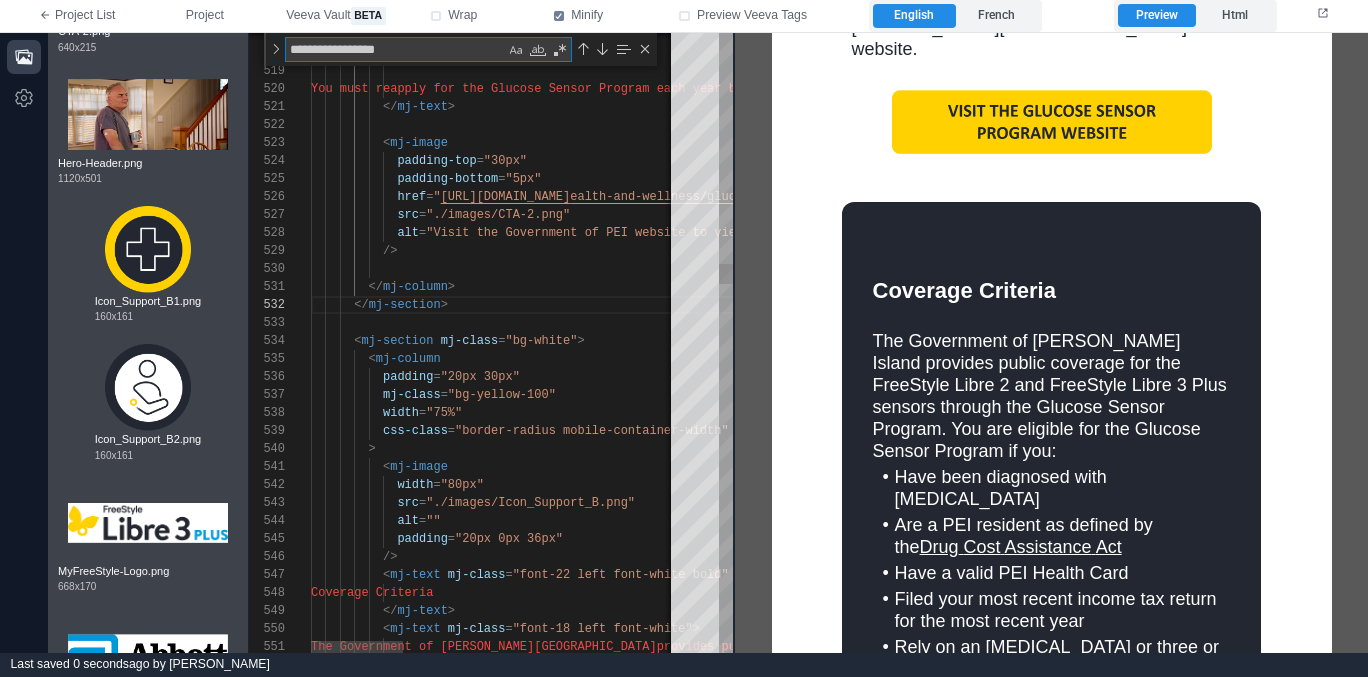 type on "*" 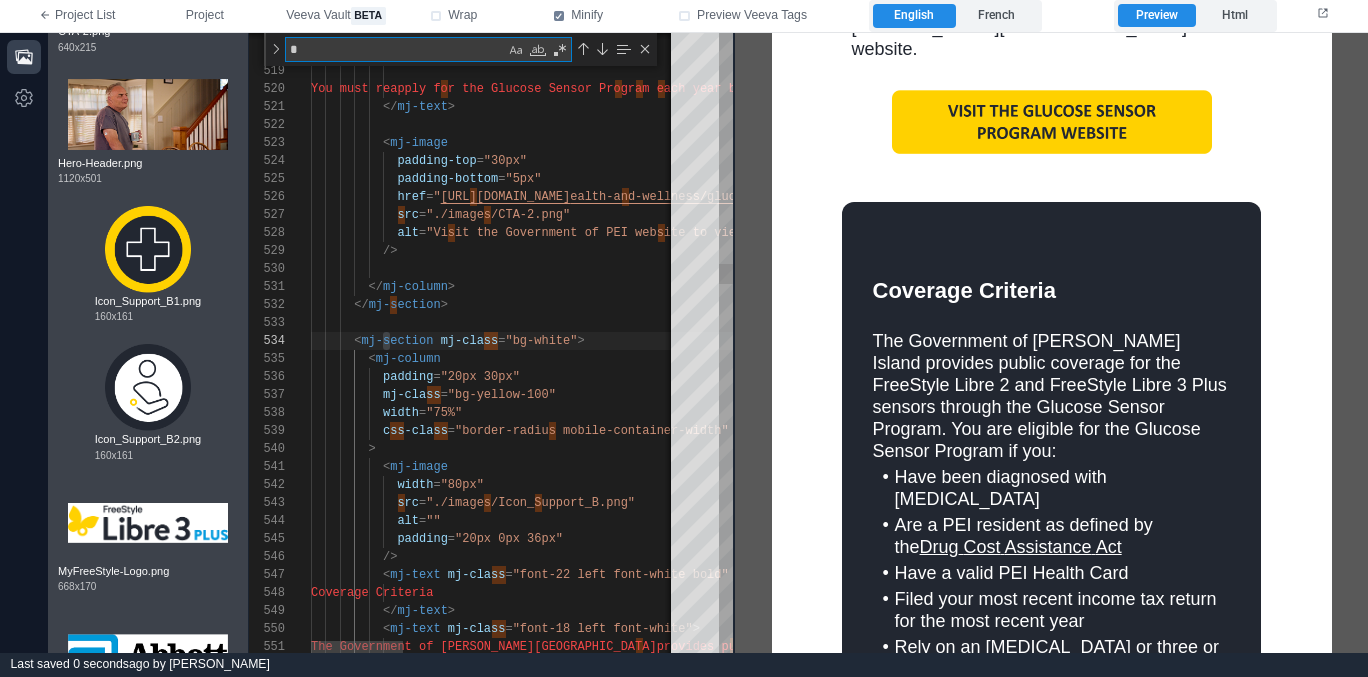 type on "**********" 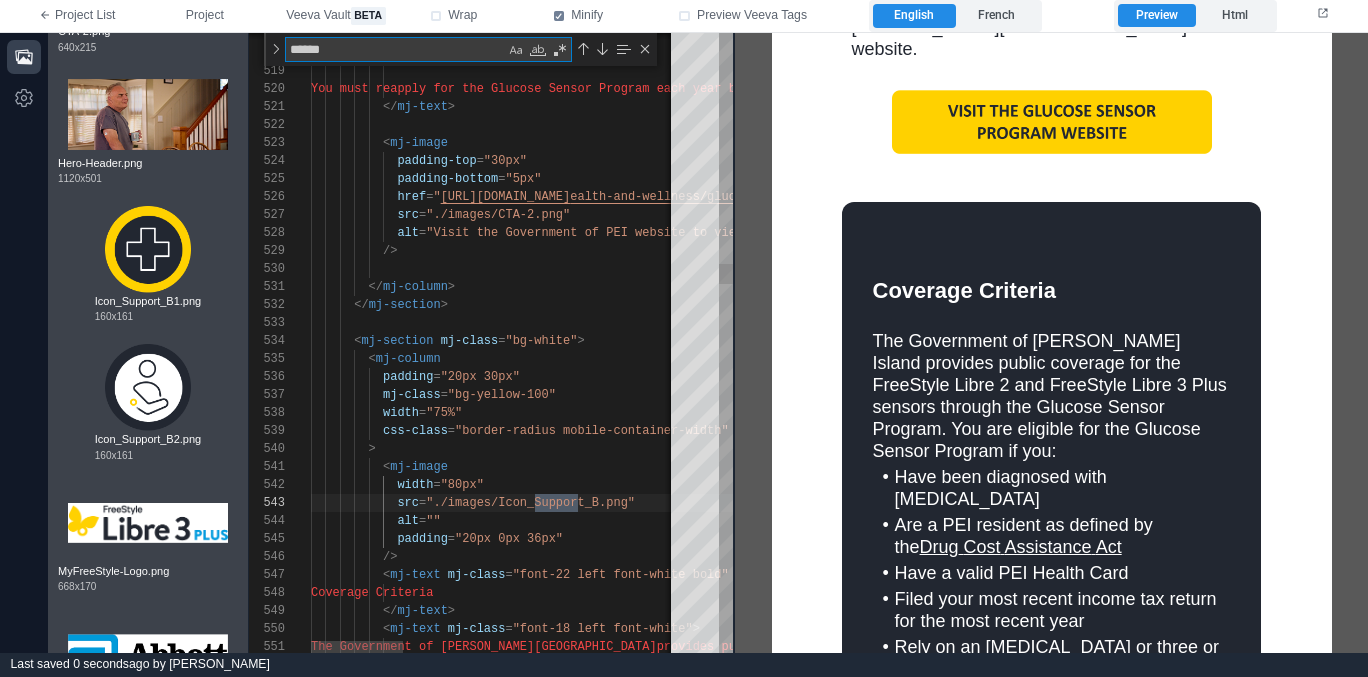 scroll, scrollTop: 180, scrollLeft: 275, axis: both 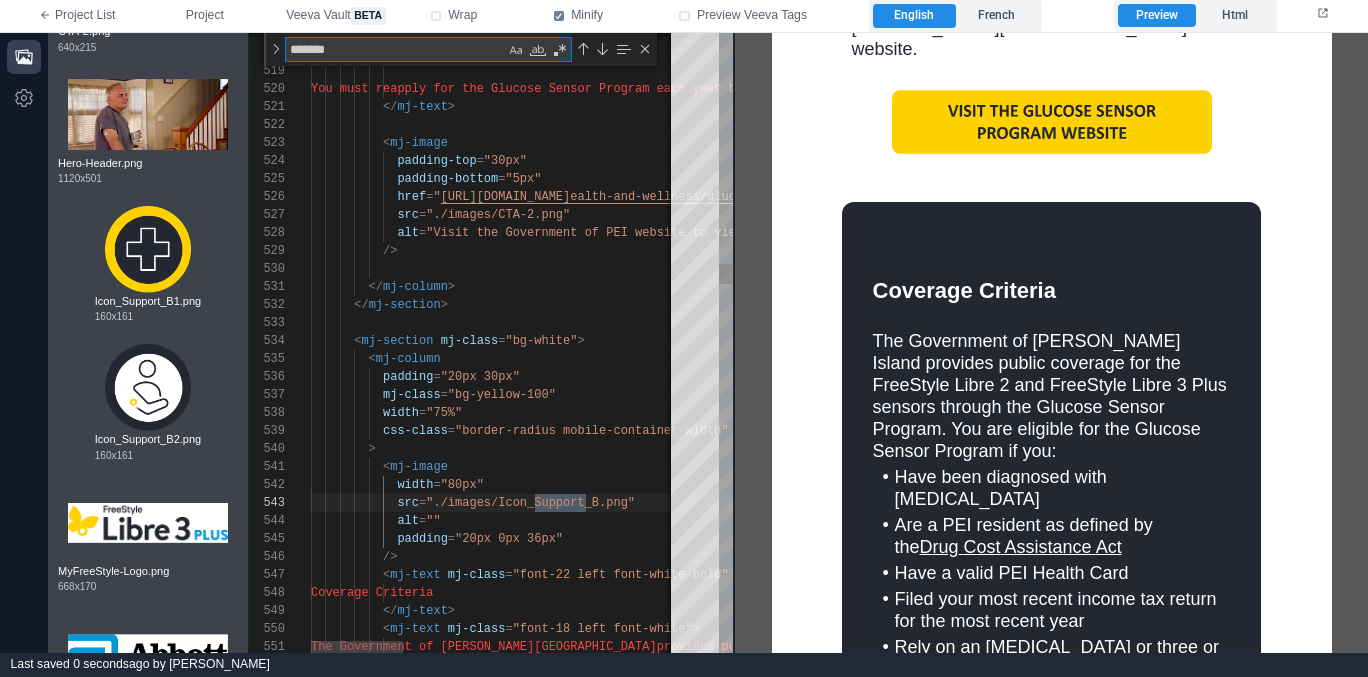 type on "*******" 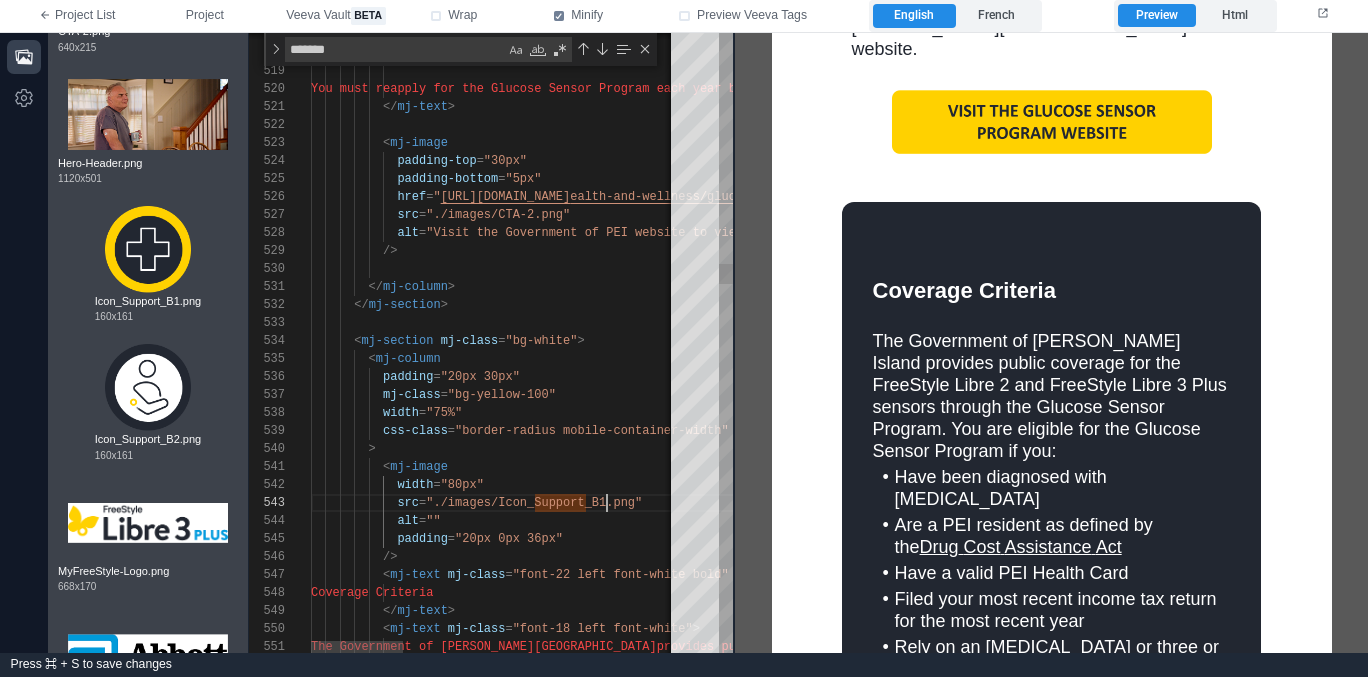 scroll, scrollTop: 36, scrollLeft: 296, axis: both 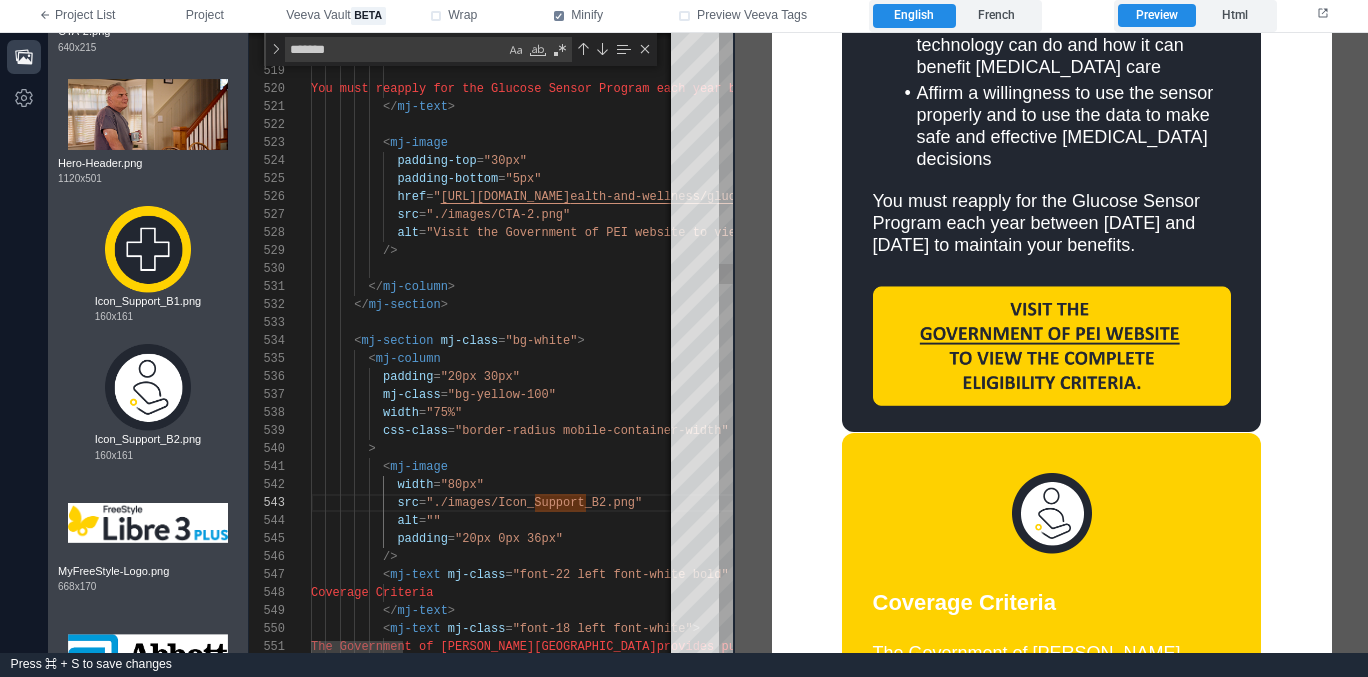 type on "**********" 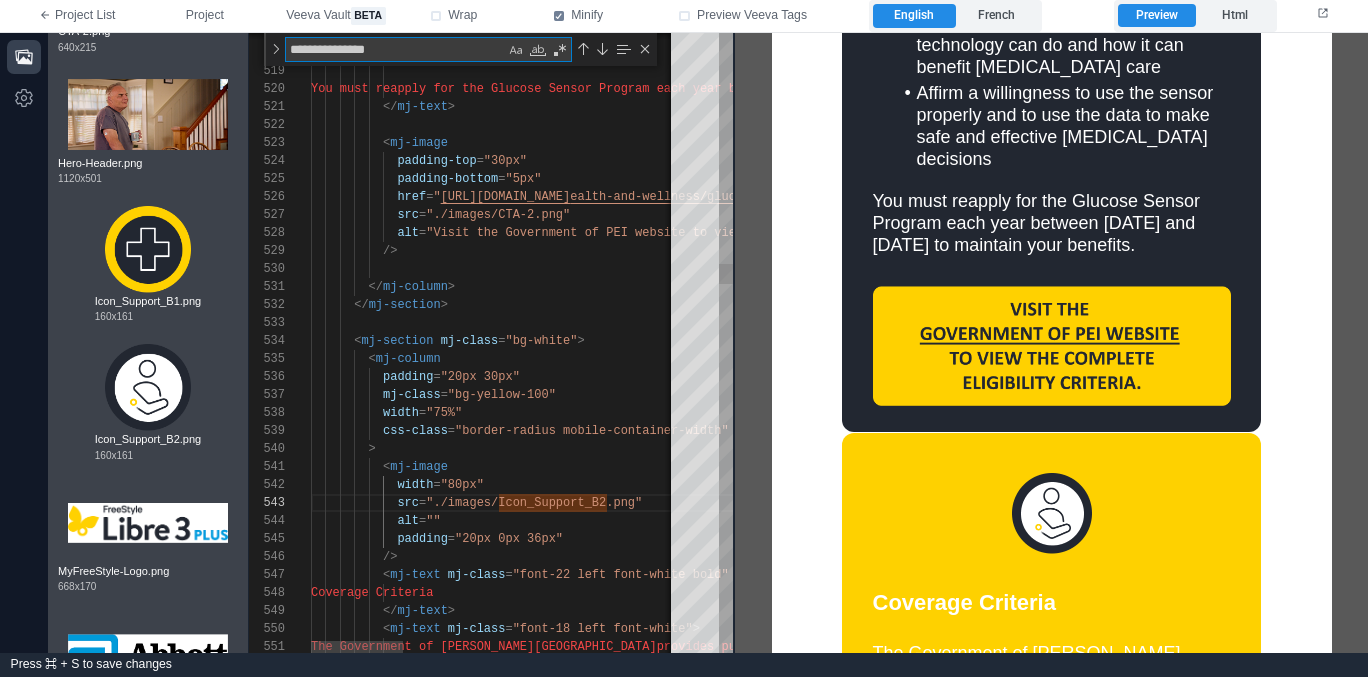 type on "*" 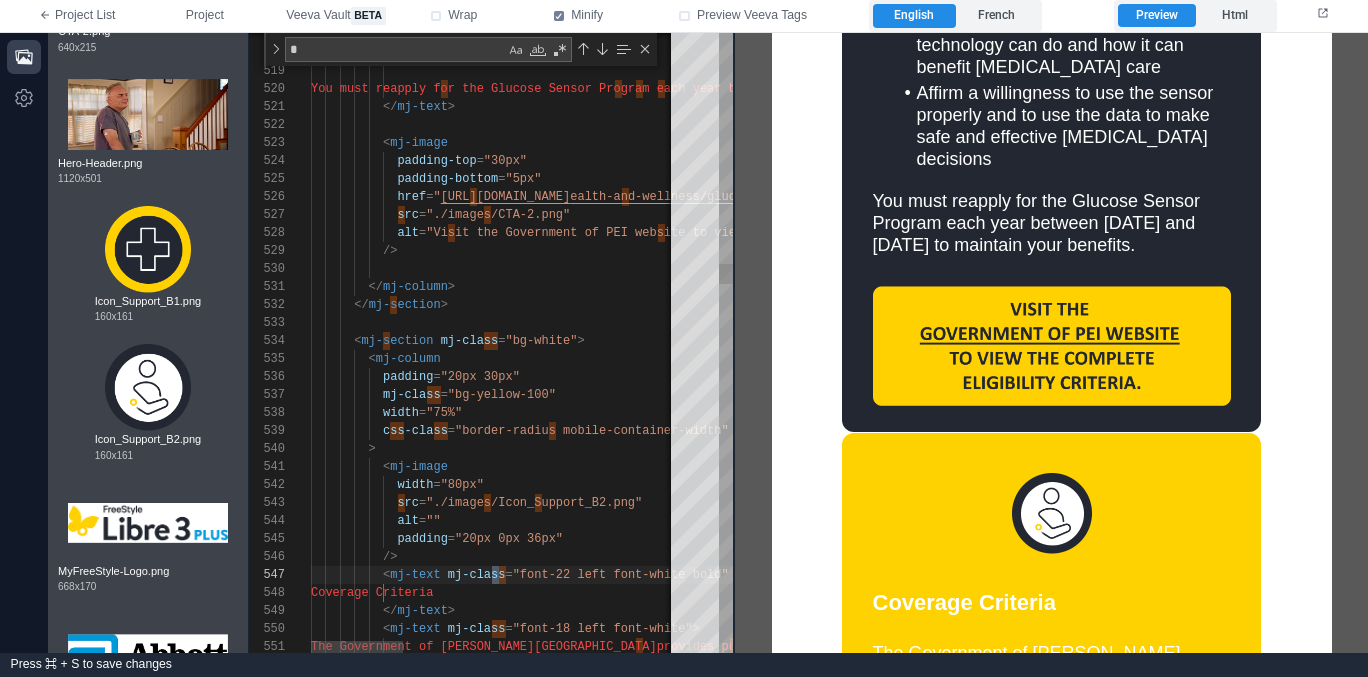 type on "**********" 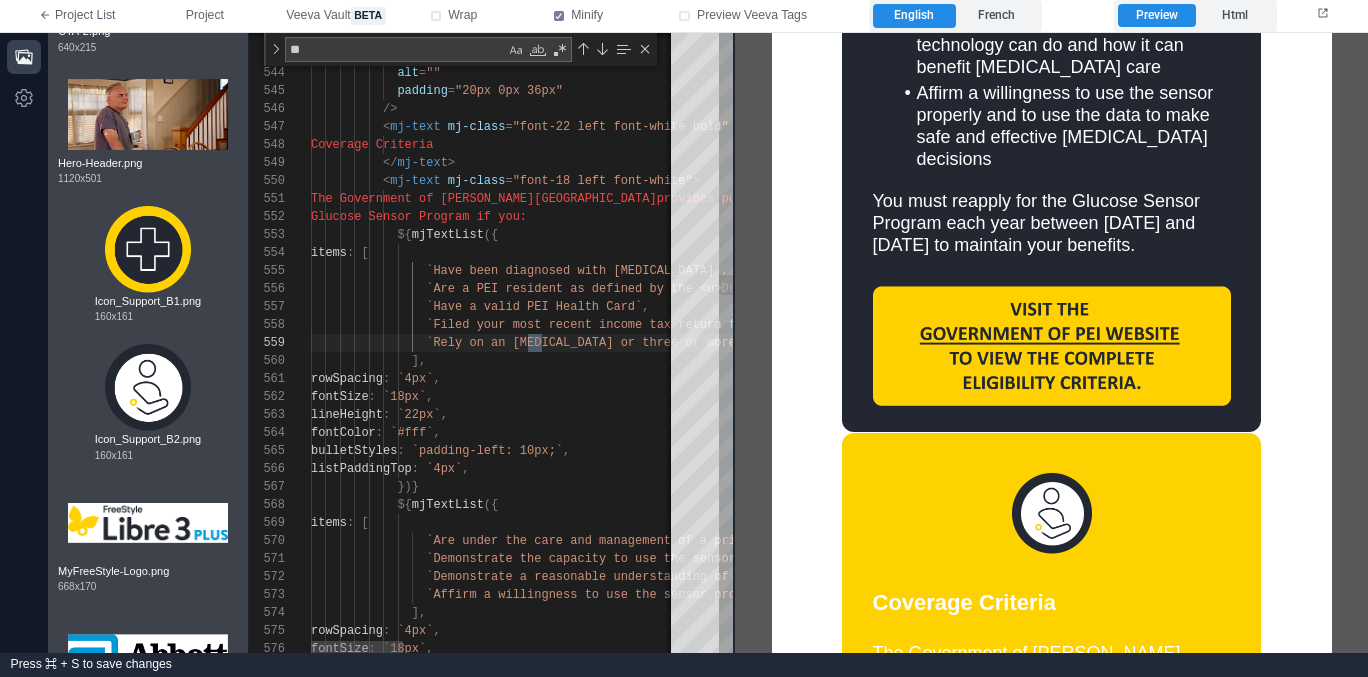 type on "**********" 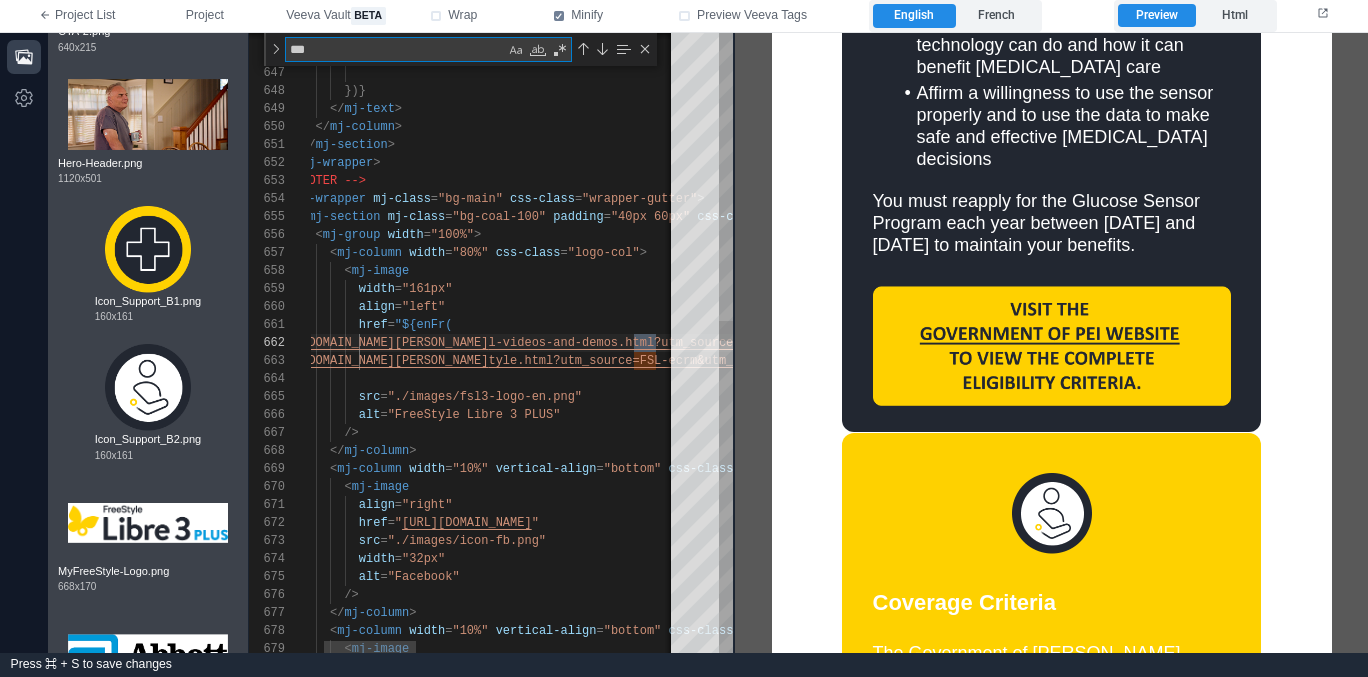 type on "**********" 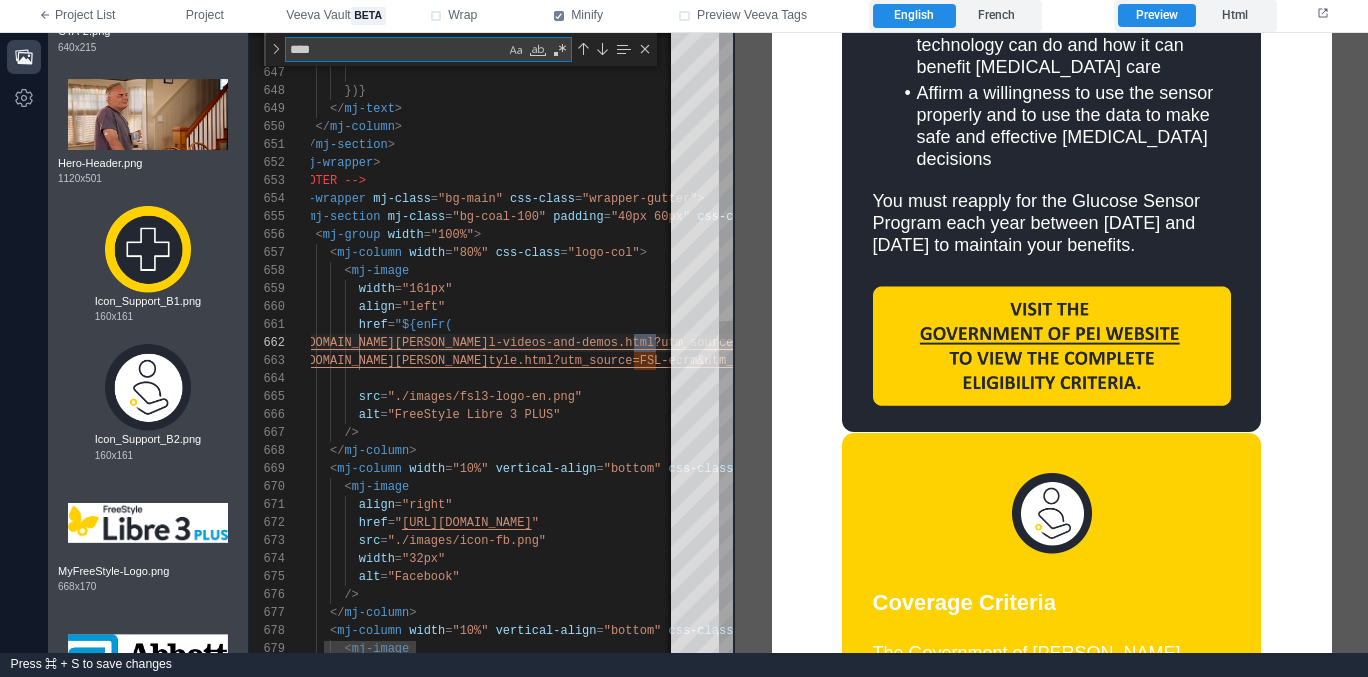 type on "**********" 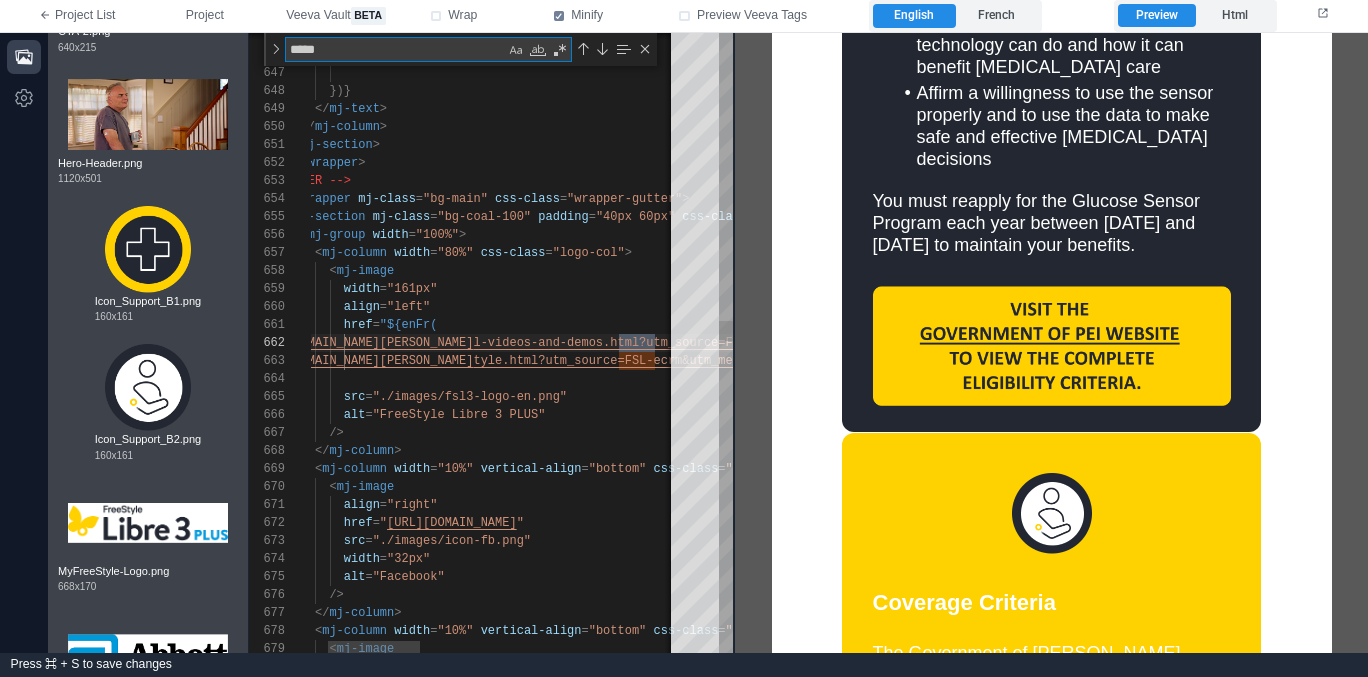 type on "**********" 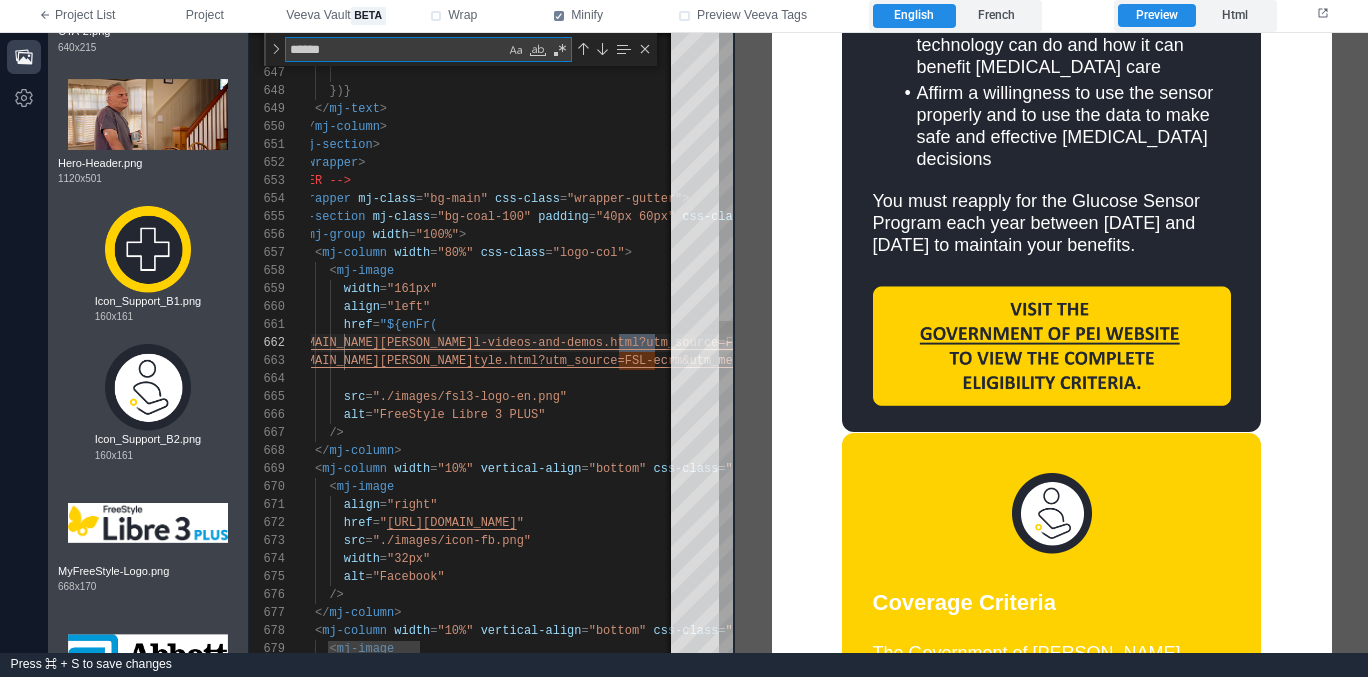 type on "**********" 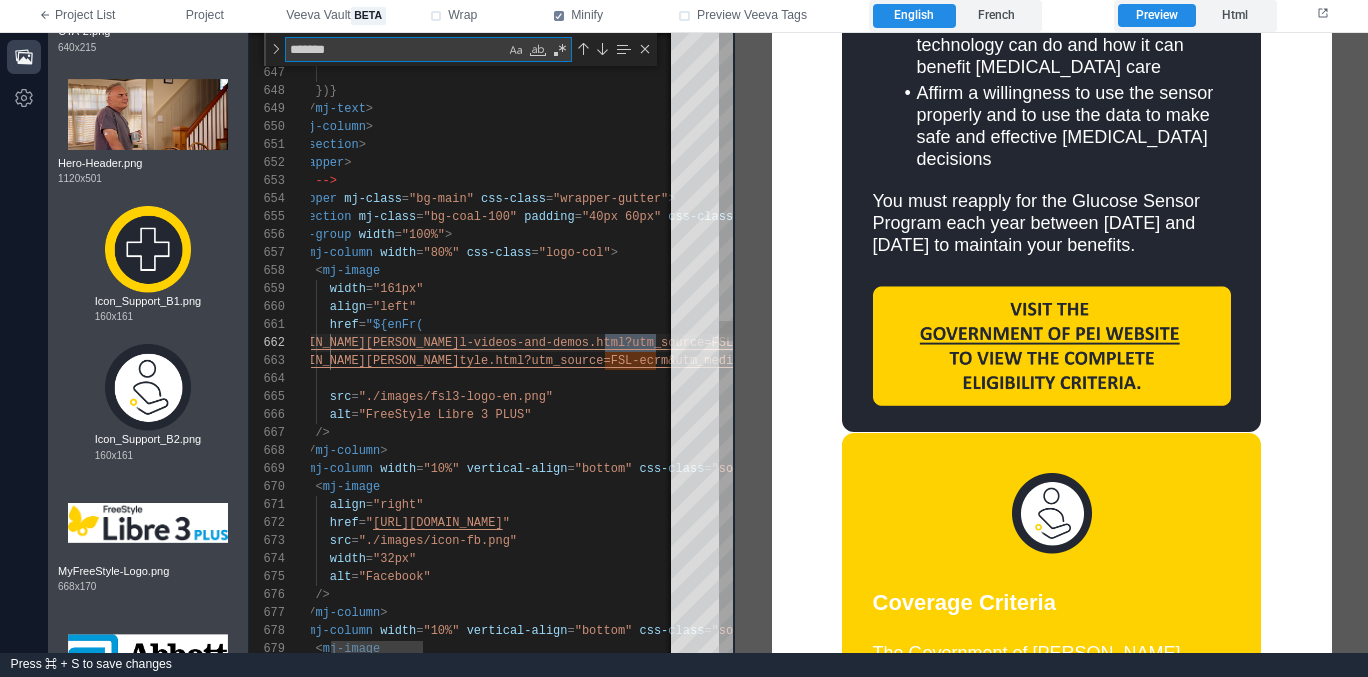 type on "**********" 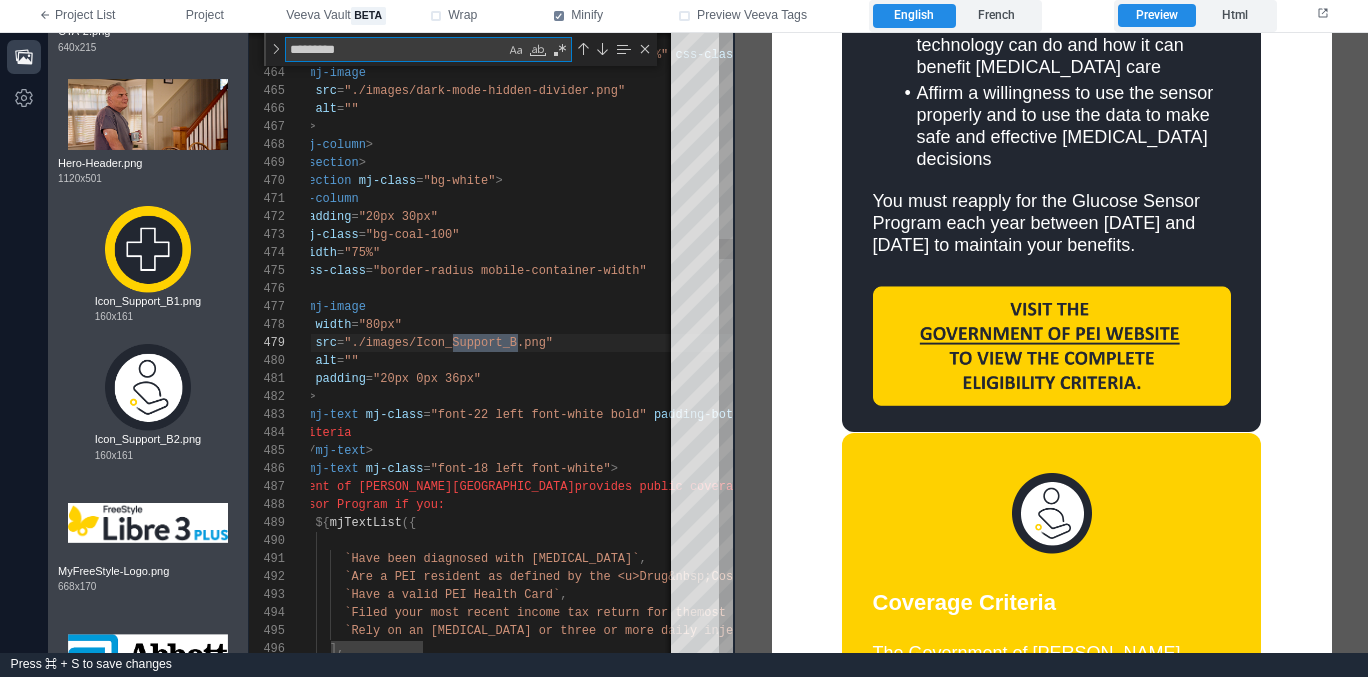 scroll, scrollTop: 180, scrollLeft: 289, axis: both 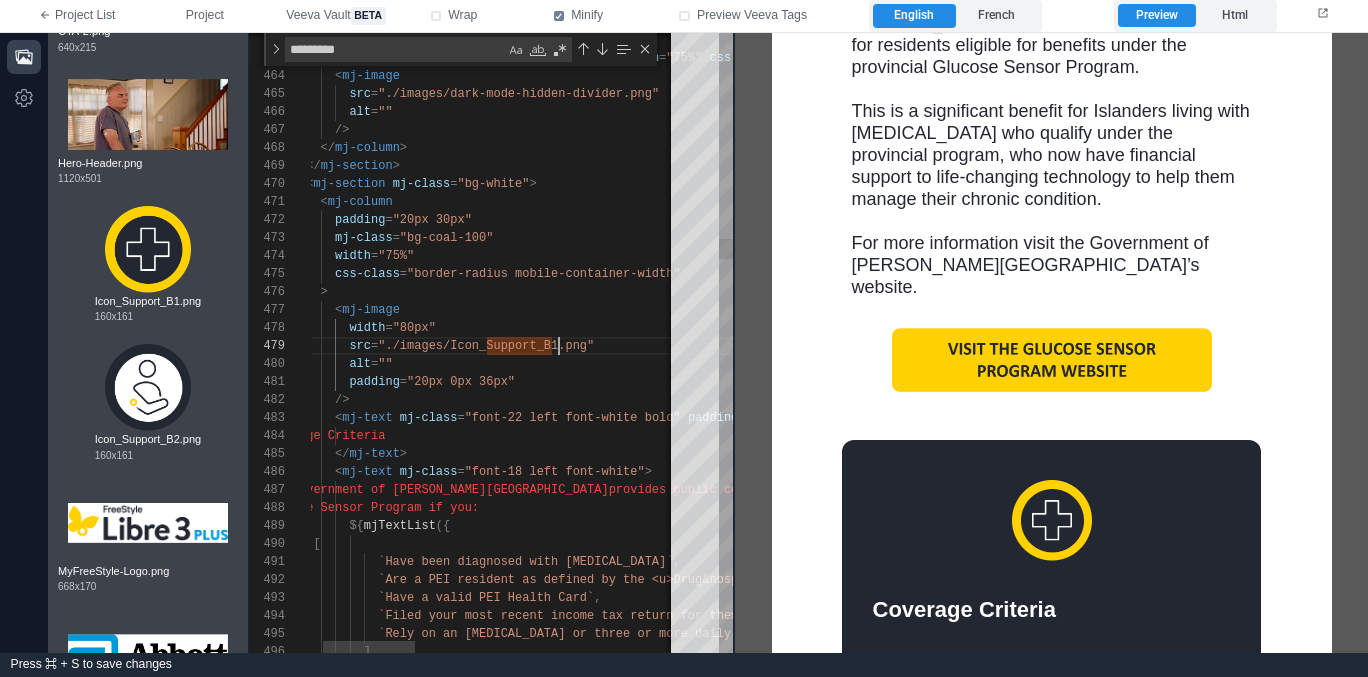 click on "alt = """ at bounding box center [993, 364] 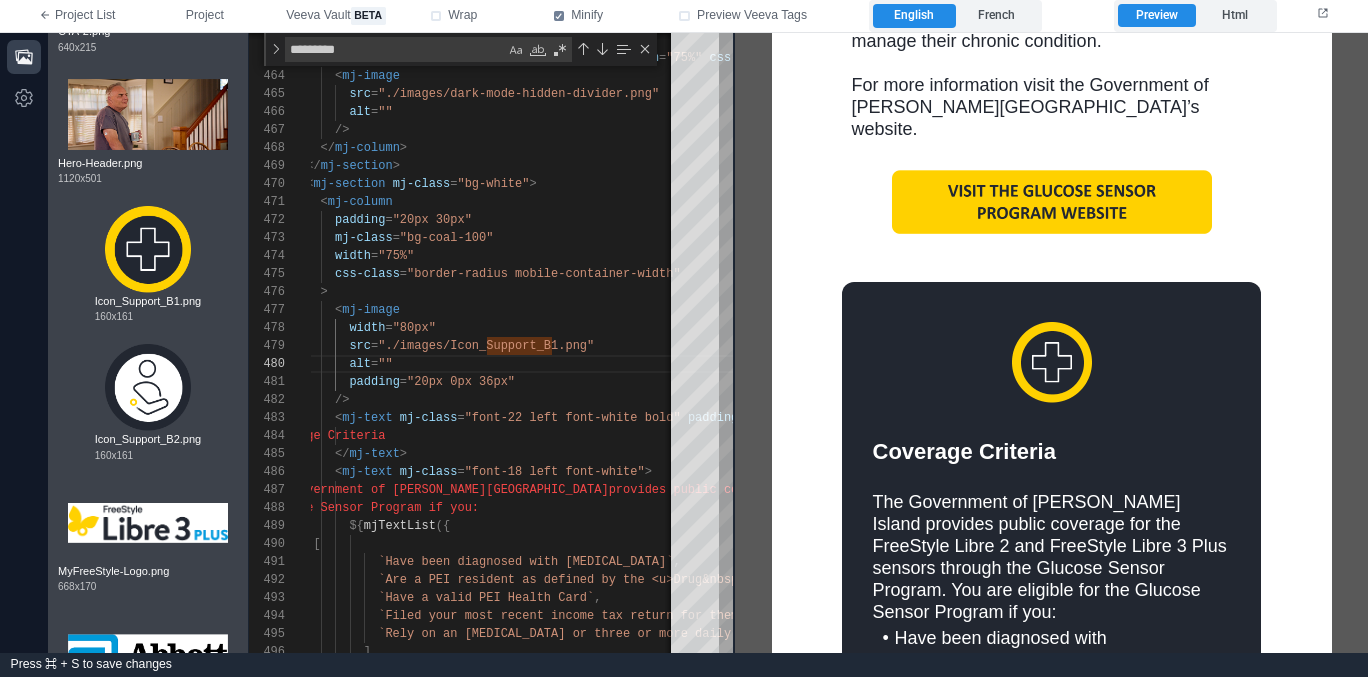 scroll, scrollTop: 1068, scrollLeft: 0, axis: vertical 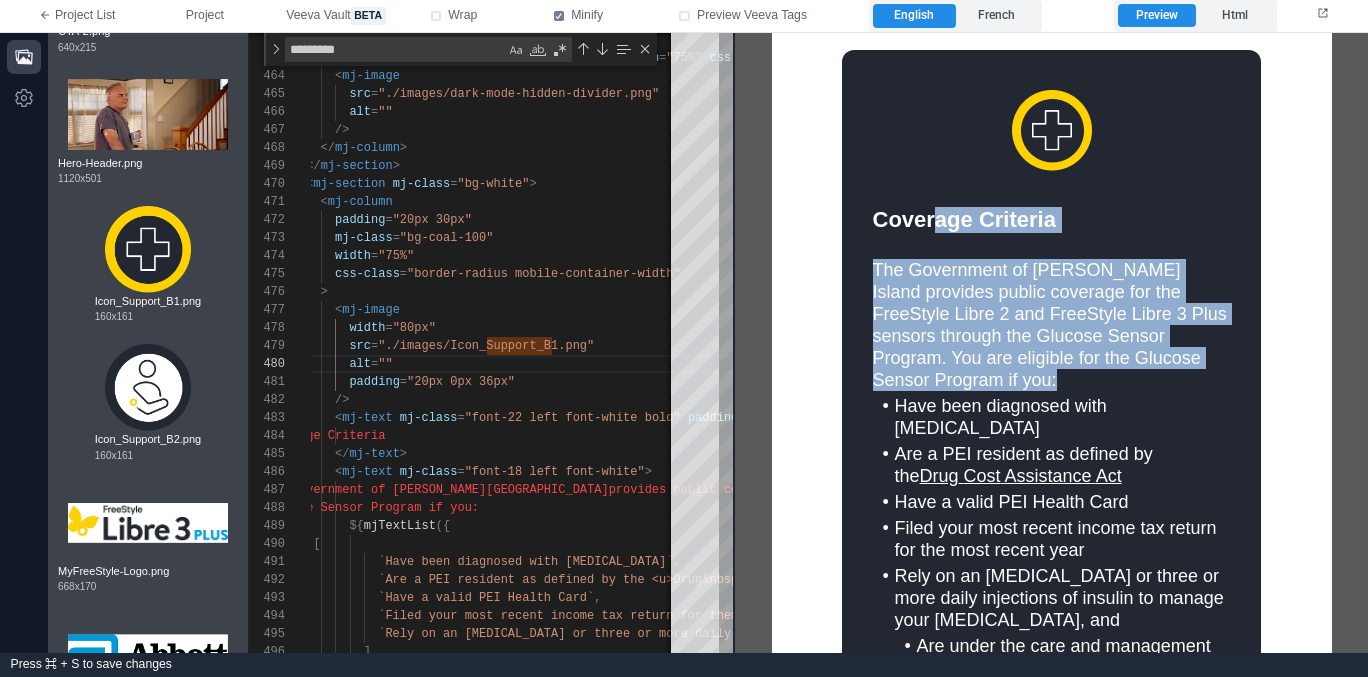drag, startPoint x: 933, startPoint y: 172, endPoint x: 956, endPoint y: 342, distance: 171.54883 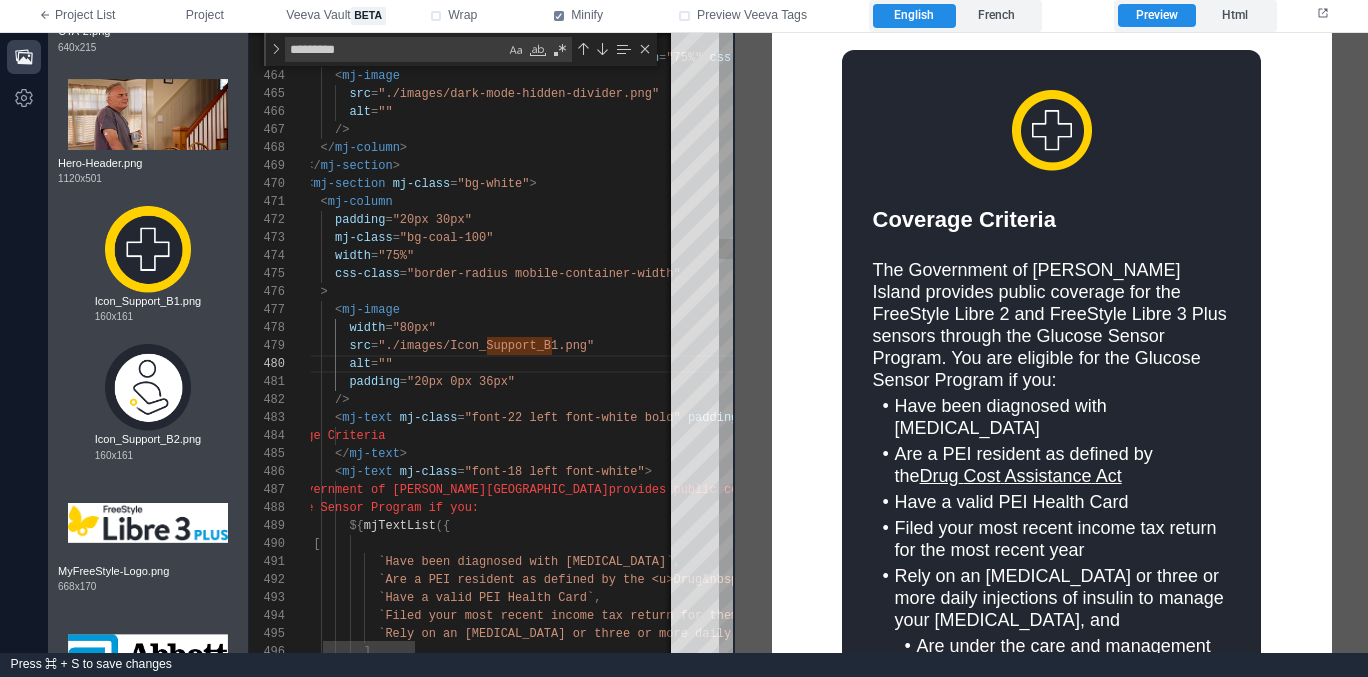 click on "src = "./images/Icon_Support_B1.png"" at bounding box center [993, 346] 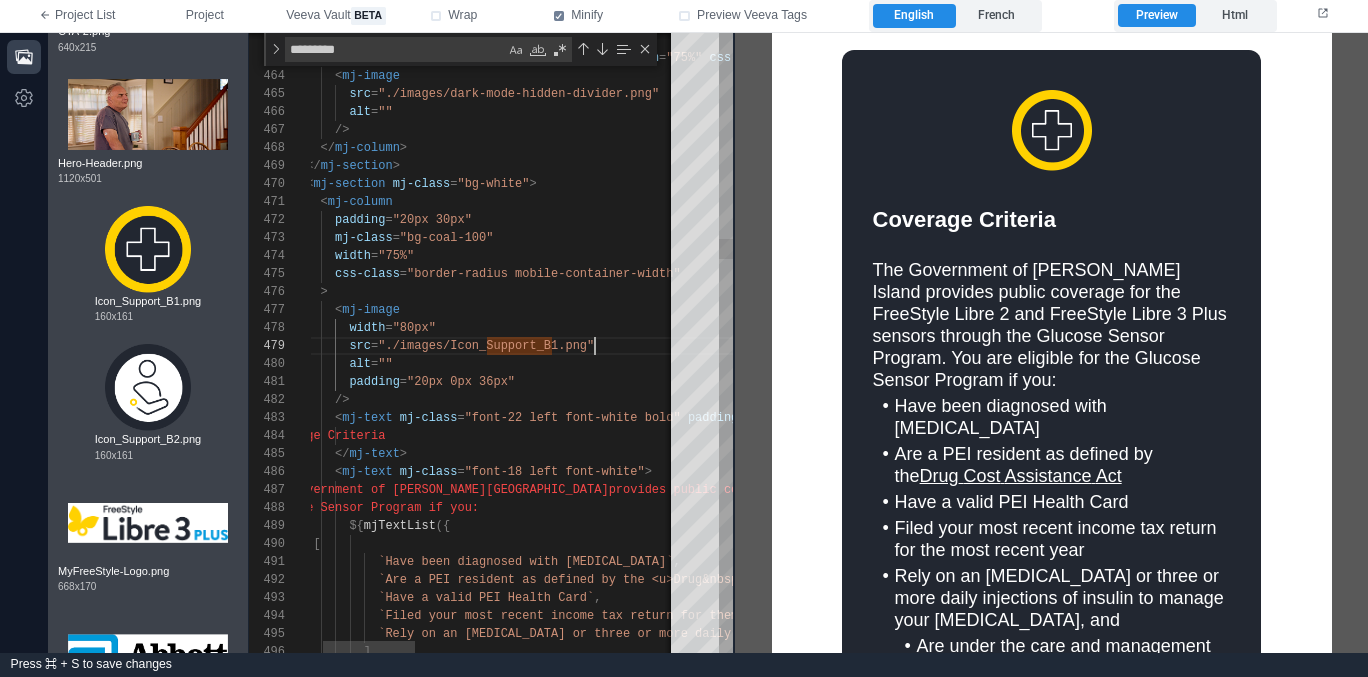 scroll, scrollTop: 144, scrollLeft: 332, axis: both 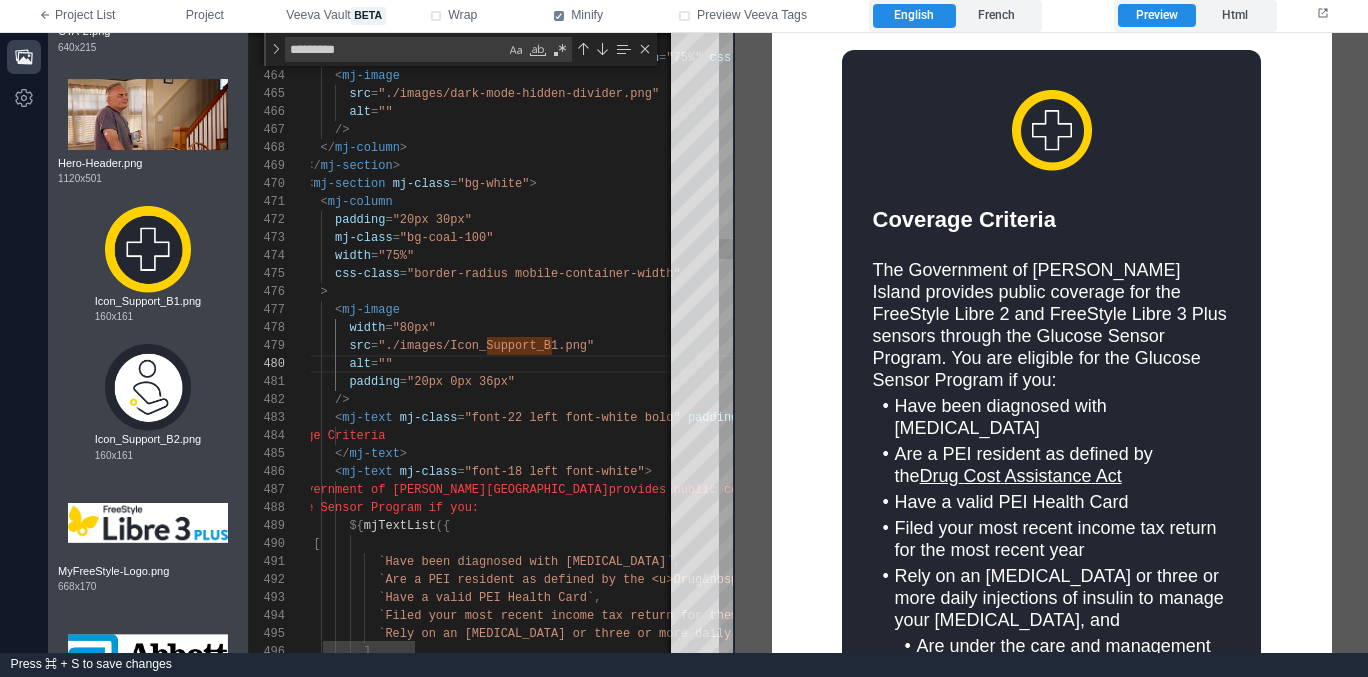 click on "padding = "20px 0px 36px"" at bounding box center (993, 382) 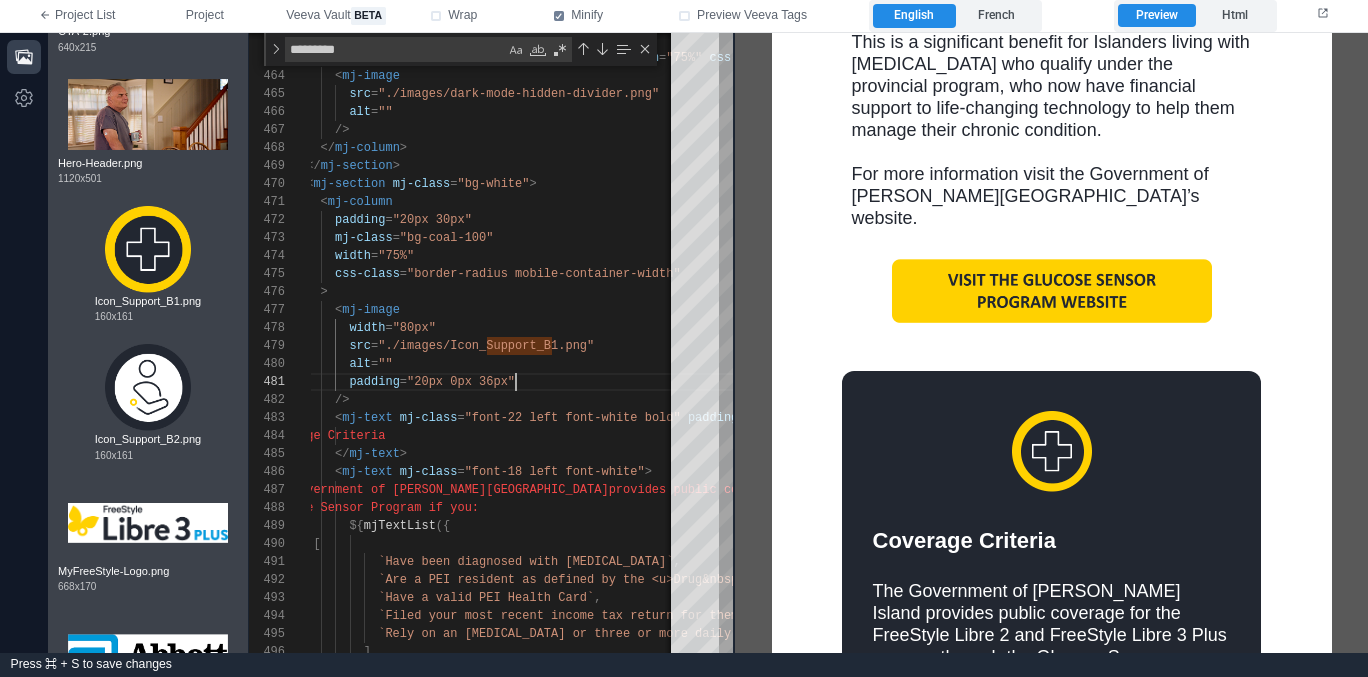 scroll, scrollTop: 746, scrollLeft: 0, axis: vertical 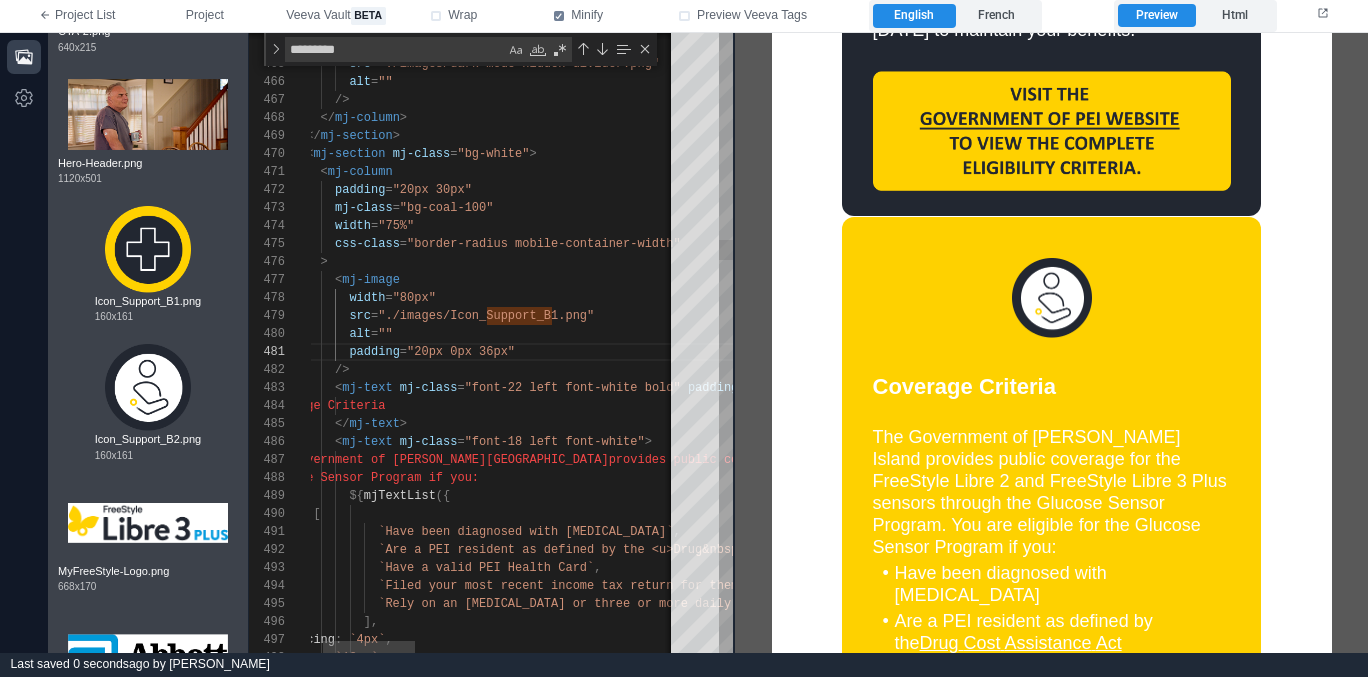 click on ">" at bounding box center (993, 262) 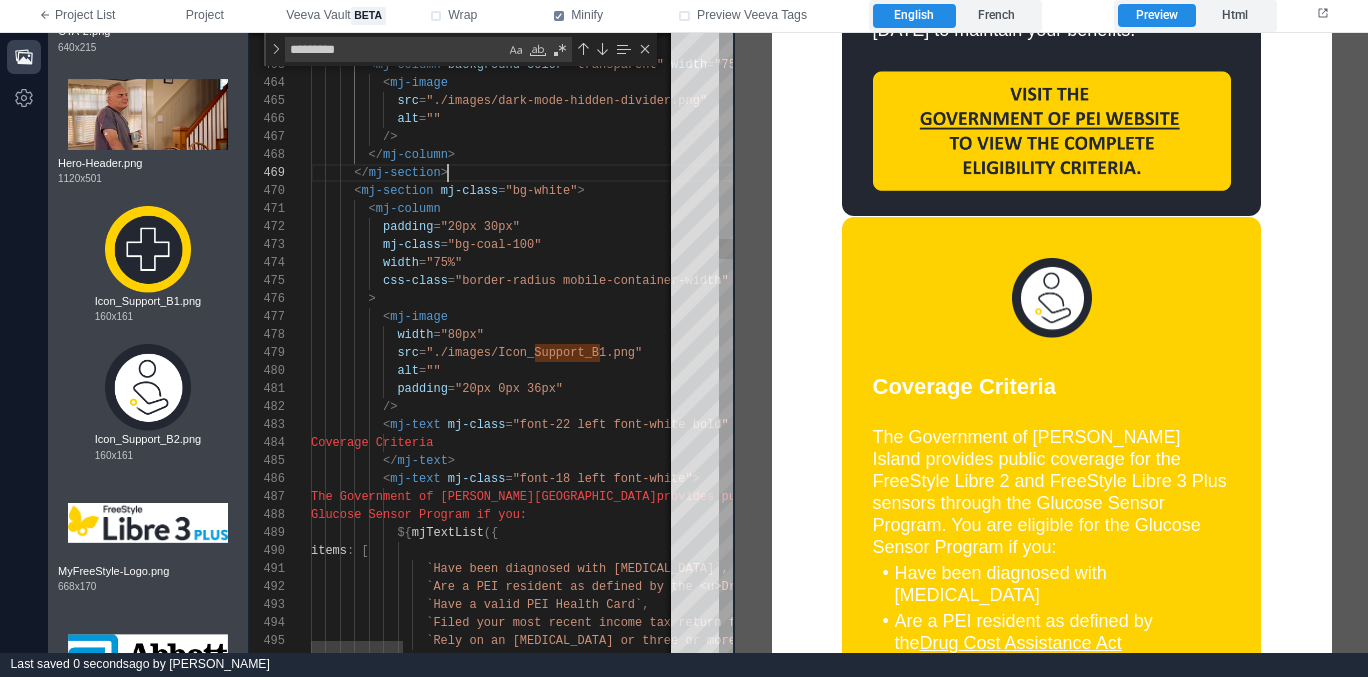 scroll, scrollTop: 144, scrollLeft: 137, axis: both 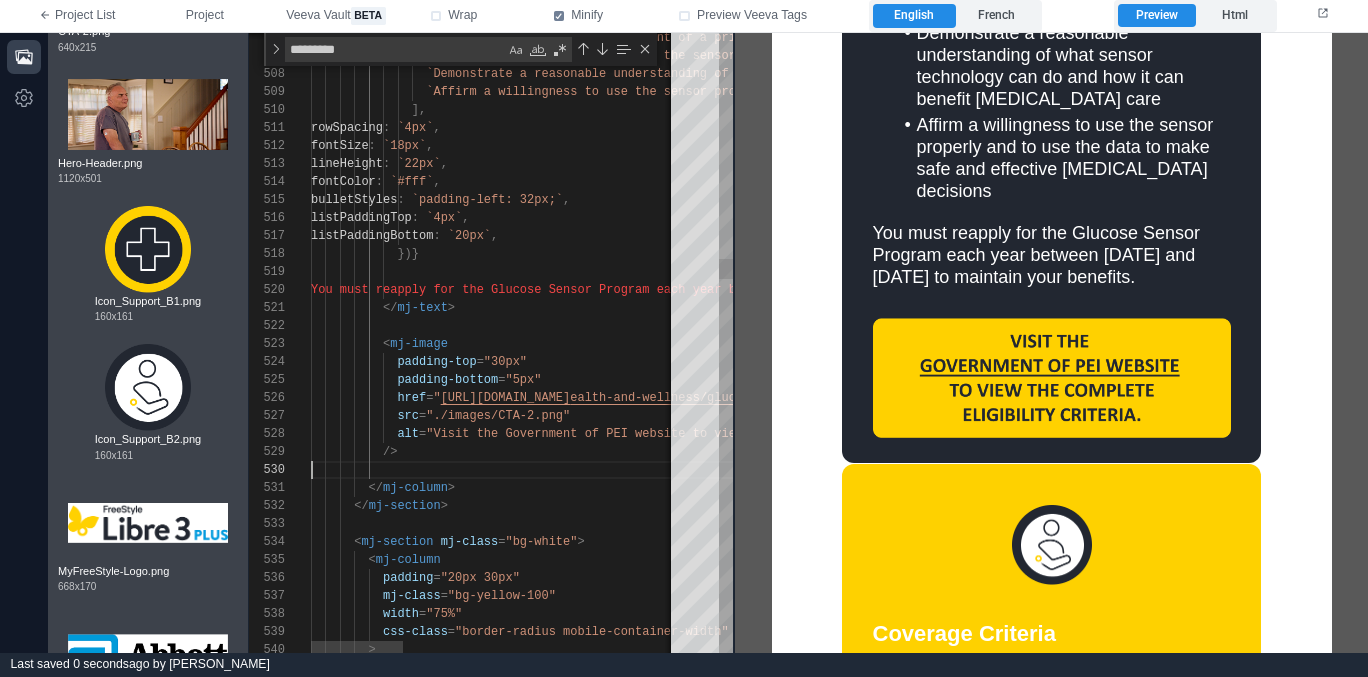 click at bounding box center (1041, 470) 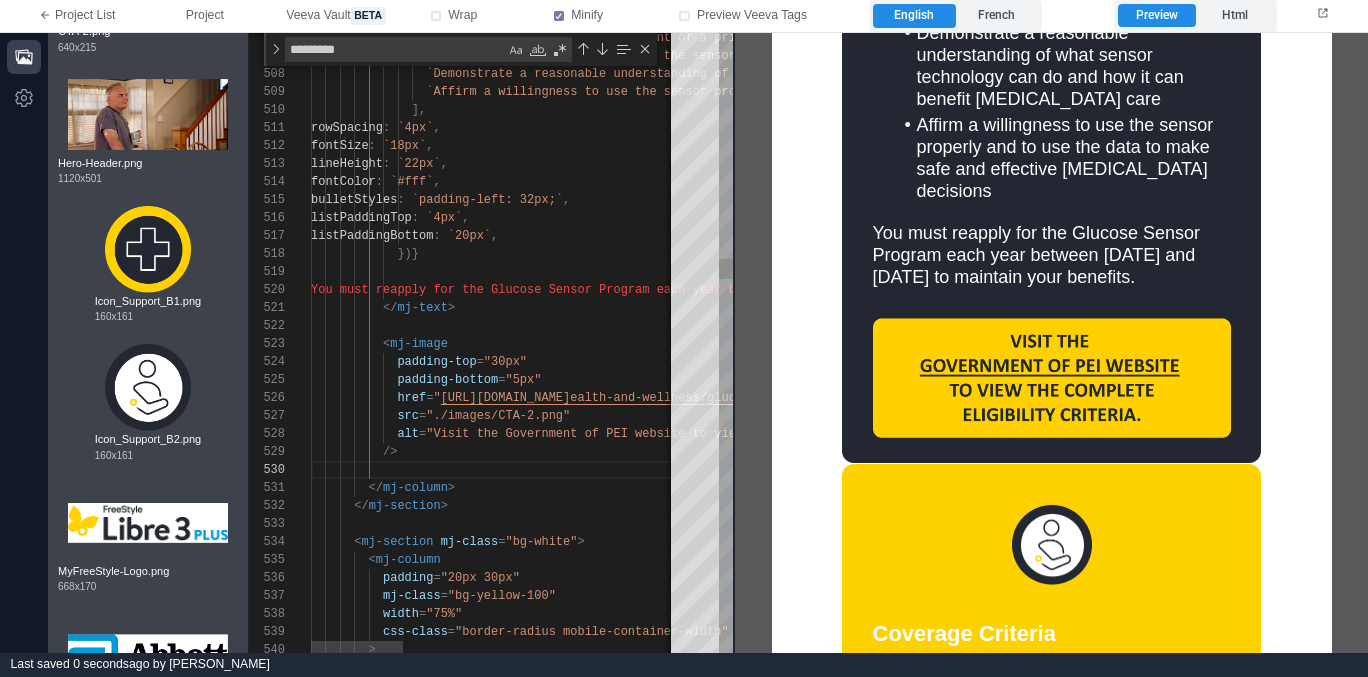 scroll, scrollTop: 144, scrollLeft: 87, axis: both 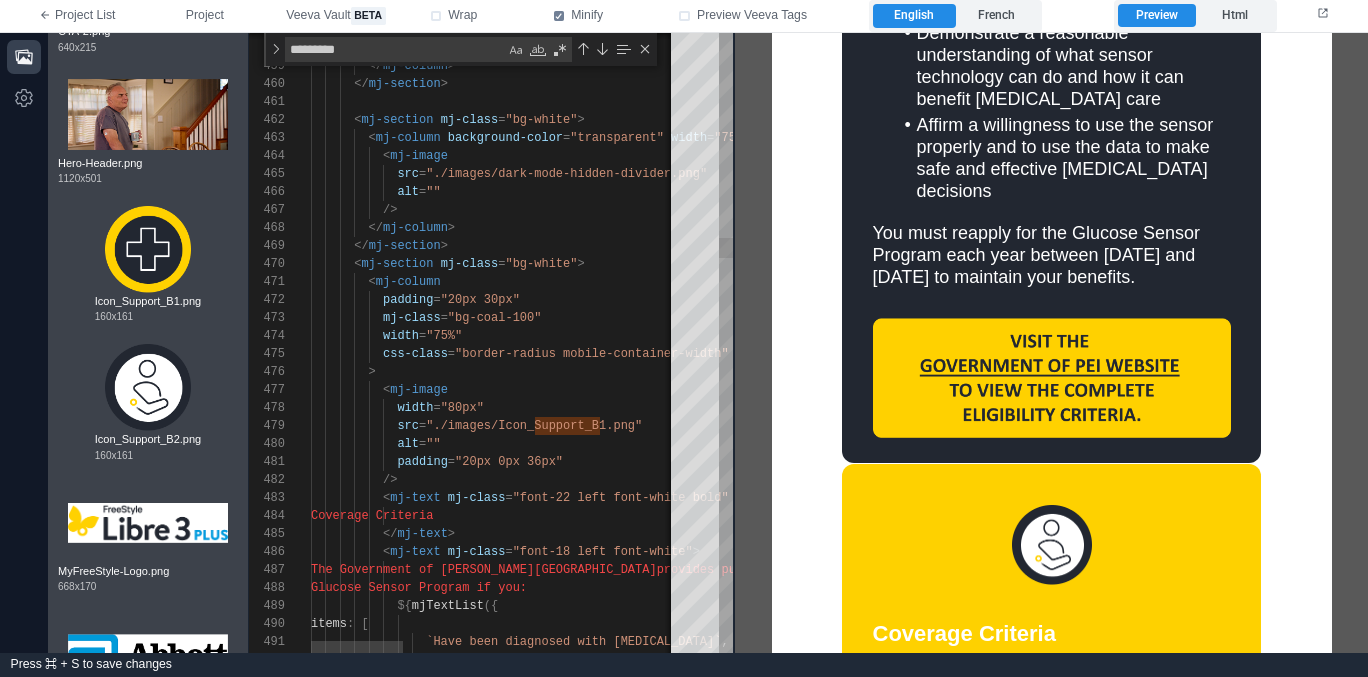 click on ">" at bounding box center (1041, 372) 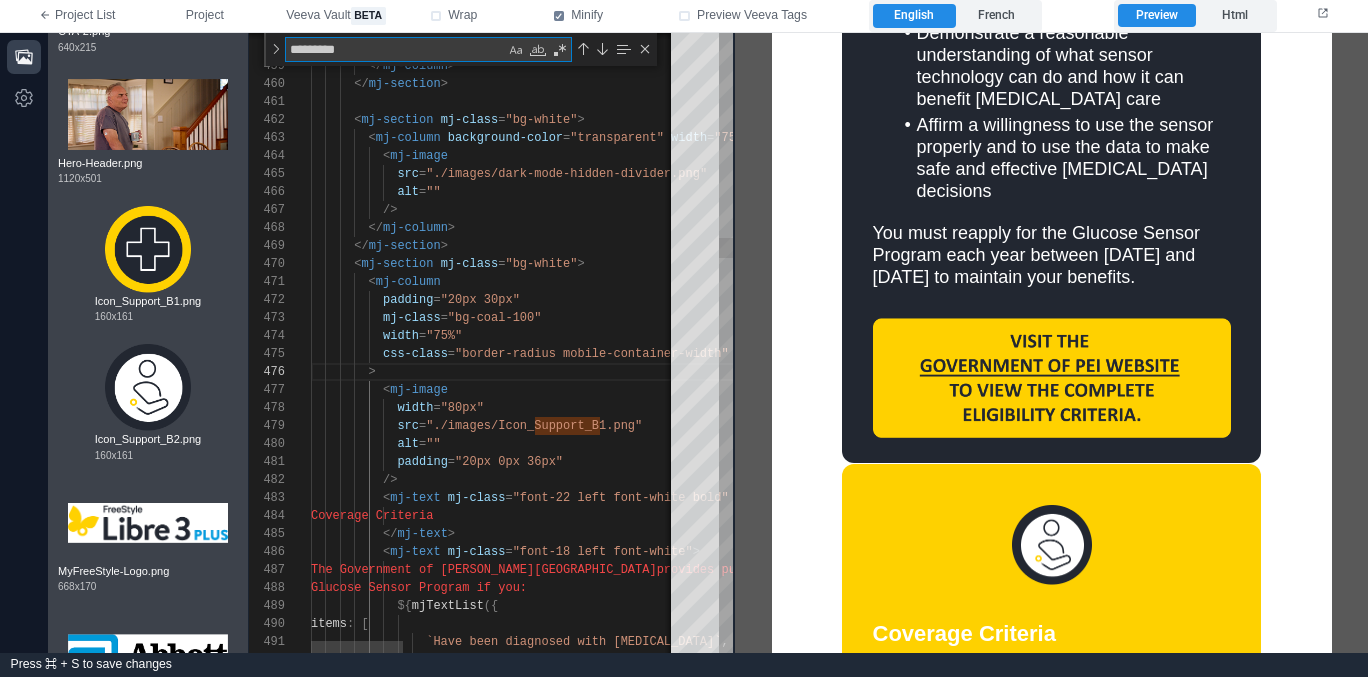 type on "**********" 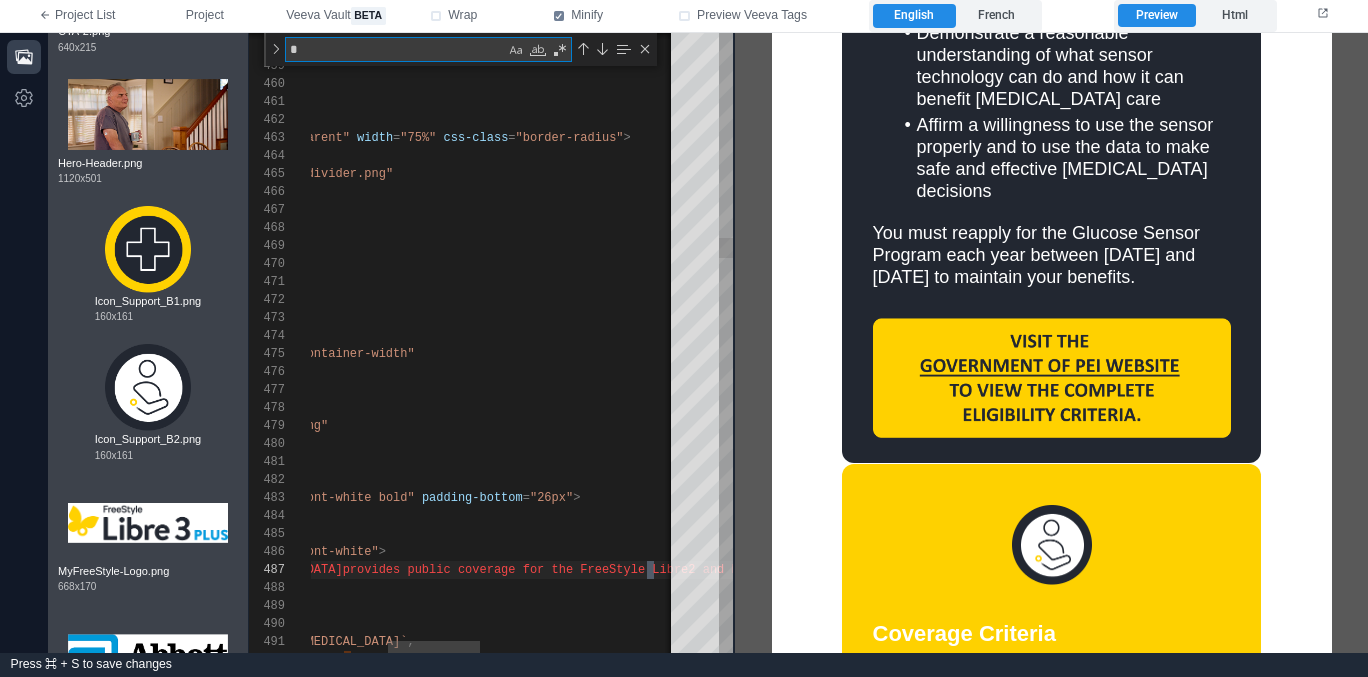 type on "**" 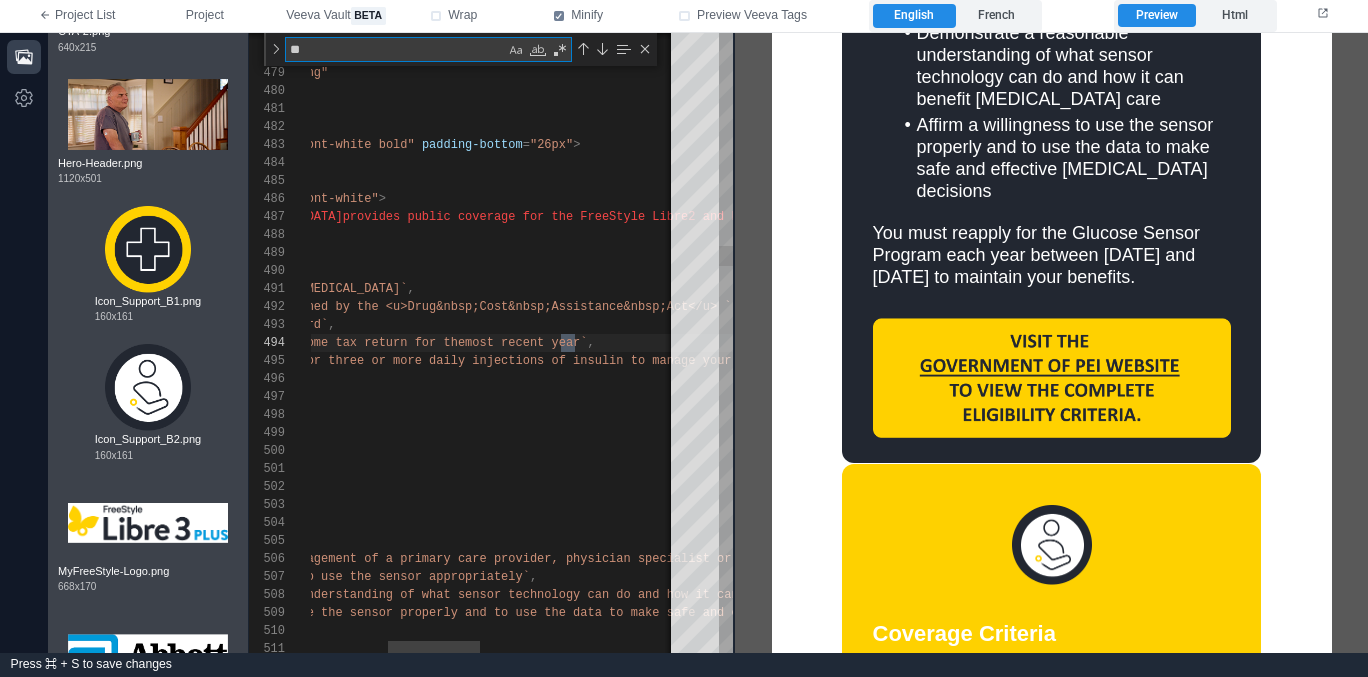 type on "**********" 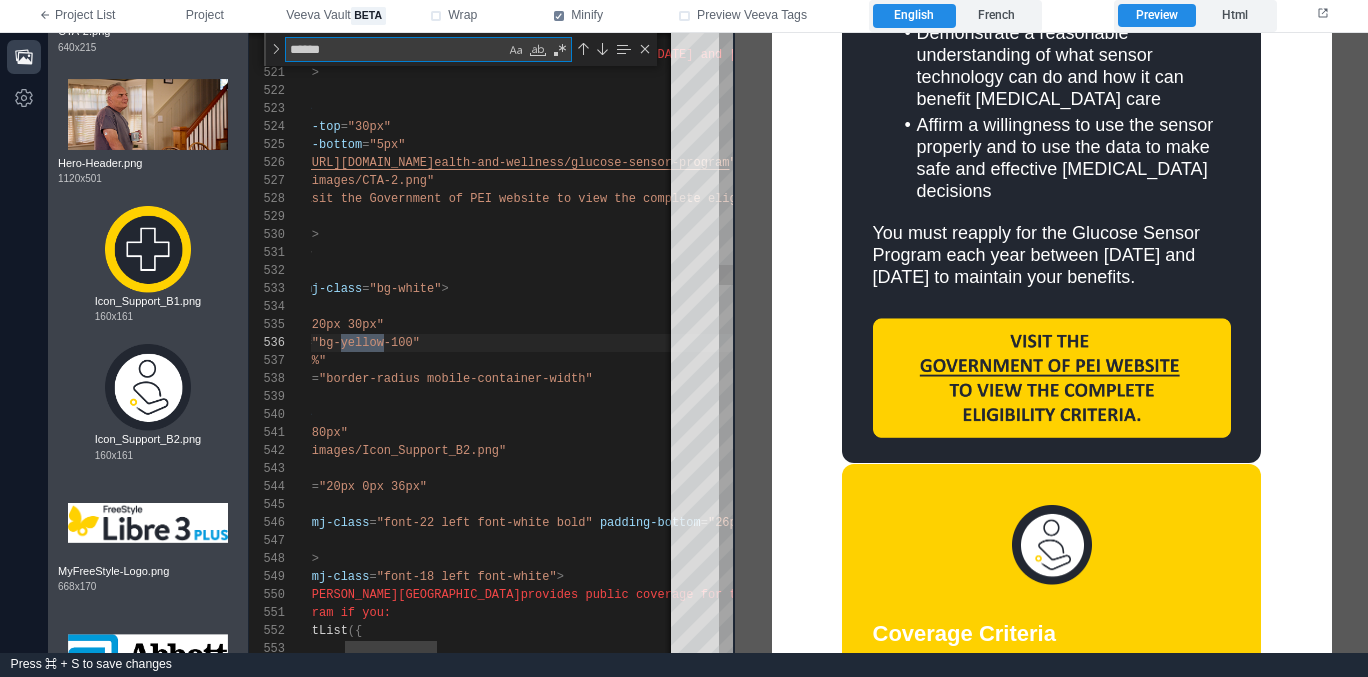 scroll, scrollTop: 180, scrollLeft: 210, axis: both 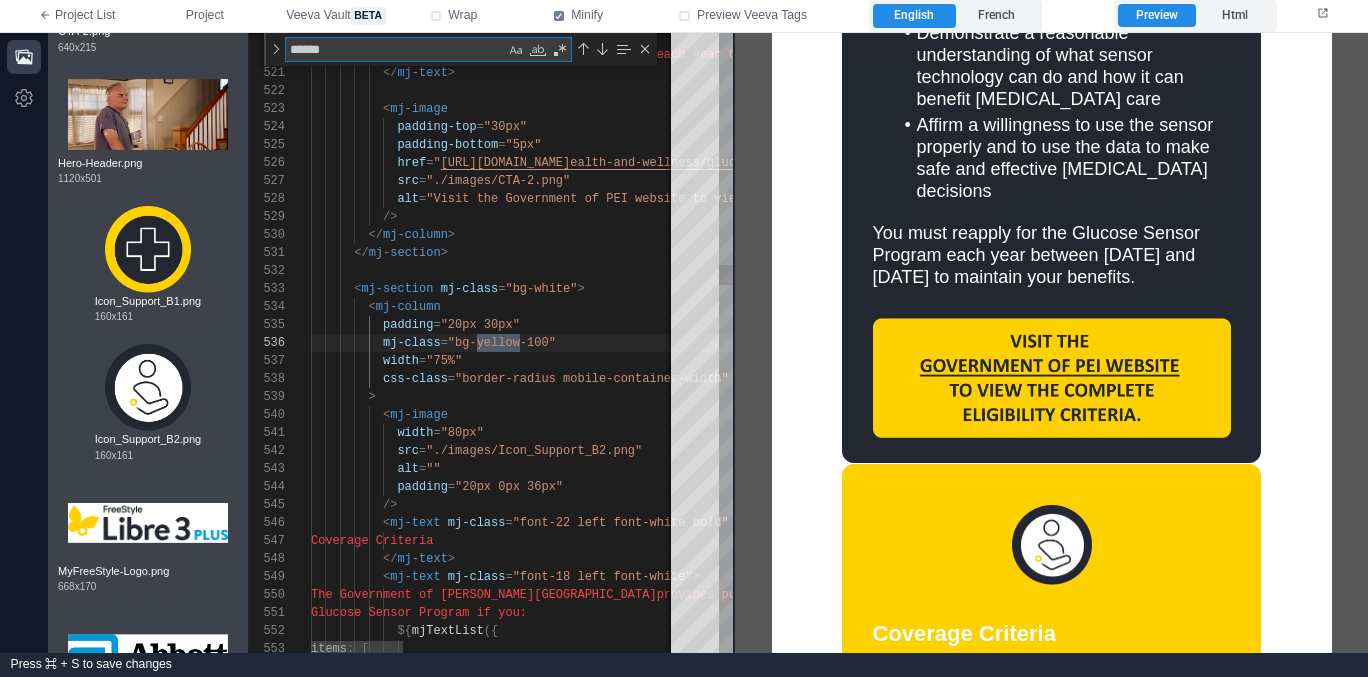 type on "******" 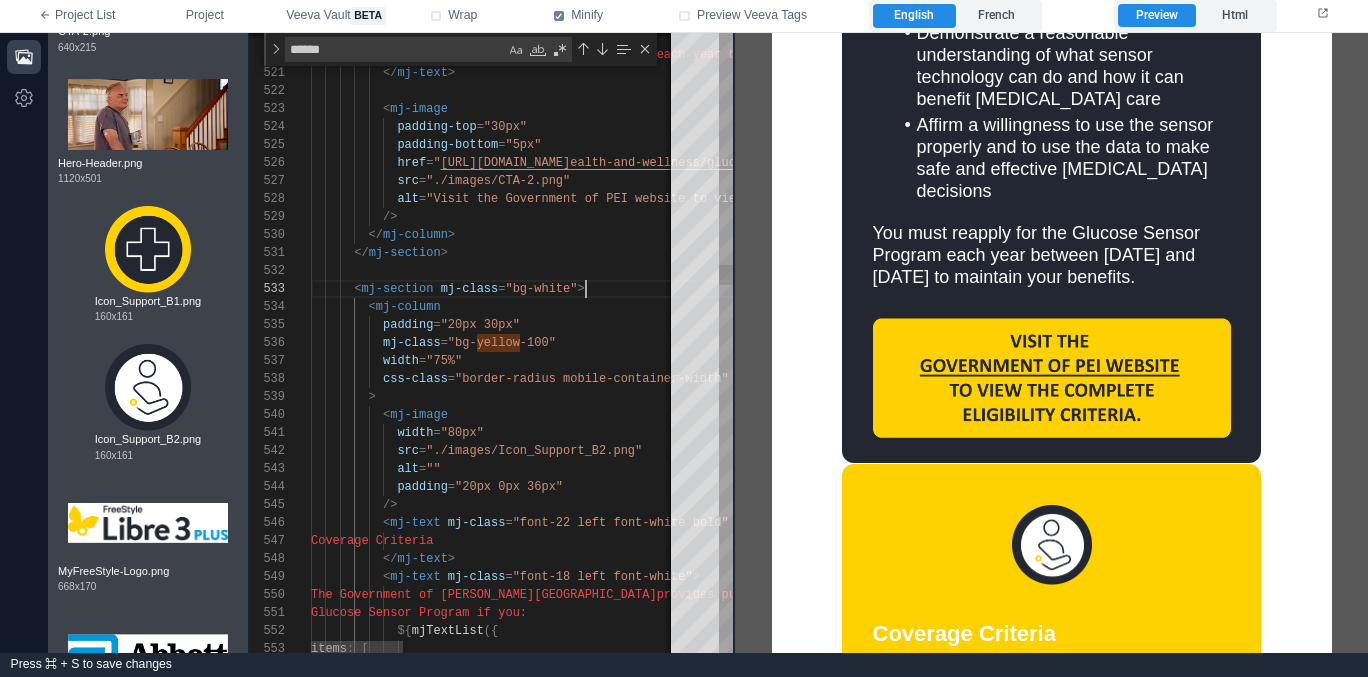 click on "< mj-section   mj-class = "bg-white" >" at bounding box center [1041, 289] 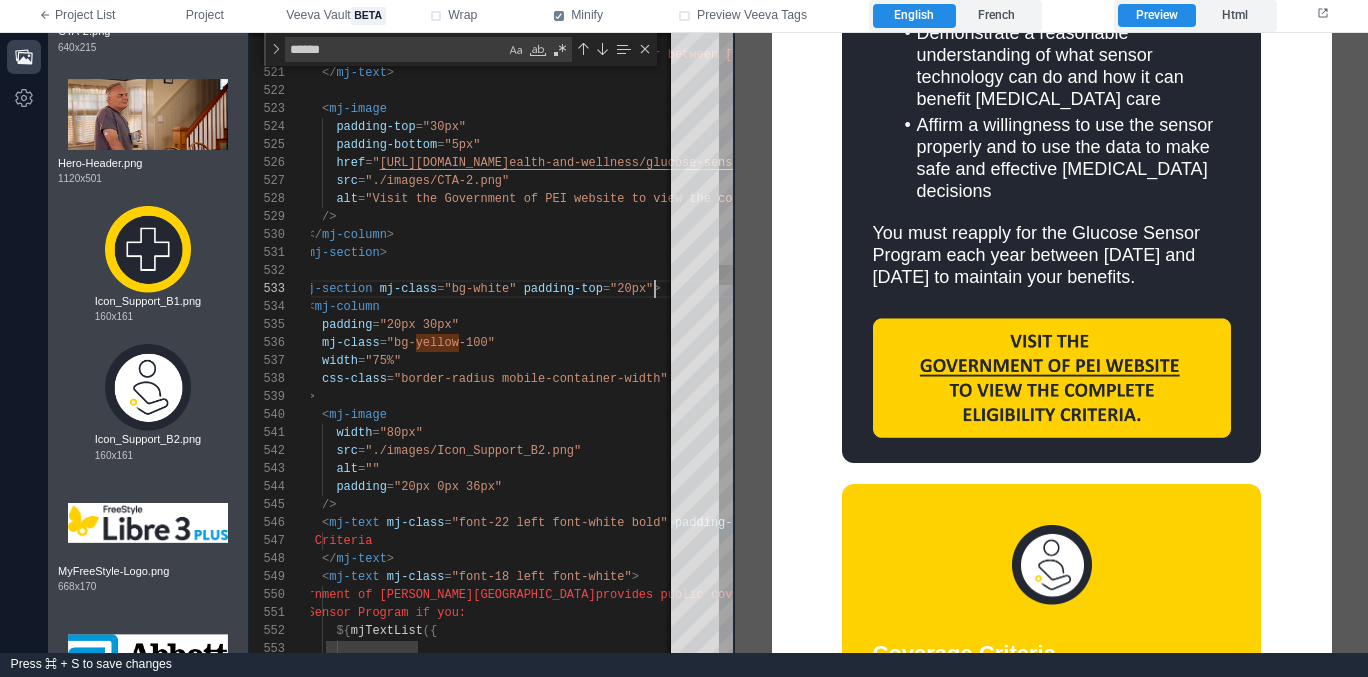 scroll, scrollTop: 36, scrollLeft: 405, axis: both 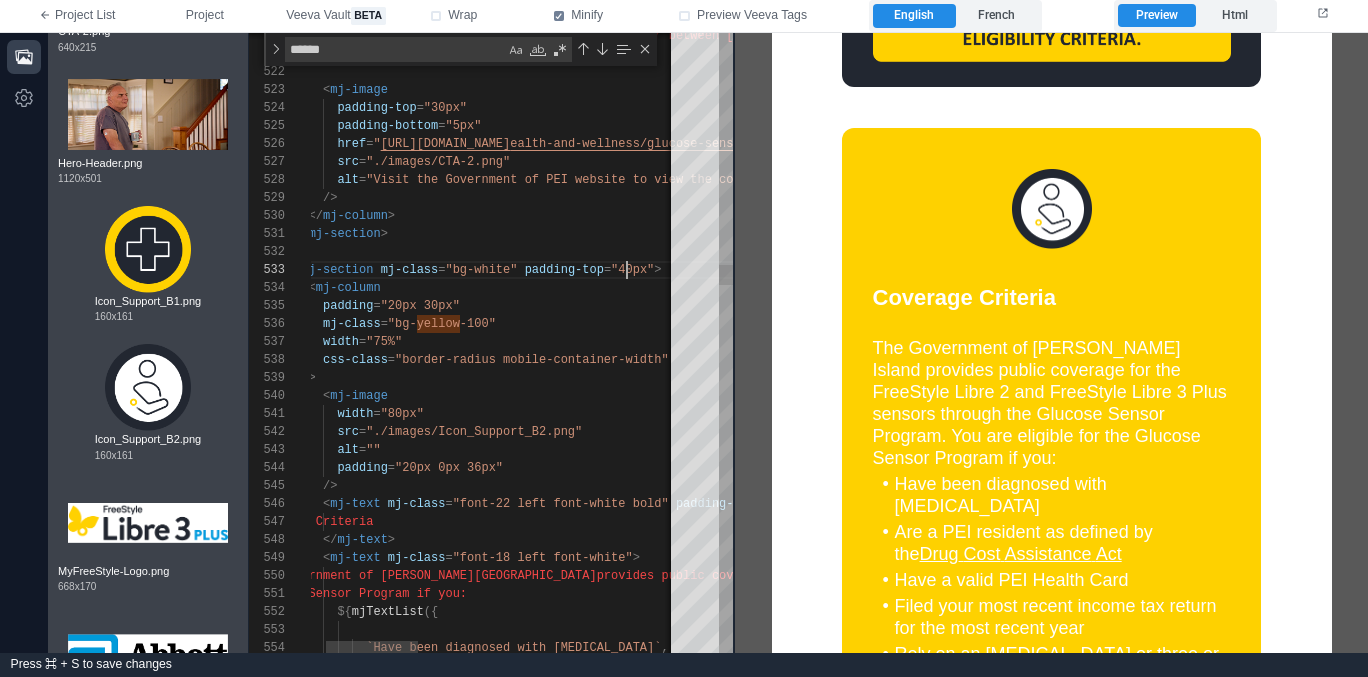 click on "width = "75%"" at bounding box center [981, 342] 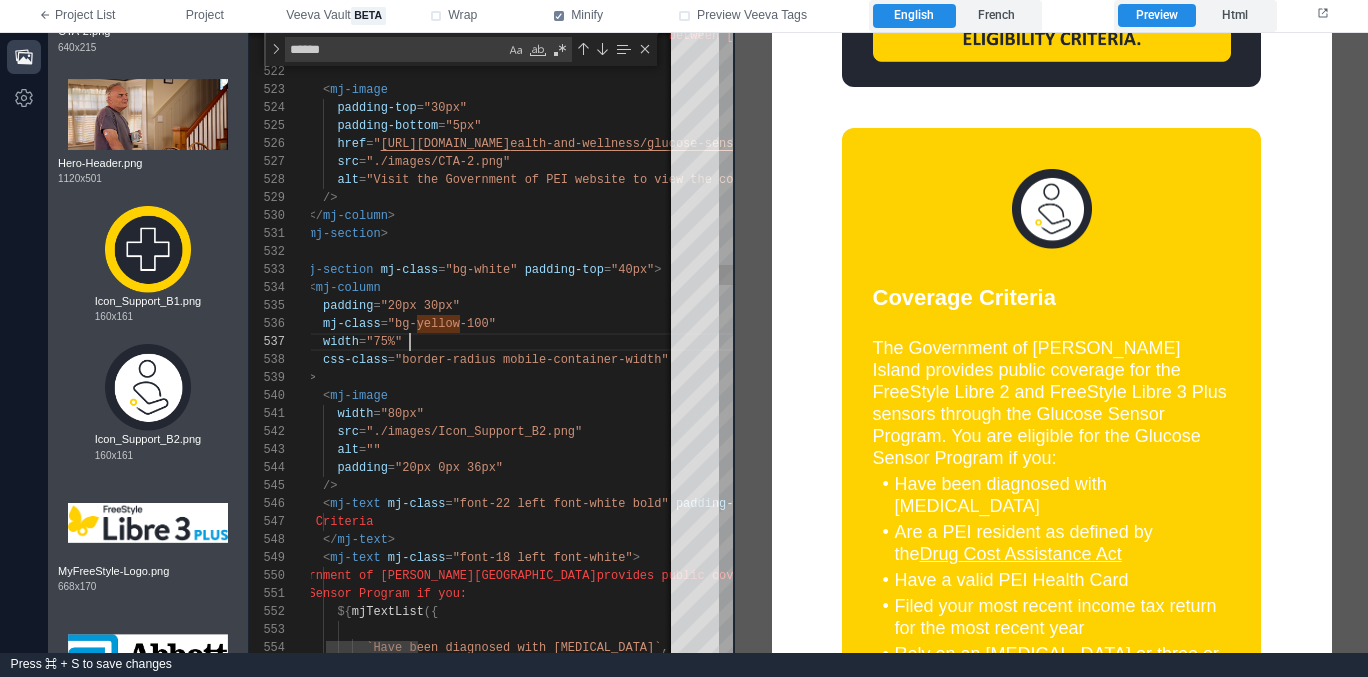scroll, scrollTop: 108, scrollLeft: 159, axis: both 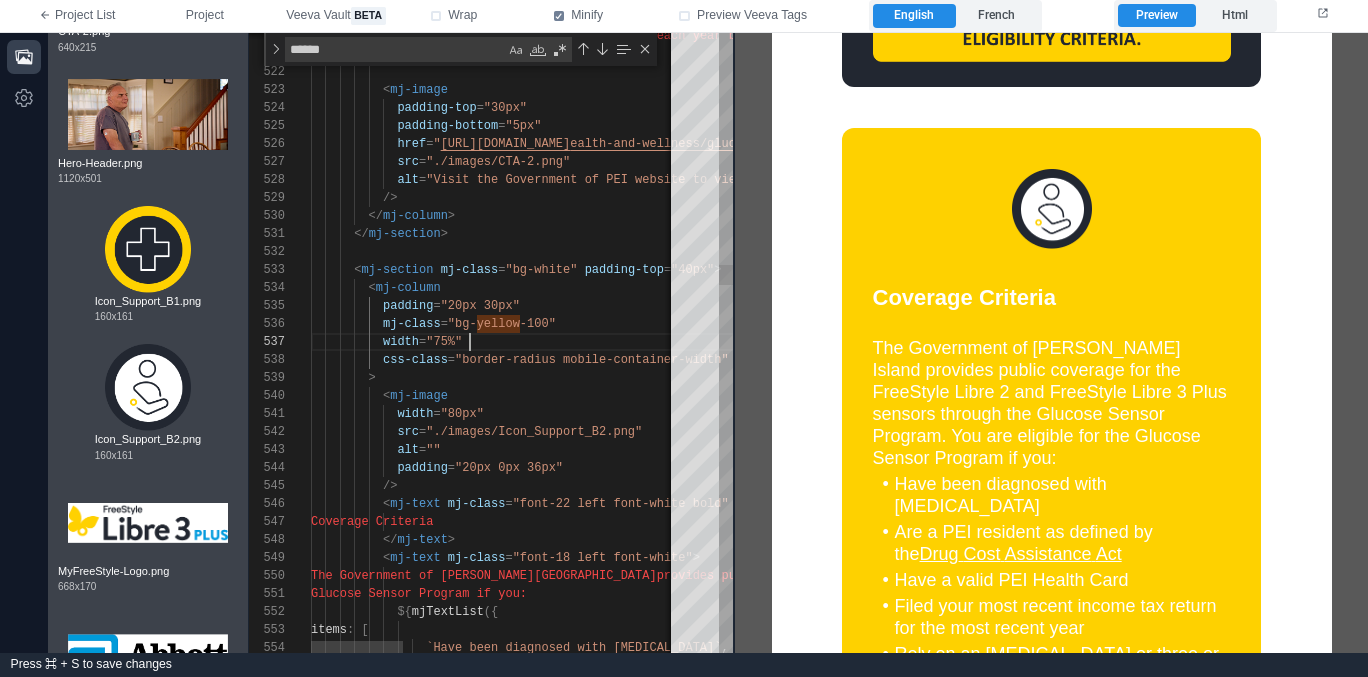 type on "**********" 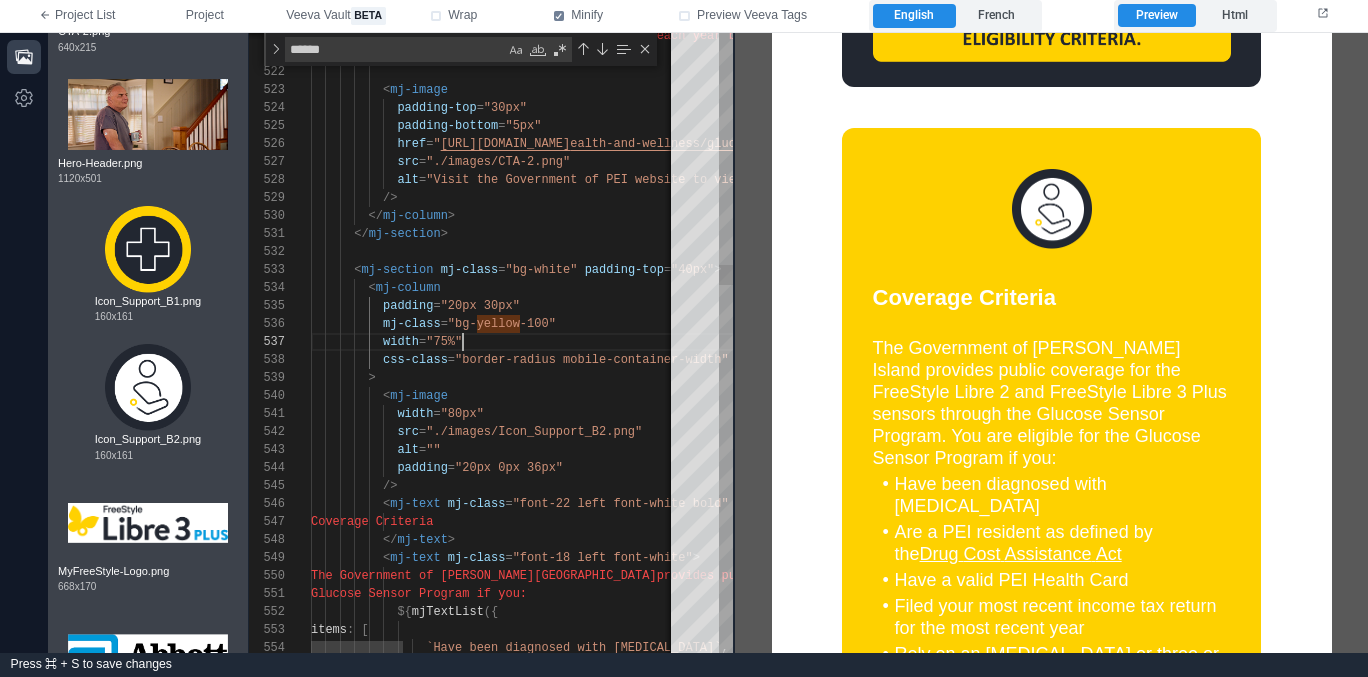 scroll, scrollTop: 108, scrollLeft: 152, axis: both 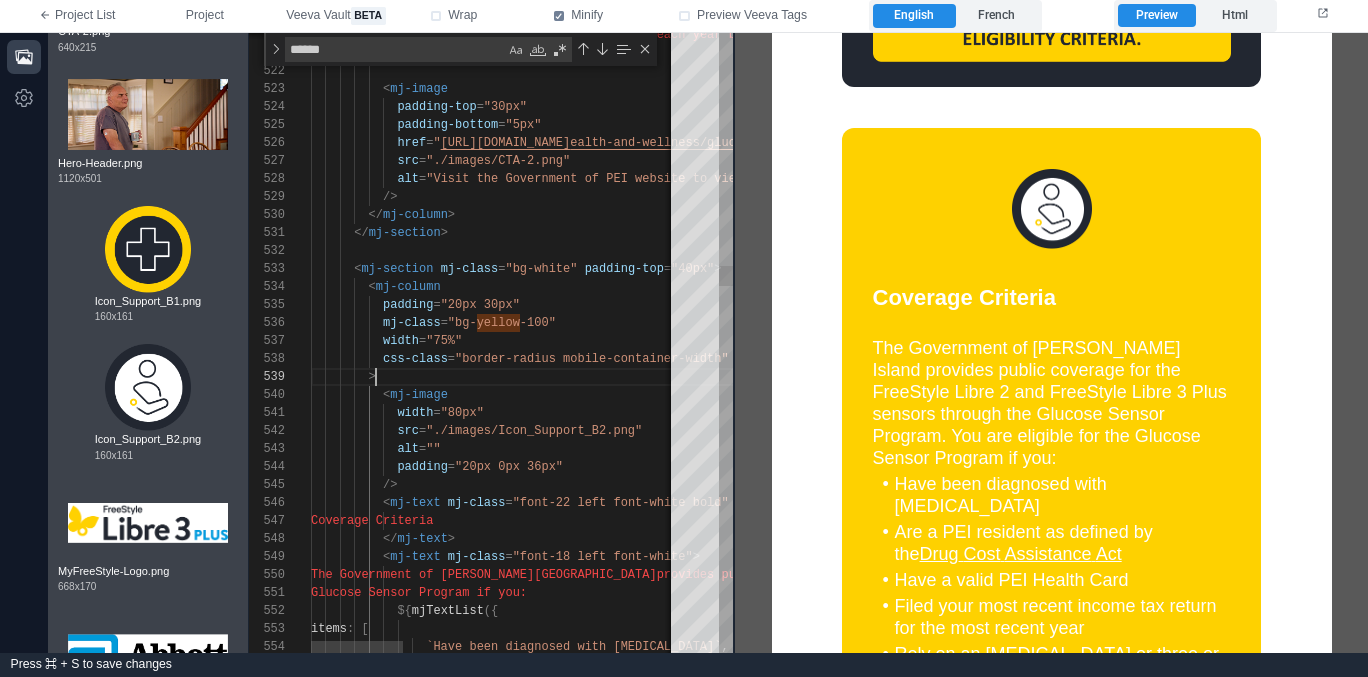 click on ">" at bounding box center [1041, 377] 